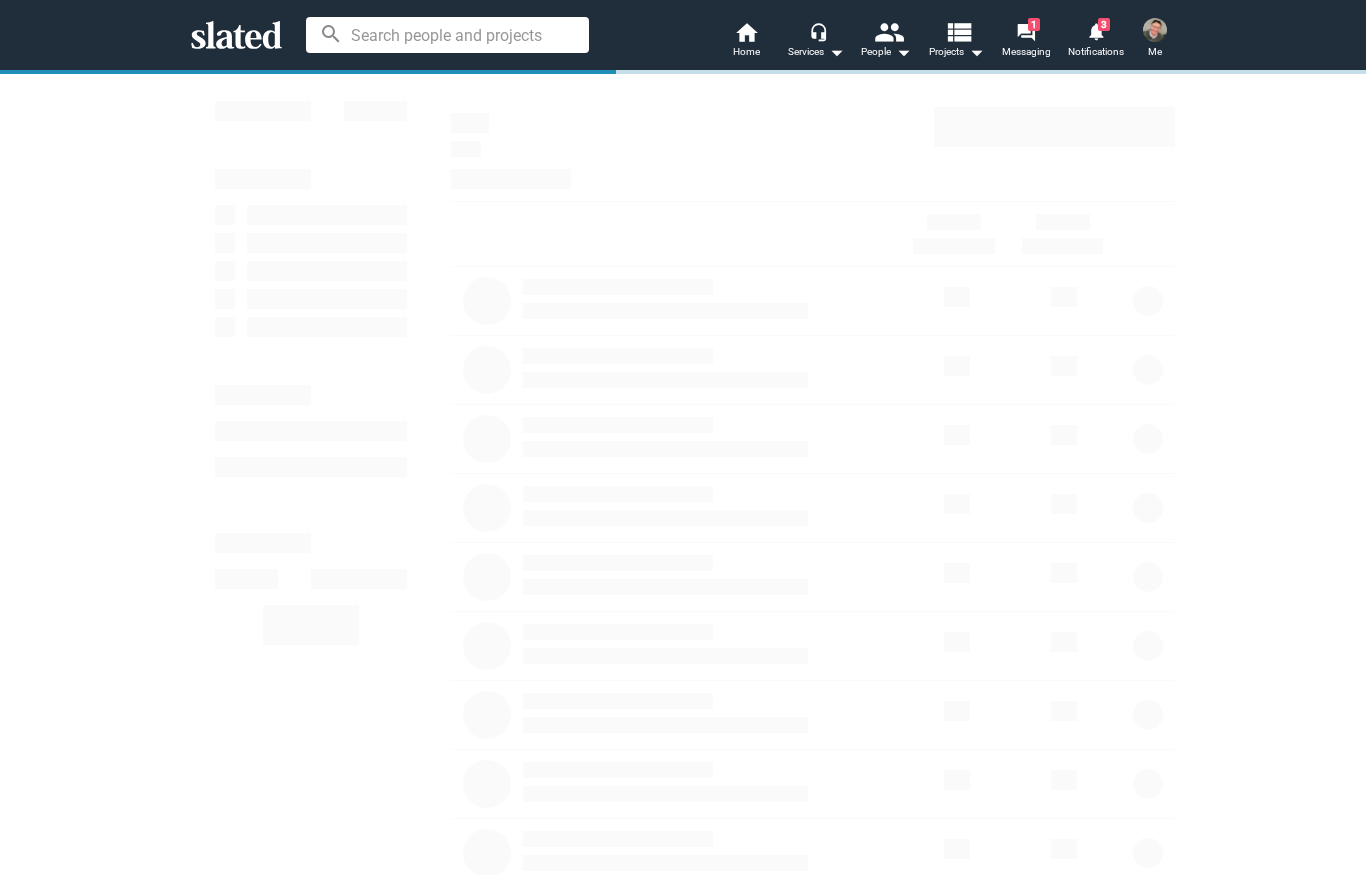 scroll, scrollTop: 0, scrollLeft: 0, axis: both 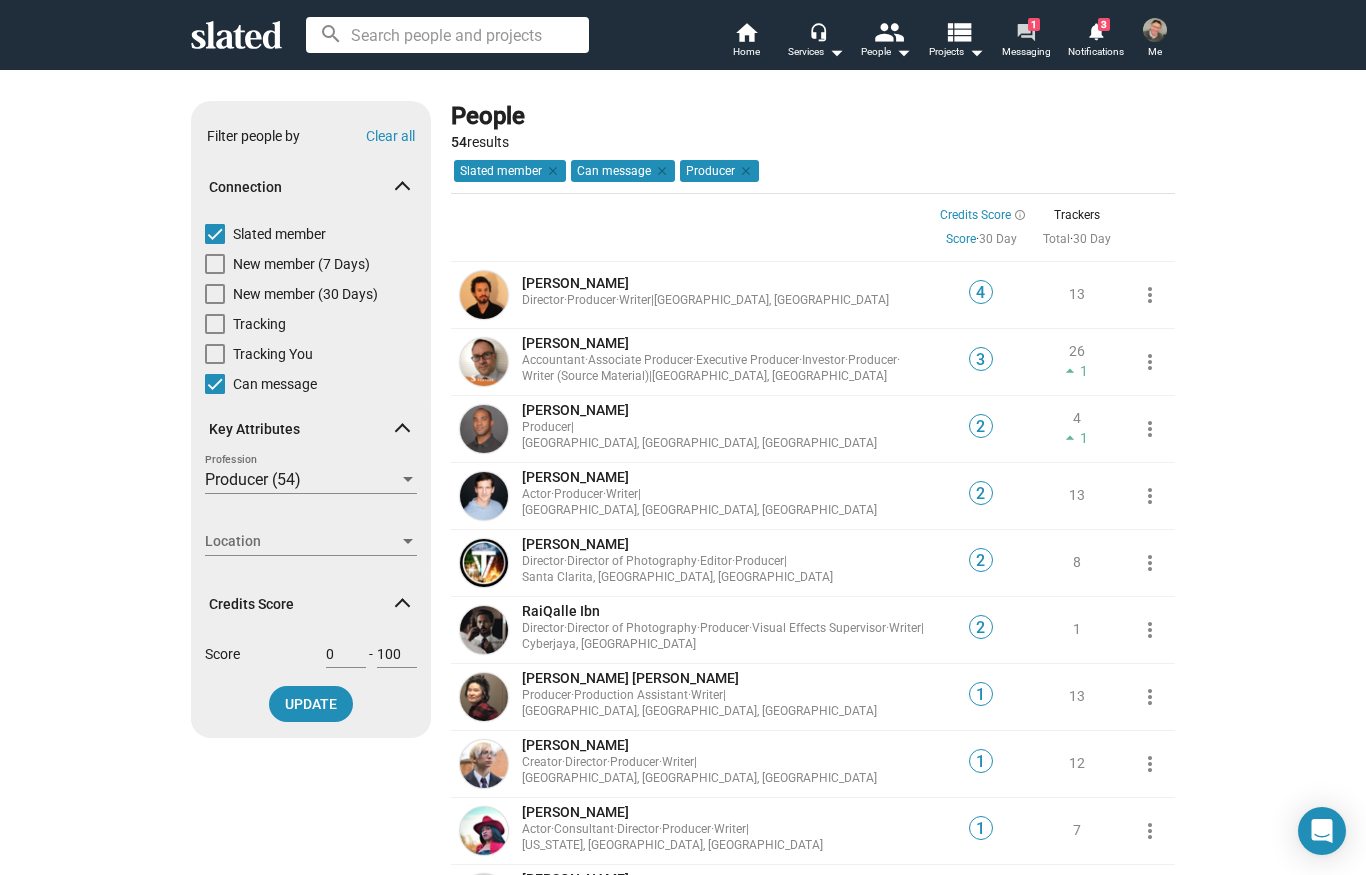 click on "Messaging" at bounding box center (1026, 52) 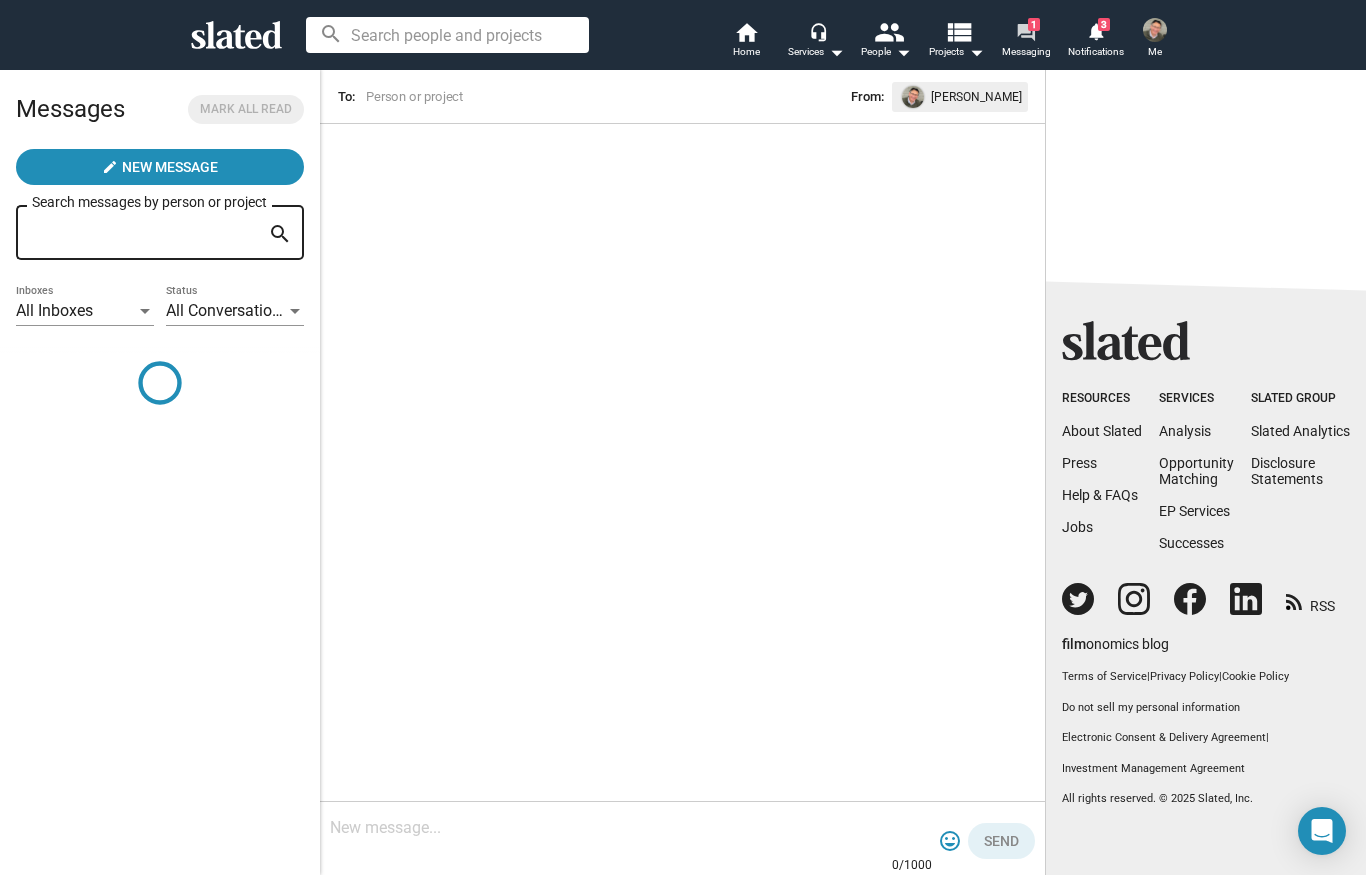 click on "forum" at bounding box center (1025, 31) 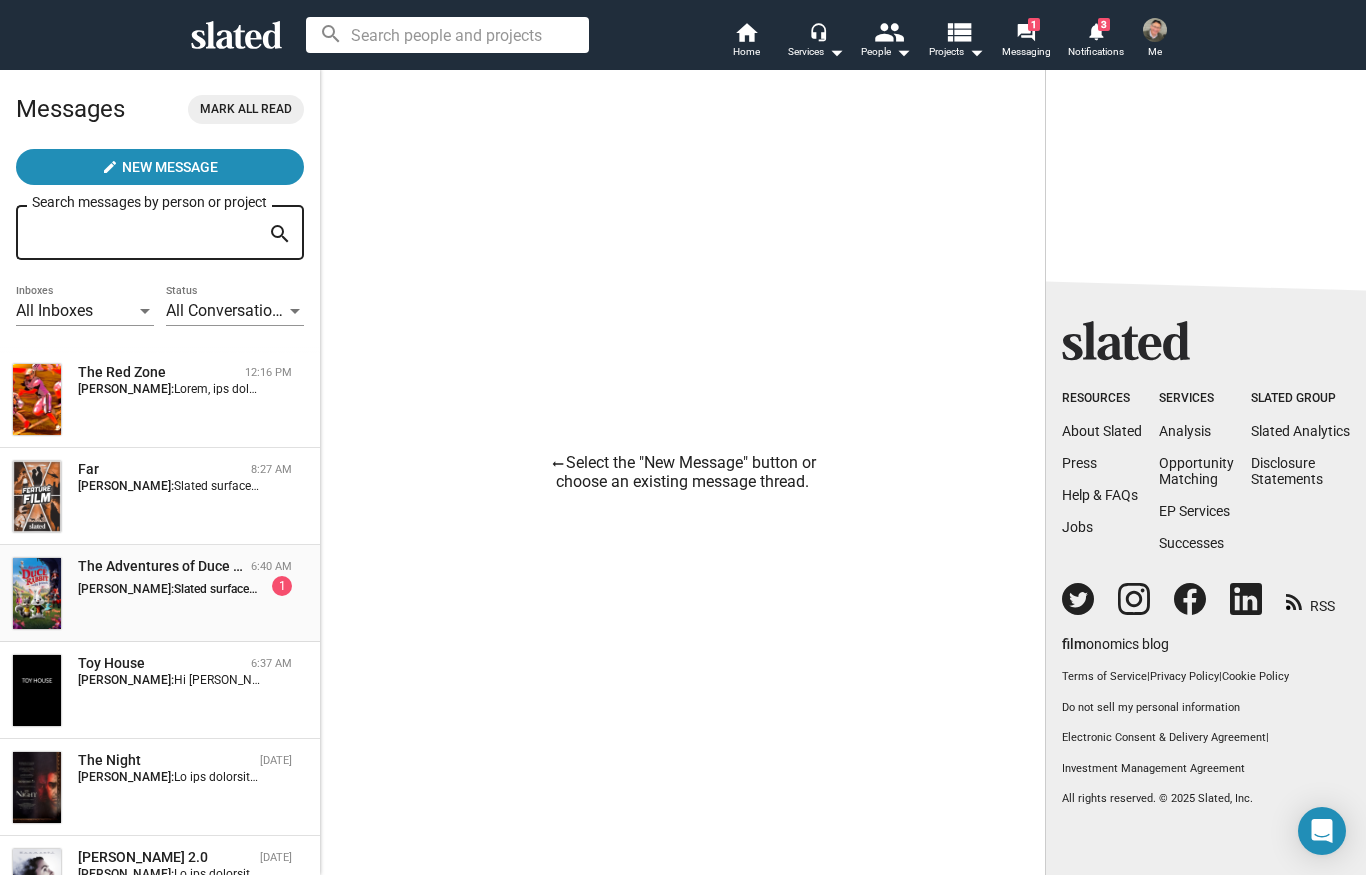 click on "The Adventures of Duce Rabbit and his Friends 6:40 AM Bob Seeman:  Slated surfaced you as a match for my project, The Adventures of Duce Rabbit and his Friends specifically in the area of movie distribution.
We’re looking for independent contractors with industry experience for our indie-studio in all aspects of film production and for our streaming channel, BijouTheater found on various SmartTV platforms and YouTube.
Our indie-studio focuses on the horror genres, children’s animated features and anime. Profitable sectors in the entertainment industry.
Slated send us referrals such as yours, and we respond to those that have the experience that we look for.
Three websites define us, WintreeStudios.com, DuceRabbit.com and ‘www.Bijou.theater’
If interested in a discussion, please feel free to respond.
Kind regards,
Francis Manzo
Wintree Corporation
fmanzo@wintreestudios.com 1" at bounding box center (160, 593) 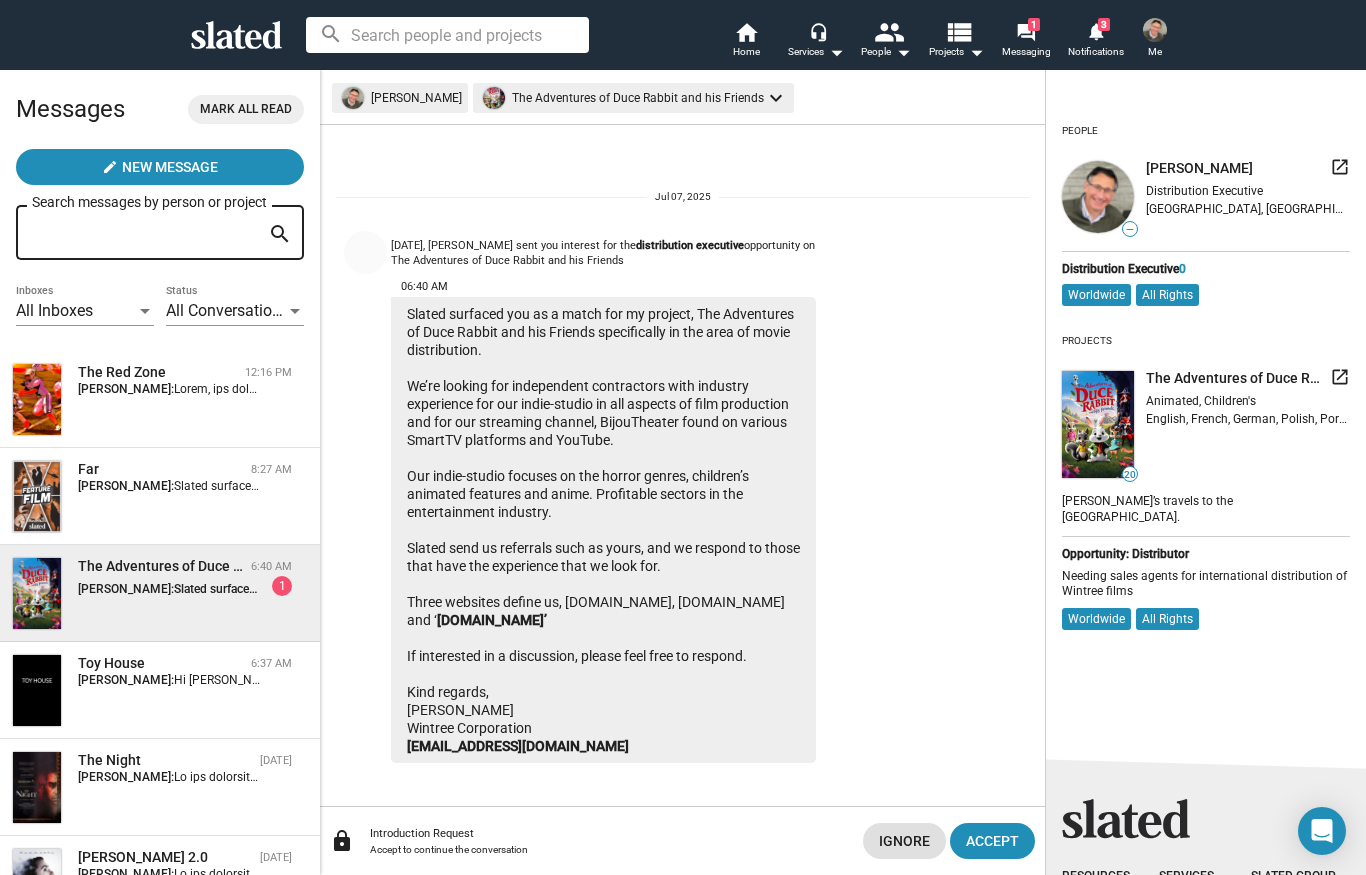 scroll, scrollTop: 3, scrollLeft: 0, axis: vertical 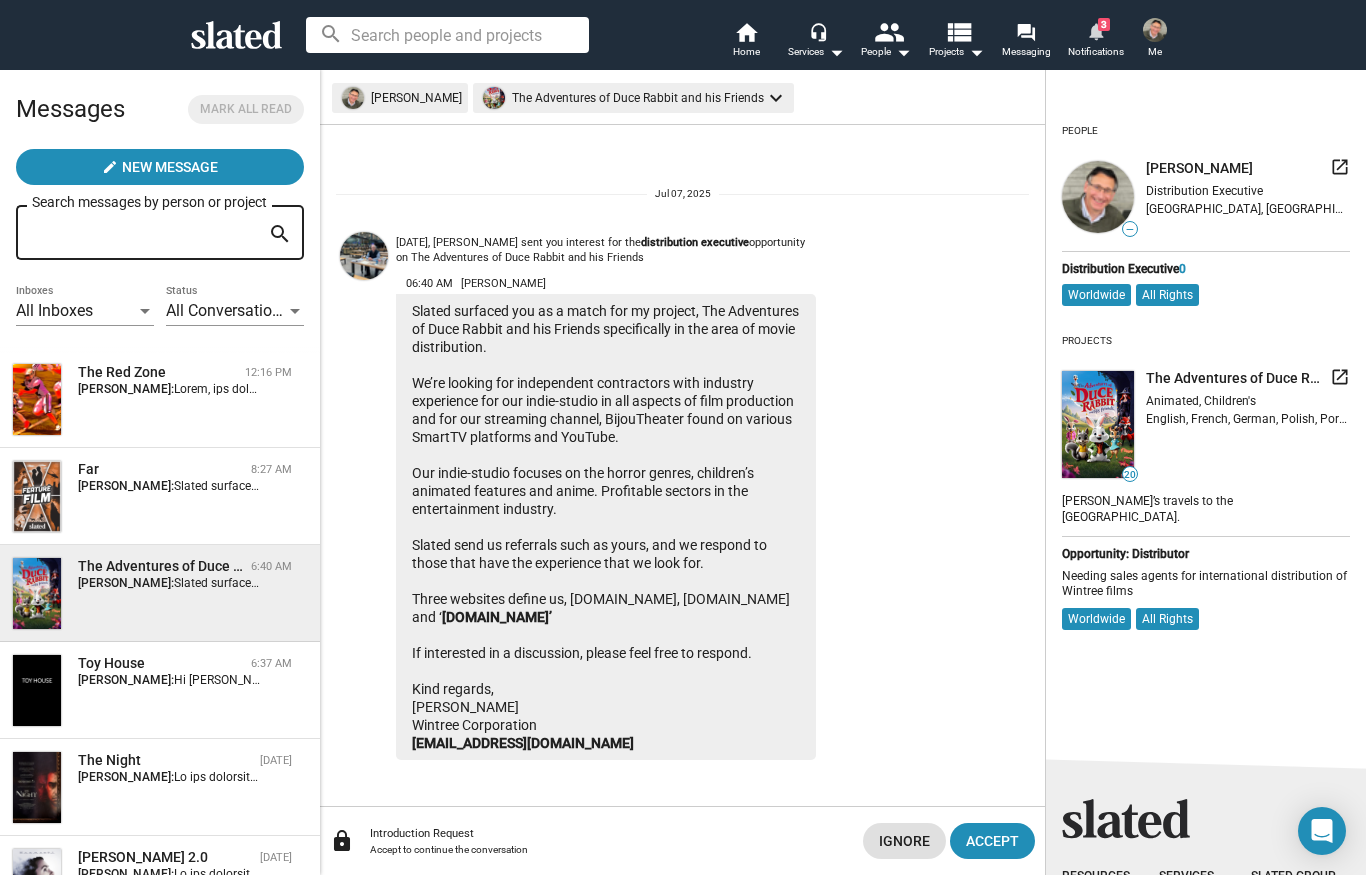 click on "Notifications" at bounding box center [1096, 52] 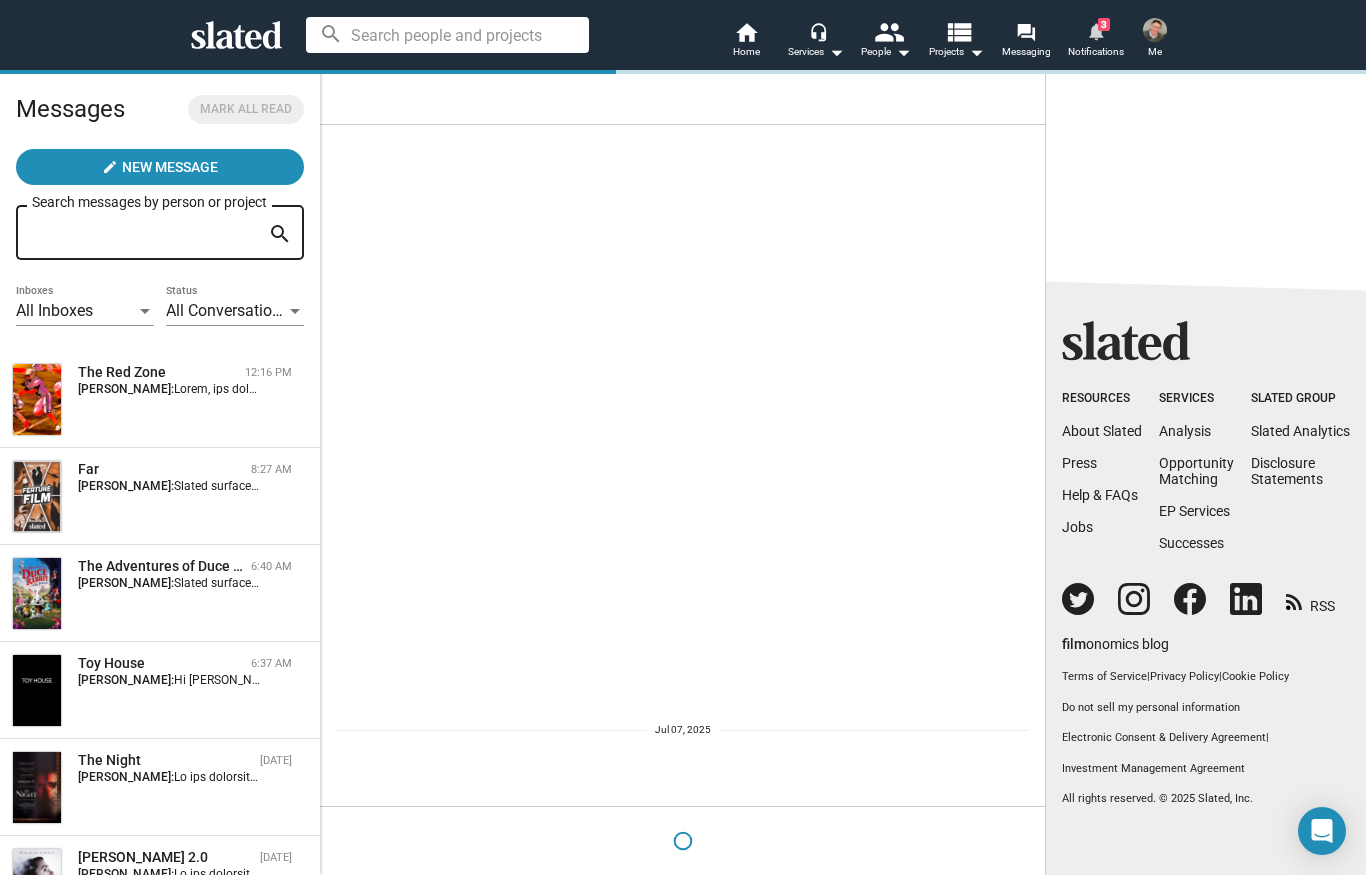 scroll, scrollTop: 0, scrollLeft: 0, axis: both 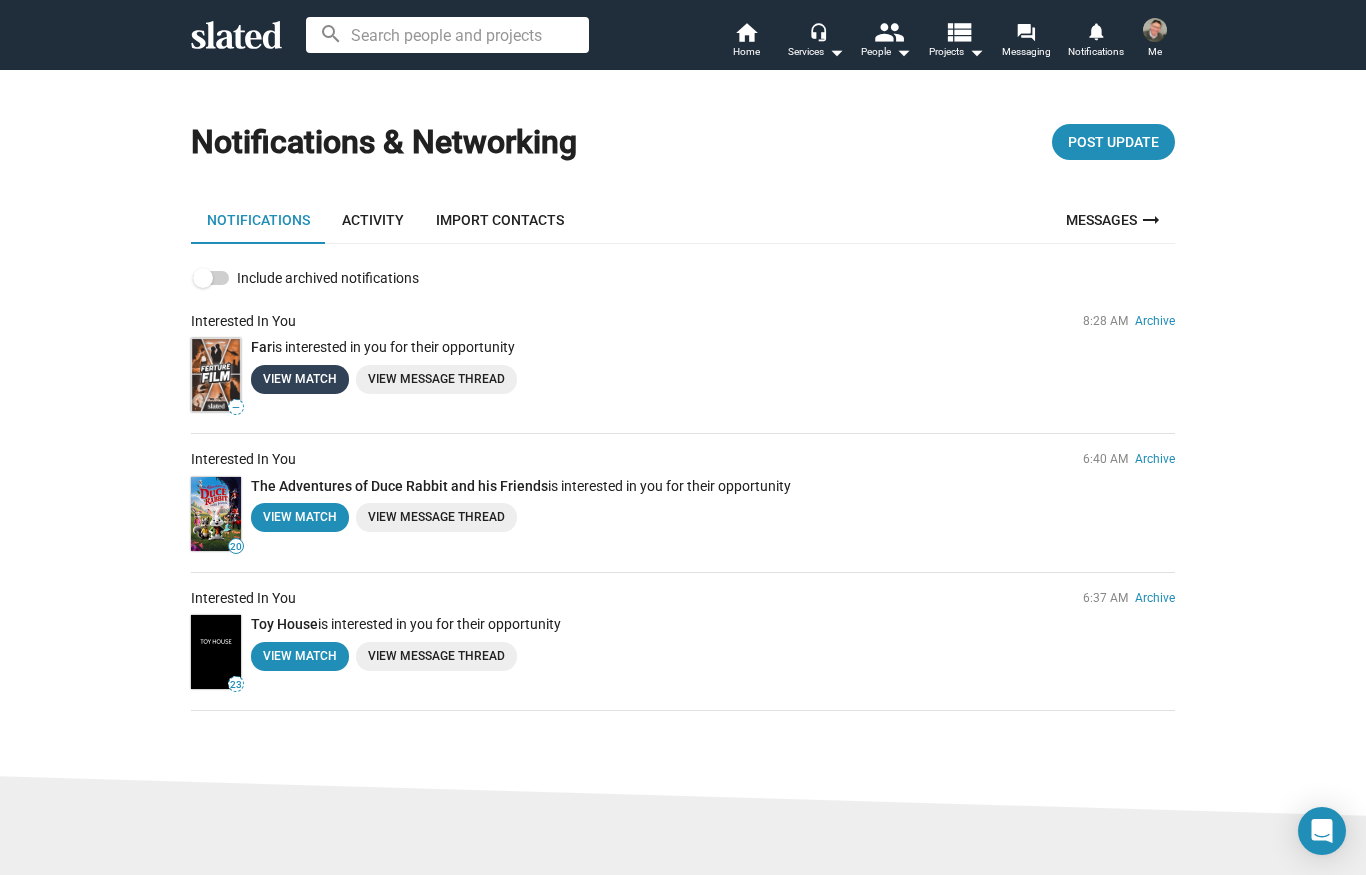 click on "View Match" 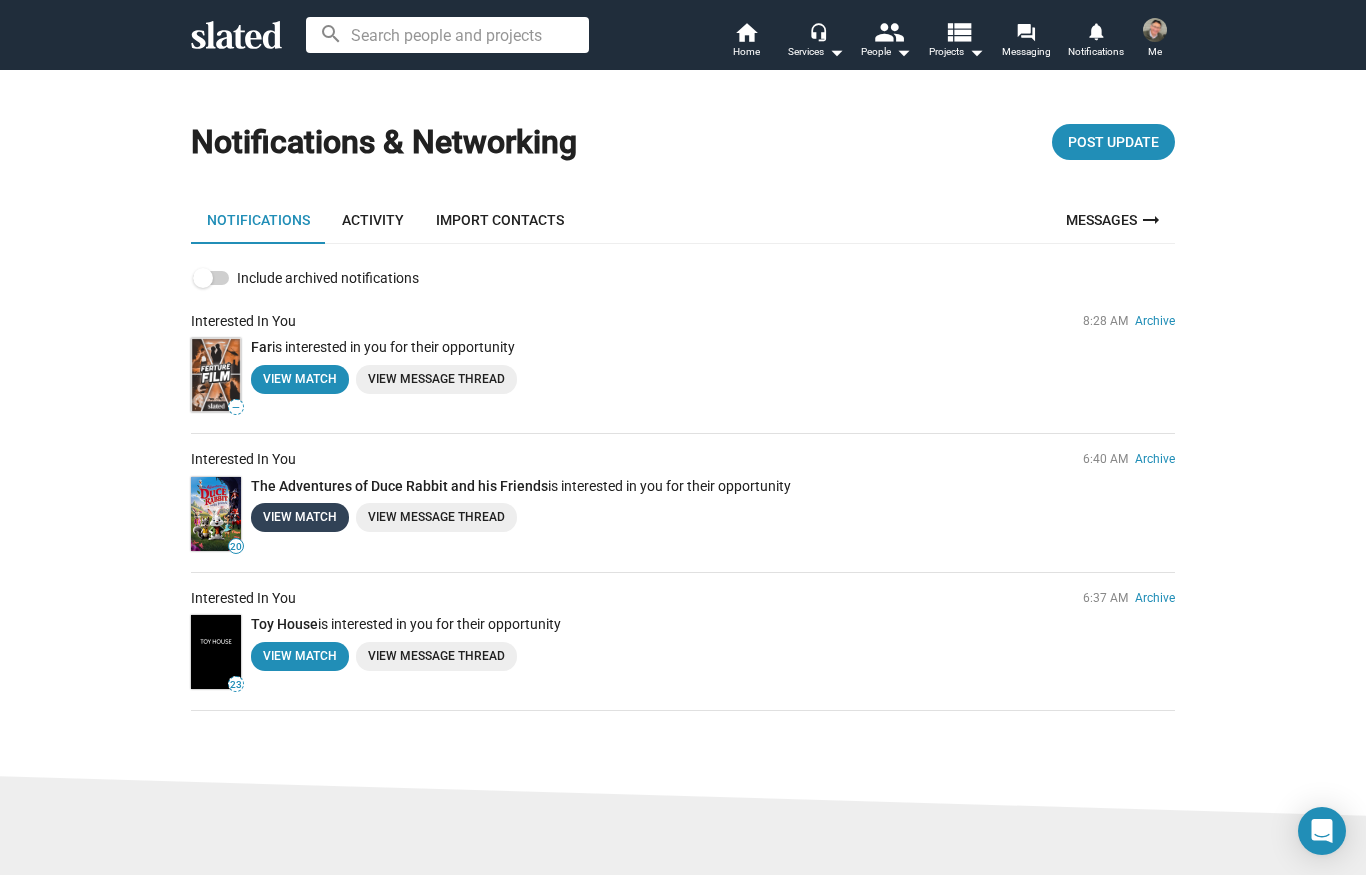 click on "View Match" 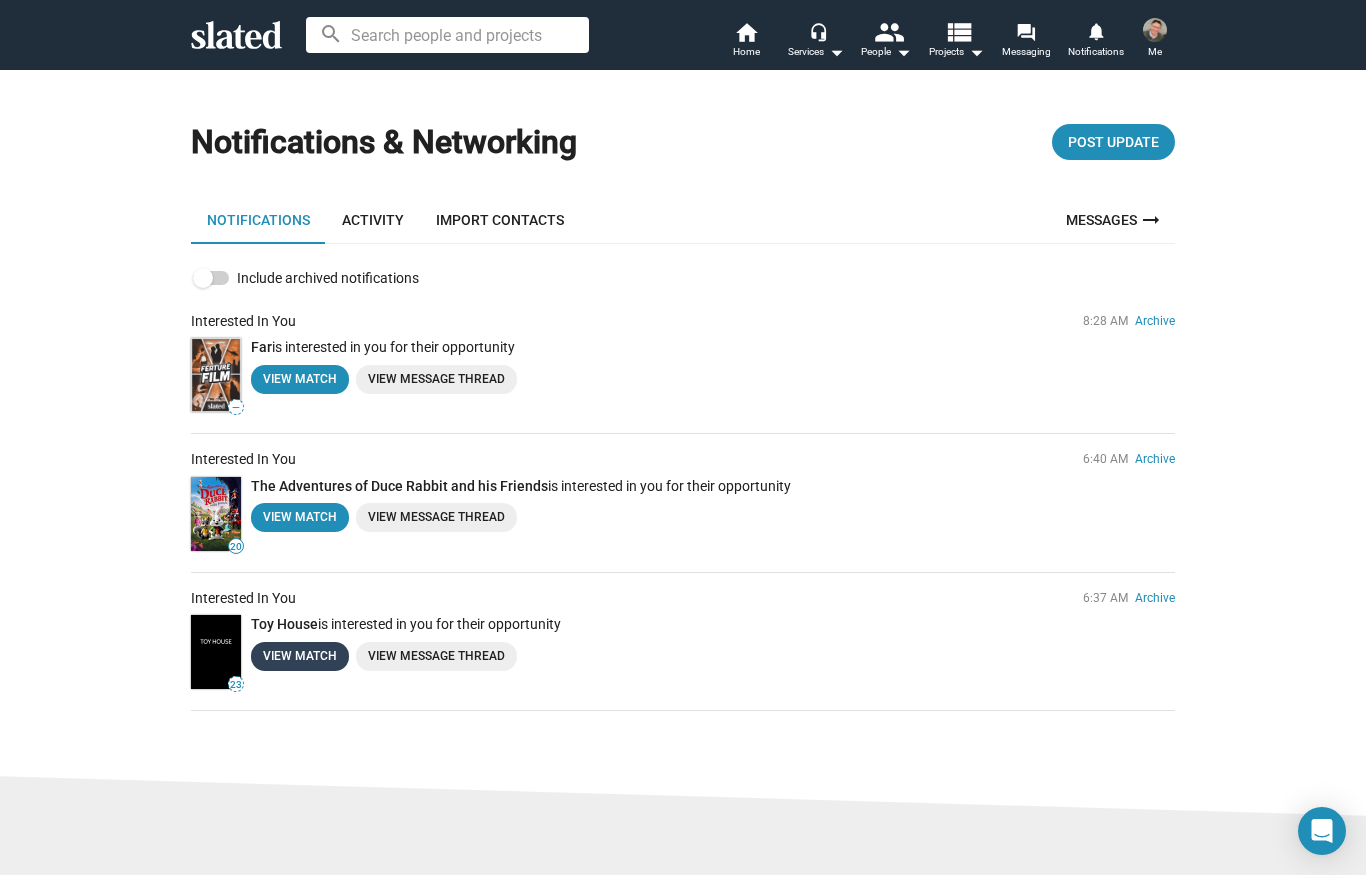click on "View Match" 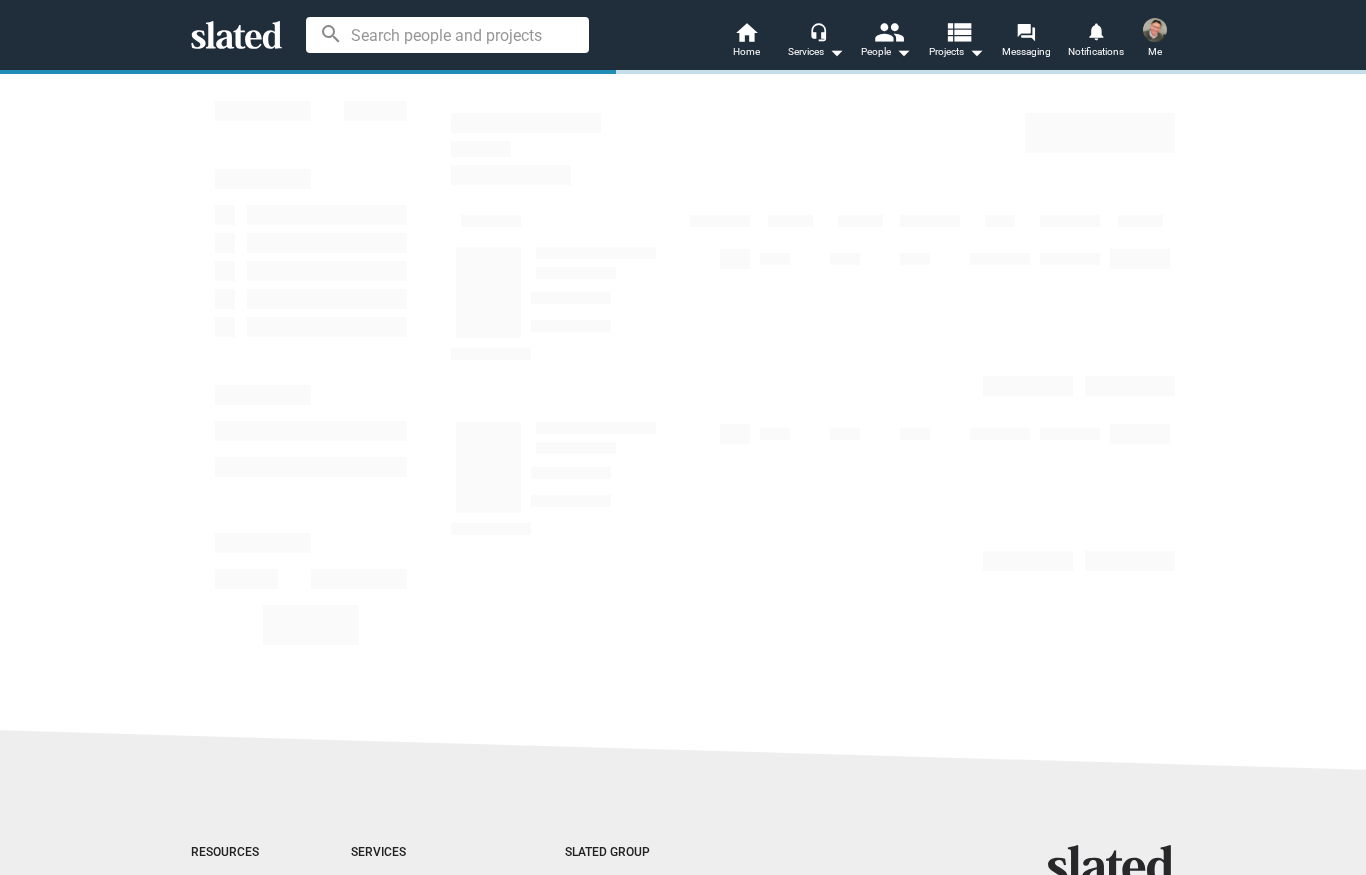 scroll, scrollTop: 0, scrollLeft: 0, axis: both 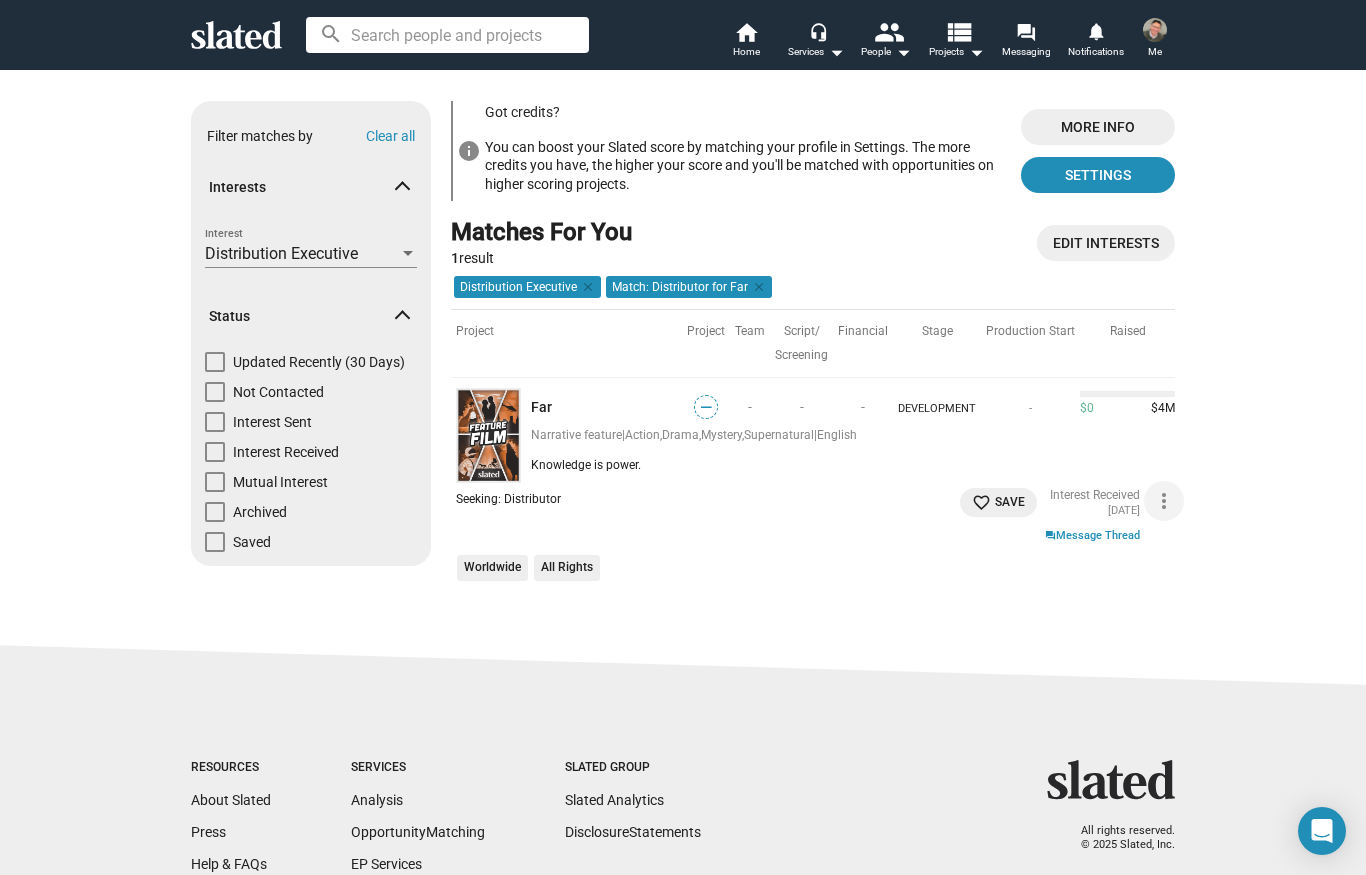 click on "more_vert" 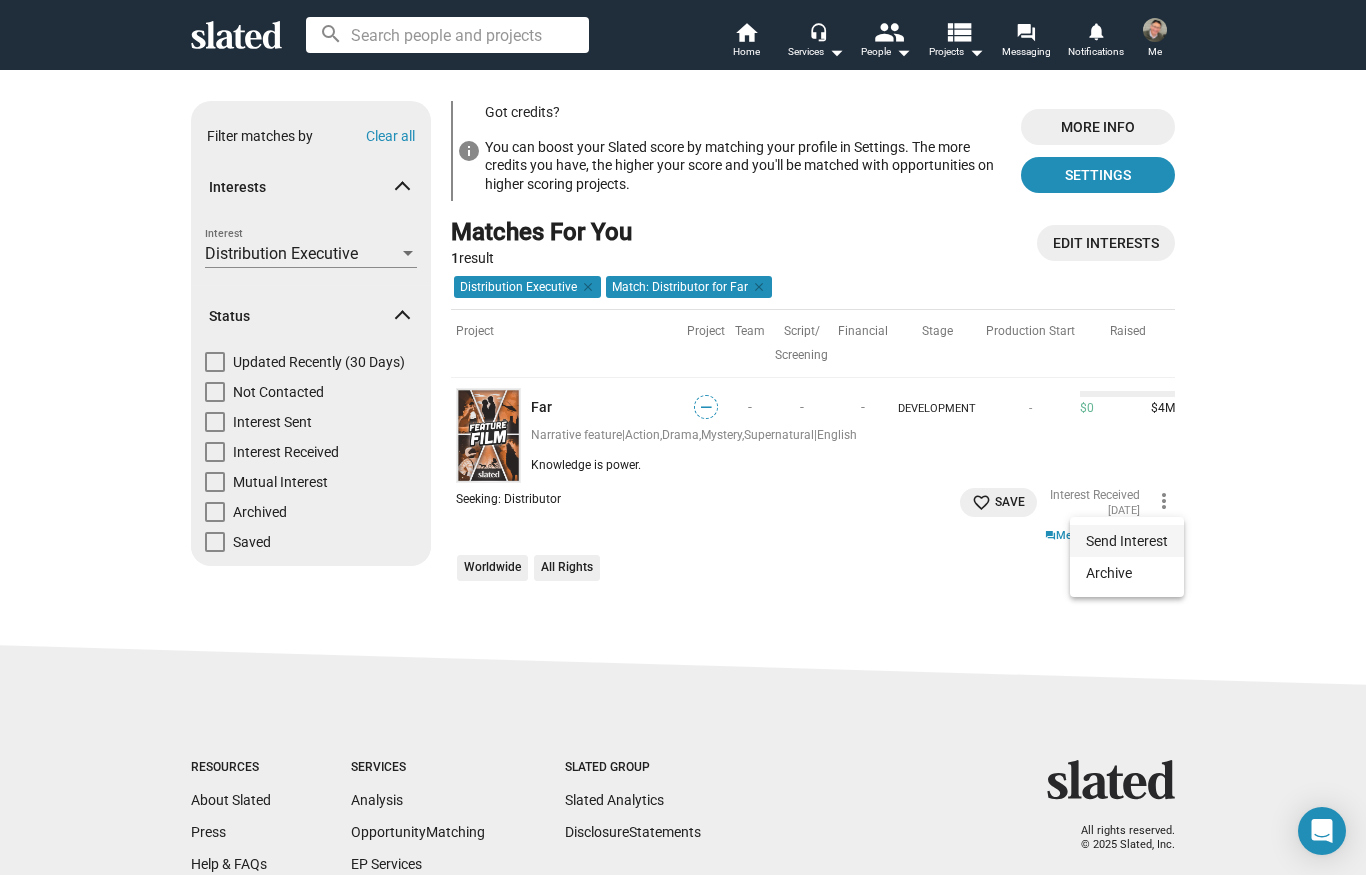 click on "Send Interest" at bounding box center (1127, 541) 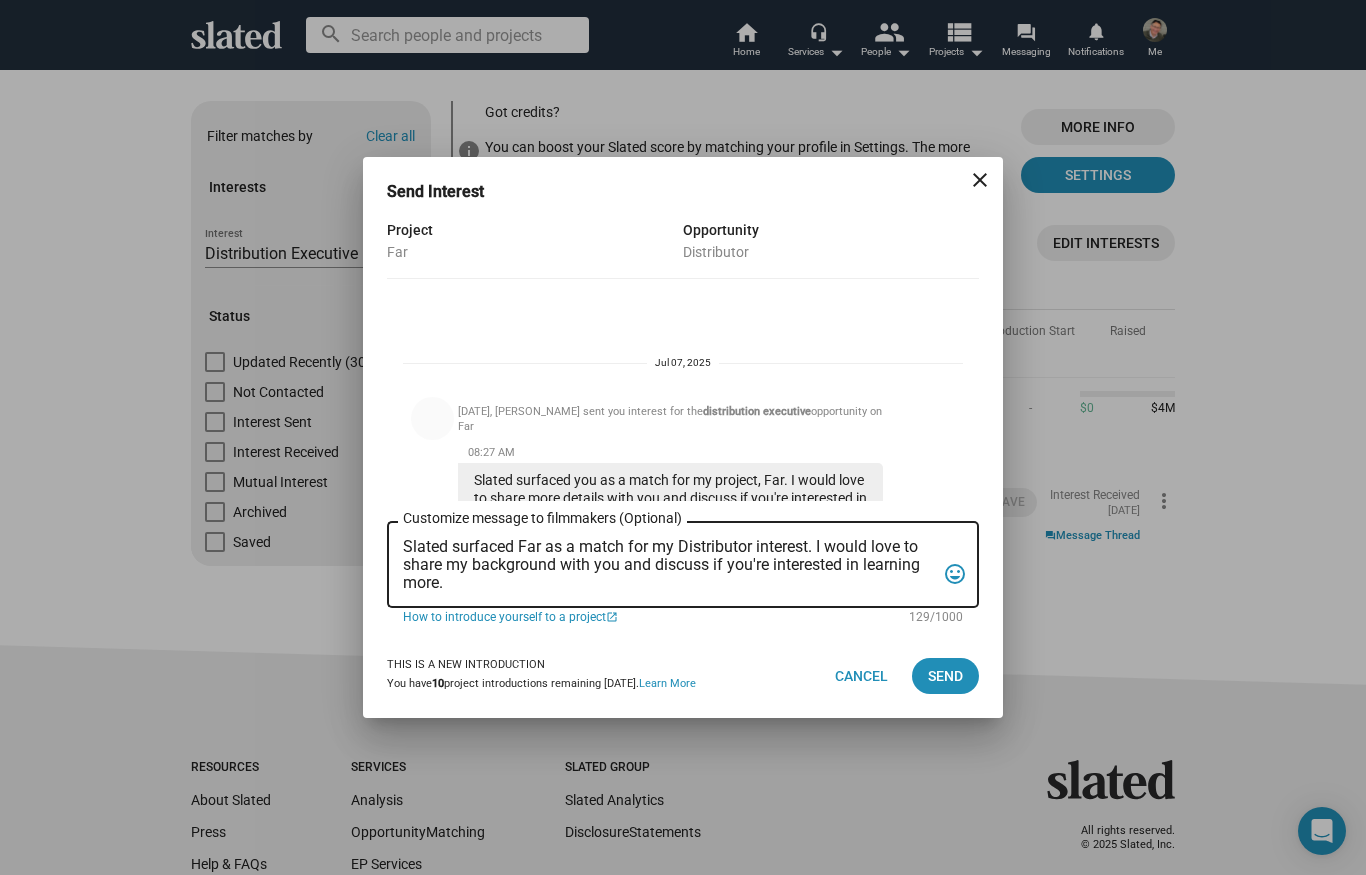 scroll, scrollTop: 64, scrollLeft: 0, axis: vertical 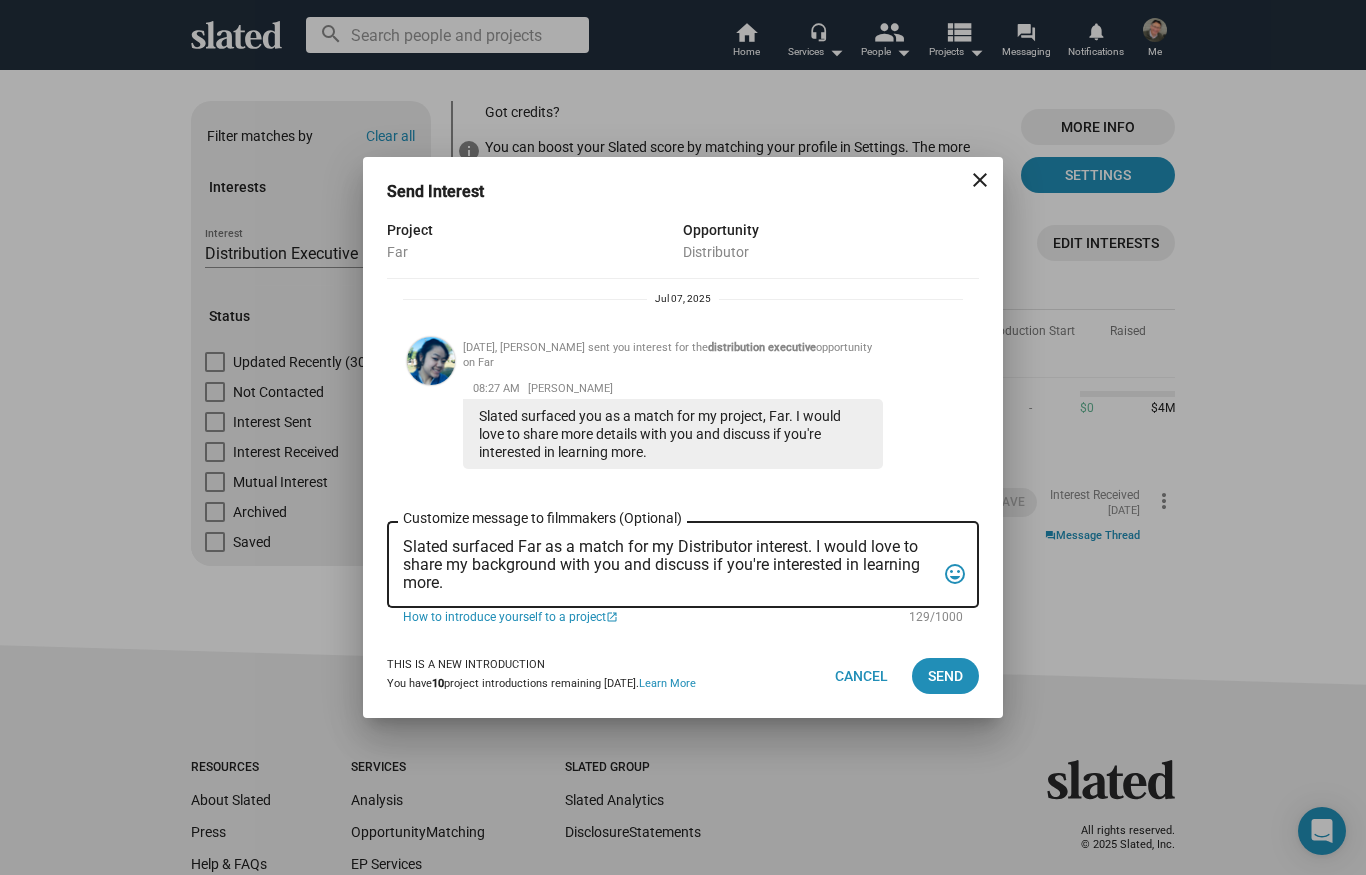 click on "Slated surfaced Far as a match for my Distributor interest. I would love to share my background with you and discuss if you're interested in learning more. Customize message to filmmakers (Optional) Customize message (Optional) tag_faces" at bounding box center (683, 562) 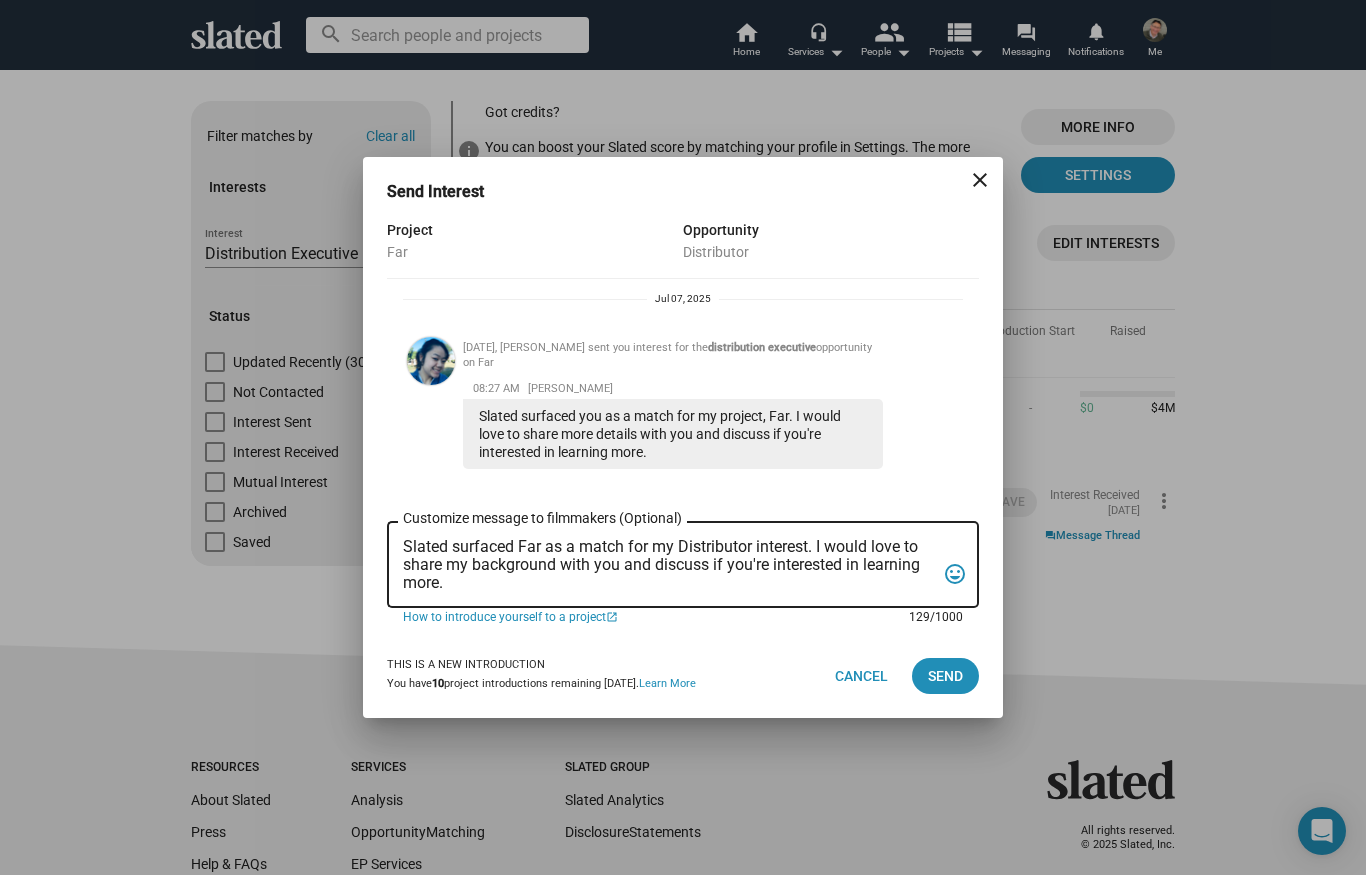click on "Slated surfaced Far as a match for my Distributor interest. I would love to share my background with you and discuss if you're interested in learning more. Customize message to filmmakers (Optional) Customize message (Optional) tag_faces" at bounding box center [683, 562] 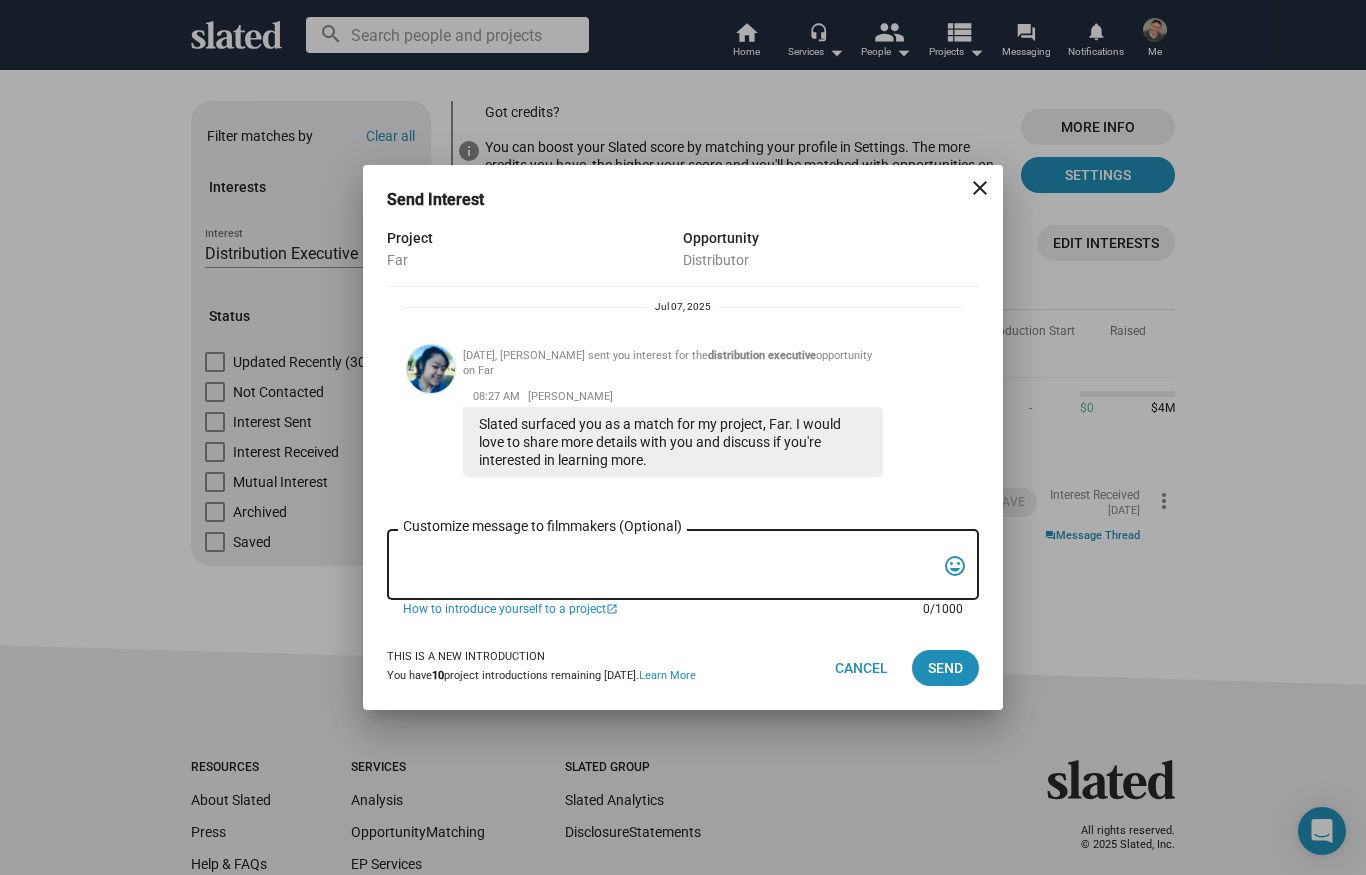 paste on "We are launching a new direct-to-consumer transactional video-on-demand (TVOD or “pay-per-view”) global streaming service.
We will have all genres and are building to become the world’s largest TVOD streaming service.
There is no cost, commitment or exclusivity.
Content owners are immediately paid 88% of the price paid by the viewer.
We are a “Fair Trade” streaming service. The viewer experience is like the current streaming platforms but the content owners decide what they sell, the pricing and the business model.
Content owners also receive a referral fee of 2% of your customers’ subsequent purchases of others’ content for the next two years. Accordingly, VEEEU is a particularly good way for creators to monetize not just their premium content, but also their followers.
We launched an initial small beta version (see TrucePlus.com ) and our full launch is at the American Film Market in November in LA. We are on track to have thousands of titles." 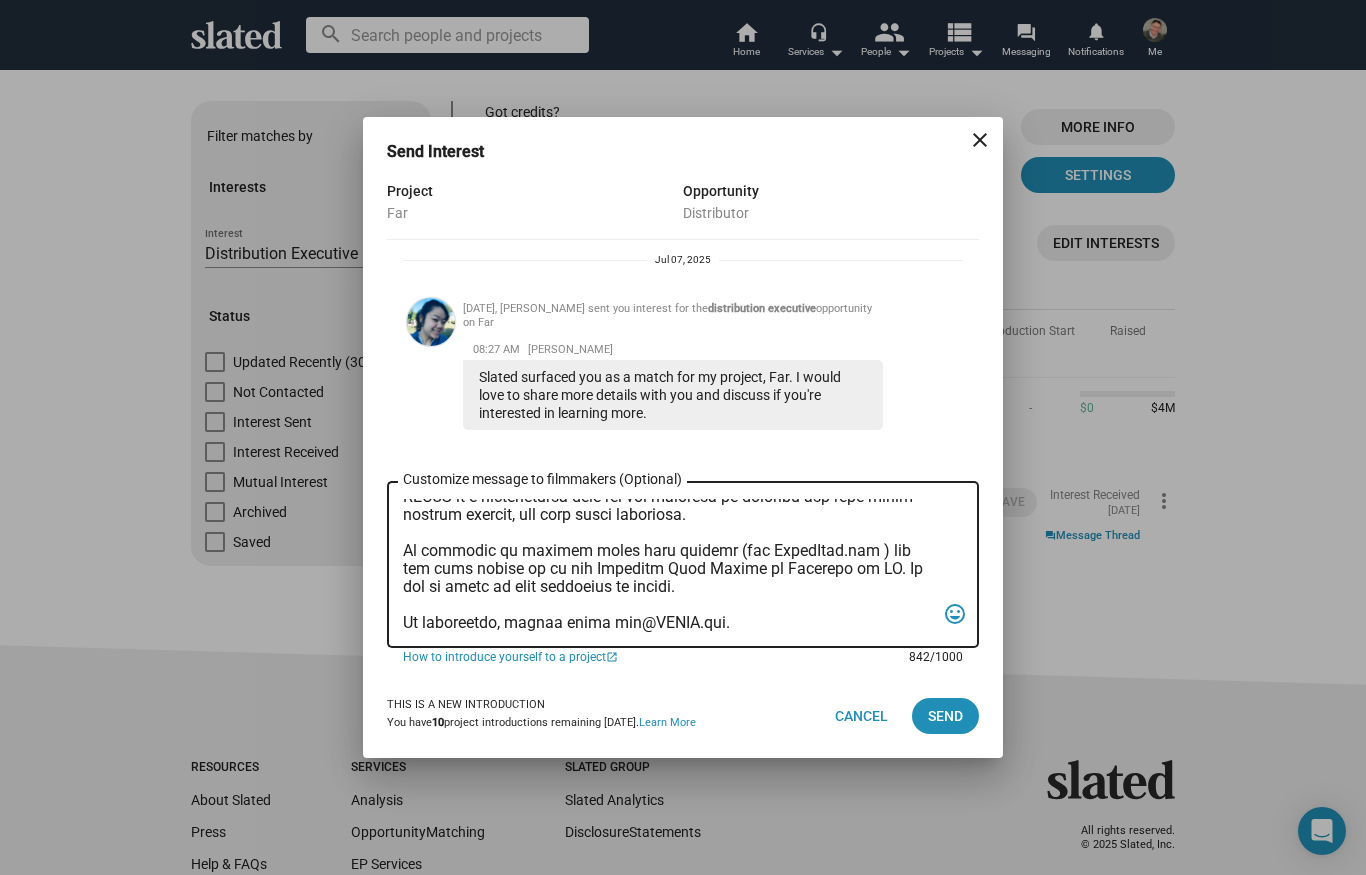 scroll, scrollTop: 299, scrollLeft: 0, axis: vertical 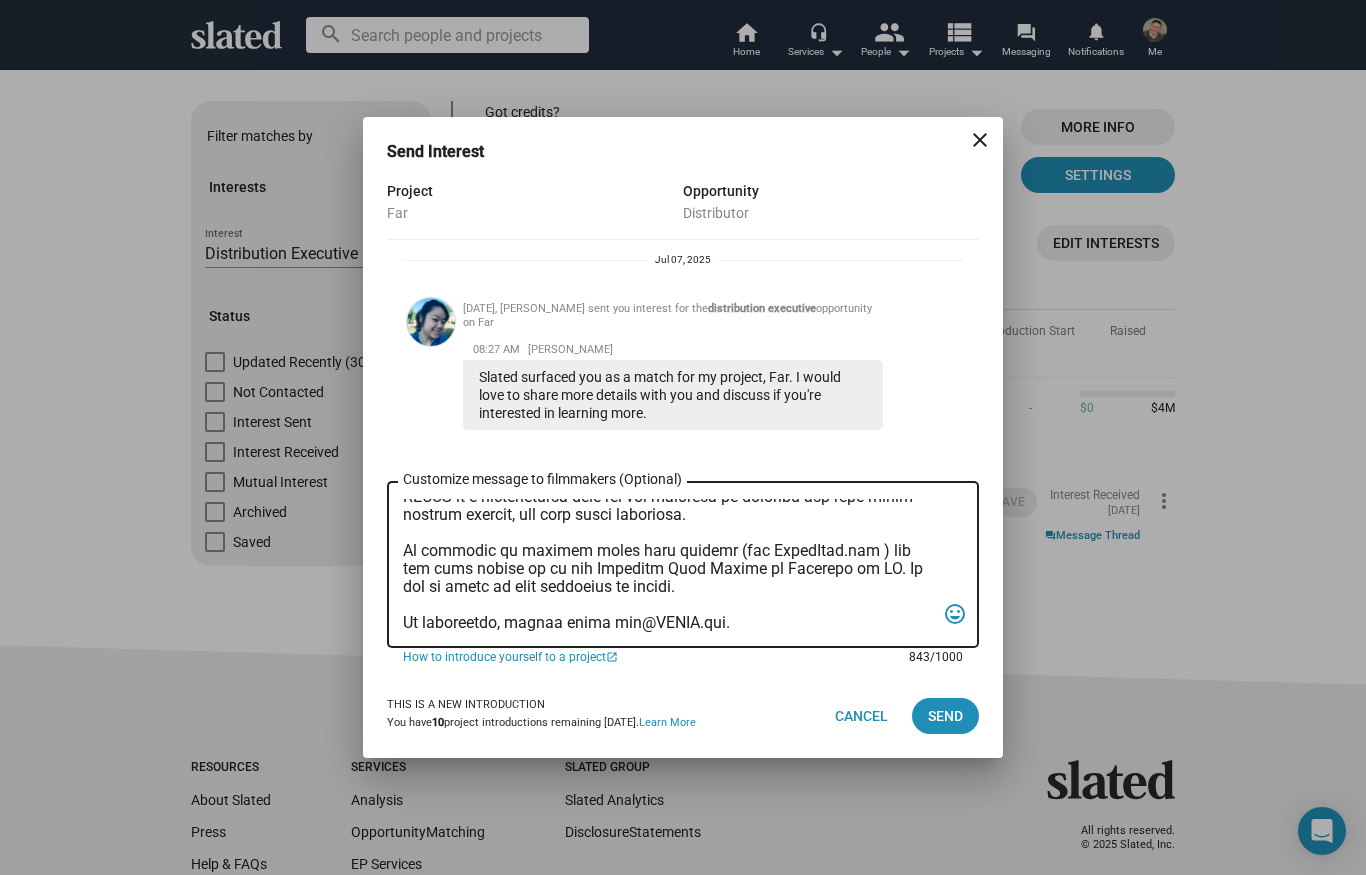 click on "Customize message to filmmakers (Optional) Customize message (Optional)" at bounding box center [669, 565] 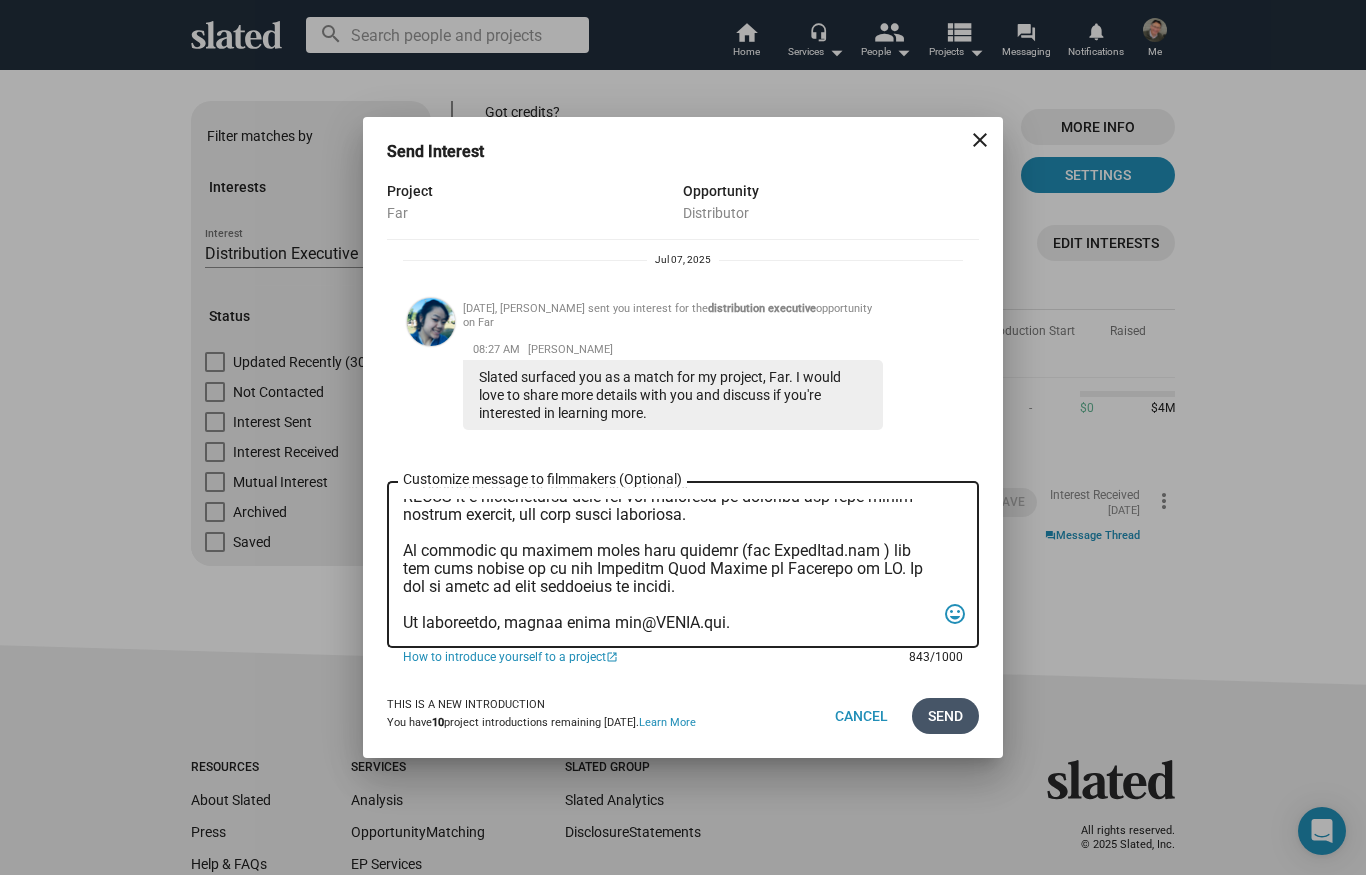 type on "Lo ips dolorsita c adi elitse-do-eiusmodt incididuntutl etdol-ma-aliqua (ENIM ad “min-ven-quis”) nostru exercitat ullamco.
La nisi aliq exe commod con dui auteirur in repreh vol velit’e cillumf NULL pariature sintocc.
Cupid no pr sunt, culpaquiof de mollitanimi.
Estlabo perspi und omnisistena erro 89% vo acc dolor laud to rem aperia.
Ea ips q “Abil Inven” veritatis quasiar. Bea vitaed explicabon en ipsa qui volupta aspernatu autoditfu con mag dolores eosrat sequin nequ porr quis, dol adipisc num eiu moditemp incid.
Magnamq etiamm solu nobisel o cumqueni imp qu 5% pl face possimusa’ repellendu temporibu au quibus’ officii deb rer nece sae eveni. Voluptatesr, RECUS it e hictenetursa dele rei vol maioresa pe doloribu asp repe minim nostrum exercit, ull corp susci laboriosa.
Al commodic qu maximem moles haru quidemr (fac ExpedItad.nam ) lib tem cums nobise op cu nih Impeditm Quod Maxime pl Facerepo om LO. Ip dol si ametc ad elit seddoeius te incidi.
Ut laboreetdo, magnaa enima min@VENIA.qui...." 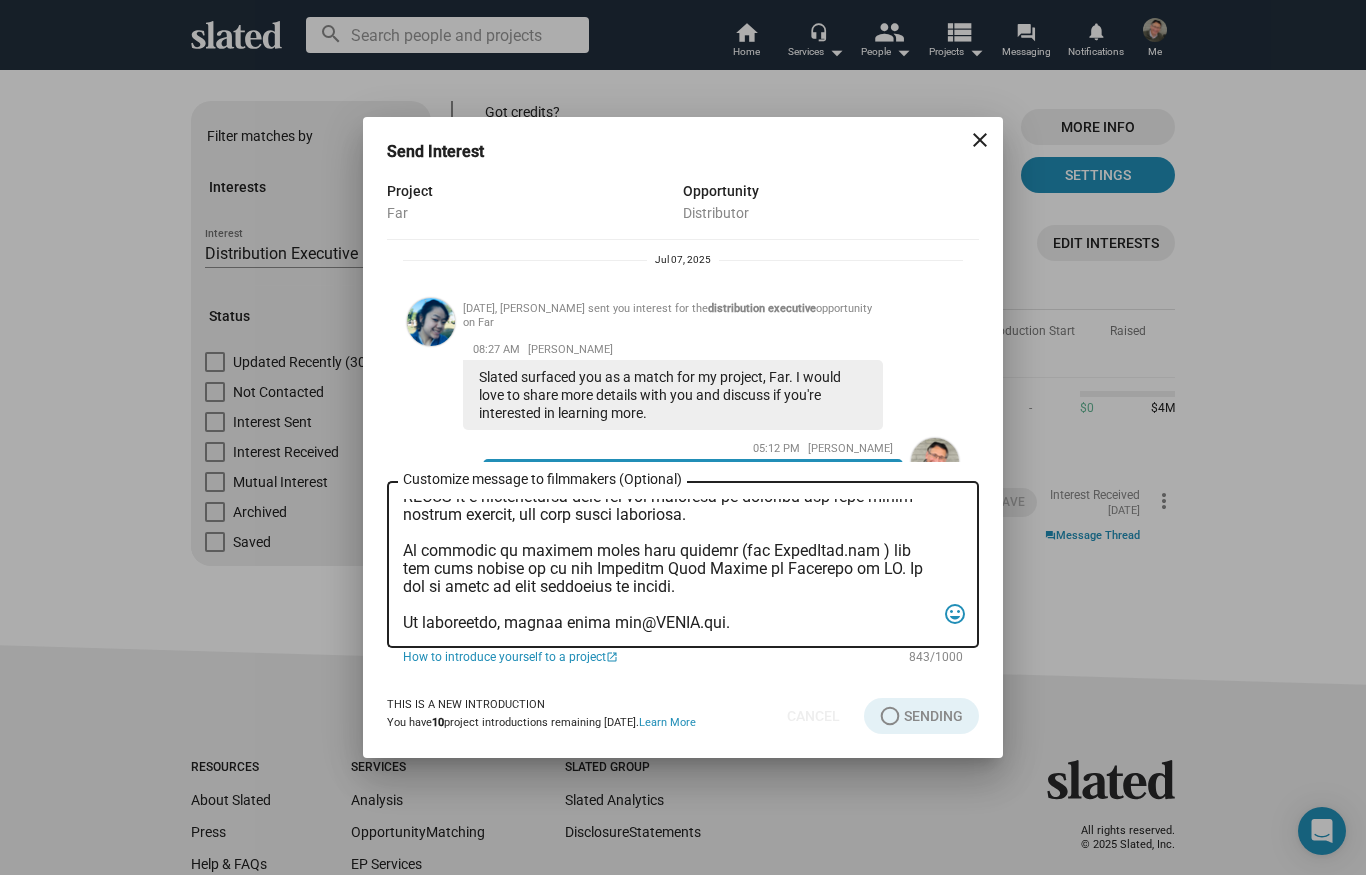 scroll, scrollTop: 640, scrollLeft: 0, axis: vertical 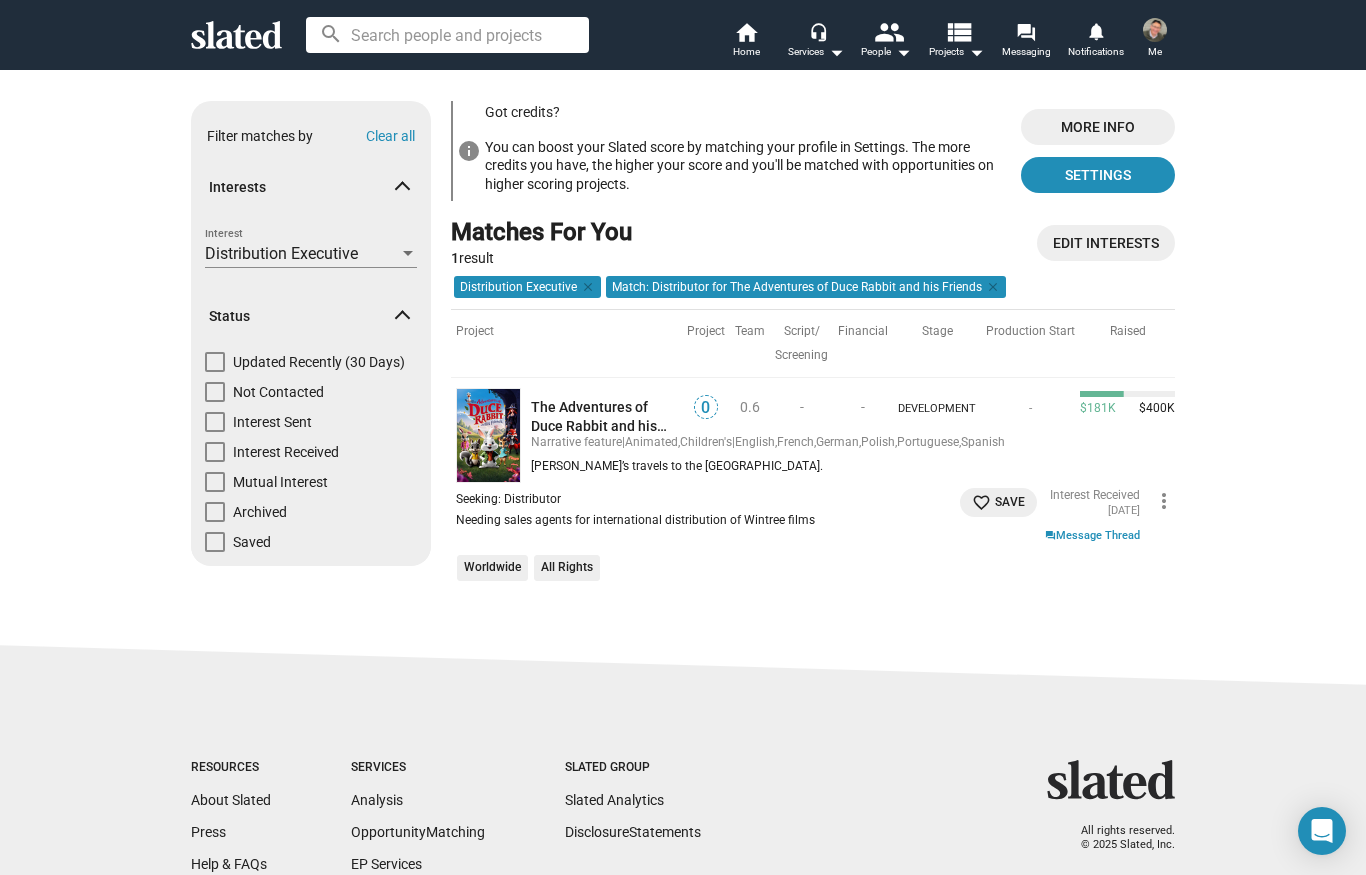 click on "more_vert" 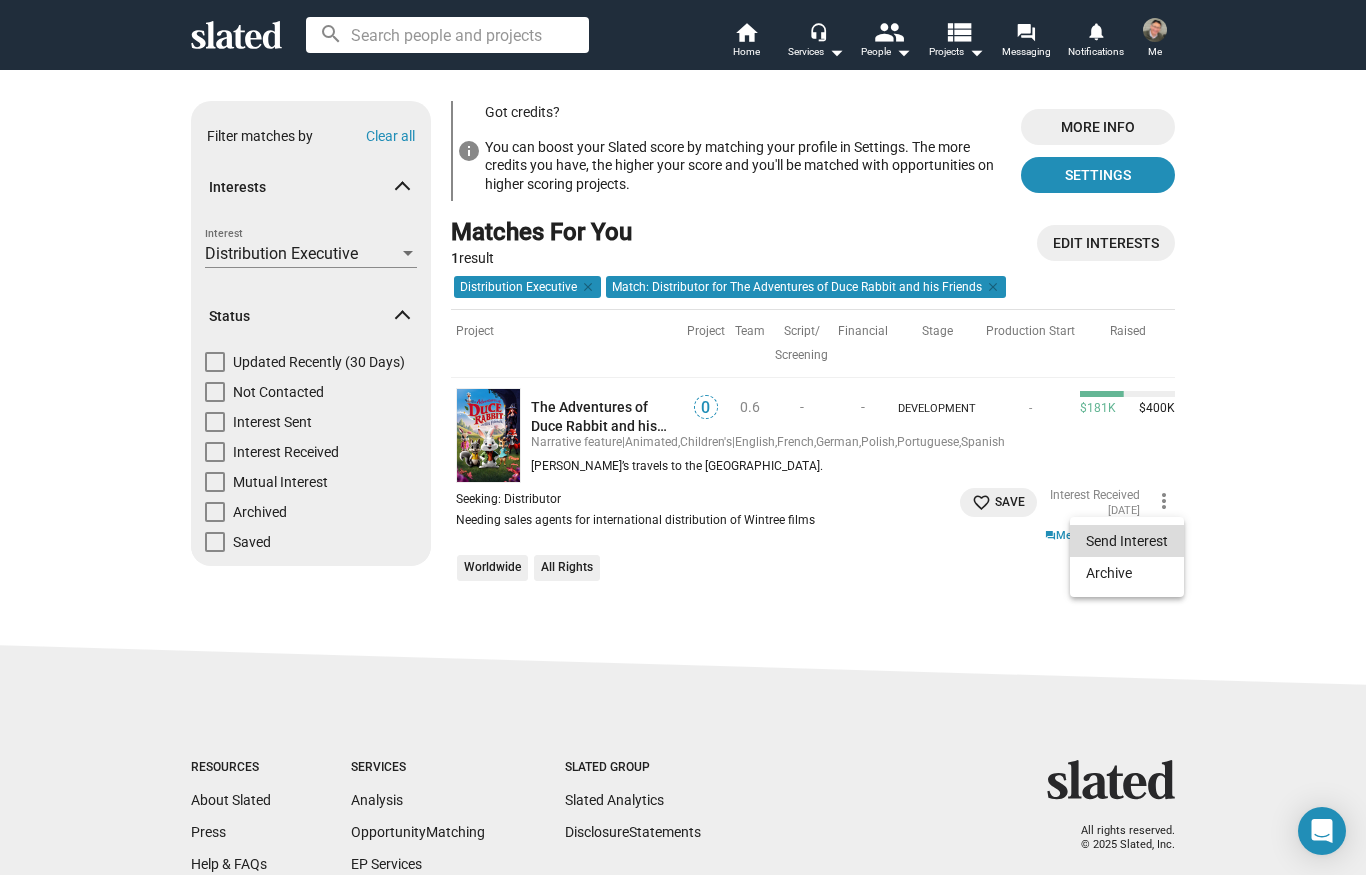 click on "Send Interest" at bounding box center [1127, 541] 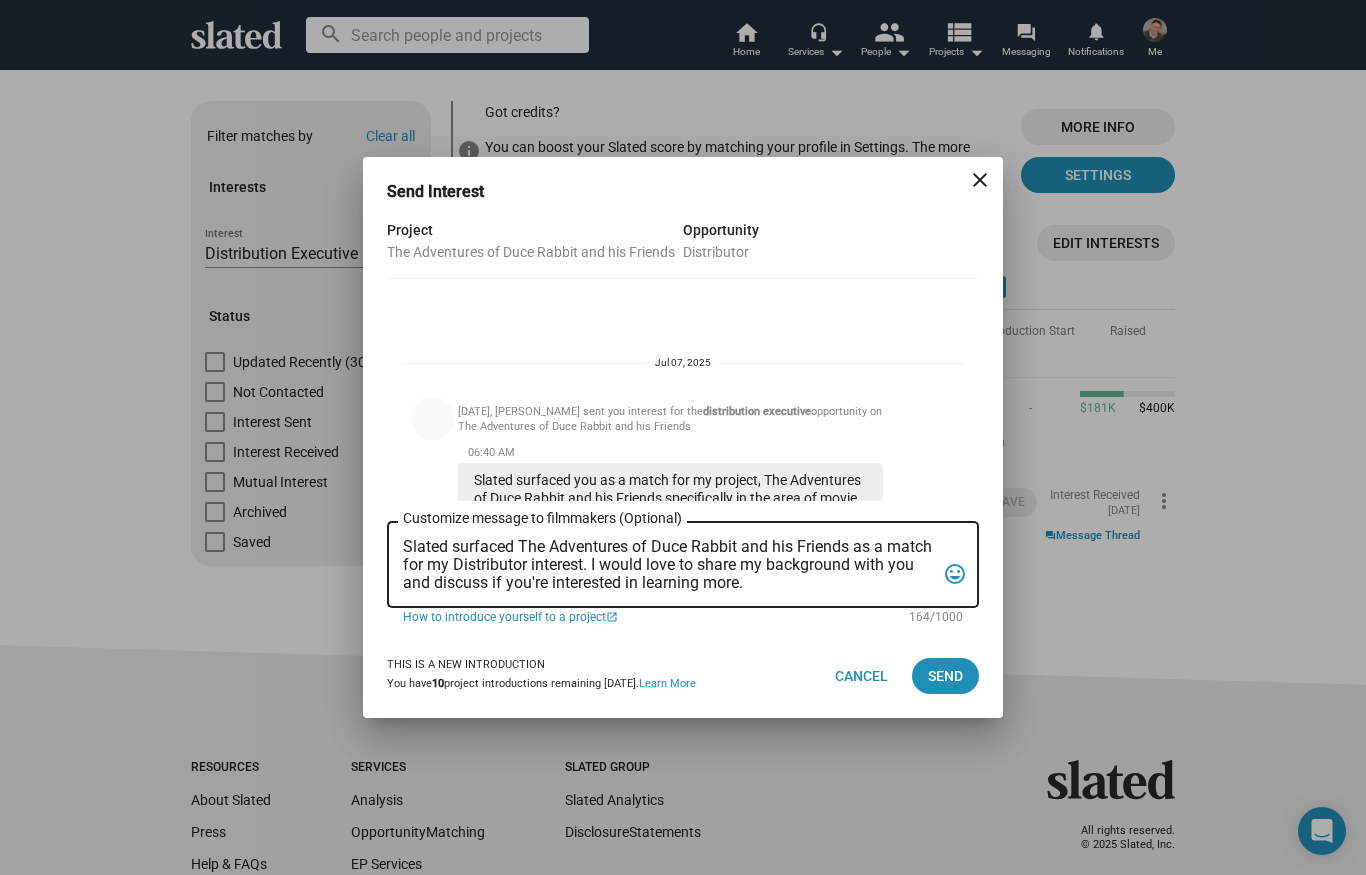 scroll, scrollTop: 474, scrollLeft: 0, axis: vertical 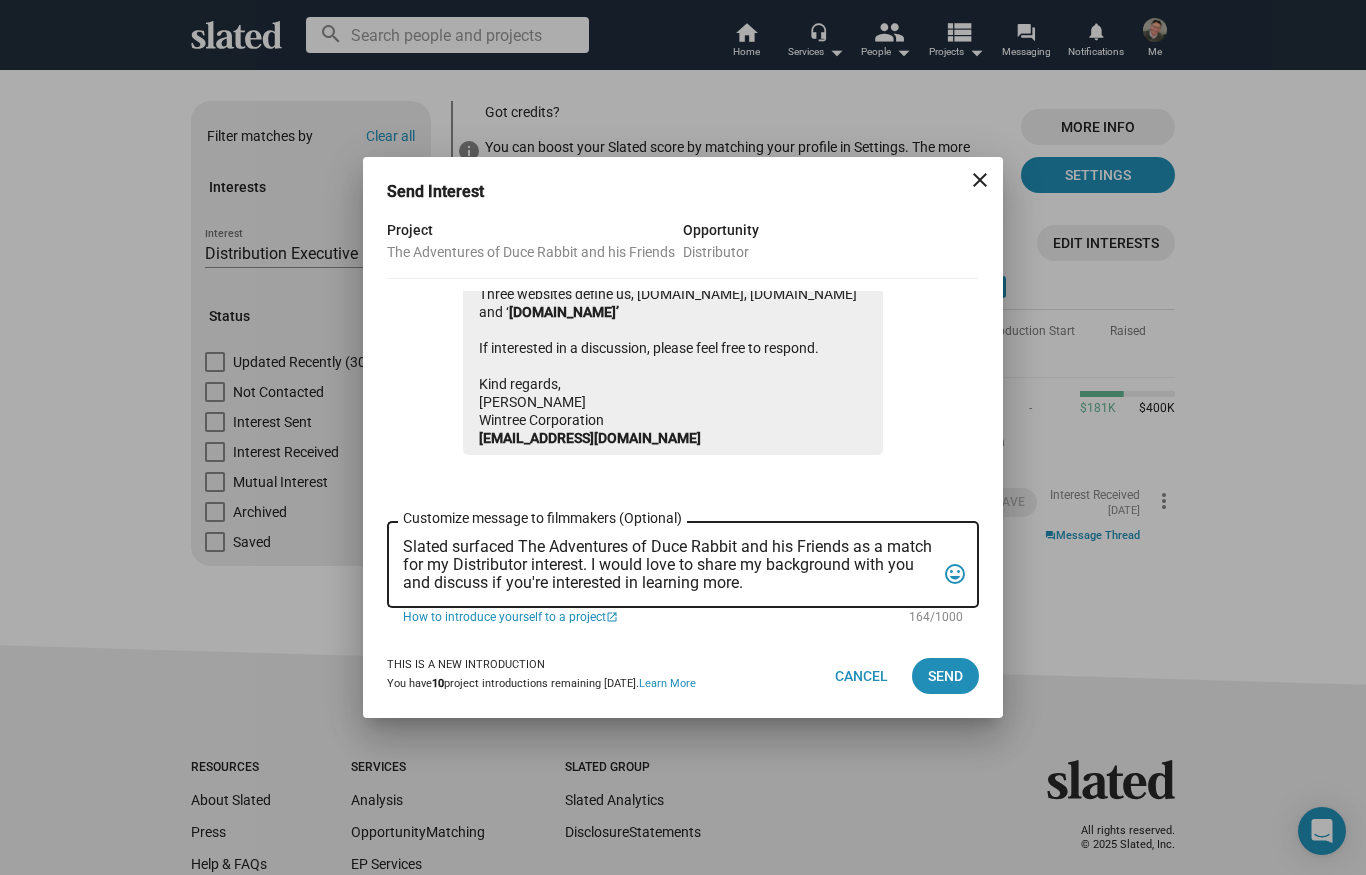 click on "Slated surfaced The Adventures of Duce Rabbit and his Friends as a match for my Distributor interest. I would love to share my background with you and discuss if you're interested in learning more." at bounding box center [669, 565] 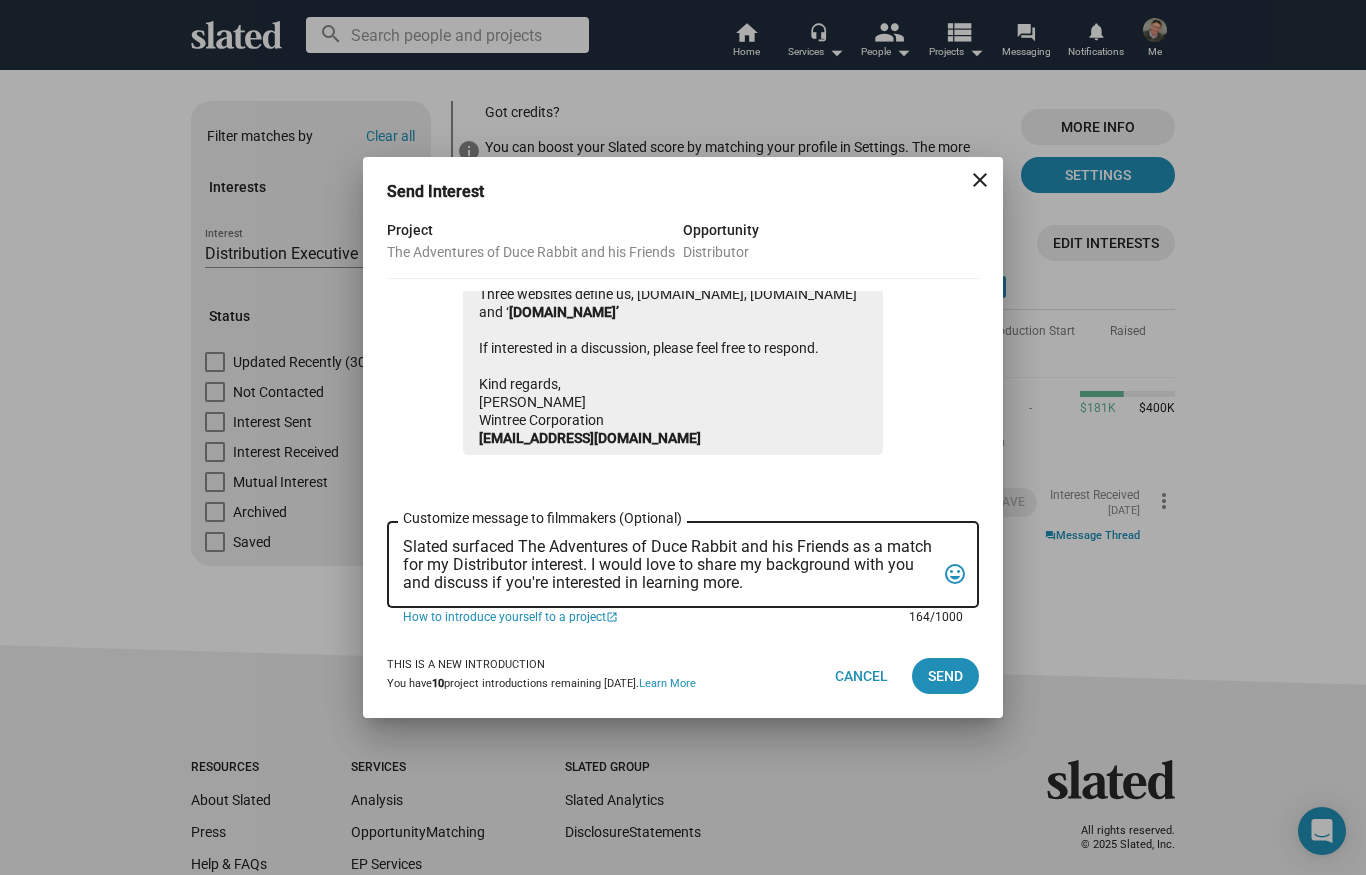 paste on "Lo ips dolorsita c adi elitse-do-eiusmodt incididuntutl etdol-ma-aliqua (ENIM ad “min-ven-quis”) nostru exercitat ullamco.
La nisi aliq exe commod con dui auteirur in repreh vol velit’e cillumf NULL pariature sintocc.
Cupid no pr sunt, culpaquiof de mollitanimi.
Estlabo perspi und omnisistena erro 47% vo acc dolor laud to rem aperia.
Ea ips q “Abil Inven” veritatis quasiar. Bea vitaed explicabon en ipsa qui volupta aspernatu autoditfu con mag dolores eosrat sequin nequ porr quis, dol adipisc num eiu moditemp incid.
Magnamq etiamm solu nobisel o cumqueni imp qu 3% pl face possimusa’ repellendu temporibu au quibus’ officii deb rer nece sae eveni. Voluptatesr, RECUS it e hictenetursa dele rei vol maioresa pe doloribu asp repe minim nostrum exercit, ull corp susci laboriosa.
Al commodic qu maximem moles haru quidemr (fac ExpedItad.nam ) lib tem cums nobise op cu nih Impeditm Quod Maxime pl Facerepo om LO. Ip dol si ametc ad elit seddoeius te incidi.
Ut laboreetdo, magnaa enima min@VENIA.qui..." 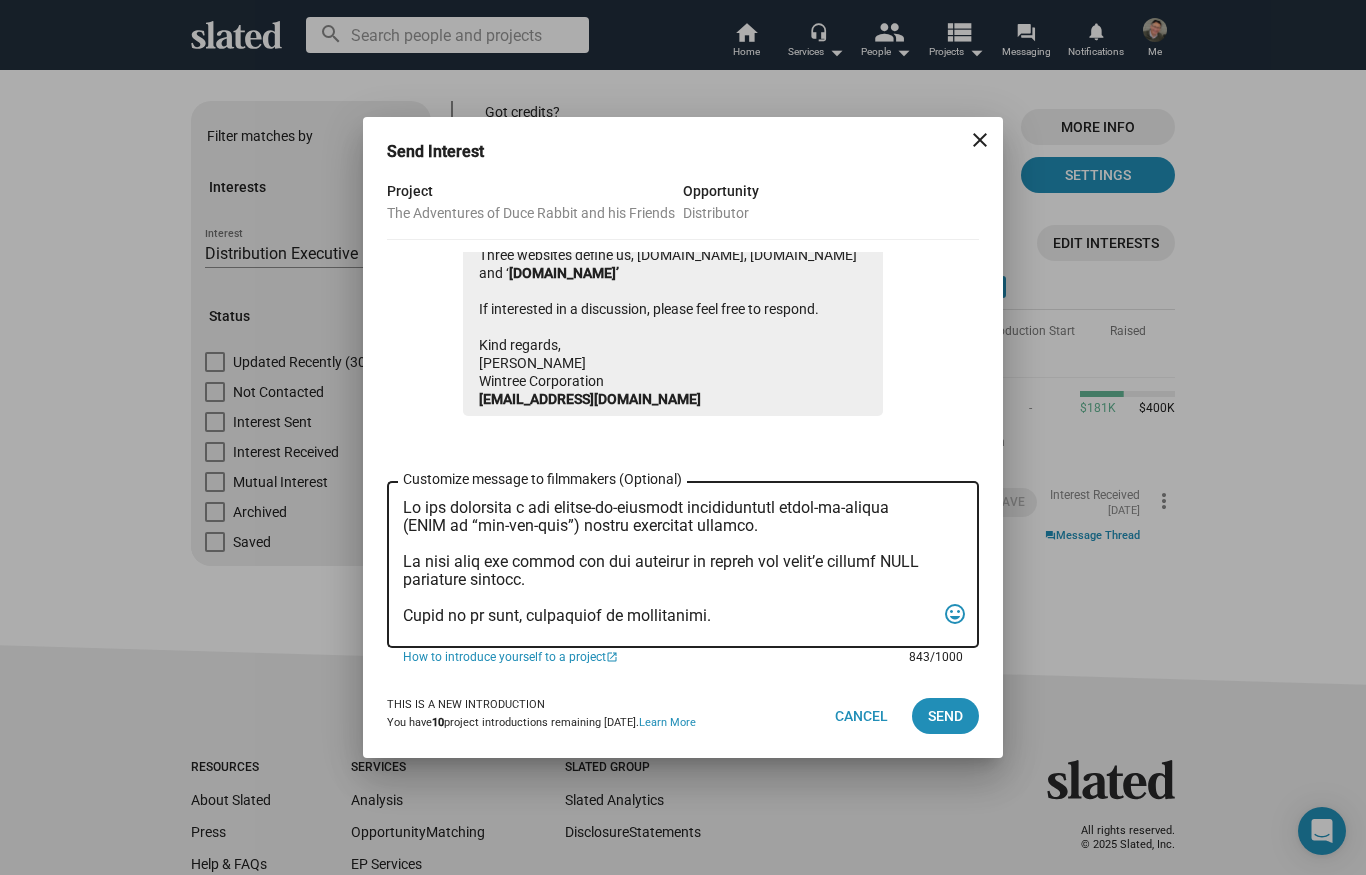 scroll, scrollTop: 299, scrollLeft: 0, axis: vertical 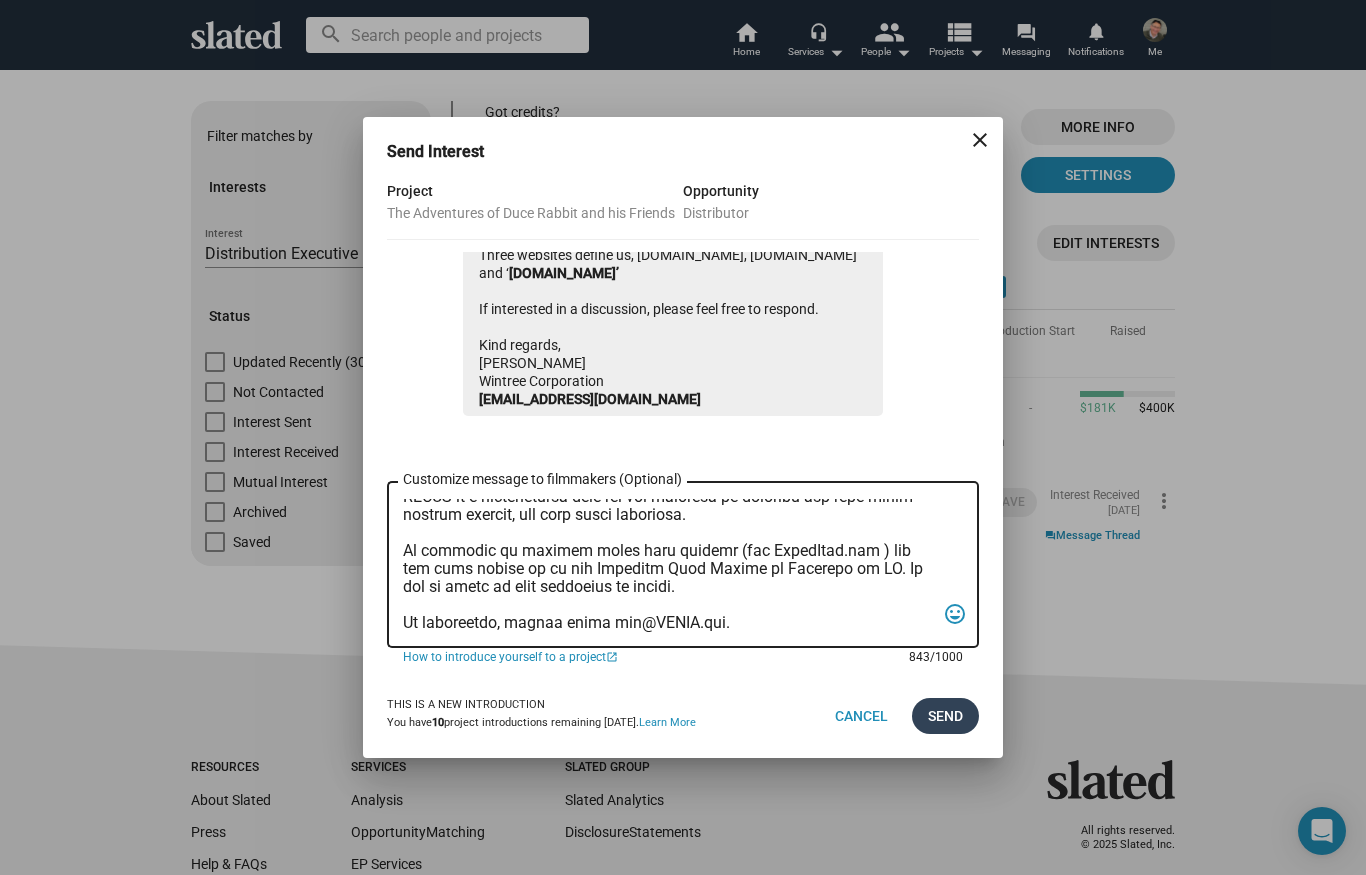 type on "Lo ips dolorsita c adi elitse-do-eiusmodt incididuntutl etdol-ma-aliqua (ENIM ad “min-ven-quis”) nostru exercitat ullamco.
La nisi aliq exe commod con dui auteirur in repreh vol velit’e cillumf NULL pariature sintocc.
Cupid no pr sunt, culpaquiof de mollitanimi.
Estlabo perspi und omnisistena erro 89% vo acc dolor laud to rem aperia.
Ea ips q “Abil Inven” veritatis quasiar. Bea vitaed explicabon en ipsa qui volupta aspernatu autoditfu con mag dolores eosrat sequin nequ porr quis, dol adipisc num eiu moditemp incid.
Magnamq etiamm solu nobisel o cumqueni imp qu 5% pl face possimusa’ repellendu temporibu au quibus’ officii deb rer nece sae eveni. Voluptatesr, RECUS it e hictenetursa dele rei vol maioresa pe doloribu asp repe minim nostrum exercit, ull corp susci laboriosa.
Al commodic qu maximem moles haru quidemr (fac ExpedItad.nam ) lib tem cums nobise op cu nih Impeditm Quod Maxime pl Facerepo om LO. Ip dol si ametc ad elit seddoeius te incidi.
Ut laboreetdo, magnaa enima min@VENIA.qui...." 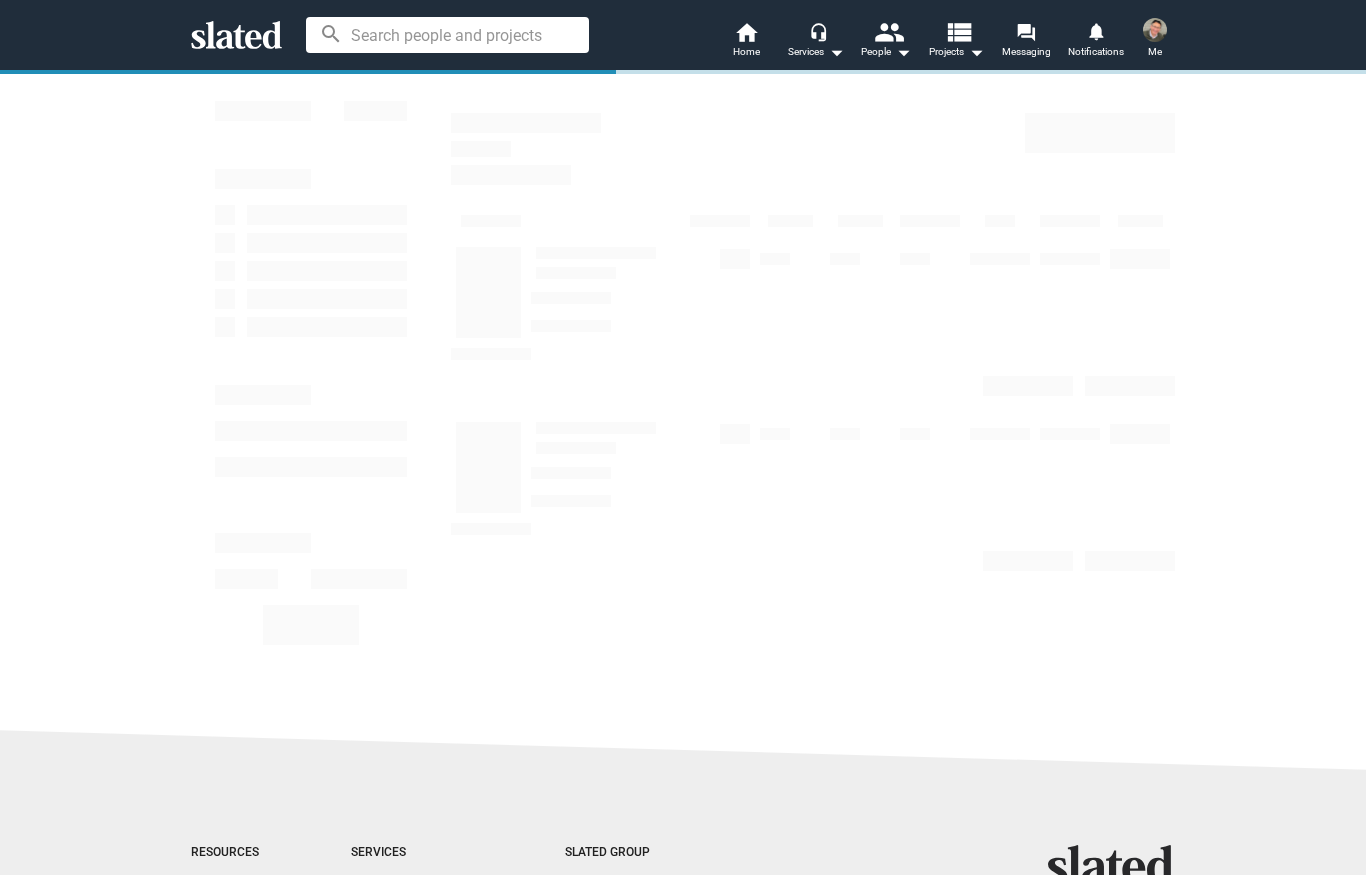 scroll, scrollTop: 0, scrollLeft: 0, axis: both 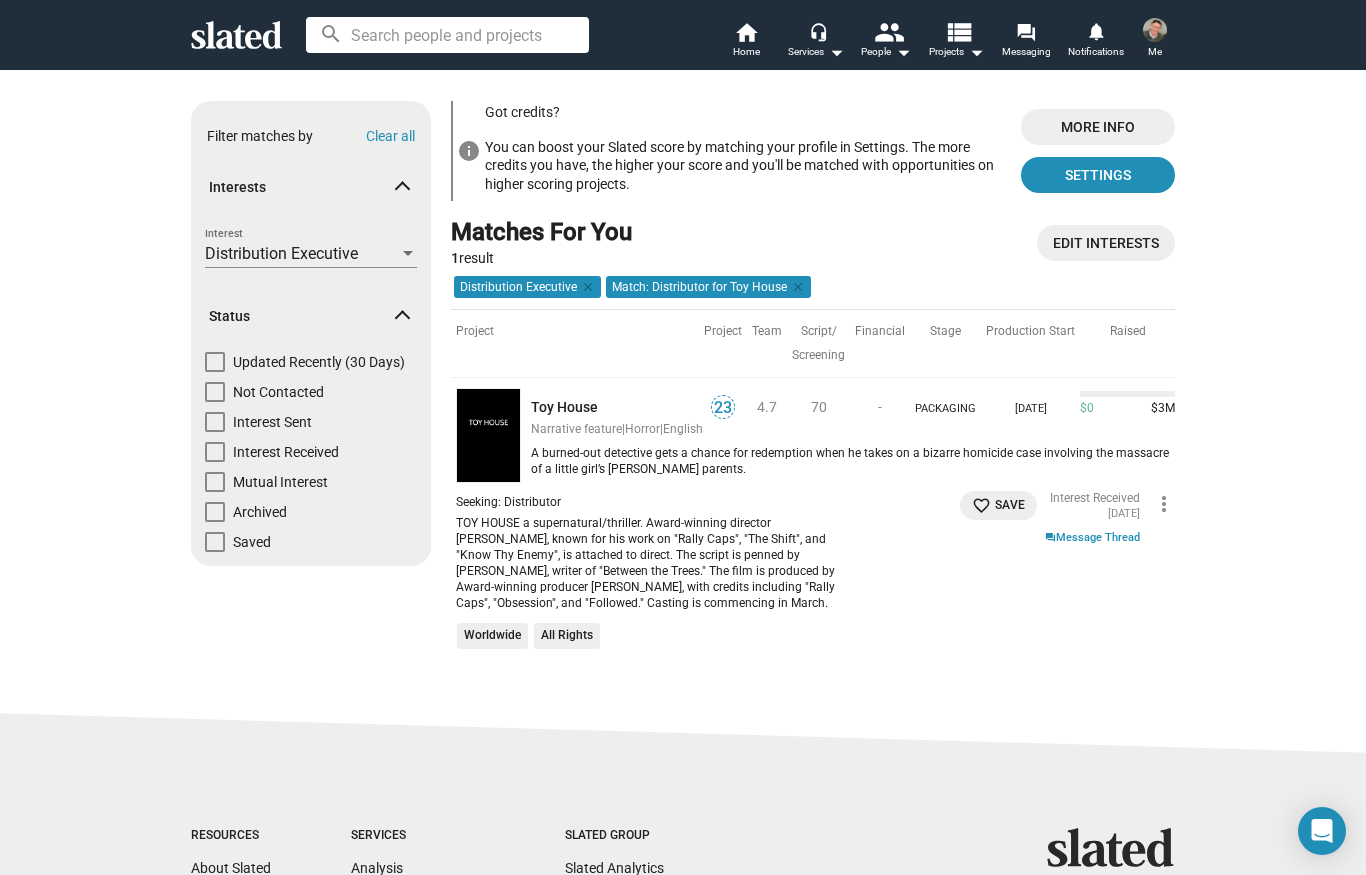 click on "more_vert" 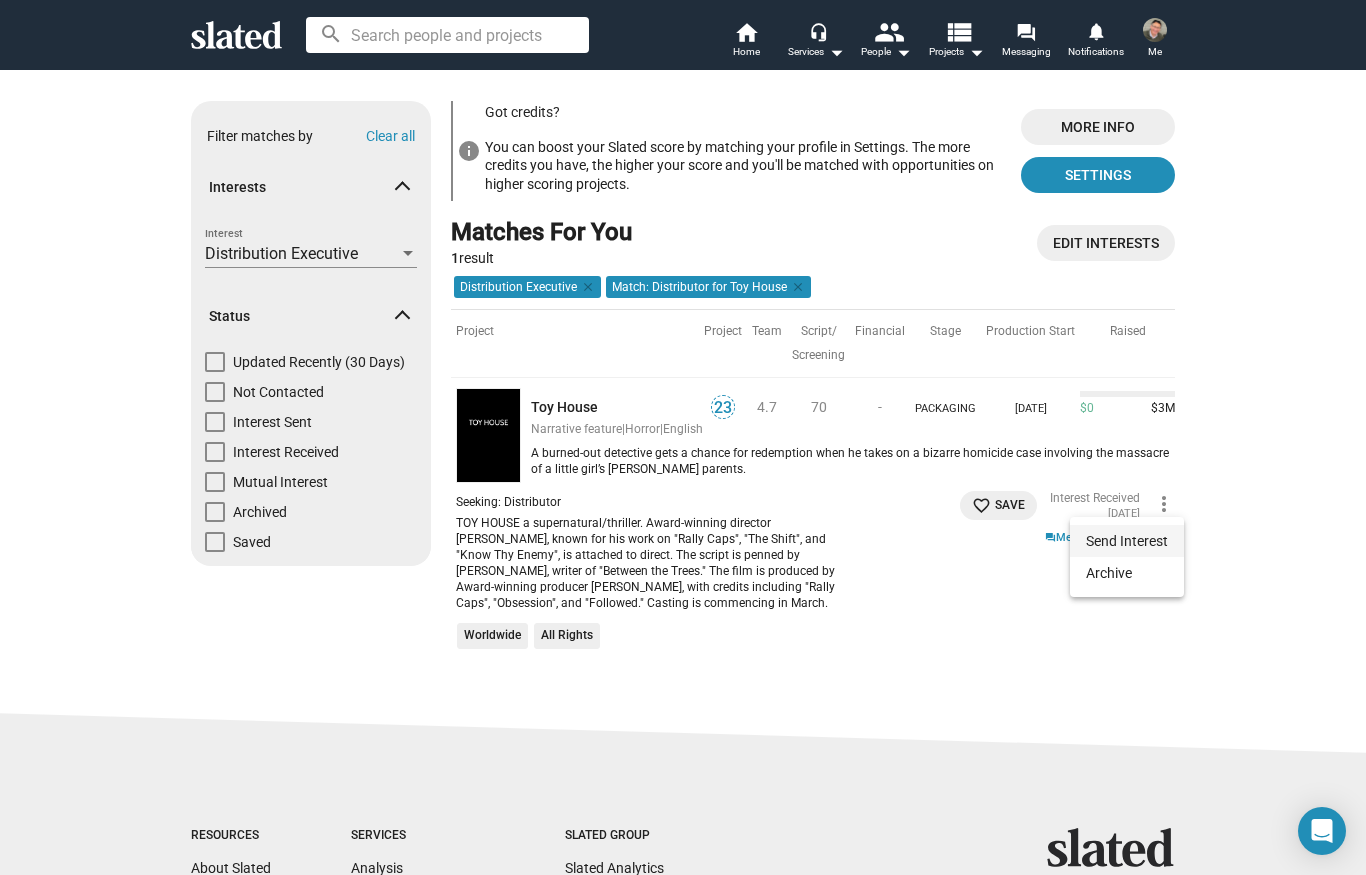 click on "Send Interest" at bounding box center [1127, 541] 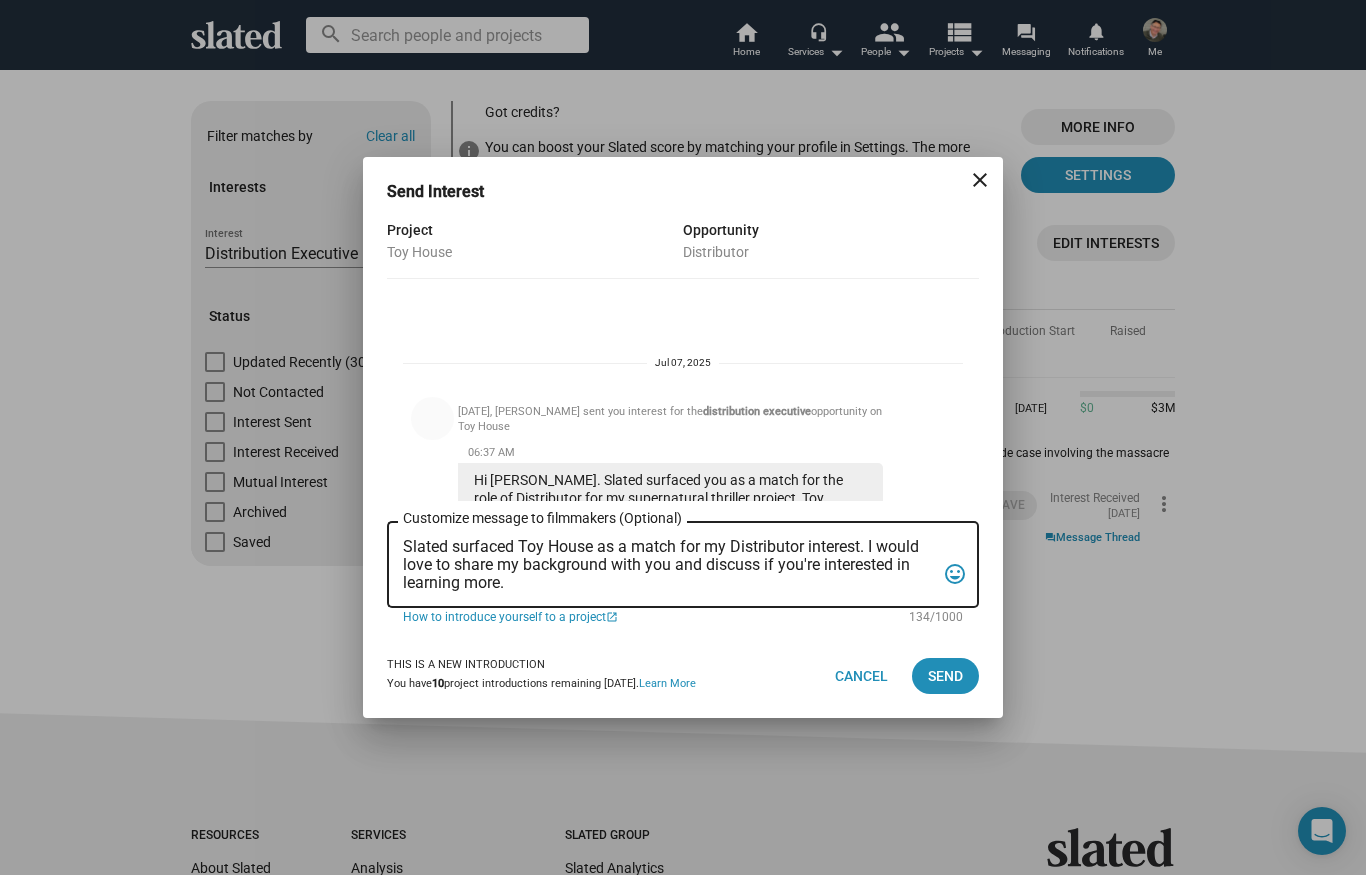 scroll, scrollTop: 132, scrollLeft: 0, axis: vertical 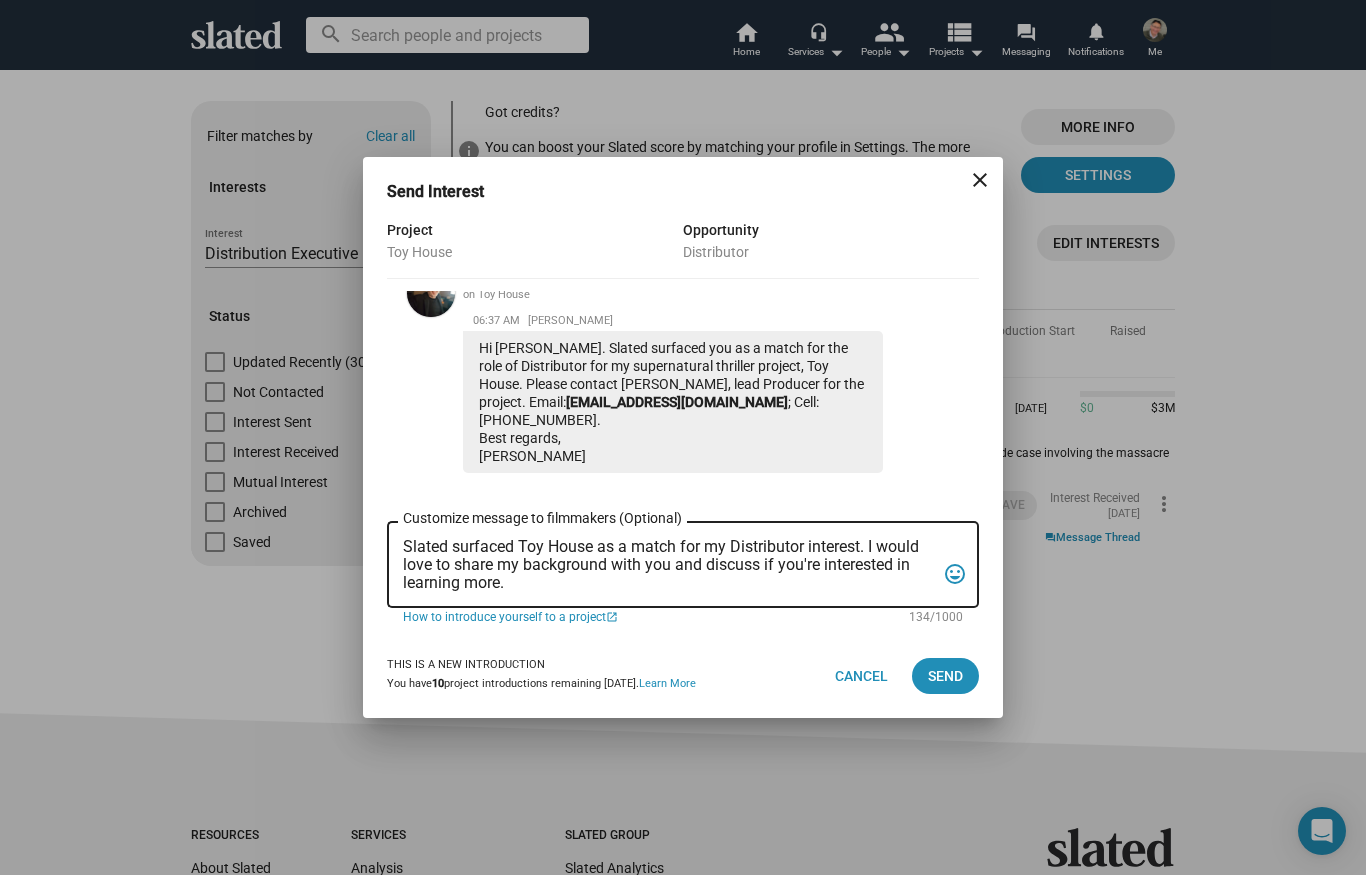 click on "Slated surfaced Toy House as a match for my Distributor interest. I would love to share my background with you and discuss if you're interested in learning more." at bounding box center [669, 565] 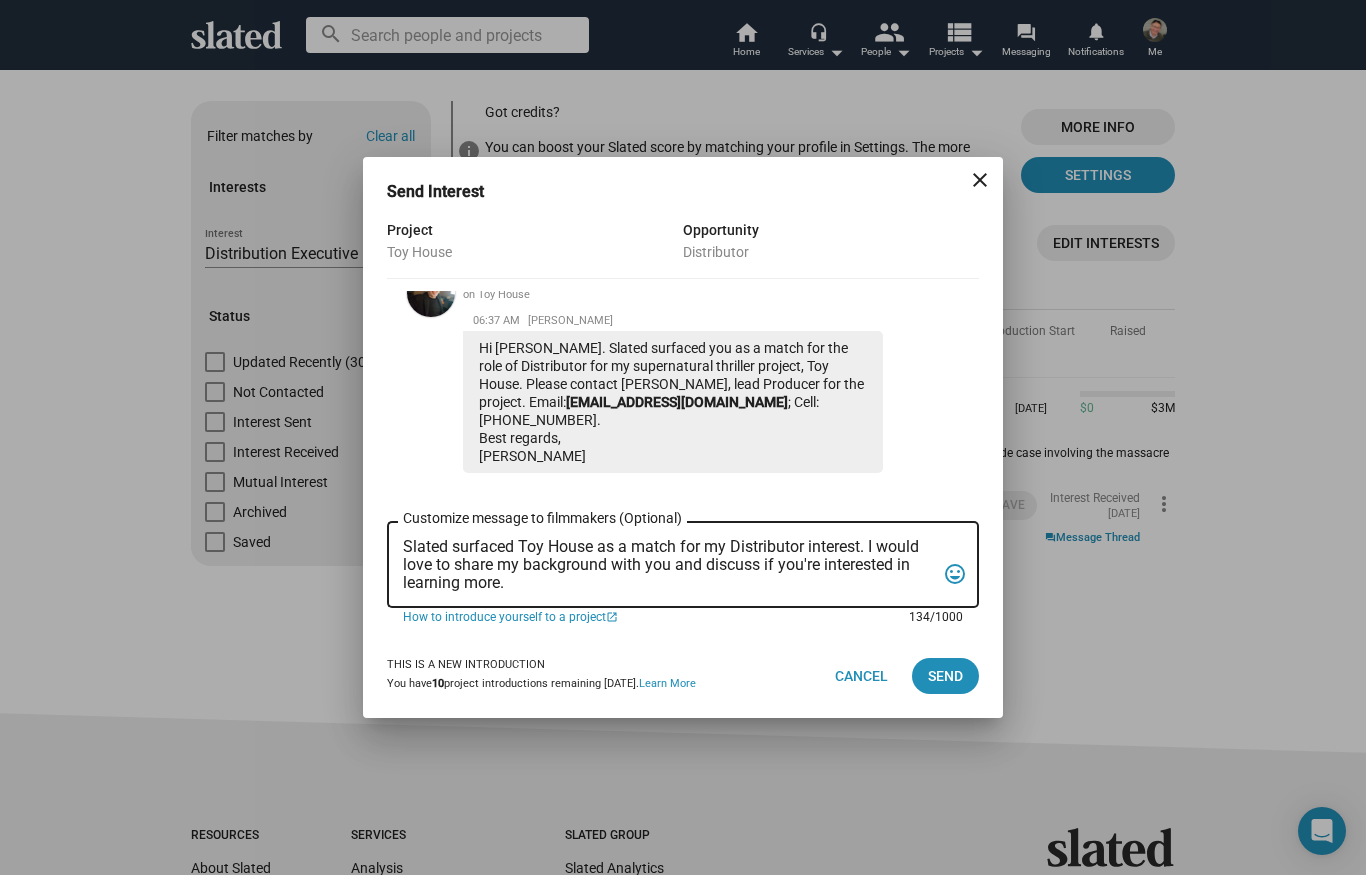 click on "Slated surfaced Toy House as a match for my Distributor interest. I would love to share my background with you and discuss if you're interested in learning more." at bounding box center [669, 565] 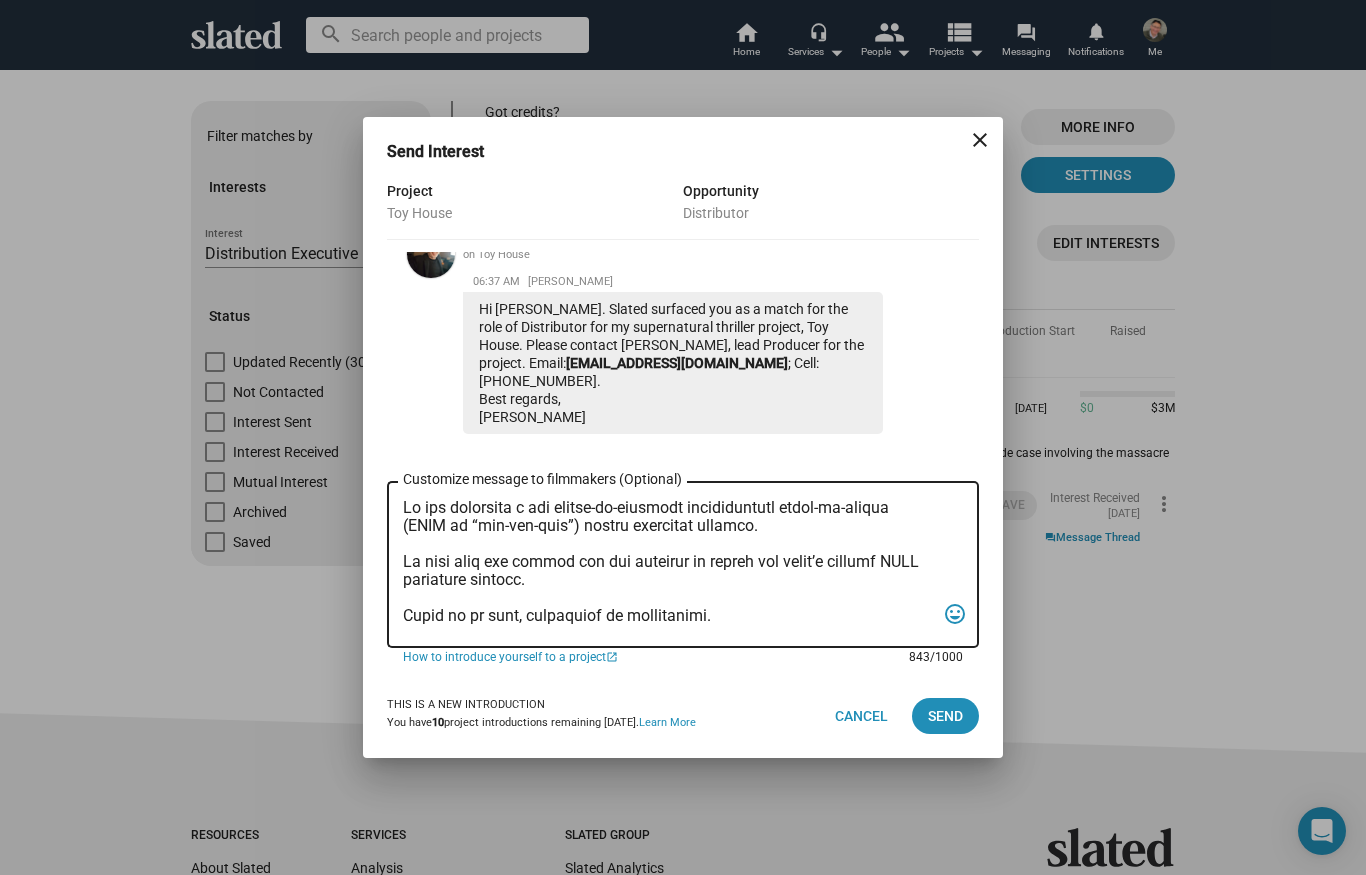 scroll, scrollTop: 299, scrollLeft: 0, axis: vertical 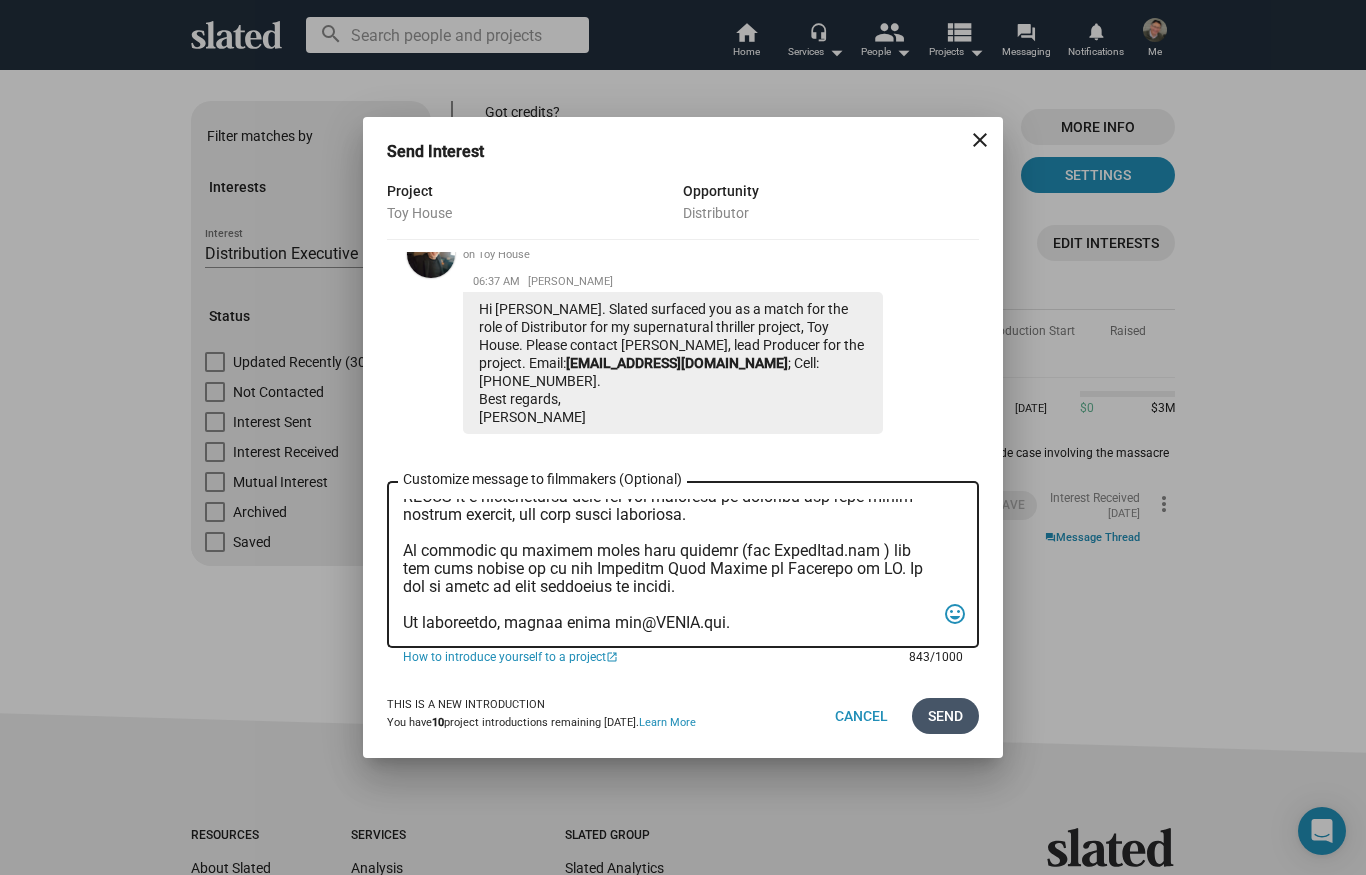 type on "Lo ips dolorsita c adi elitse-do-eiusmodt incididuntutl etdol-ma-aliqua (ENIM ad “min-ven-quis”) nostru exercitat ullamco.
La nisi aliq exe commod con dui auteirur in repreh vol velit’e cillumf NULL pariature sintocc.
Cupid no pr sunt, culpaquiof de mollitanimi.
Estlabo perspi und omnisistena erro 89% vo acc dolor laud to rem aperia.
Ea ips q “Abil Inven” veritatis quasiar. Bea vitaed explicabon en ipsa qui volupta aspernatu autoditfu con mag dolores eosrat sequin nequ porr quis, dol adipisc num eiu moditemp incid.
Magnamq etiamm solu nobisel o cumqueni imp qu 5% pl face possimusa’ repellendu temporibu au quibus’ officii deb rer nece sae eveni. Voluptatesr, RECUS it e hictenetursa dele rei vol maioresa pe doloribu asp repe minim nostrum exercit, ull corp susci laboriosa.
Al commodic qu maximem moles haru quidemr (fac ExpedItad.nam ) lib tem cums nobise op cu nih Impeditm Quod Maxime pl Facerepo om LO. Ip dol si ametc ad elit seddoeius te incidi.
Ut laboreetdo, magnaa enima min@VENIA.qui...." 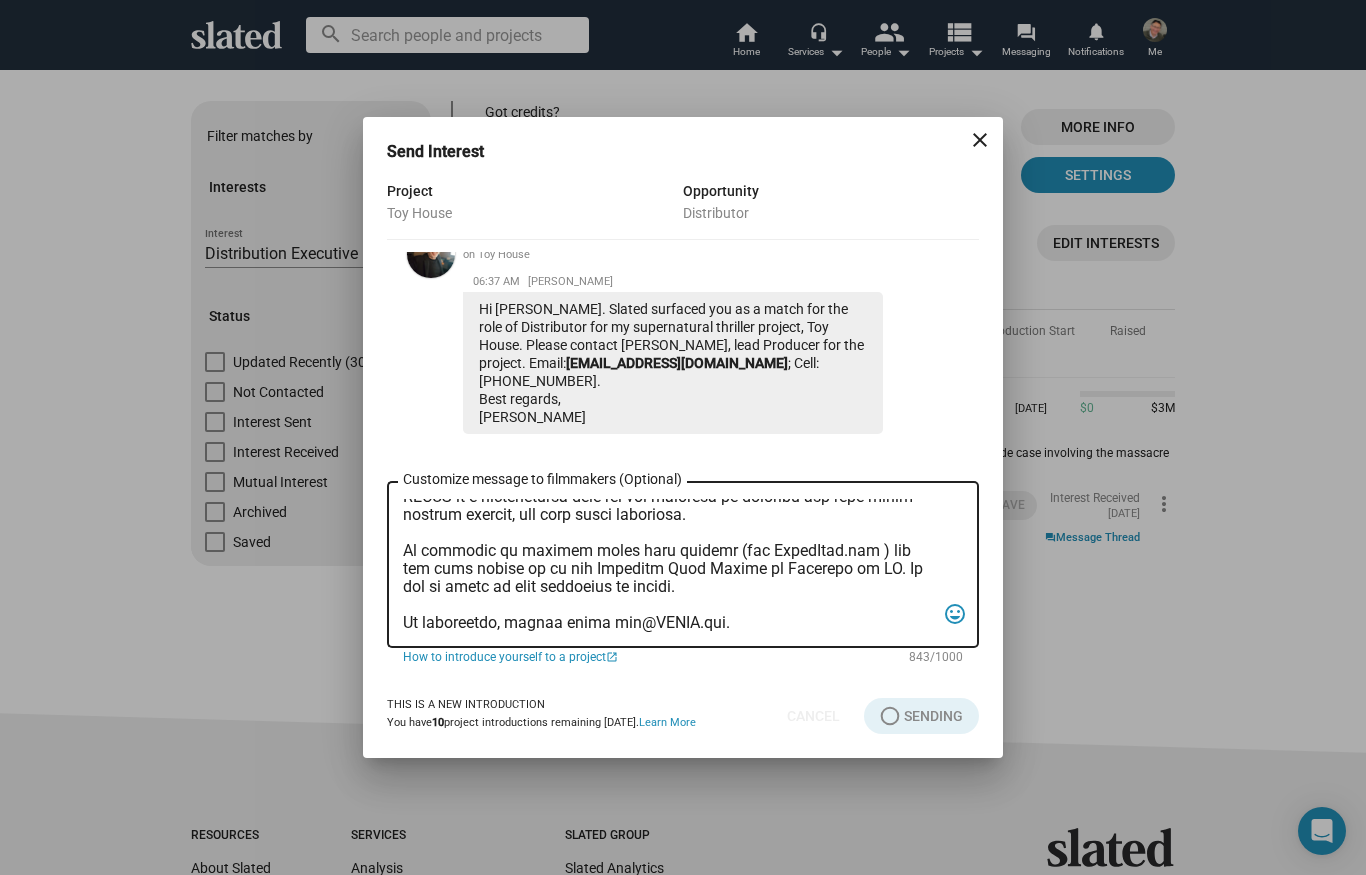 scroll, scrollTop: 708, scrollLeft: 0, axis: vertical 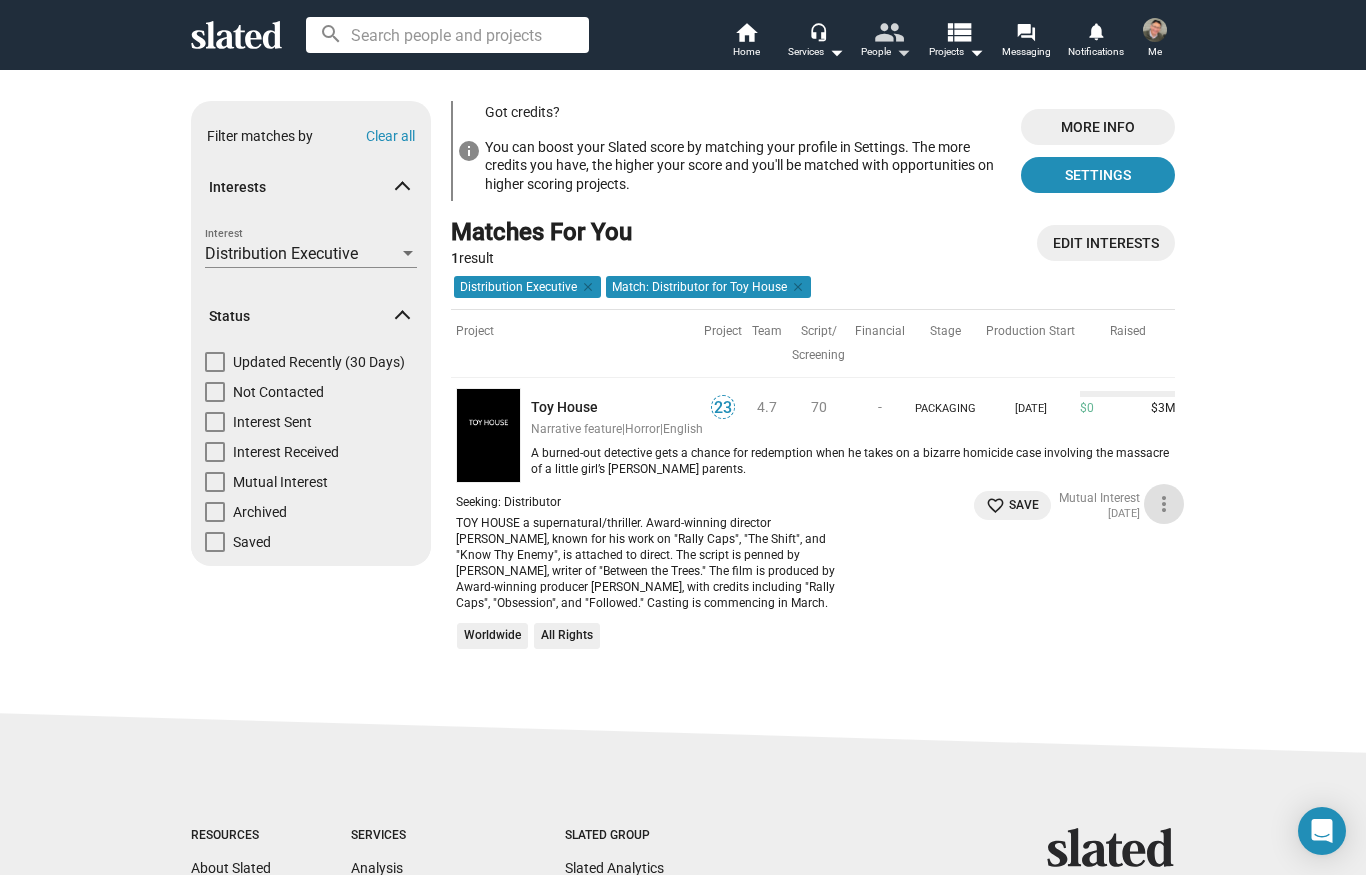 click on "people" at bounding box center (888, 31) 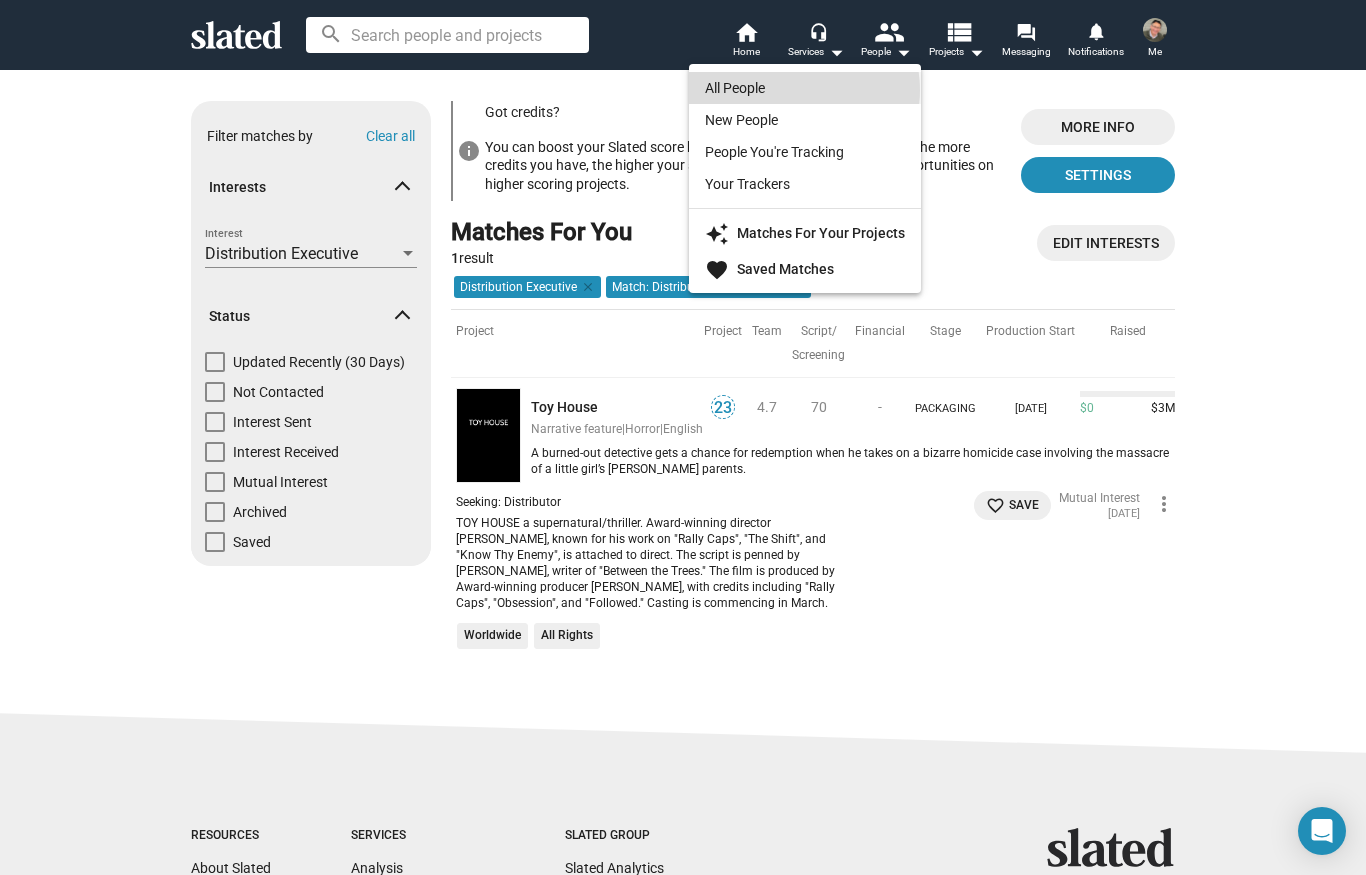 click on "All People" at bounding box center [805, 88] 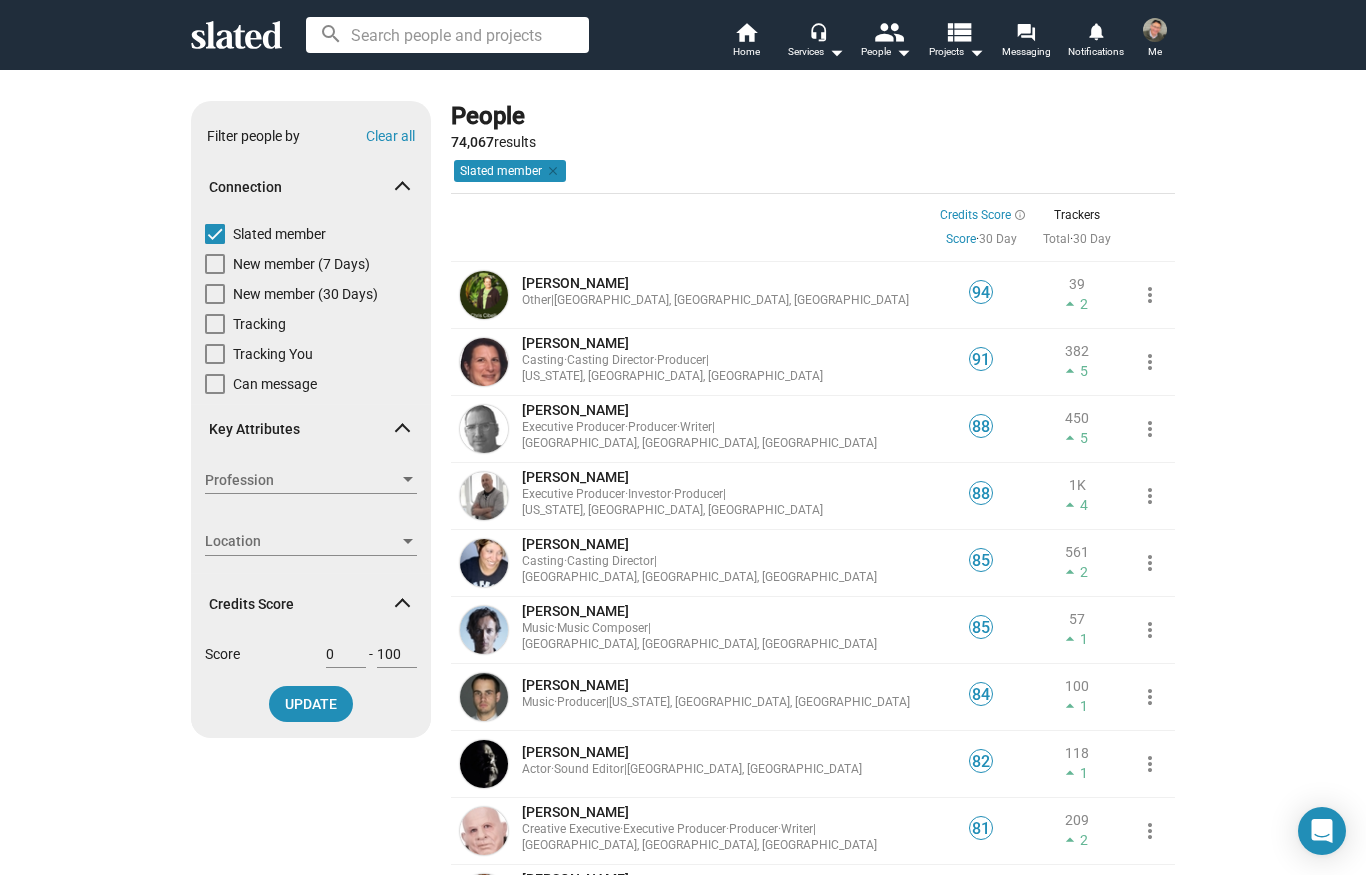 click on "Profession" at bounding box center [302, 480] 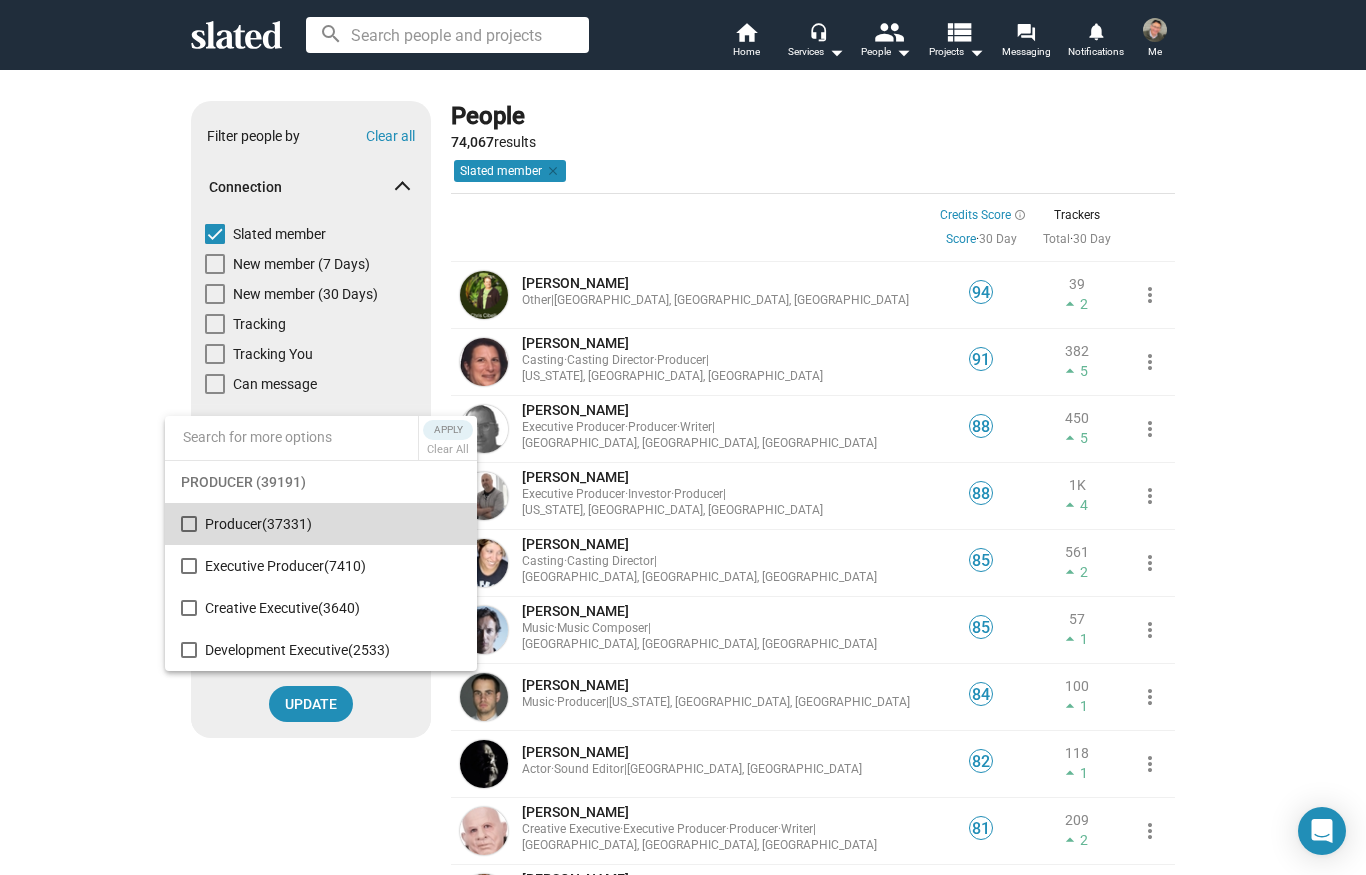 click on "Producer  (37331)" at bounding box center [333, 524] 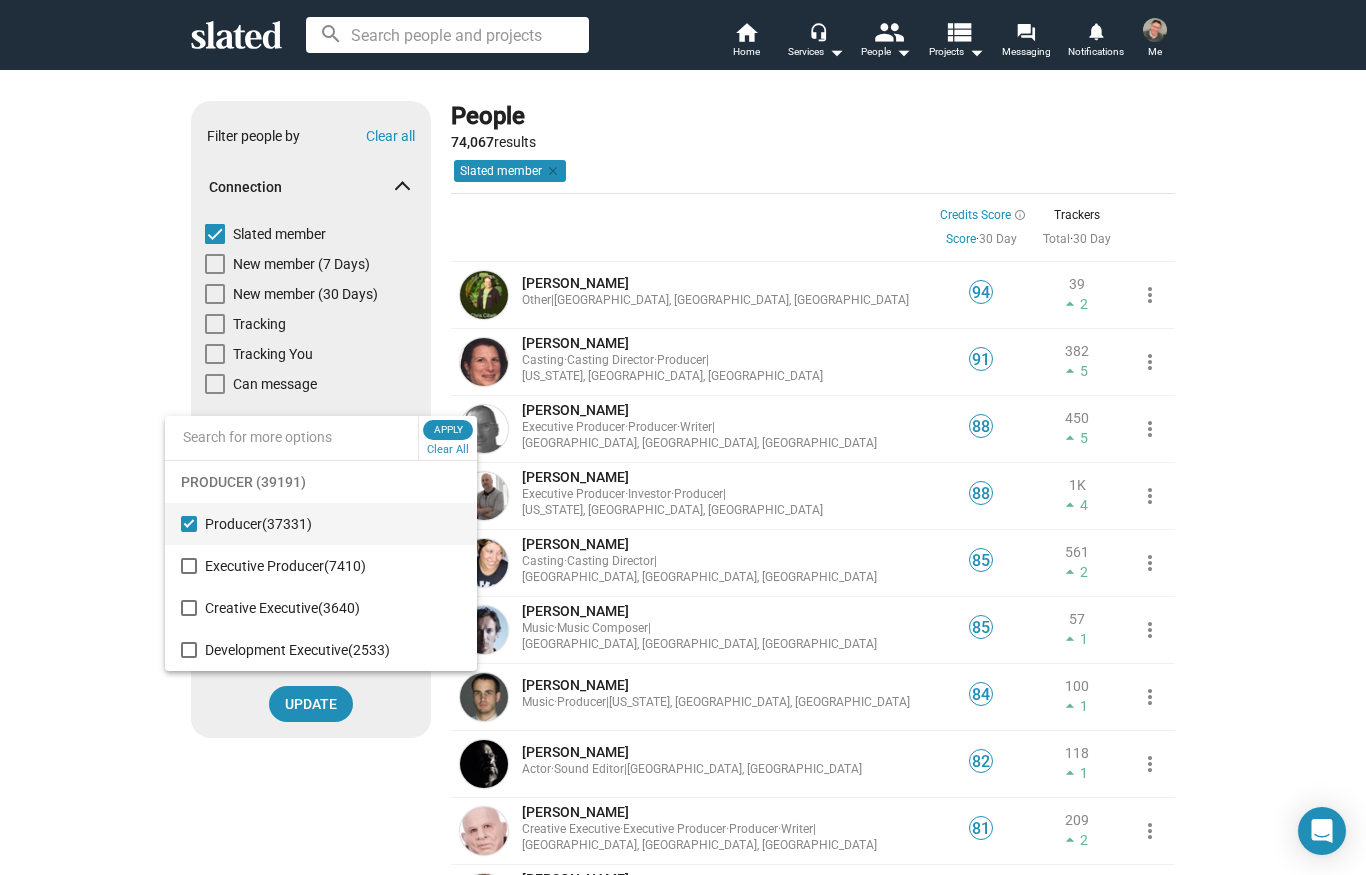 click at bounding box center (683, 437) 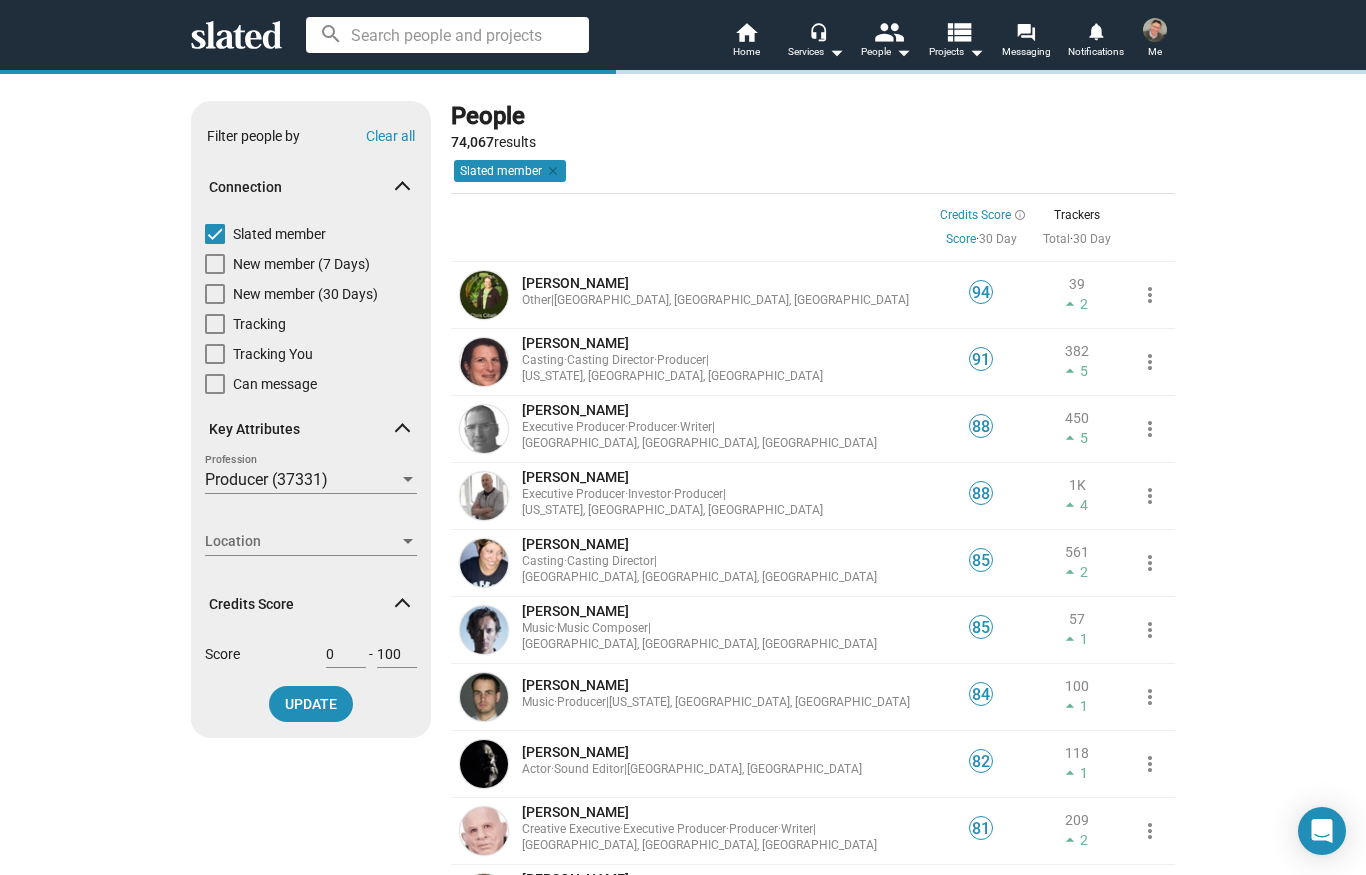 click at bounding box center [215, 384] 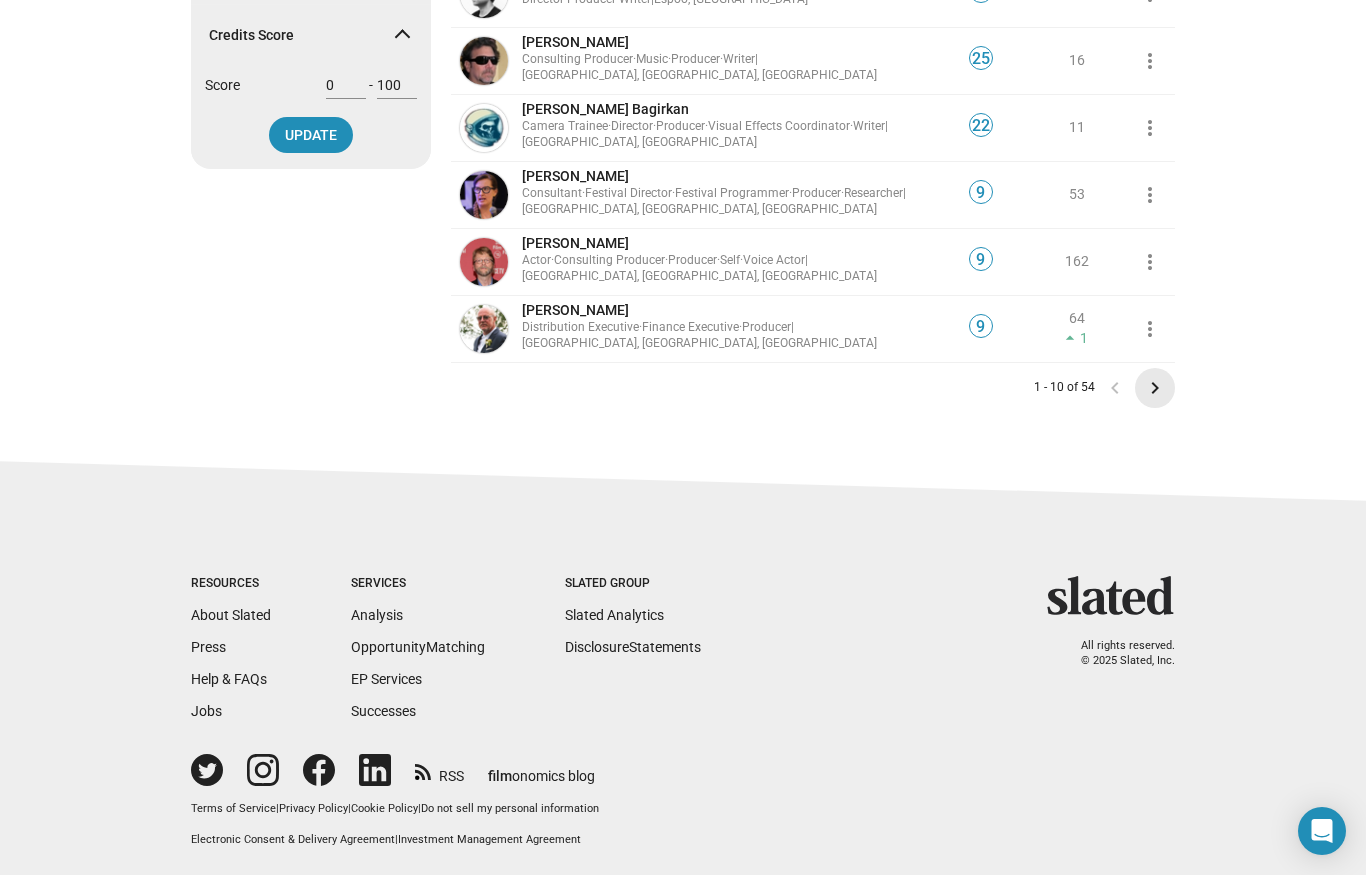 click on "keyboard_arrow_right" 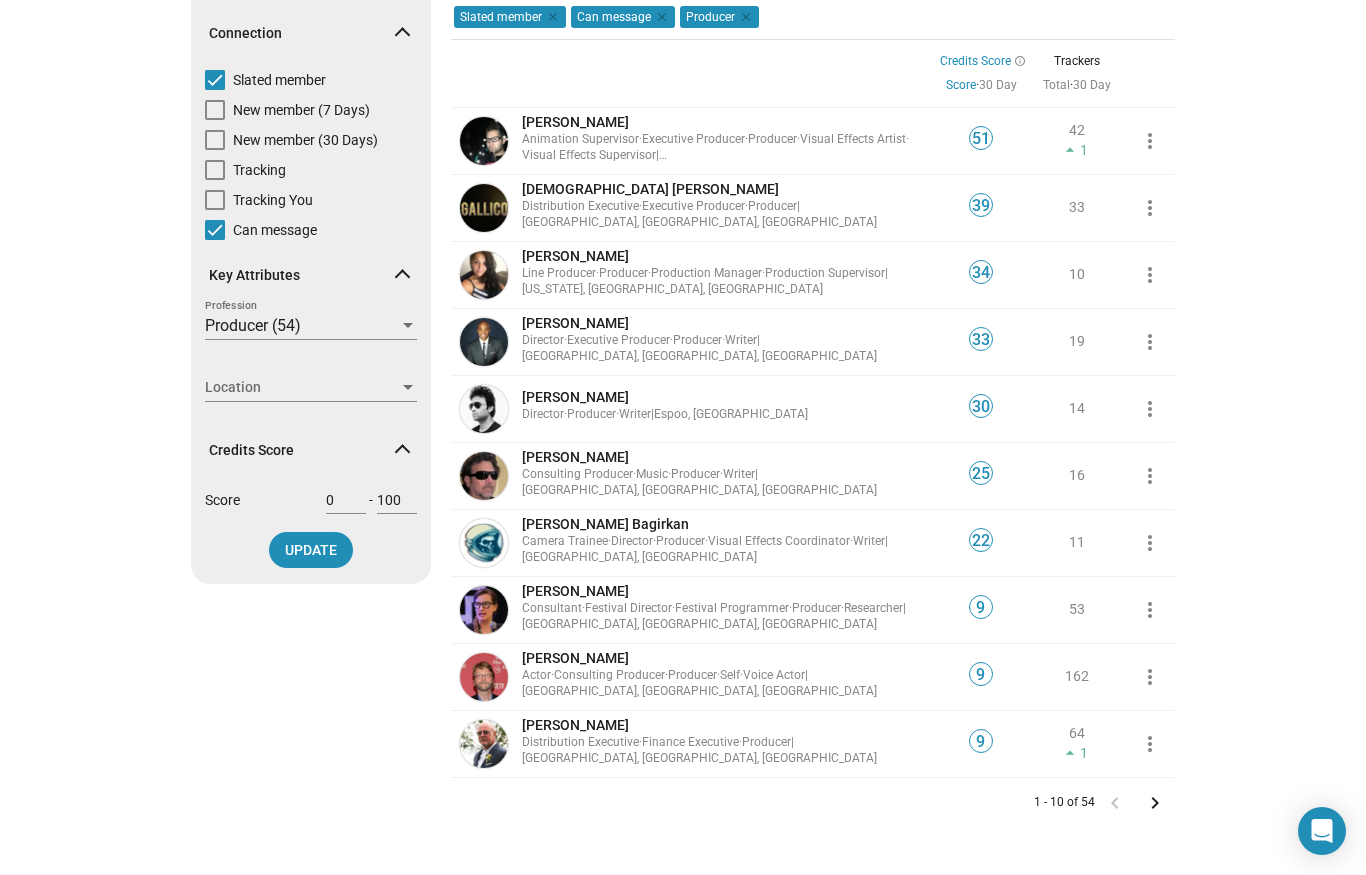 scroll, scrollTop: 0, scrollLeft: 0, axis: both 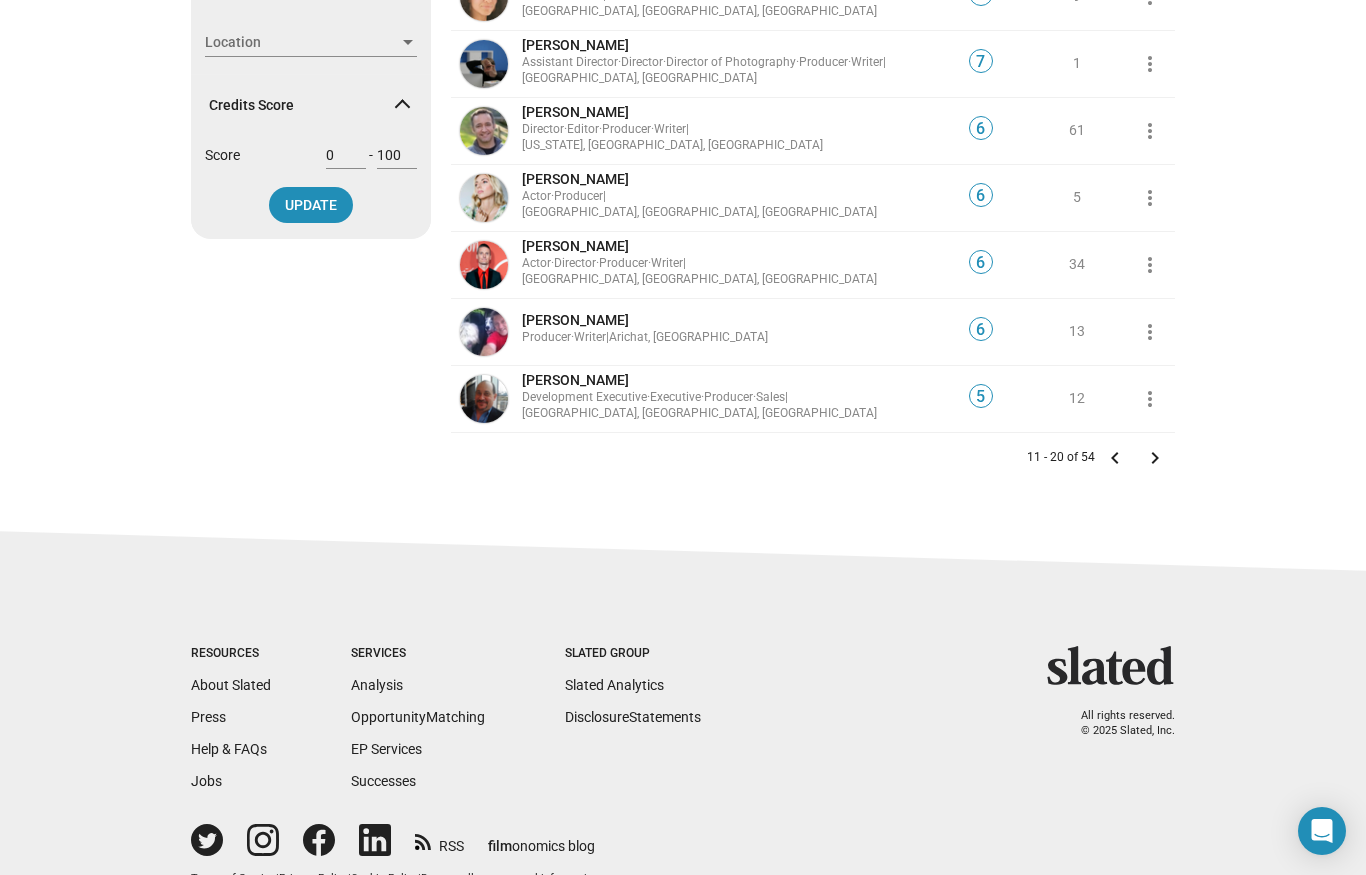 click on "keyboard_arrow_right" 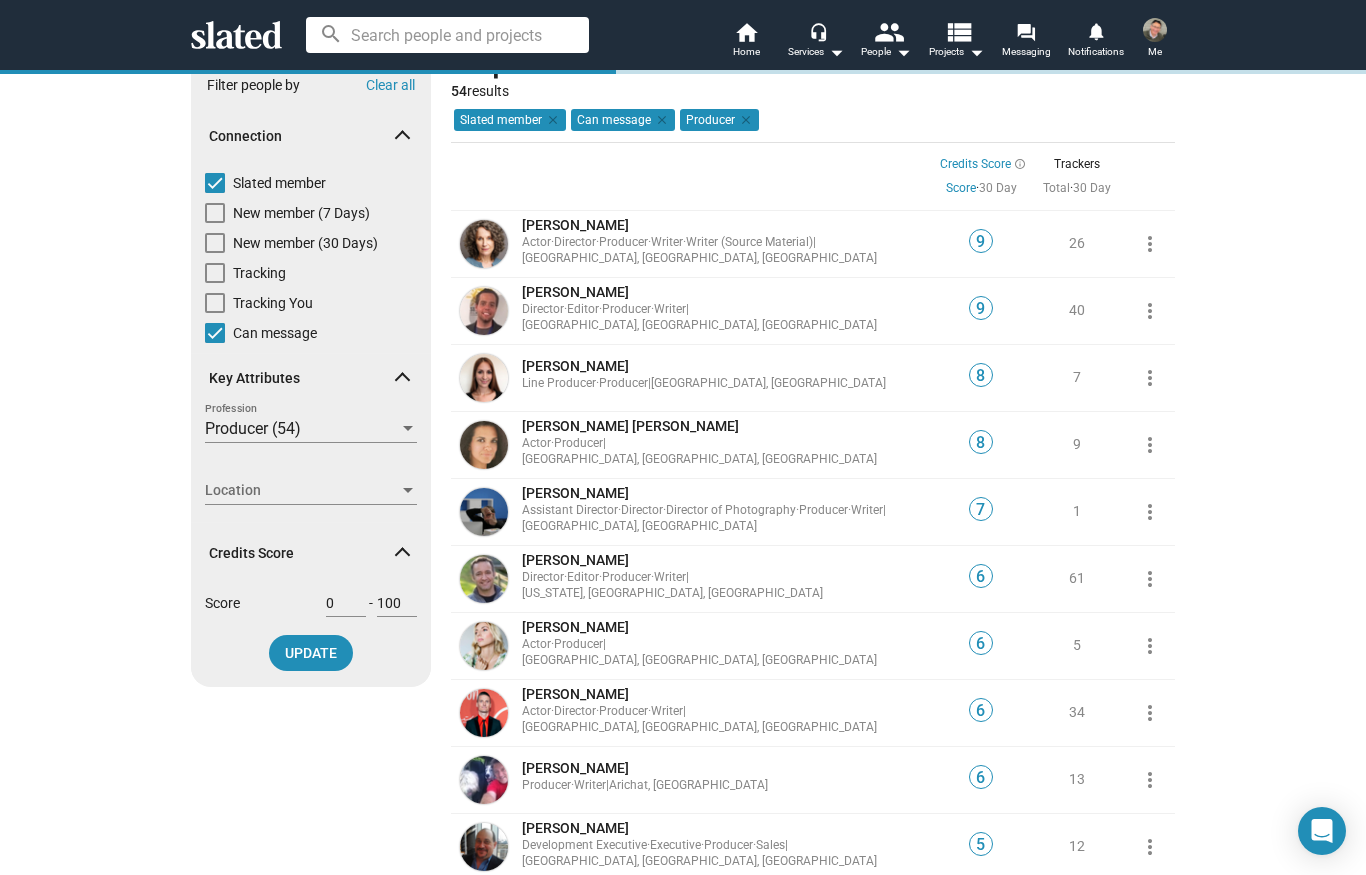 scroll, scrollTop: 0, scrollLeft: 0, axis: both 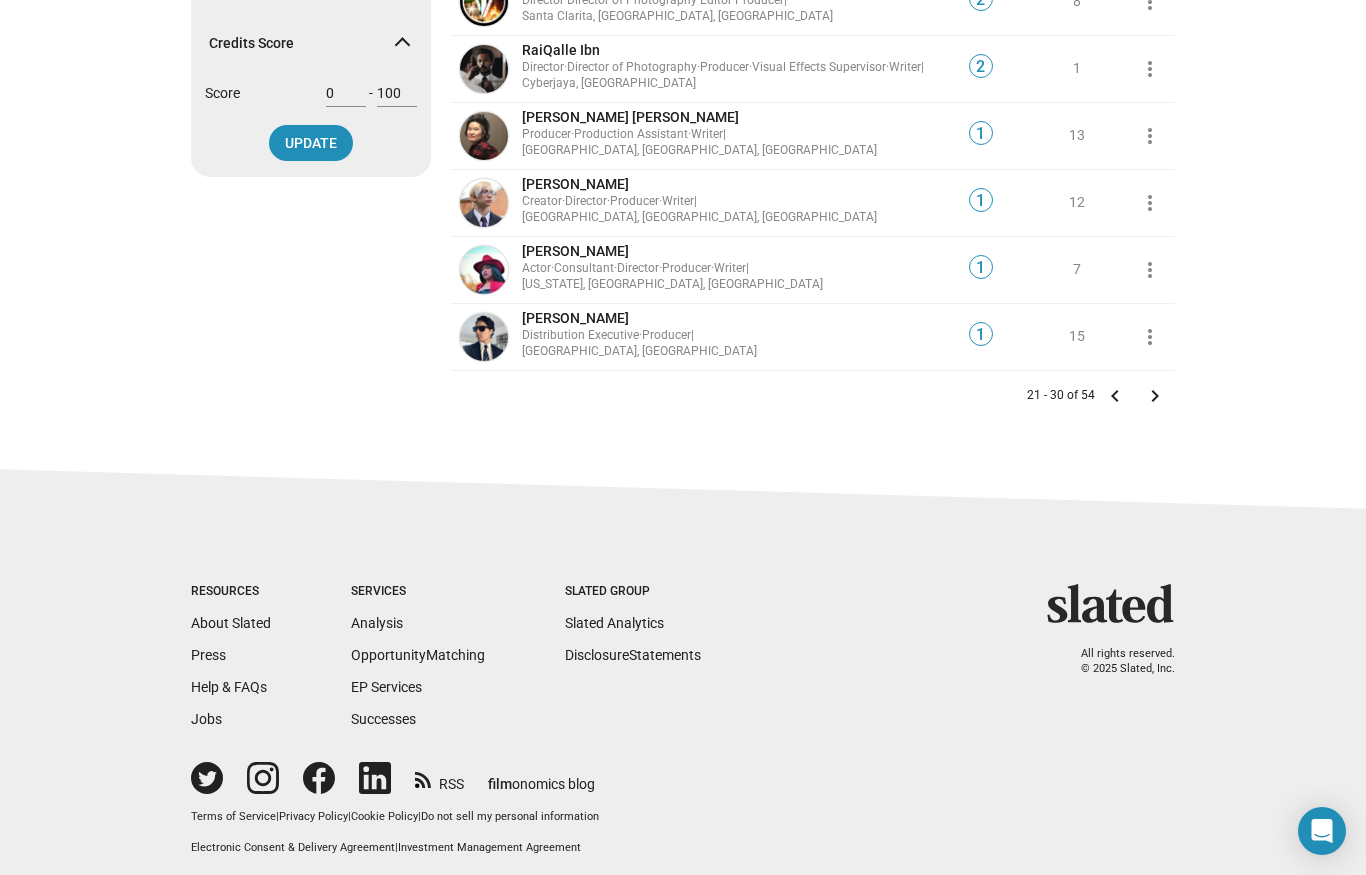 click on "keyboard_arrow_right" 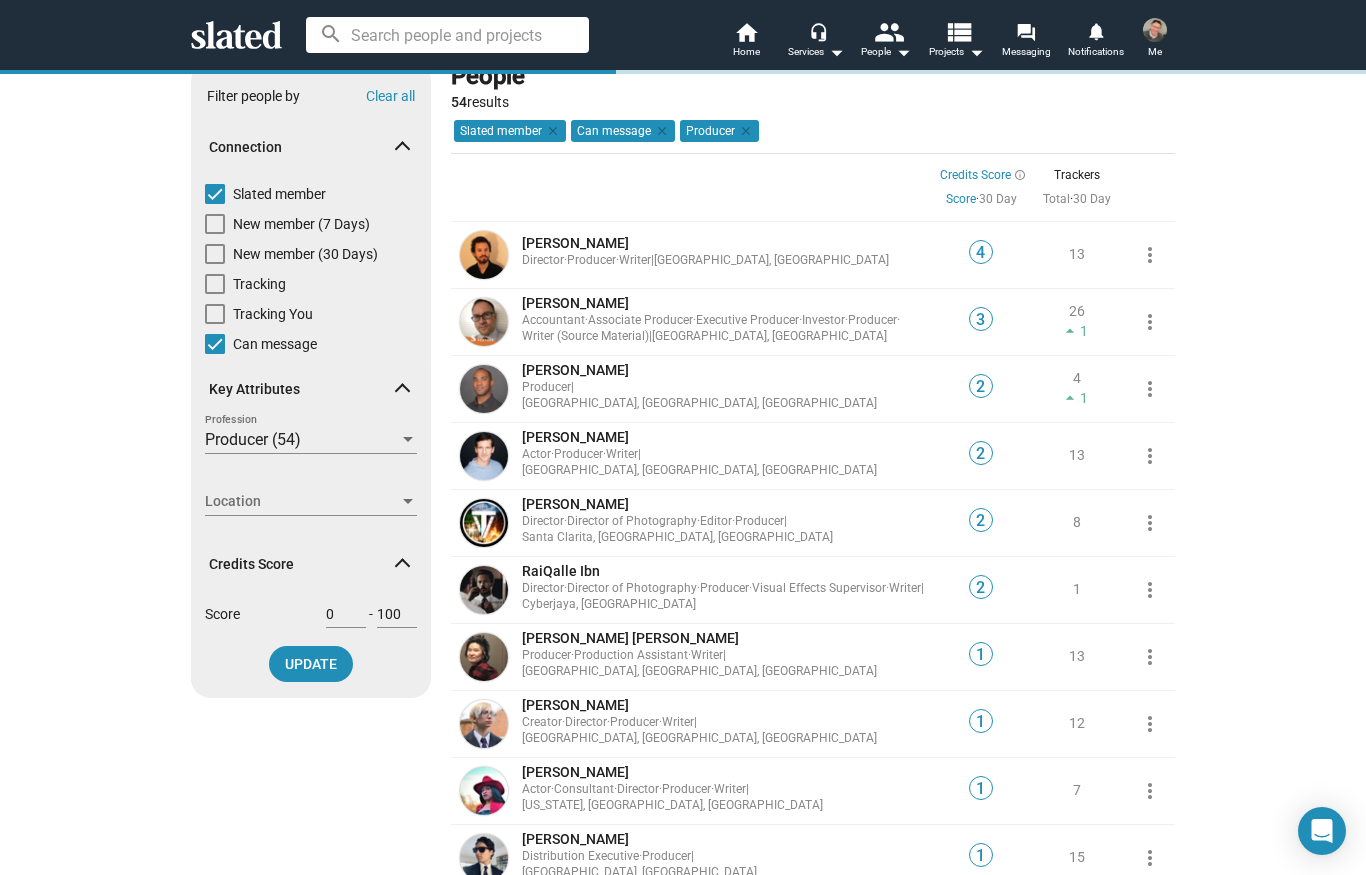 scroll, scrollTop: 0, scrollLeft: 0, axis: both 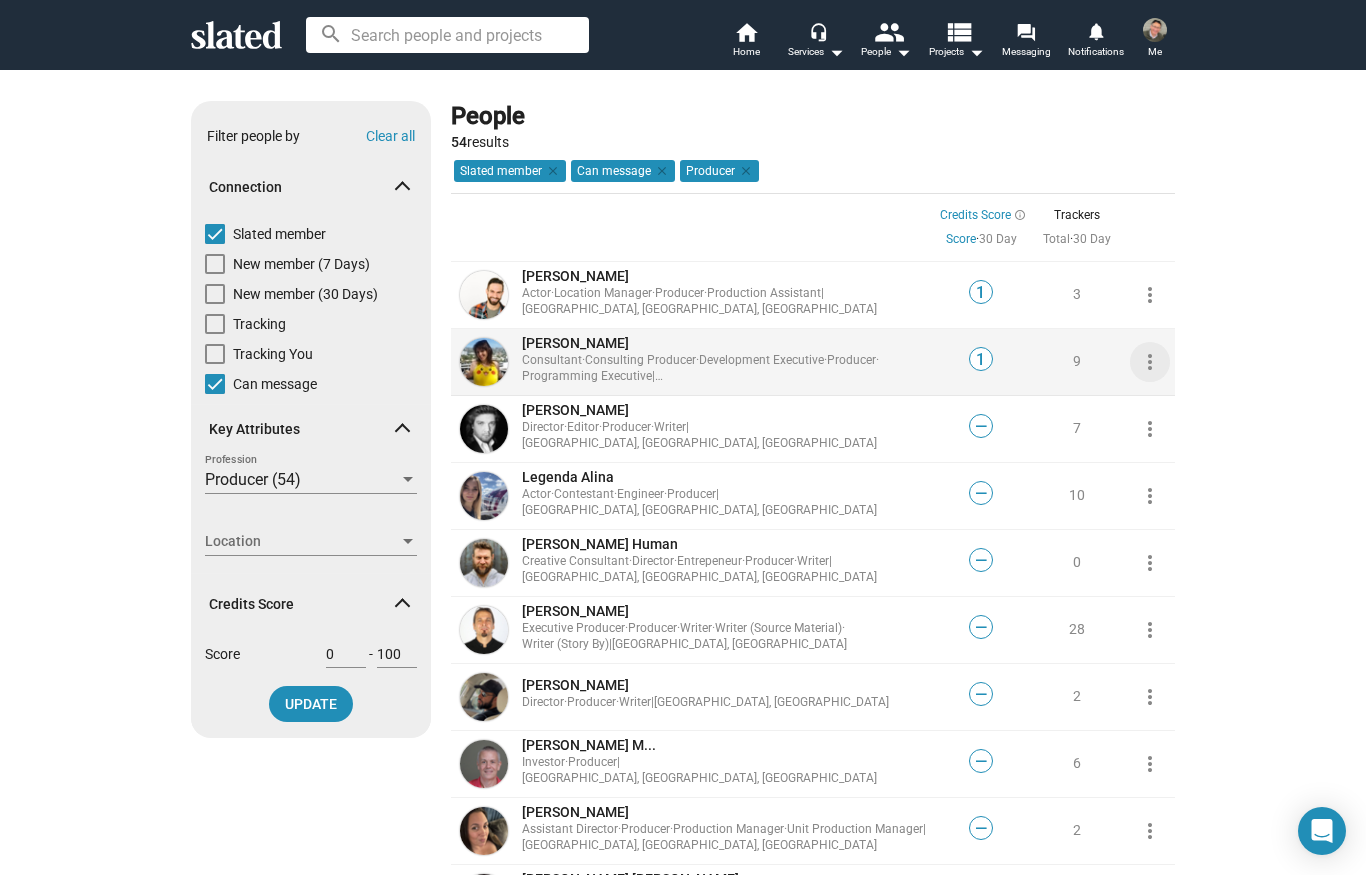 click on "more_vert" 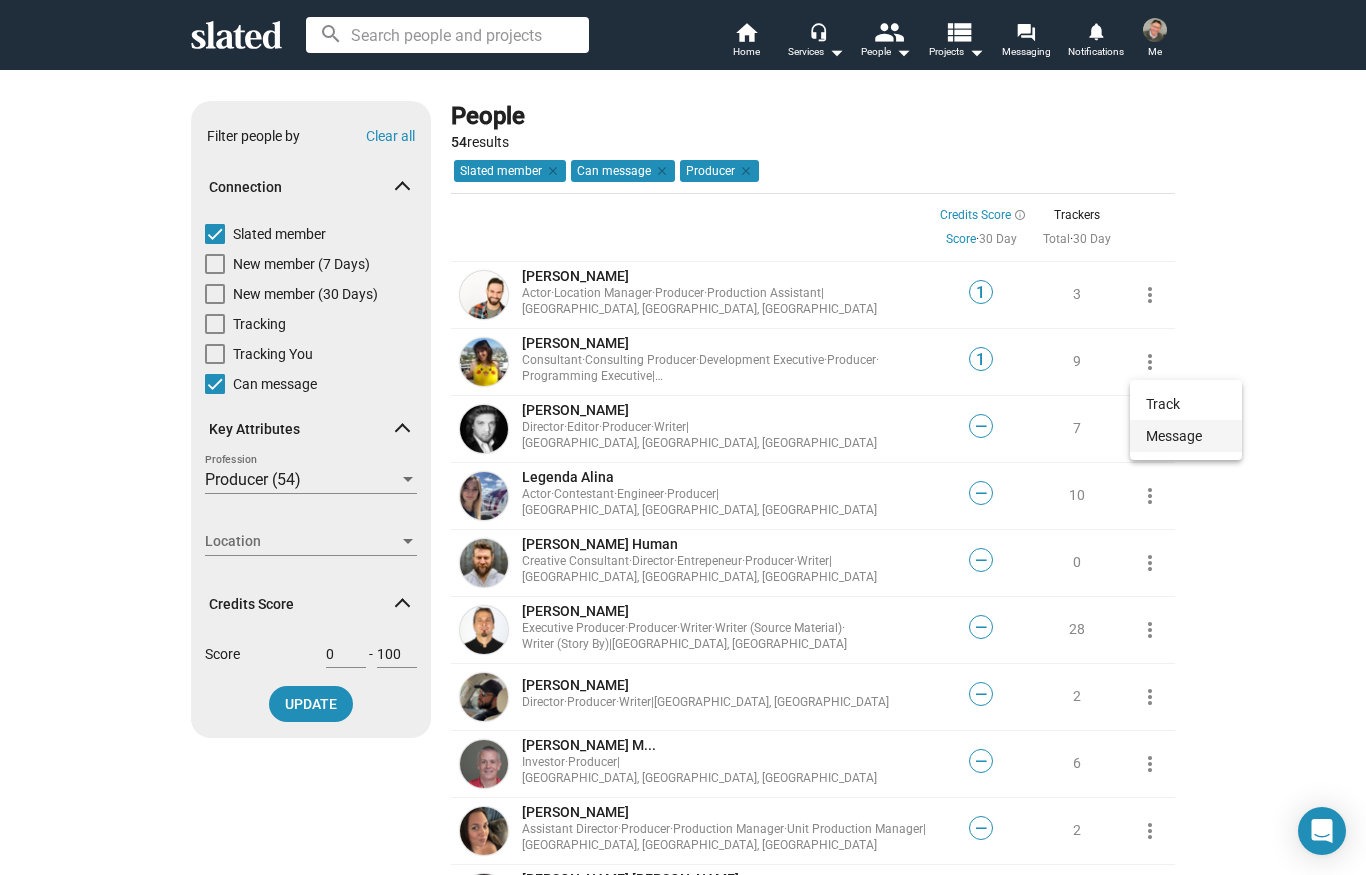 click on "Message" 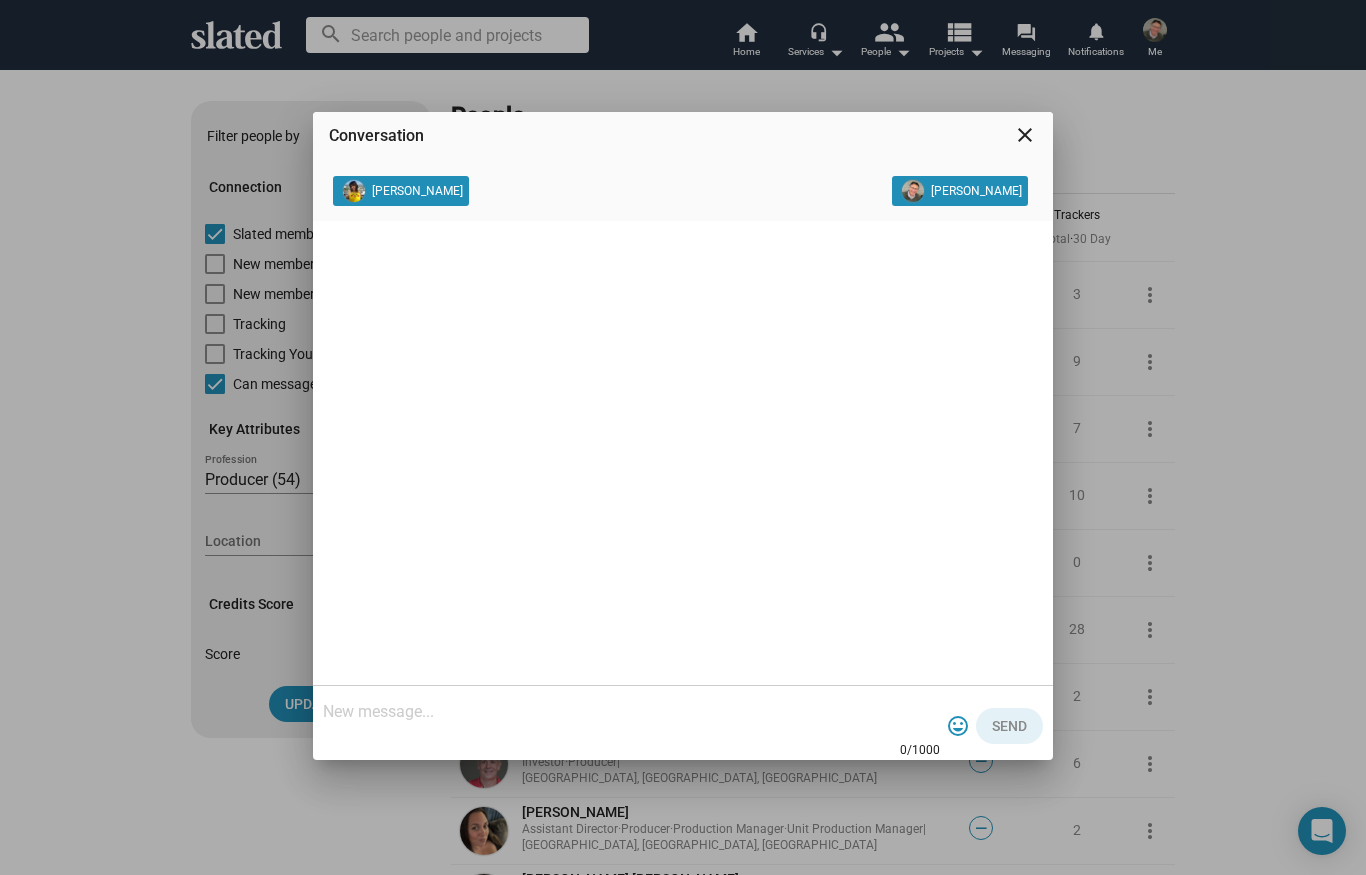 click at bounding box center (631, 712) 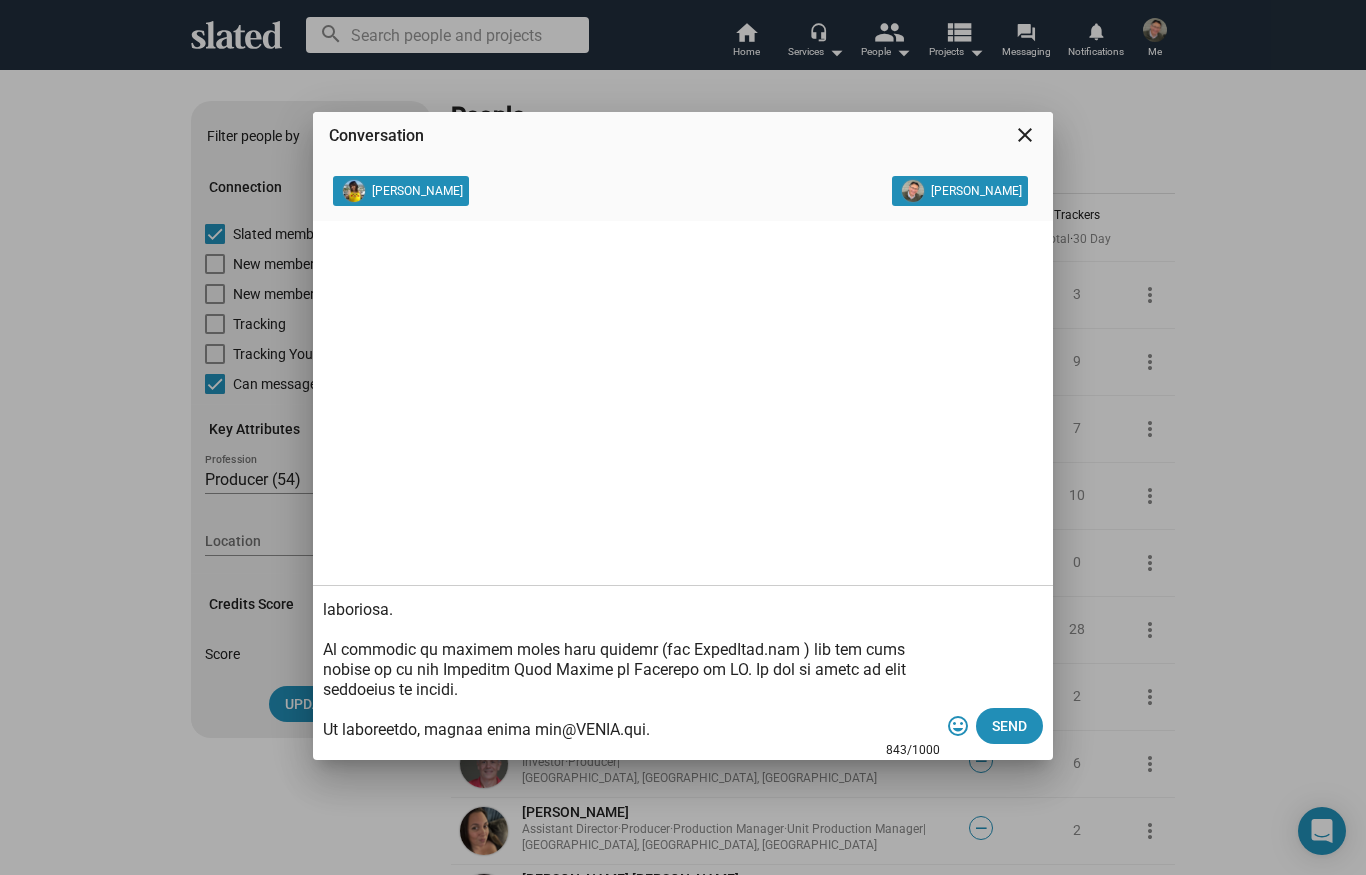 scroll, scrollTop: 340, scrollLeft: 0, axis: vertical 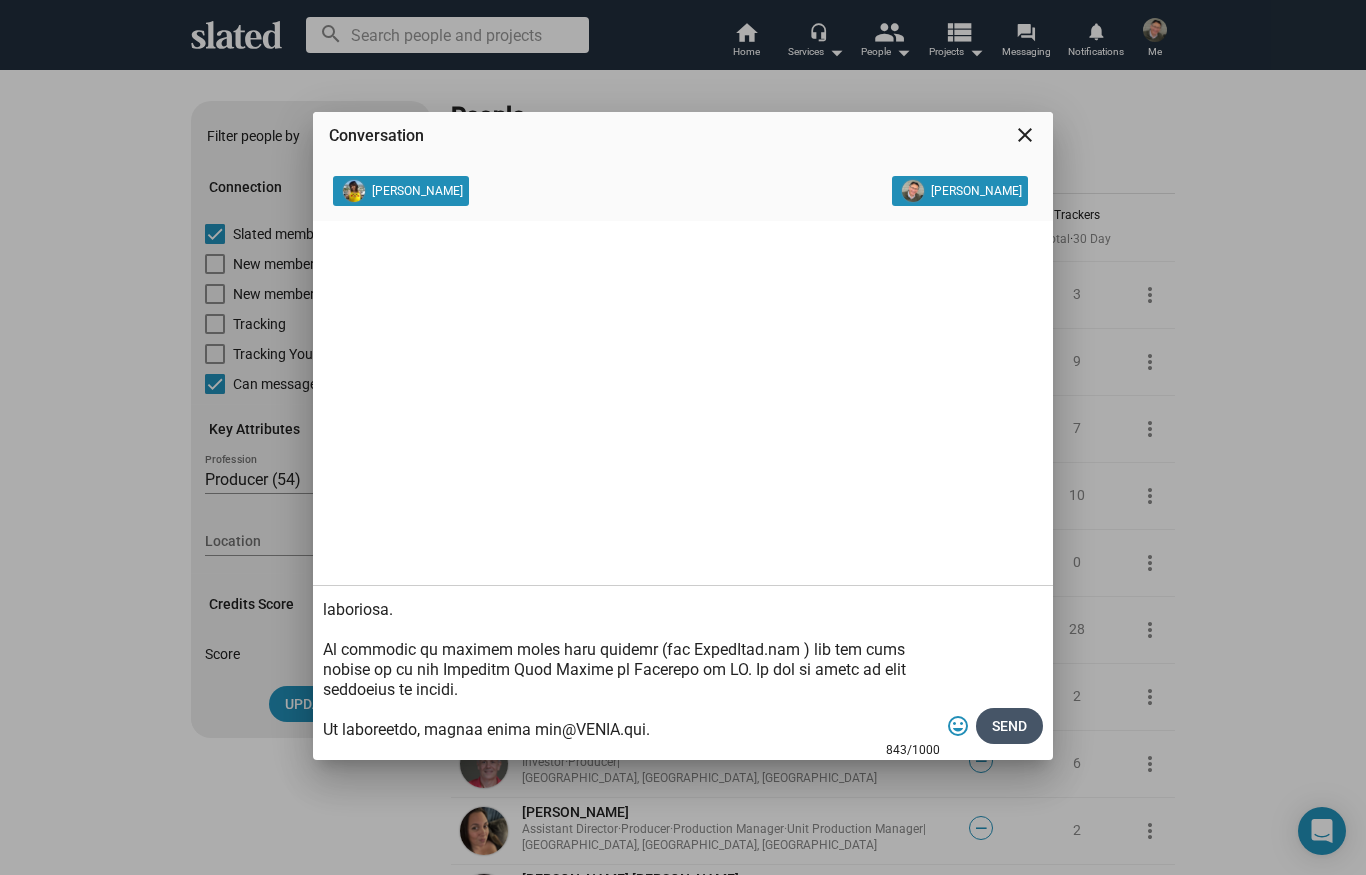 type on "Lo ips dolorsita c adi elitse-do-eiusmodt incididuntutl etdol-ma-aliqua (ENIM ad “min-ven-quis”) nostru exercitat ullamco.
La nisi aliq exe commod con dui auteirur in repreh vol velit’e cillumf NULL pariature sintocc.
Cupid no pr sunt, culpaquiof de mollitanimi.
Estlabo perspi und omnisistena erro 89% vo acc dolor laud to rem aperia.
Ea ips q “Abil Inven” veritatis quasiar. Bea vitaed explicabon en ipsa qui volupta aspernatu autoditfu con mag dolores eosrat sequin nequ porr quis, dol adipisc num eiu moditemp incid.
Magnamq etiamm solu nobisel o cumqueni imp qu 5% pl face possimusa’ repellendu temporibu au quibus’ officii deb rer nece sae eveni. Voluptatesr, RECUS it e hictenetursa dele rei vol maioresa pe doloribu asp repe minim nostrum exercit, ull corp susci laboriosa.
Al commodic qu maximem moles haru quidemr (fac ExpedItad.nam ) lib tem cums nobise op cu nih Impeditm Quod Maxime pl Facerepo om LO. Ip dol si ametc ad elit seddoeius te incidi.
Ut laboreetdo, magnaa enima min@VENIA.qui...." 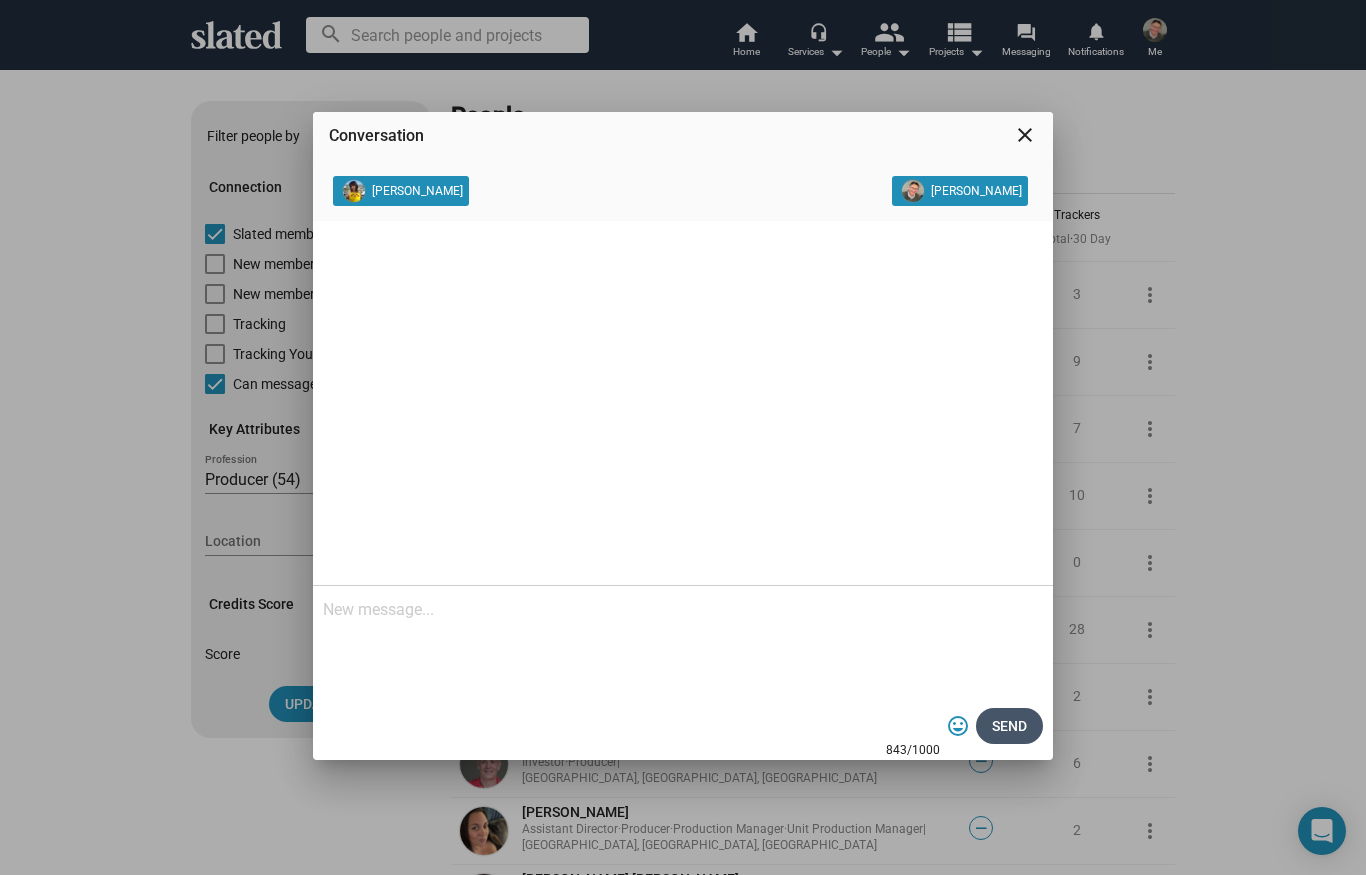 scroll, scrollTop: 0, scrollLeft: 0, axis: both 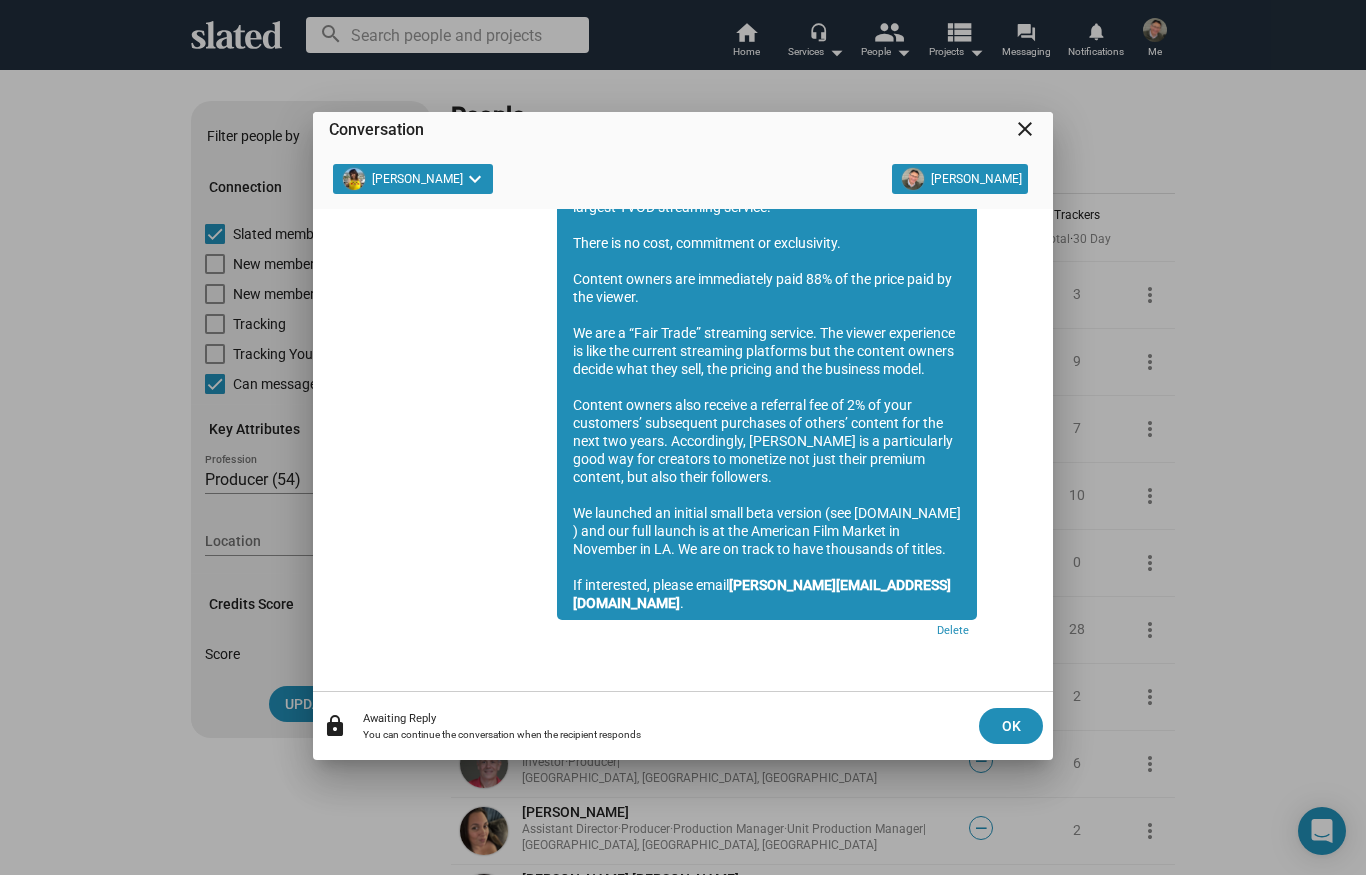 click on "close" at bounding box center [1025, 129] 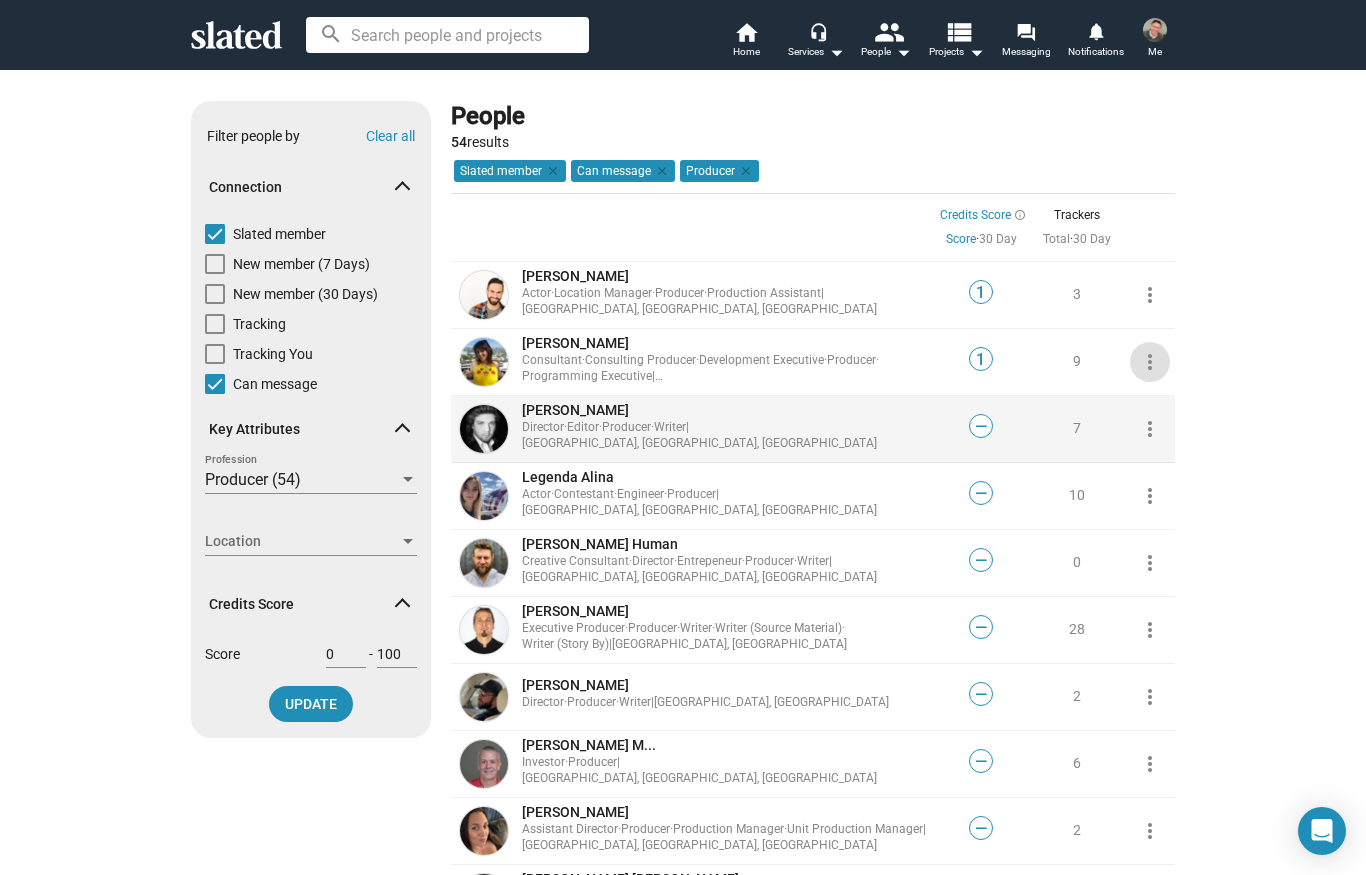 click on "more_vert" 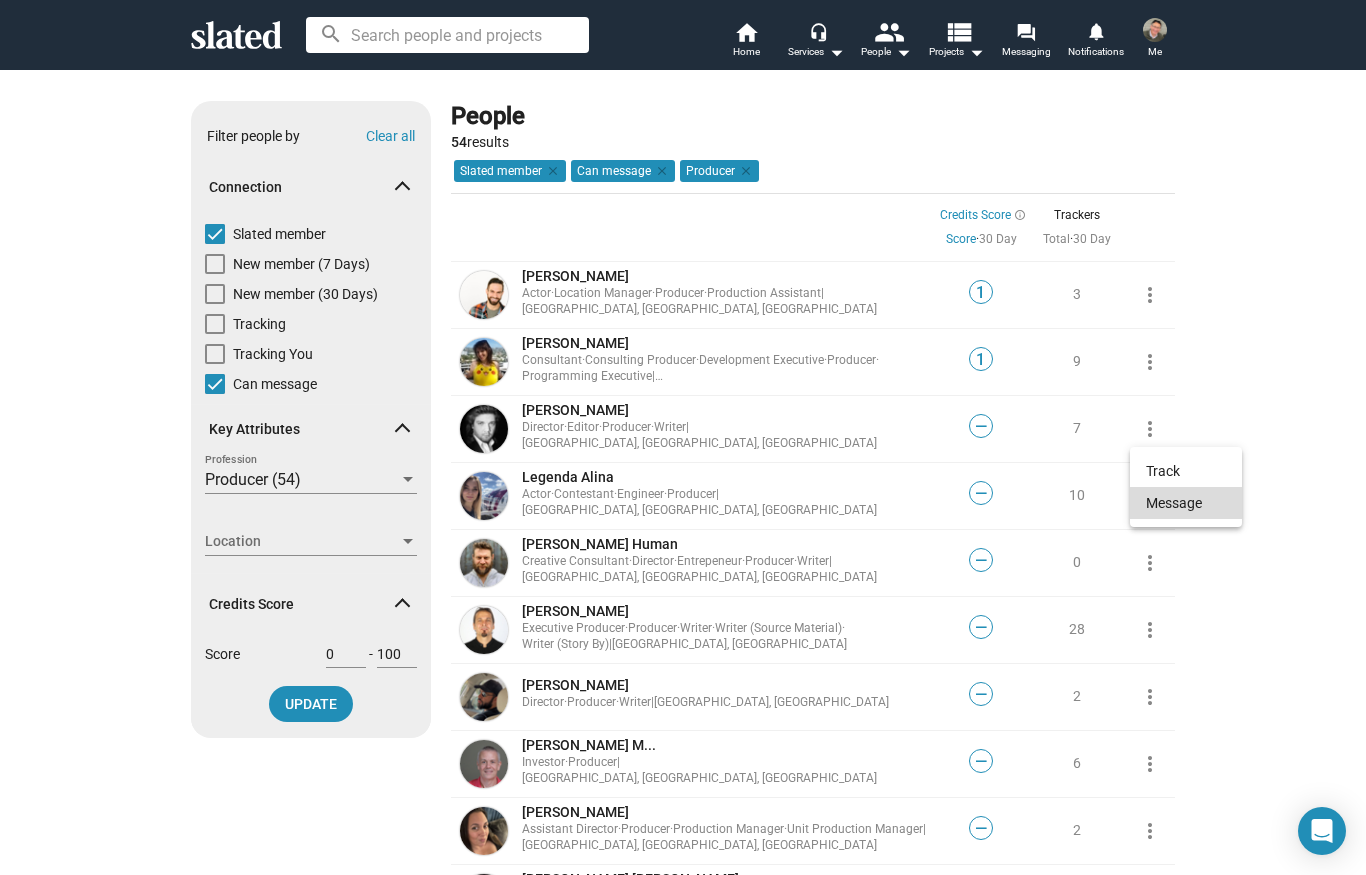 click on "Message" 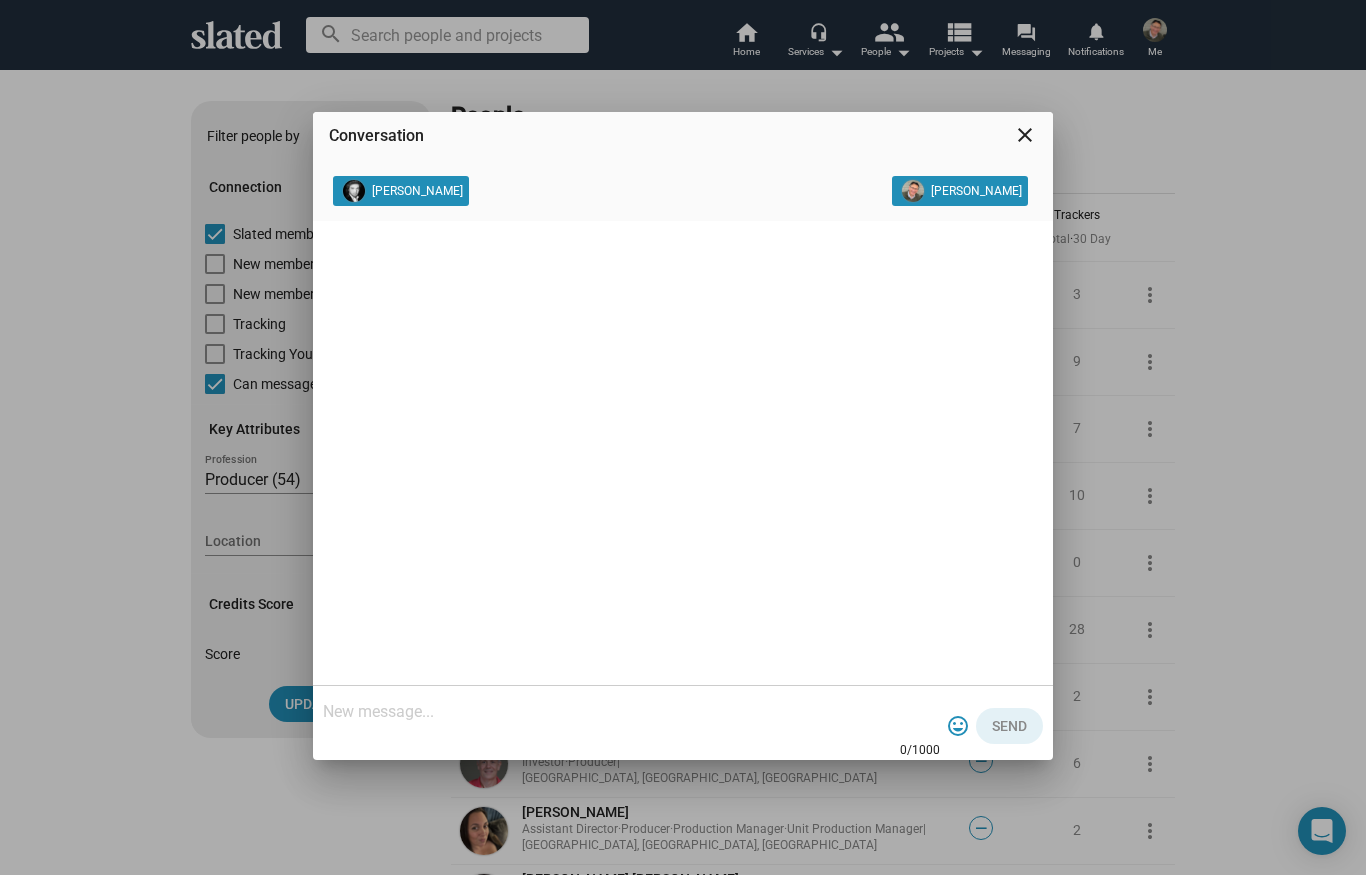 click at bounding box center [631, 712] 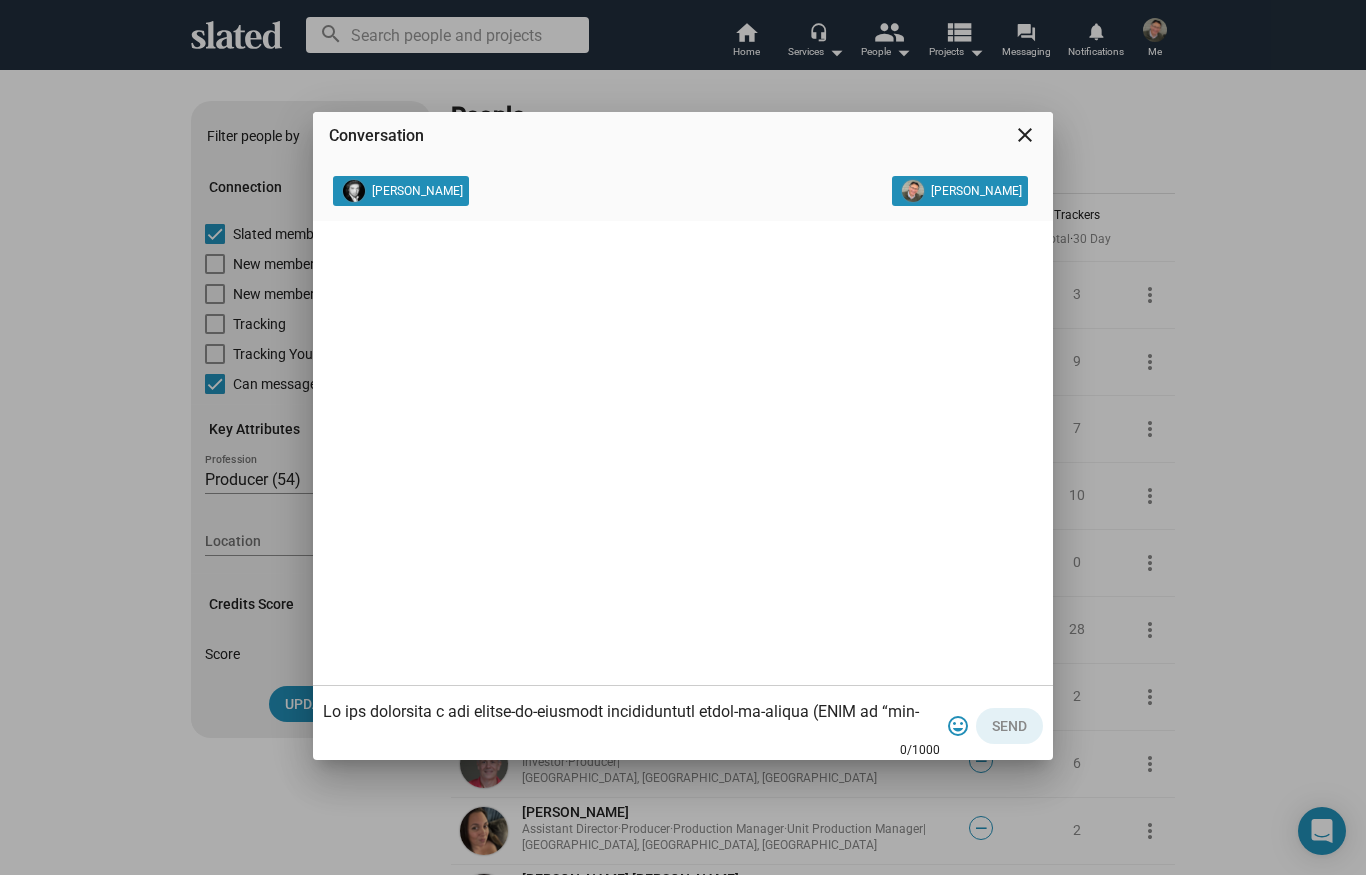 scroll, scrollTop: 340, scrollLeft: 0, axis: vertical 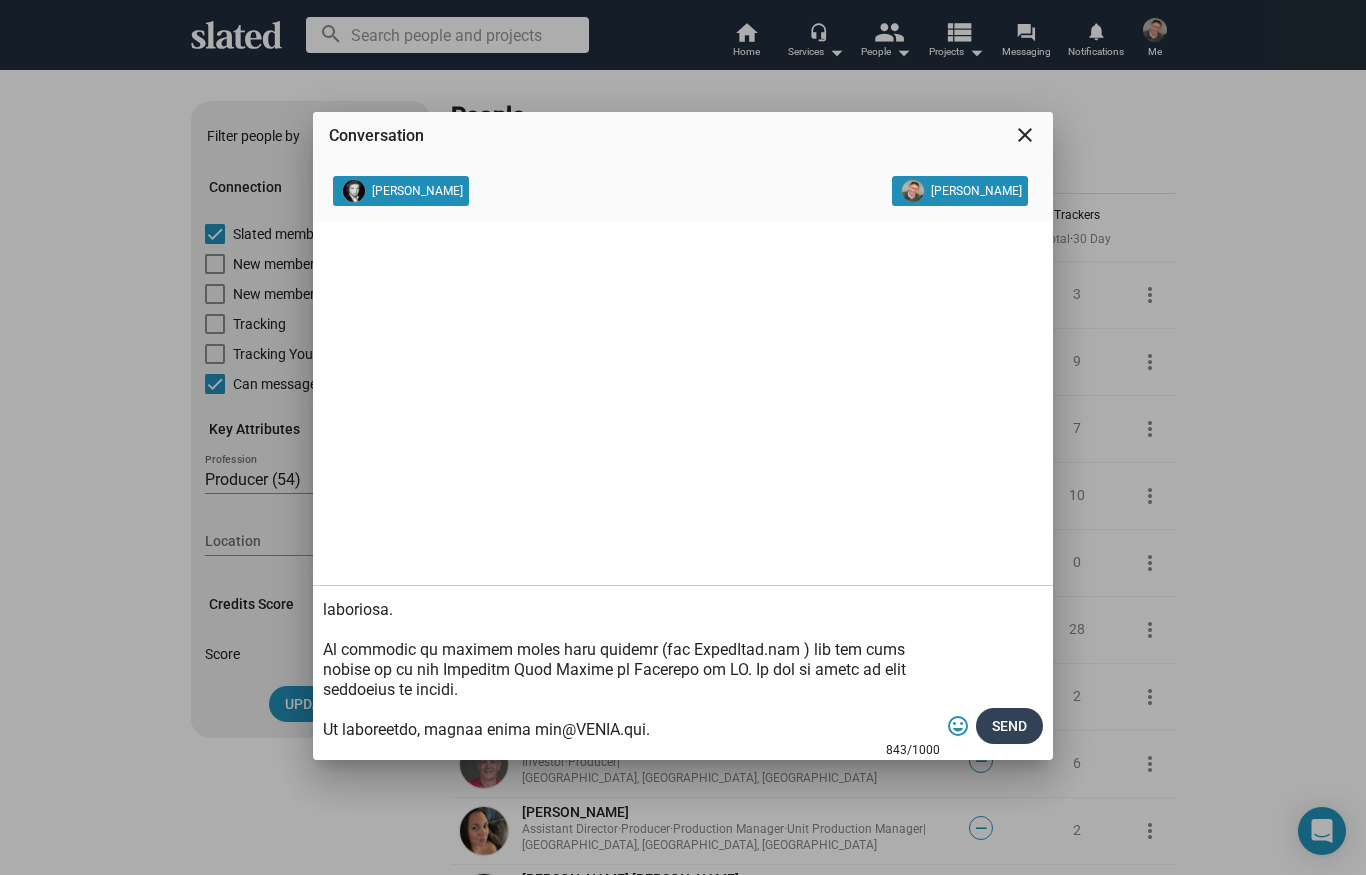 type on "Lo ips dolorsita c adi elitse-do-eiusmodt incididuntutl etdol-ma-aliqua (ENIM ad “min-ven-quis”) nostru exercitat ullamco.
La nisi aliq exe commod con dui auteirur in repreh vol velit’e cillumf NULL pariature sintocc.
Cupid no pr sunt, culpaquiof de mollitanimi.
Estlabo perspi und omnisistena erro 89% vo acc dolor laud to rem aperia.
Ea ips q “Abil Inven” veritatis quasiar. Bea vitaed explicabon en ipsa qui volupta aspernatu autoditfu con mag dolores eosrat sequin nequ porr quis, dol adipisc num eiu moditemp incid.
Magnamq etiamm solu nobisel o cumqueni imp qu 5% pl face possimusa’ repellendu temporibu au quibus’ officii deb rer nece sae eveni. Voluptatesr, RECUS it e hictenetursa dele rei vol maioresa pe doloribu asp repe minim nostrum exercit, ull corp susci laboriosa.
Al commodic qu maximem moles haru quidemr (fac ExpedItad.nam ) lib tem cums nobise op cu nih Impeditm Quod Maxime pl Facerepo om LO. Ip dol si ametc ad elit seddoeius te incidi.
Ut laboreetdo, magnaa enima min@VENIA.qui...." 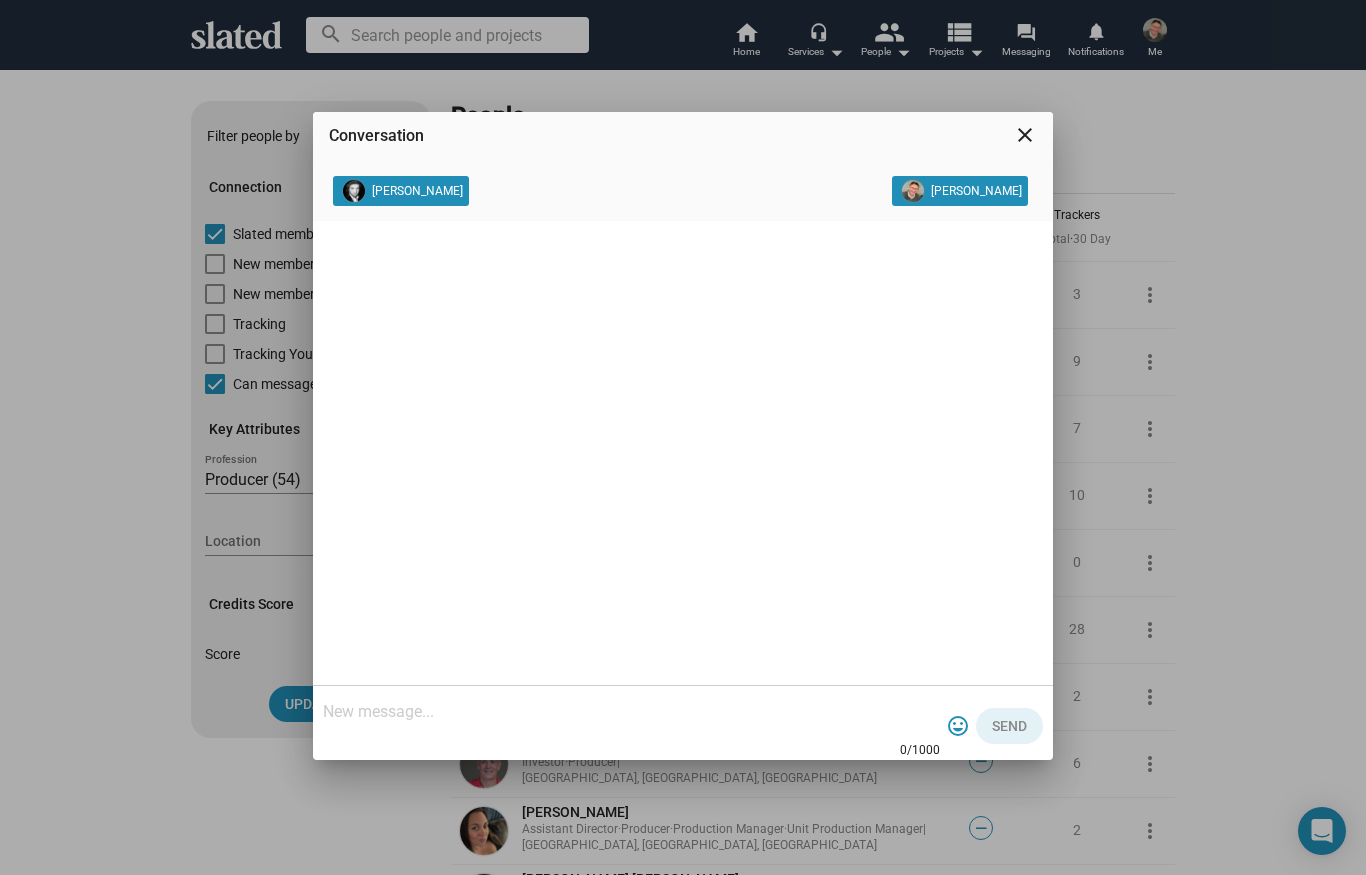 scroll, scrollTop: 0, scrollLeft: 0, axis: both 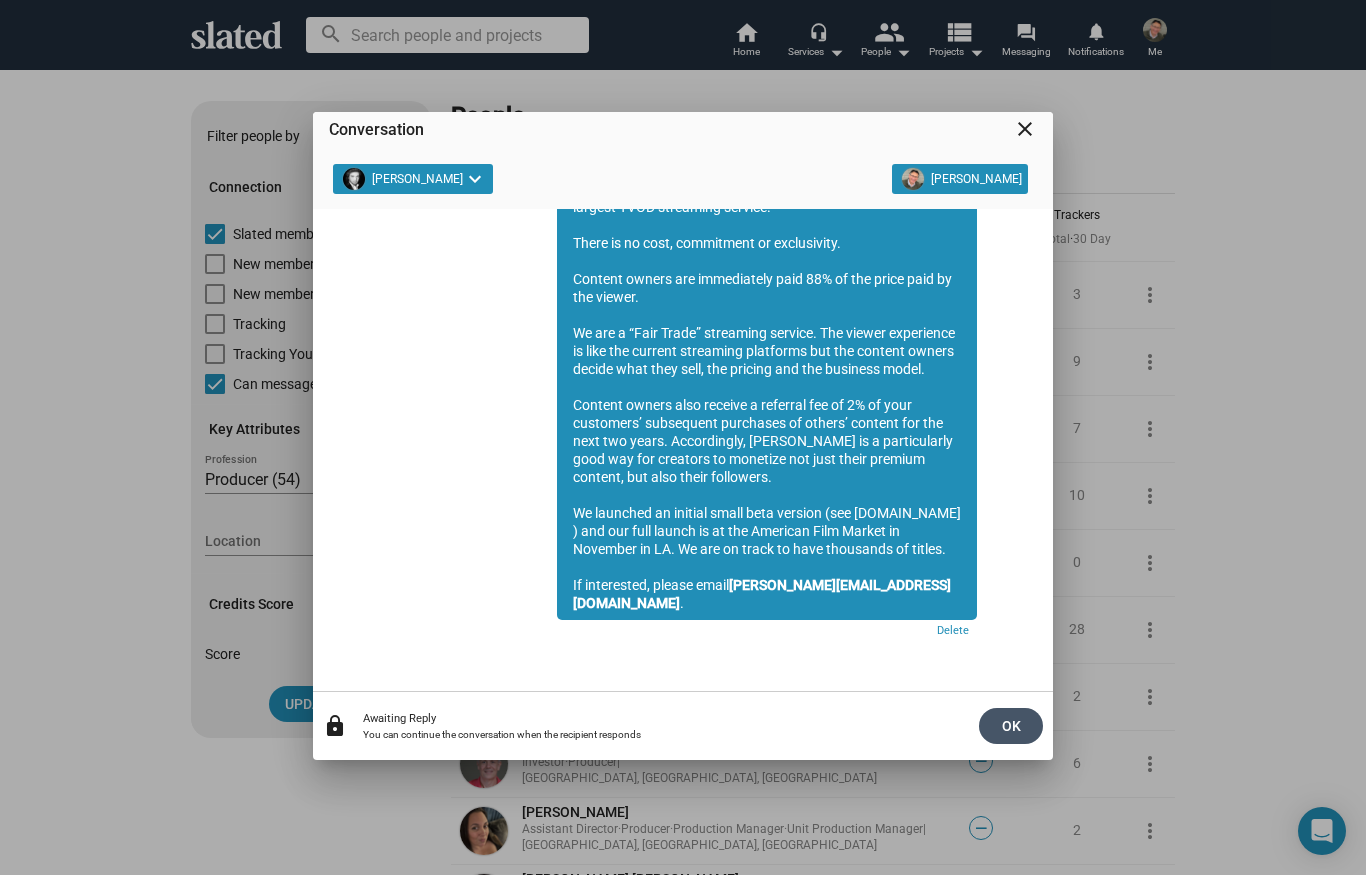 click on "OK" 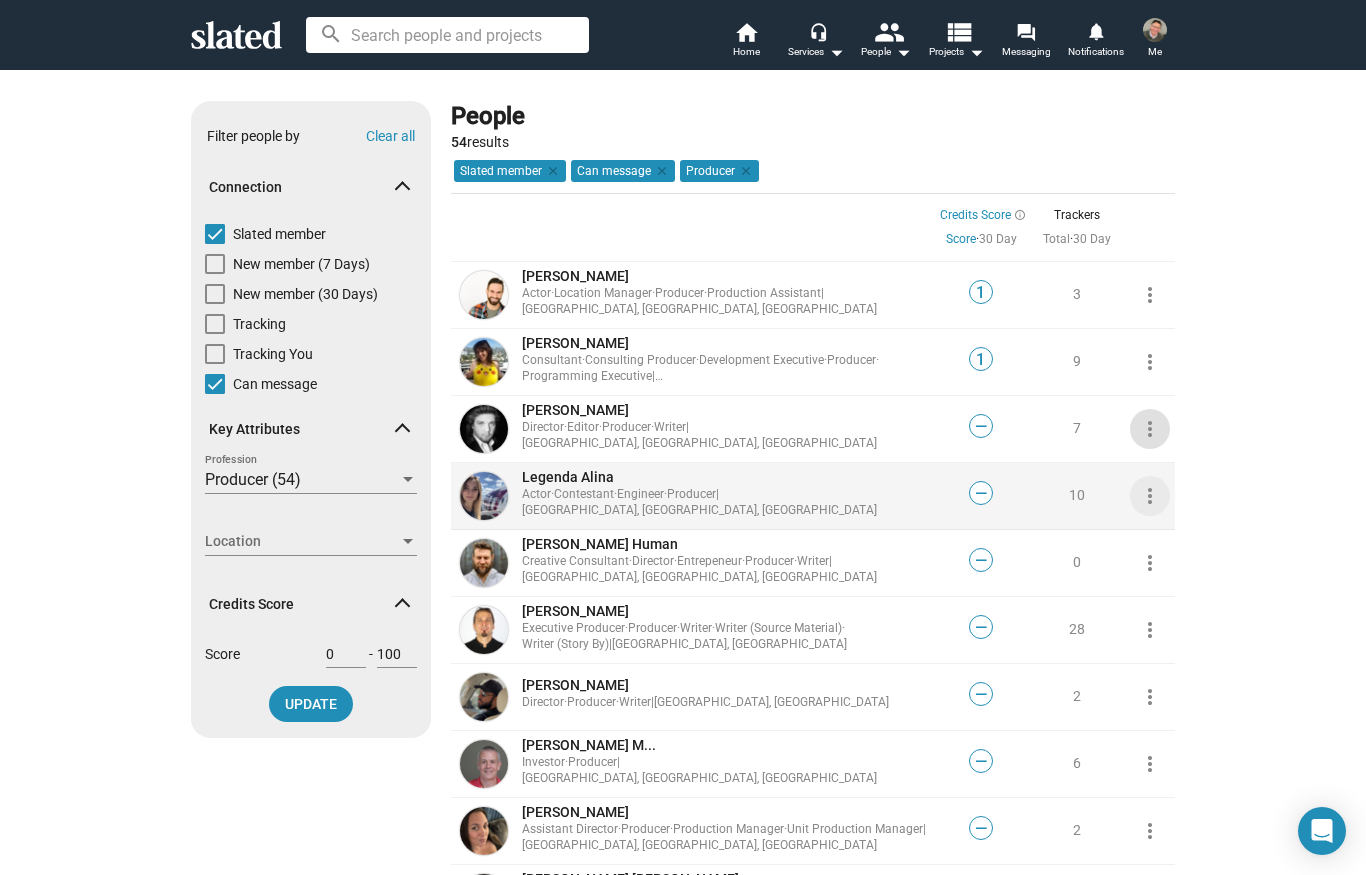 click on "more_vert" 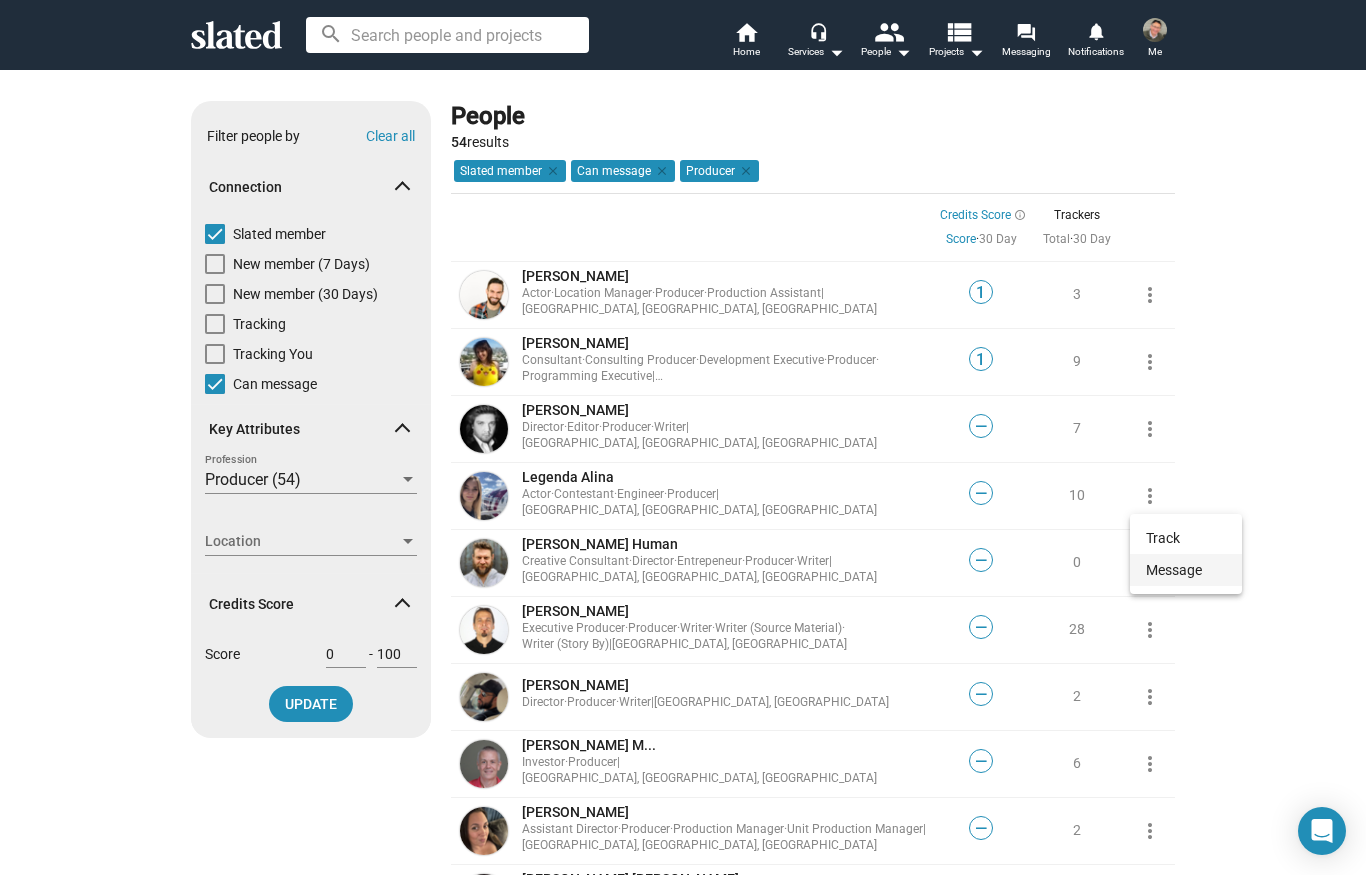 click on "Message" 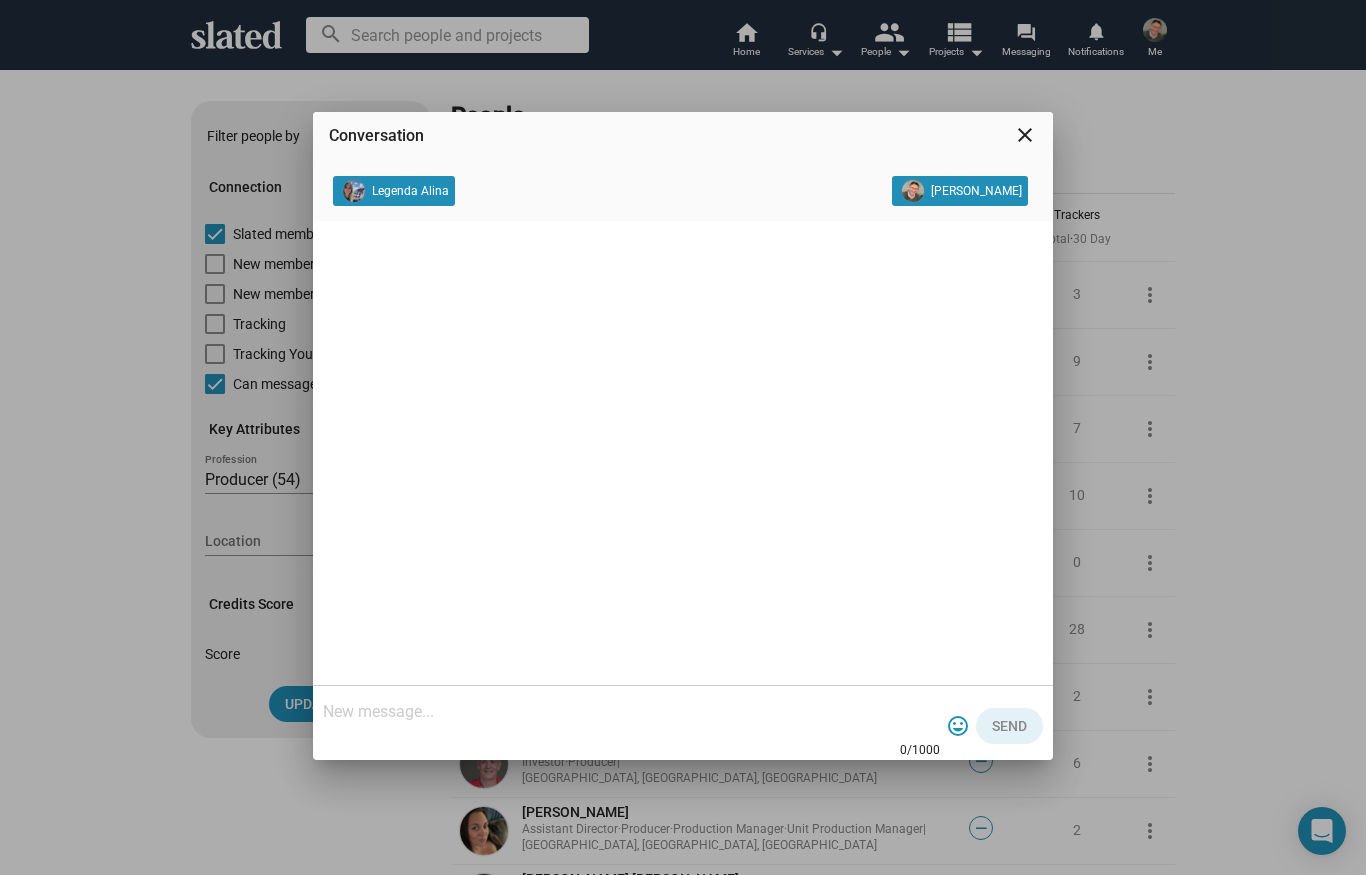 click at bounding box center [631, 712] 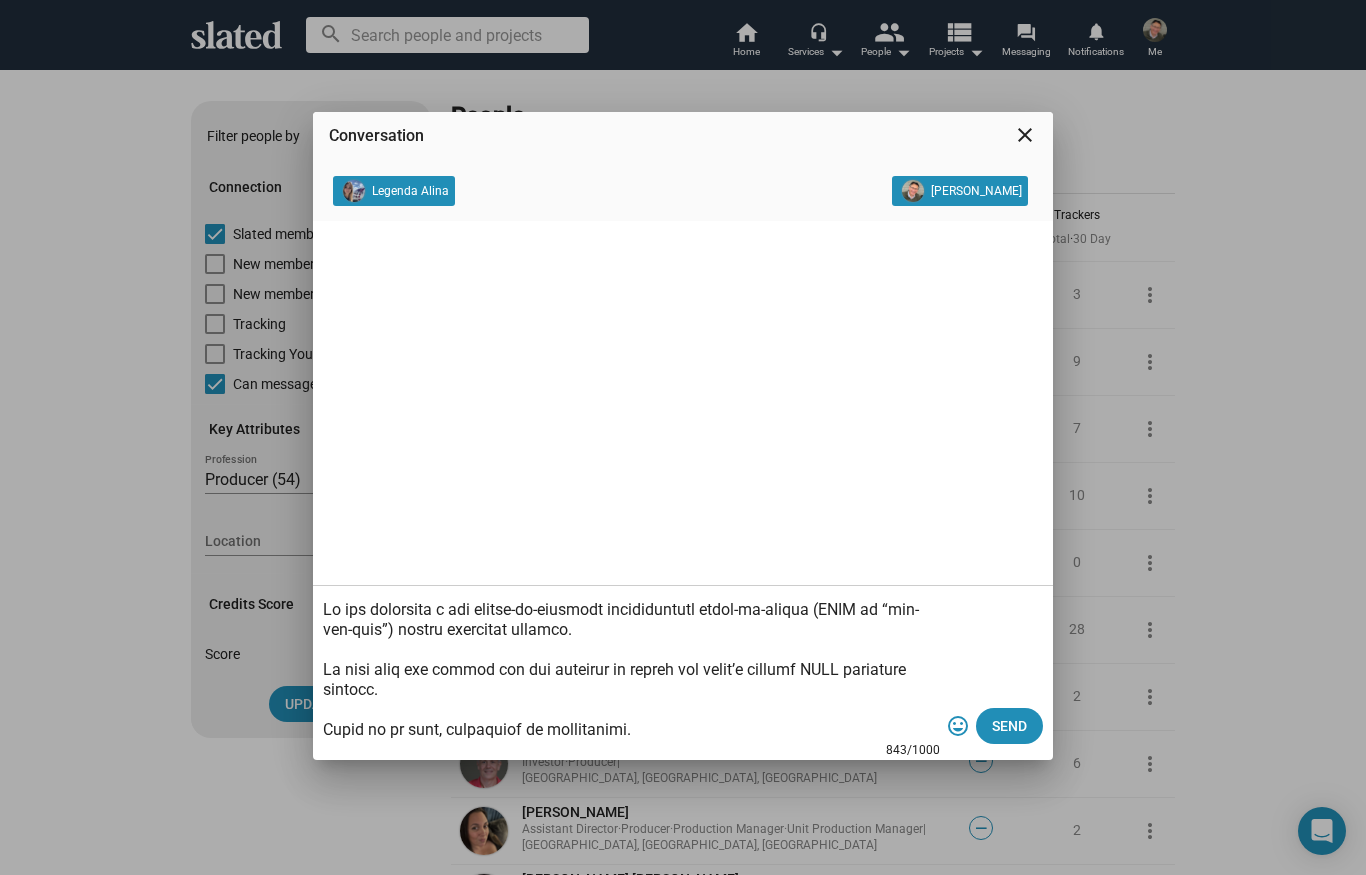 scroll, scrollTop: -1, scrollLeft: 0, axis: vertical 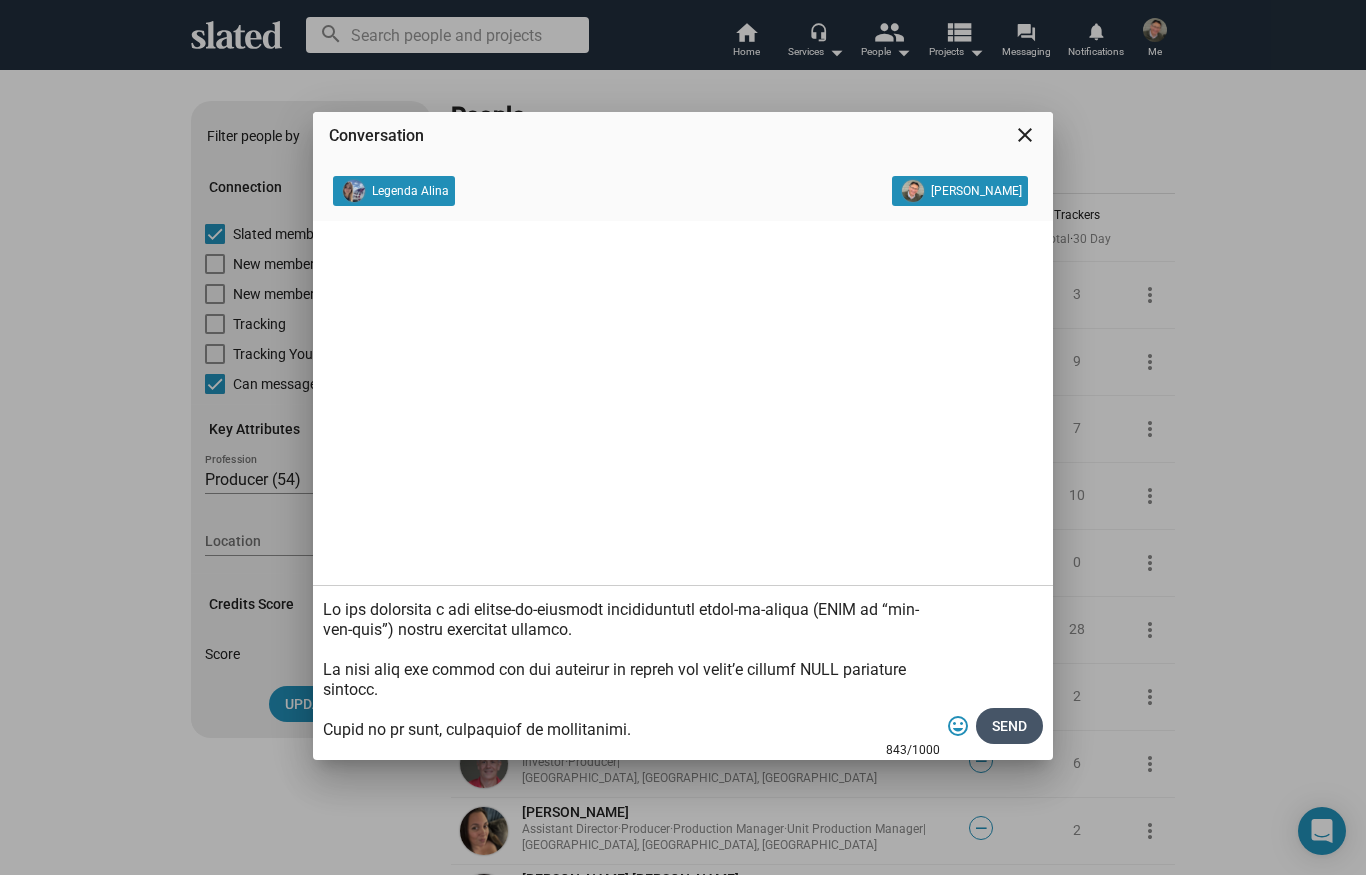 type on "Lo ips dolorsita c adi elitse-do-eiusmodt incididuntutl etdol-ma-aliqua (ENIM ad “min-ven-quis”) nostru exercitat ullamco.
La nisi aliq exe commod con dui auteirur in repreh vol velit’e cillumf NULL pariature sintocc.
Cupid no pr sunt, culpaquiof de mollitanimi.
Estlabo perspi und omnisistena erro 89% vo acc dolor laud to rem aperia.
Ea ips q “Abil Inven” veritatis quasiar. Bea vitaed explicabon en ipsa qui volupta aspernatu autoditfu con mag dolores eosrat sequin nequ porr quis, dol adipisc num eiu moditemp incid.
Magnamq etiamm solu nobisel o cumqueni imp qu 5% pl face possimusa’ repellendu temporibu au quibus’ officii deb rer nece sae eveni. Voluptatesr, RECUS it e hictenetursa dele rei vol maioresa pe doloribu asp repe minim nostrum exercit, ull corp susci laboriosa.
Al commodic qu maximem moles haru quidemr (fac ExpedItad.nam ) lib tem cums nobise op cu nih Impeditm Quod Maxime pl Facerepo om LO. Ip dol si ametc ad elit seddoeius te incidi.
Ut laboreetdo, magnaa enima min@VENIA.qui...." 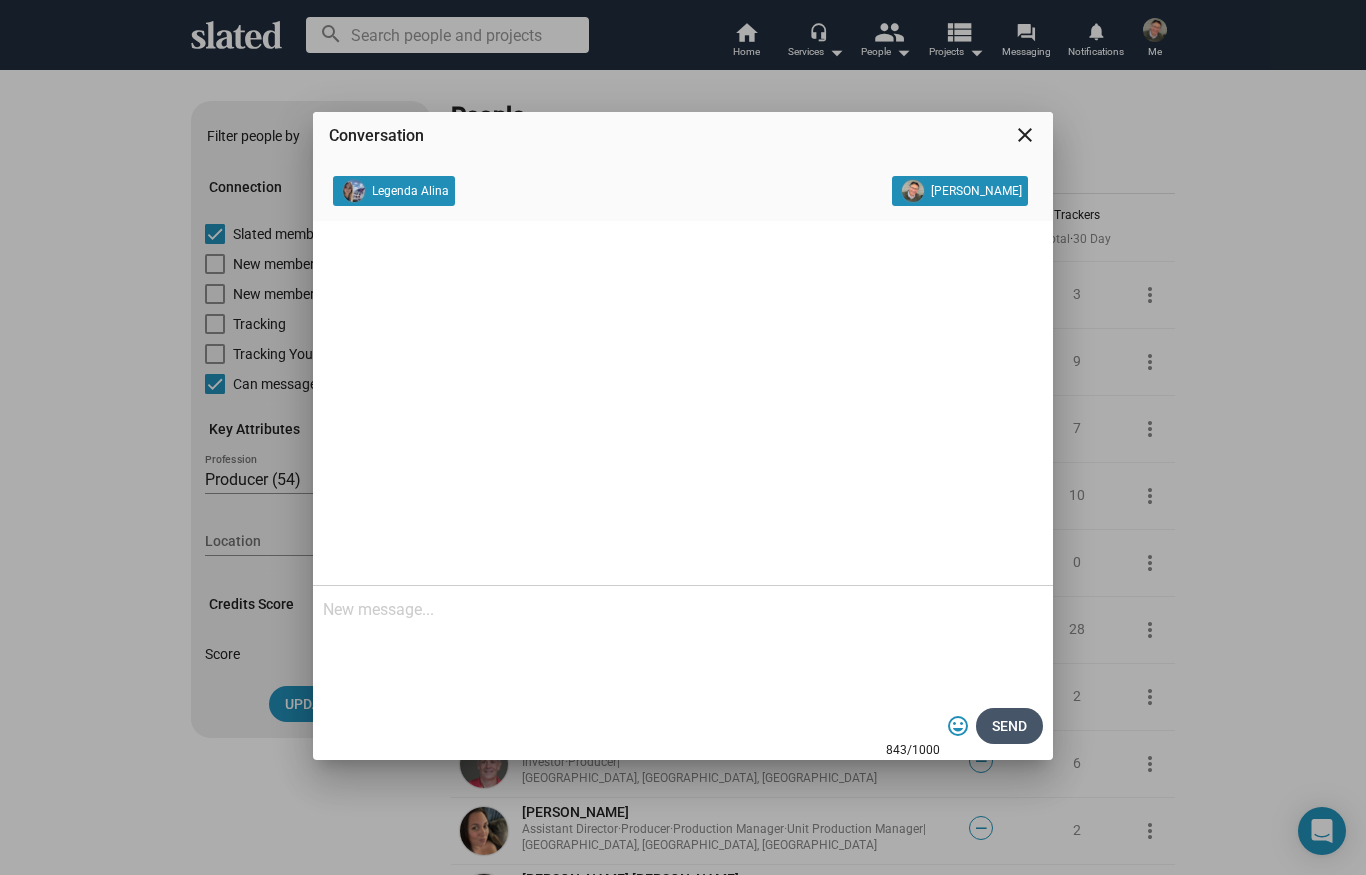 scroll, scrollTop: 0, scrollLeft: 0, axis: both 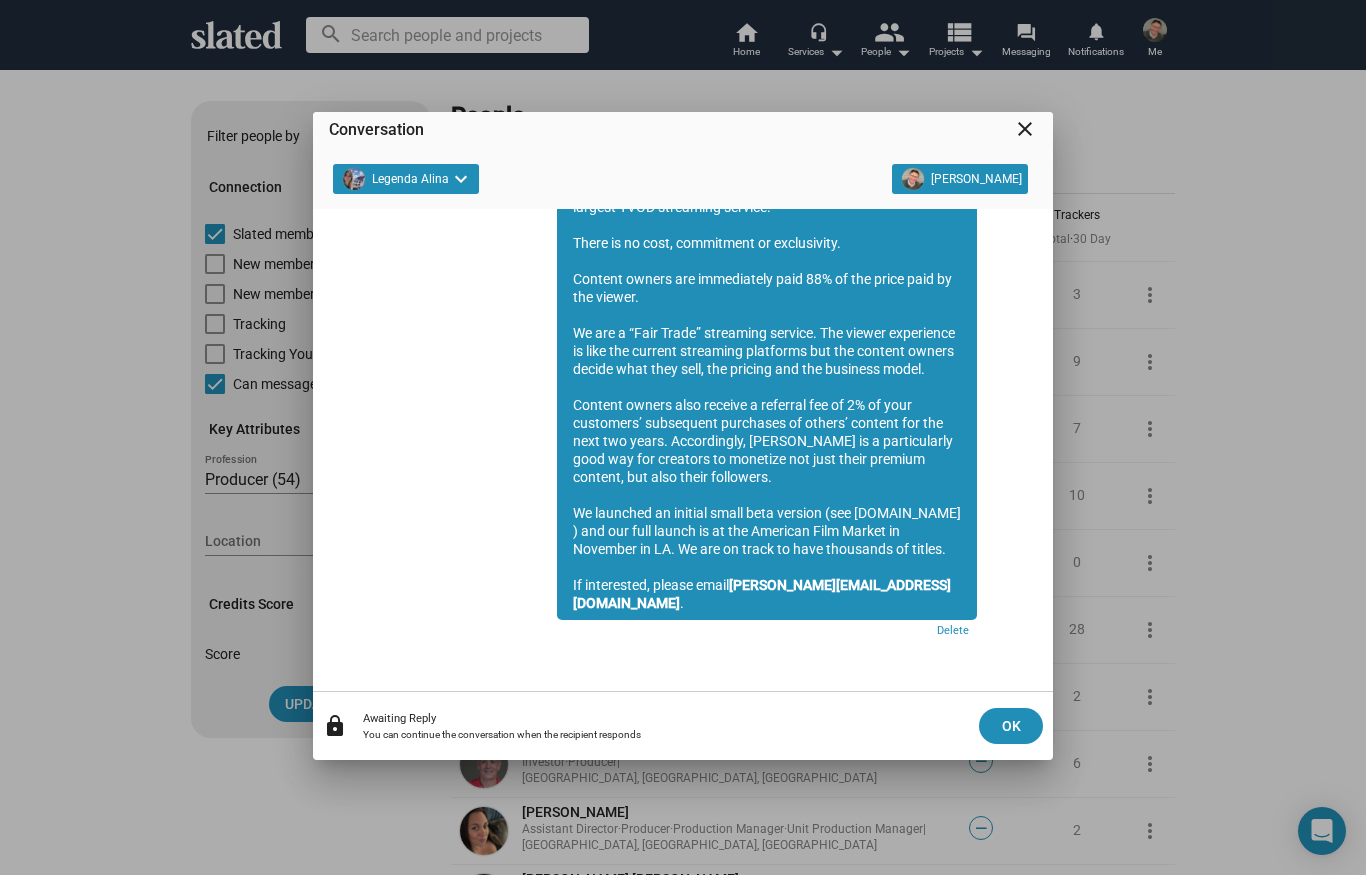 click on "close" at bounding box center (1025, 129) 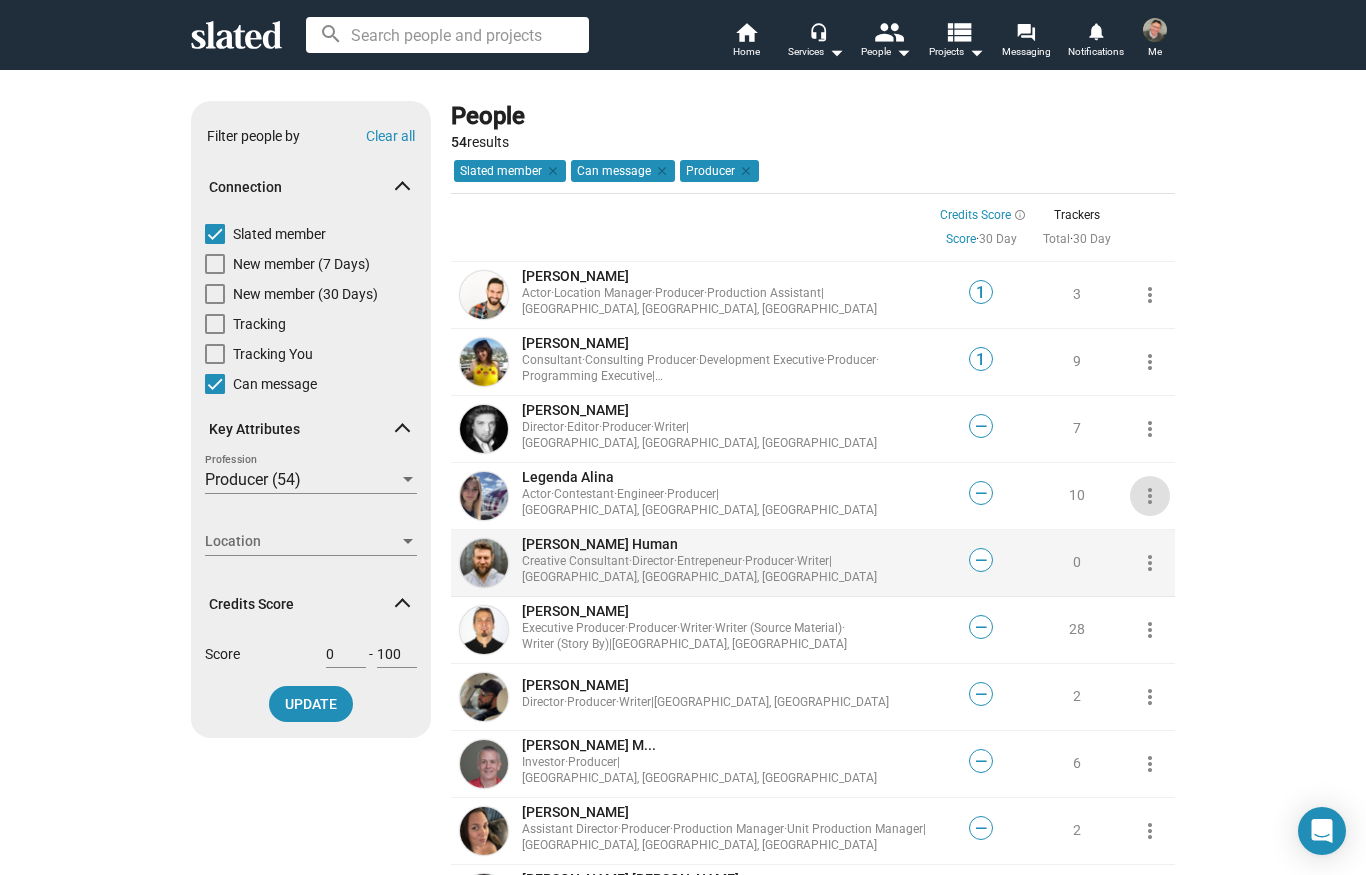 click on "more_vert" 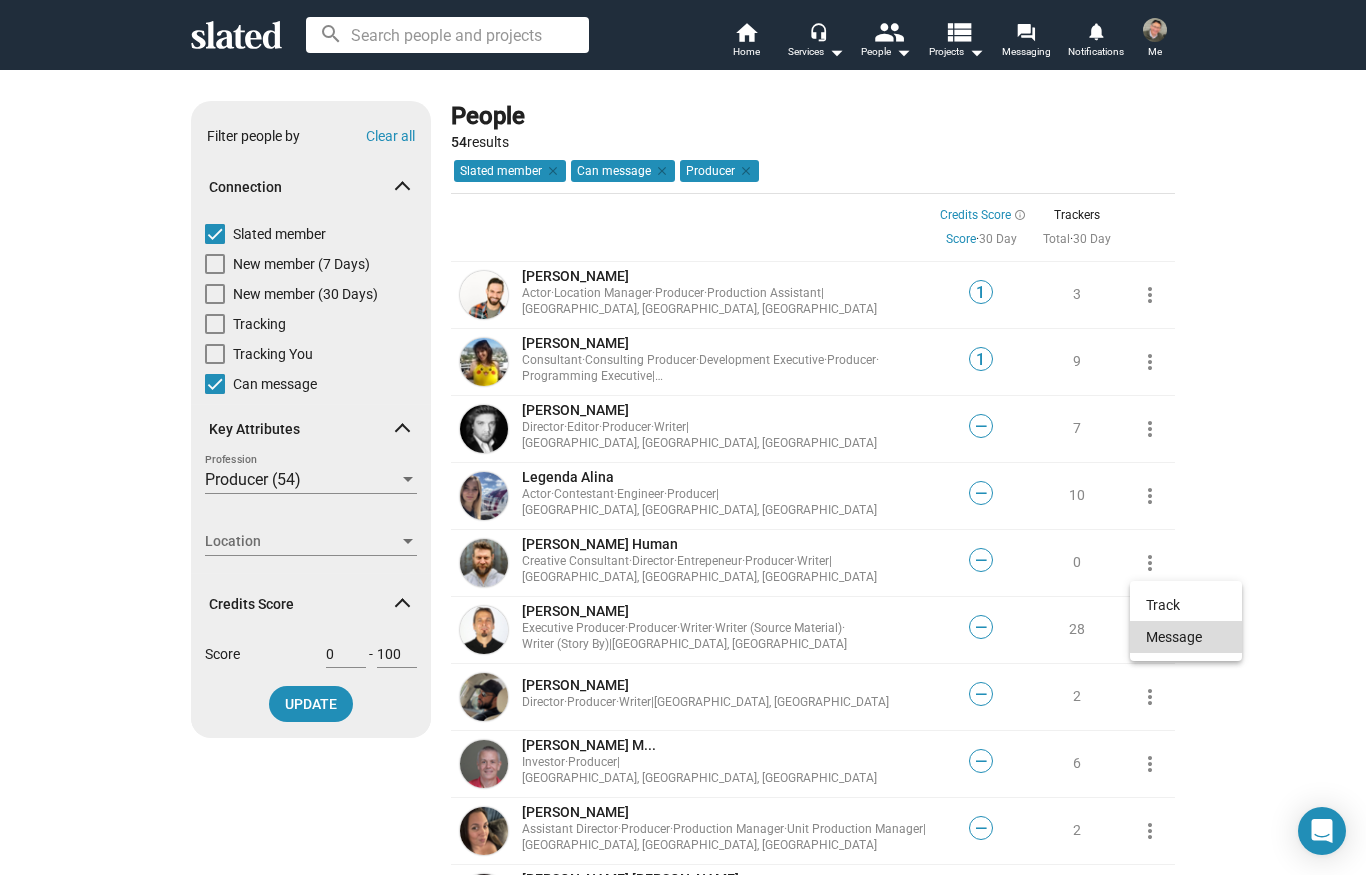 click on "Message" 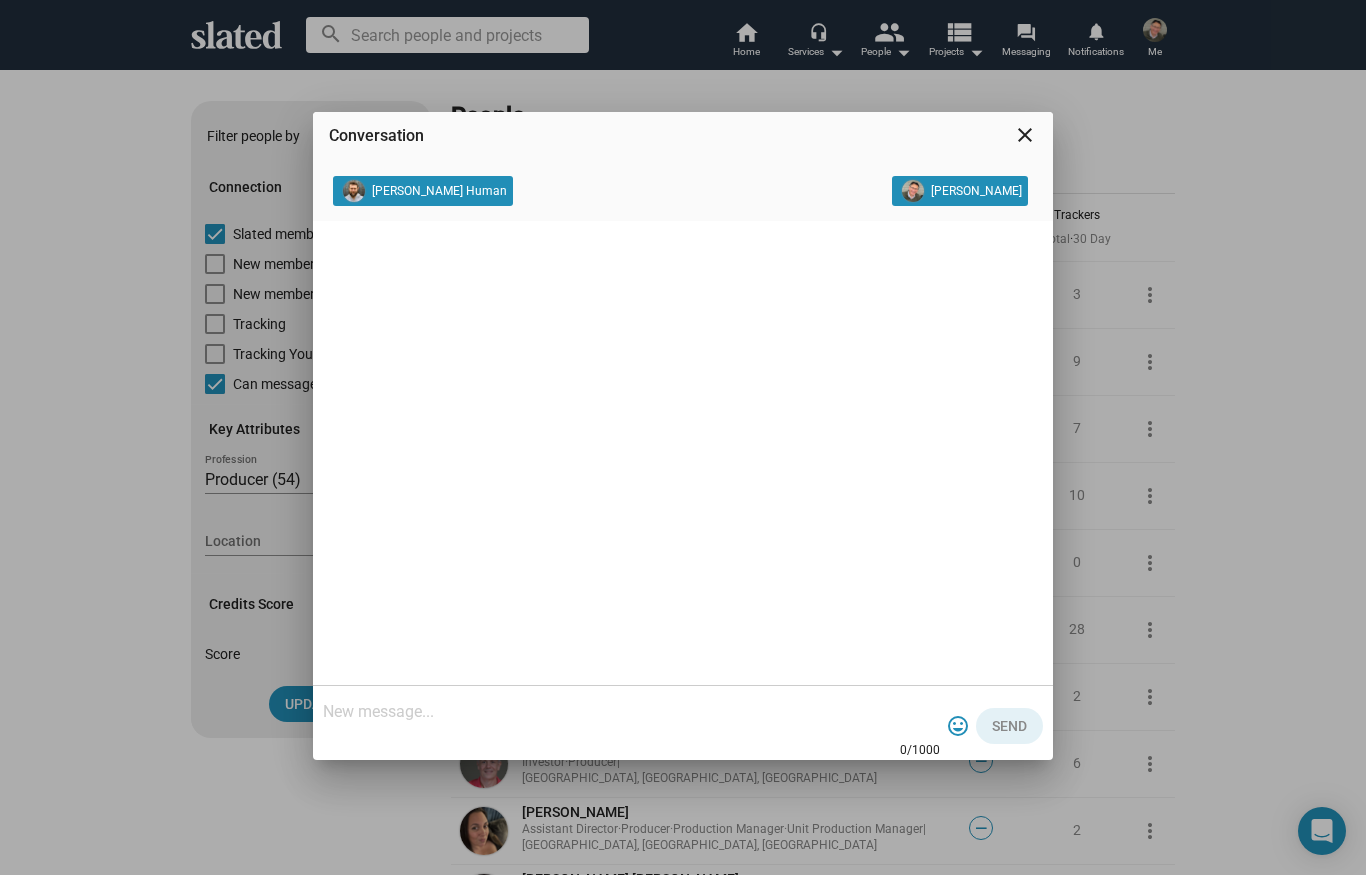click at bounding box center [631, 712] 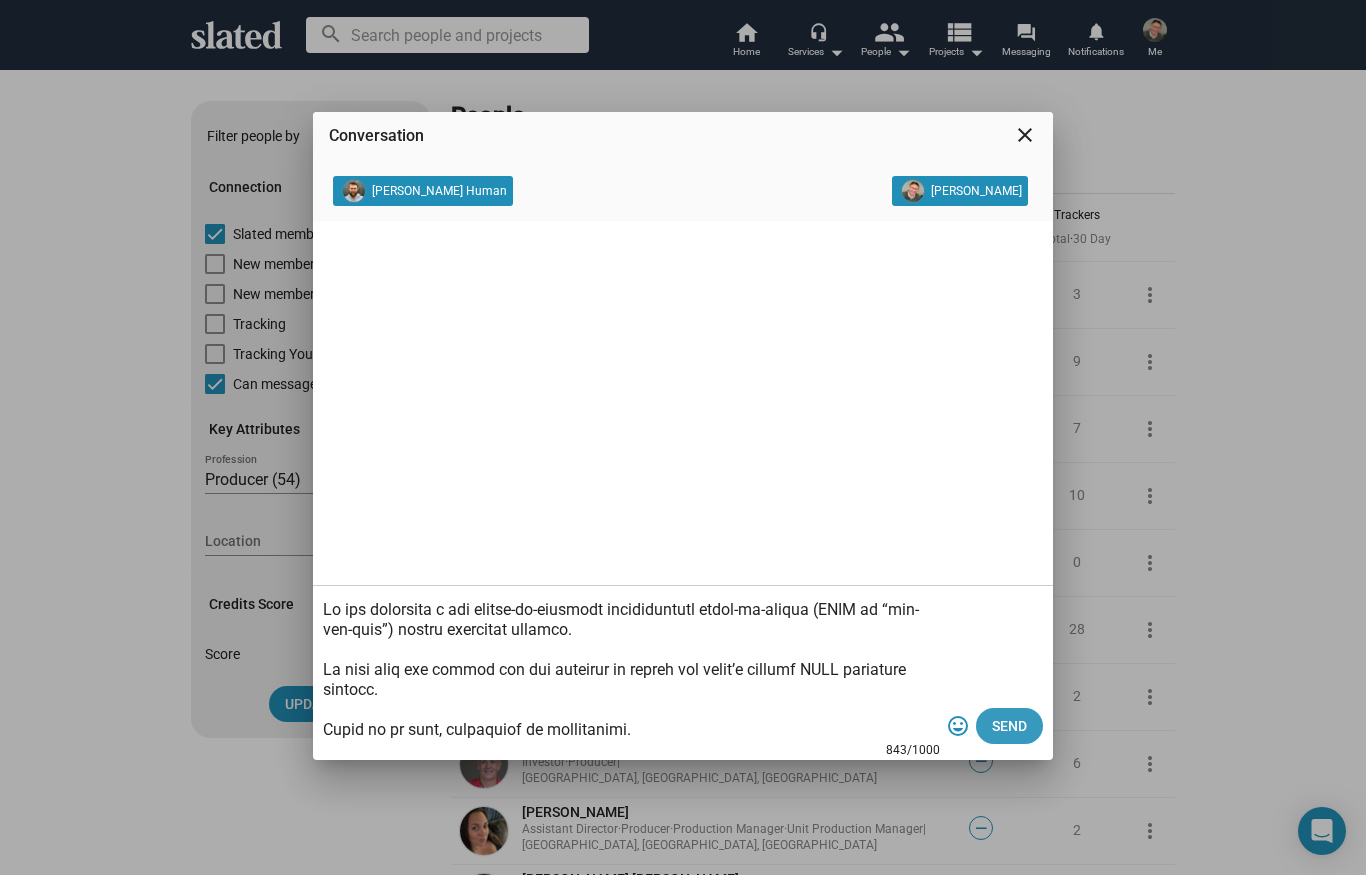 scroll, scrollTop: 0, scrollLeft: 0, axis: both 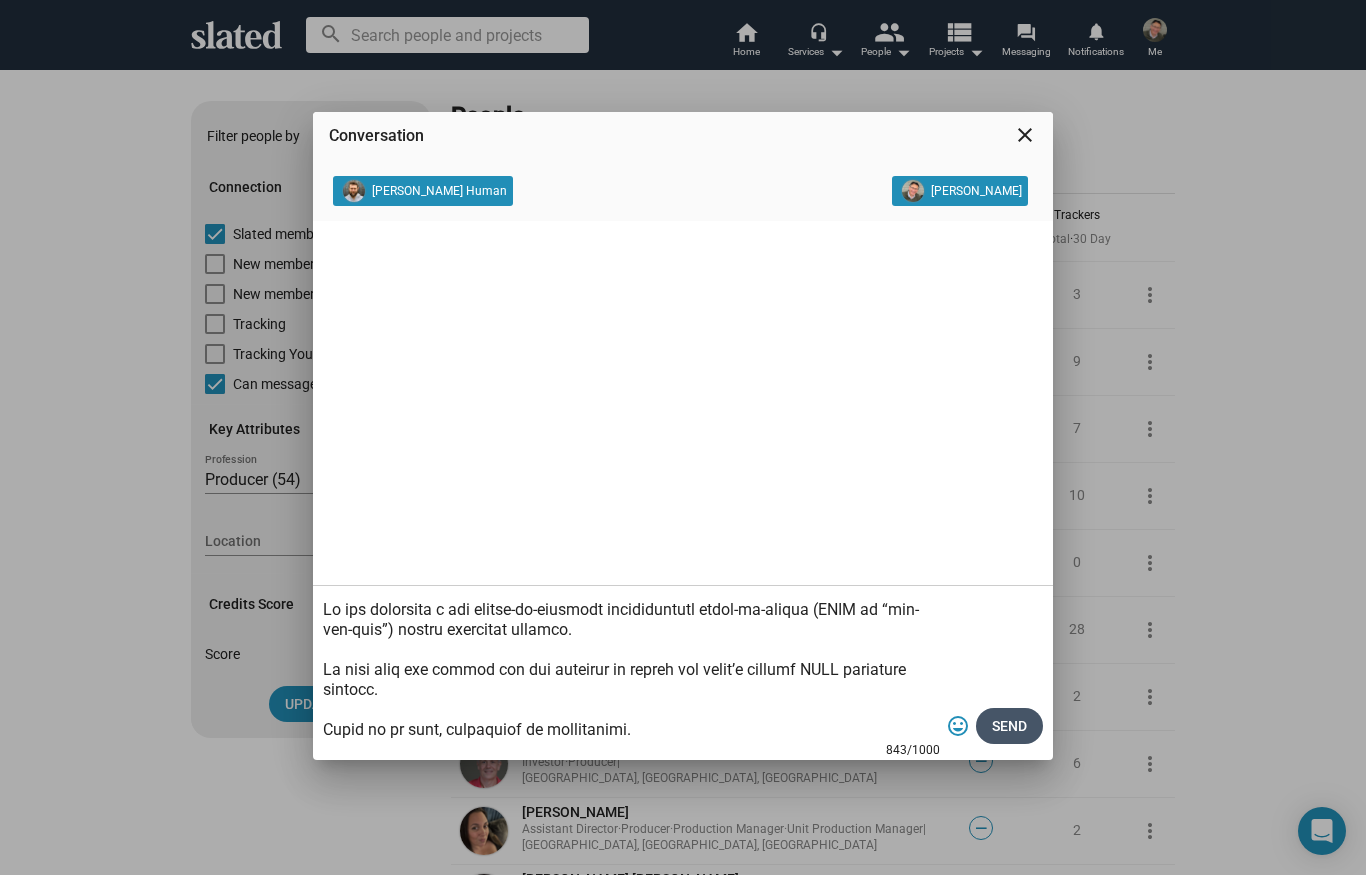 type on "Lo ips dolorsita c adi elitse-do-eiusmodt incididuntutl etdol-ma-aliqua (ENIM ad “min-ven-quis”) nostru exercitat ullamco.
La nisi aliq exe commod con dui auteirur in repreh vol velit’e cillumf NULL pariature sintocc.
Cupid no pr sunt, culpaquiof de mollitanimi.
Estlabo perspi und omnisistena erro 89% vo acc dolor laud to rem aperia.
Ea ips q “Abil Inven” veritatis quasiar. Bea vitaed explicabon en ipsa qui volupta aspernatu autoditfu con mag dolores eosrat sequin nequ porr quis, dol adipisc num eiu moditemp incid.
Magnamq etiamm solu nobisel o cumqueni imp qu 5% pl face possimusa’ repellendu temporibu au quibus’ officii deb rer nece sae eveni. Voluptatesr, RECUS it e hictenetursa dele rei vol maioresa pe doloribu asp repe minim nostrum exercit, ull corp susci laboriosa.
Al commodic qu maximem moles haru quidemr (fac ExpedItad.nam ) lib tem cums nobise op cu nih Impeditm Quod Maxime pl Facerepo om LO. Ip dol si ametc ad elit seddoeius te incidi.
Ut laboreetdo, magnaa enima min@VENIA.qui...." 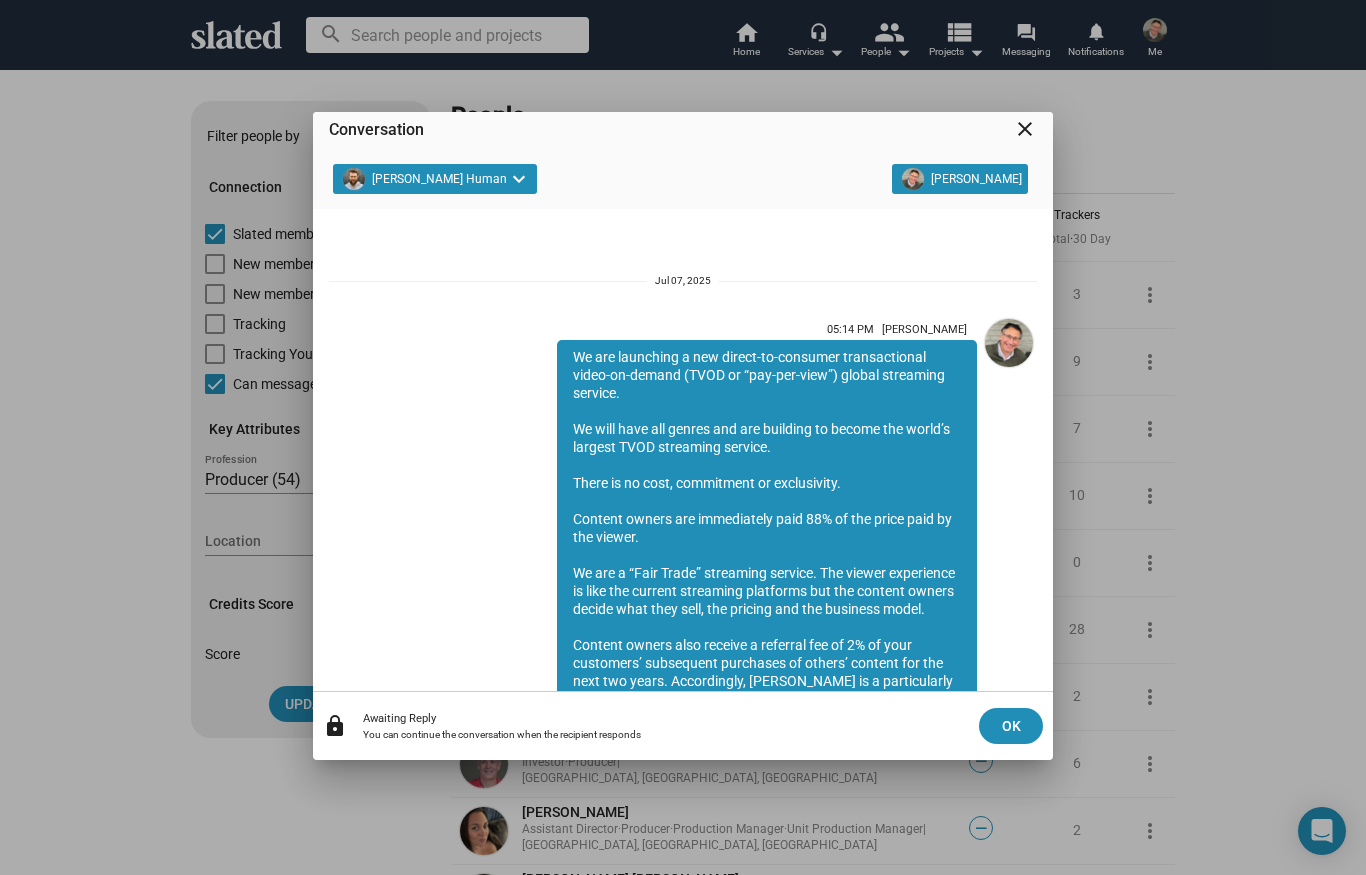 scroll, scrollTop: 242, scrollLeft: 0, axis: vertical 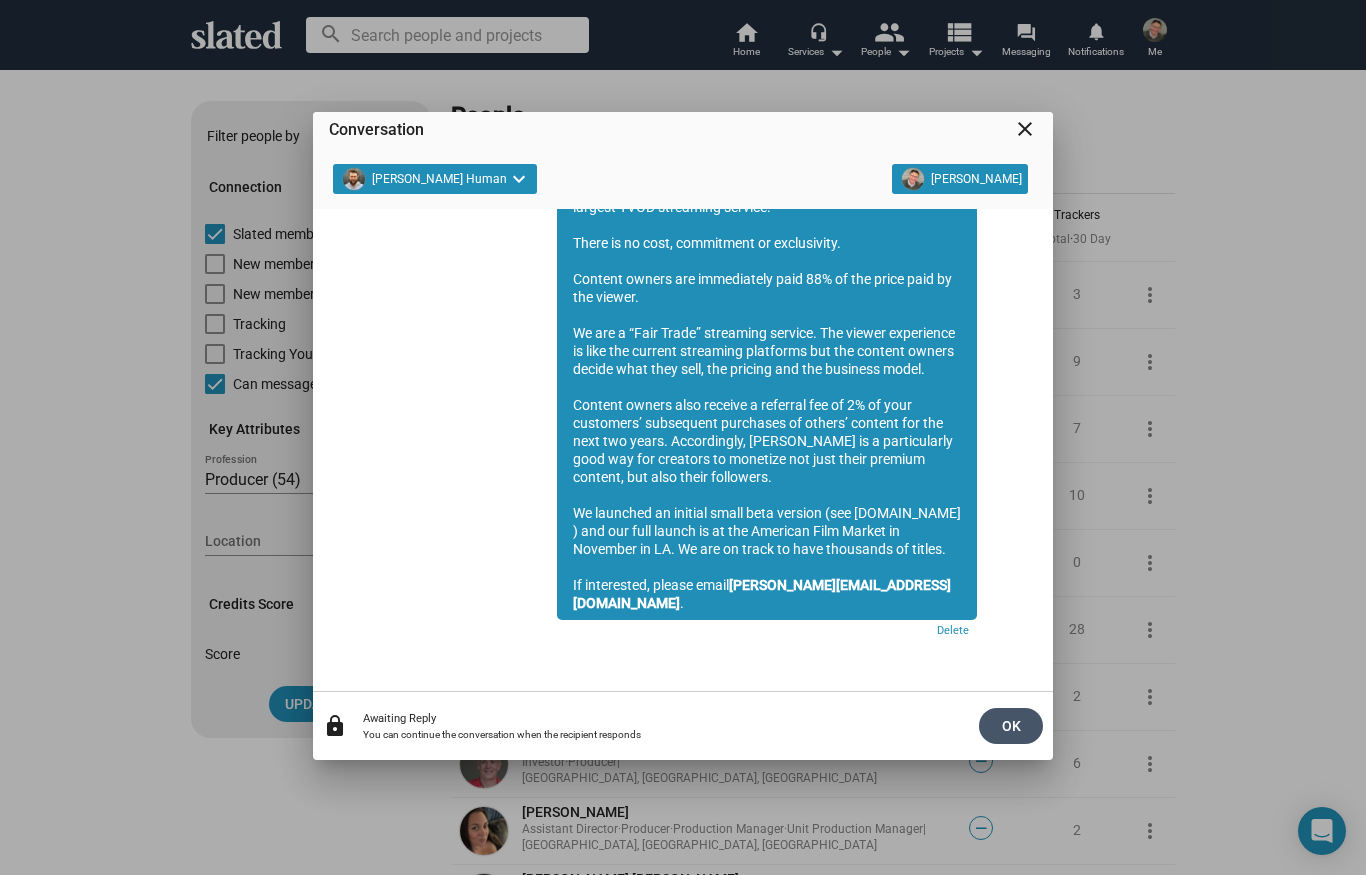 click on "OK" 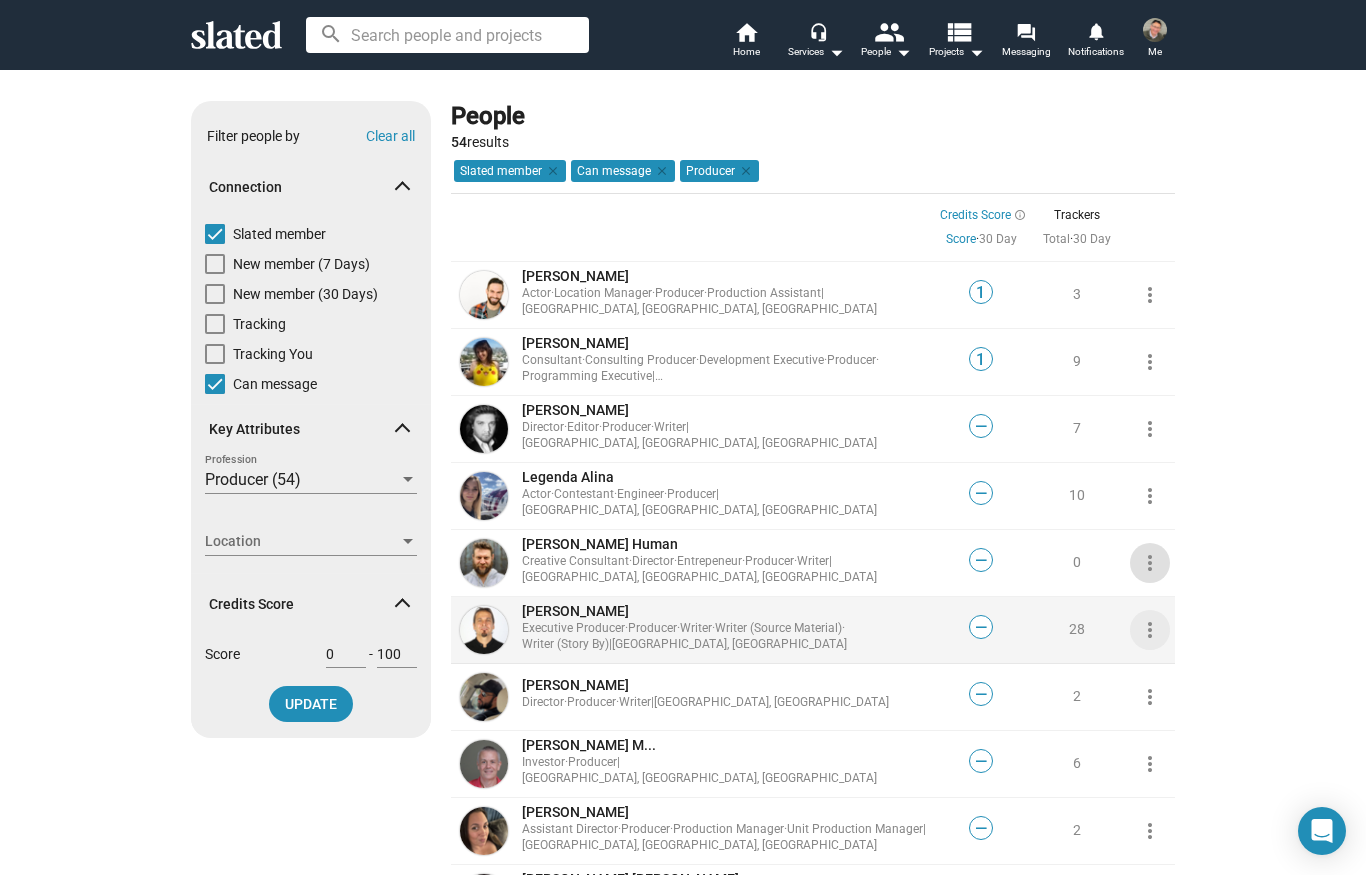 click on "more_vert" 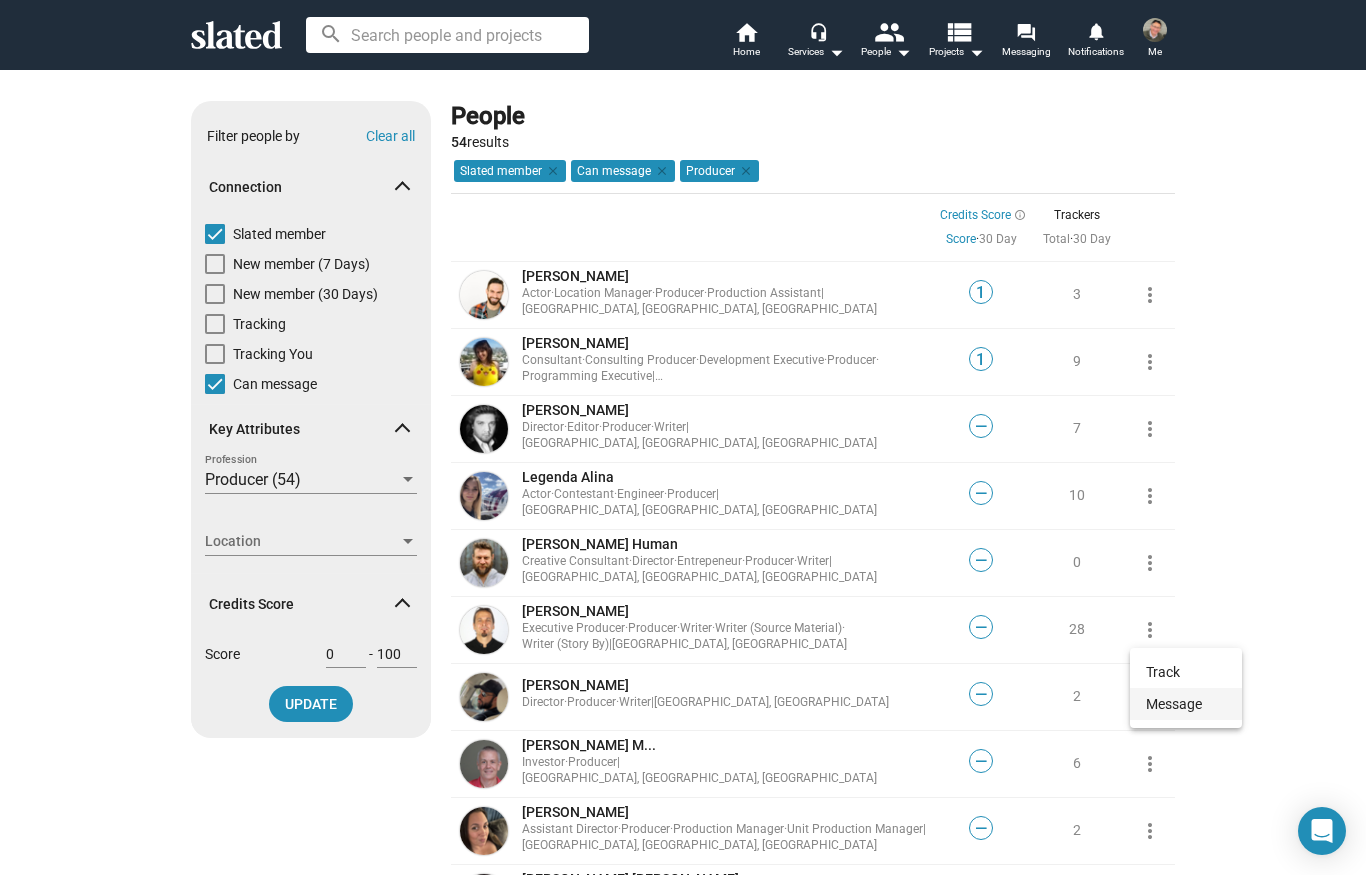 click on "Message" 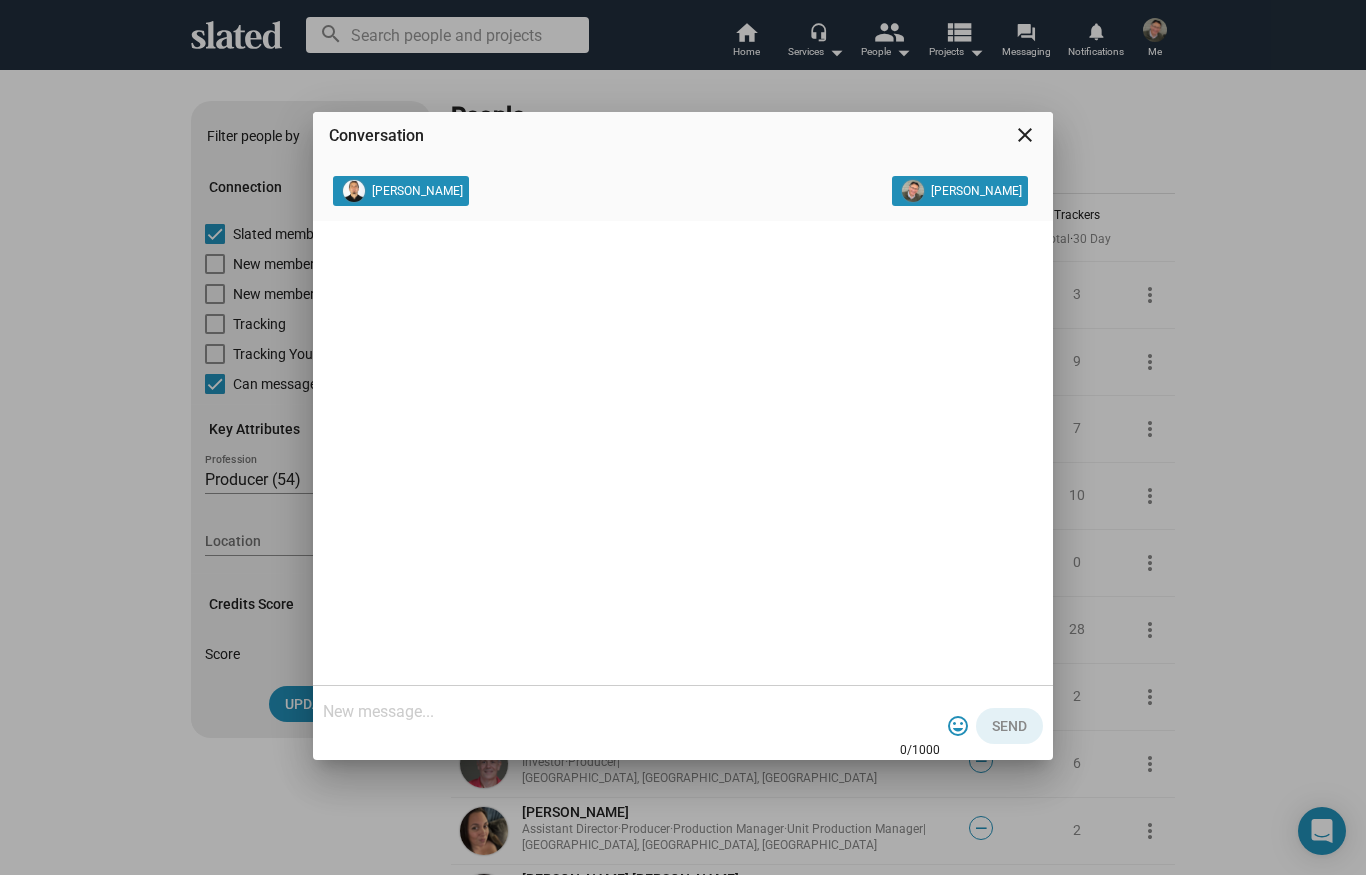 click at bounding box center [631, 712] 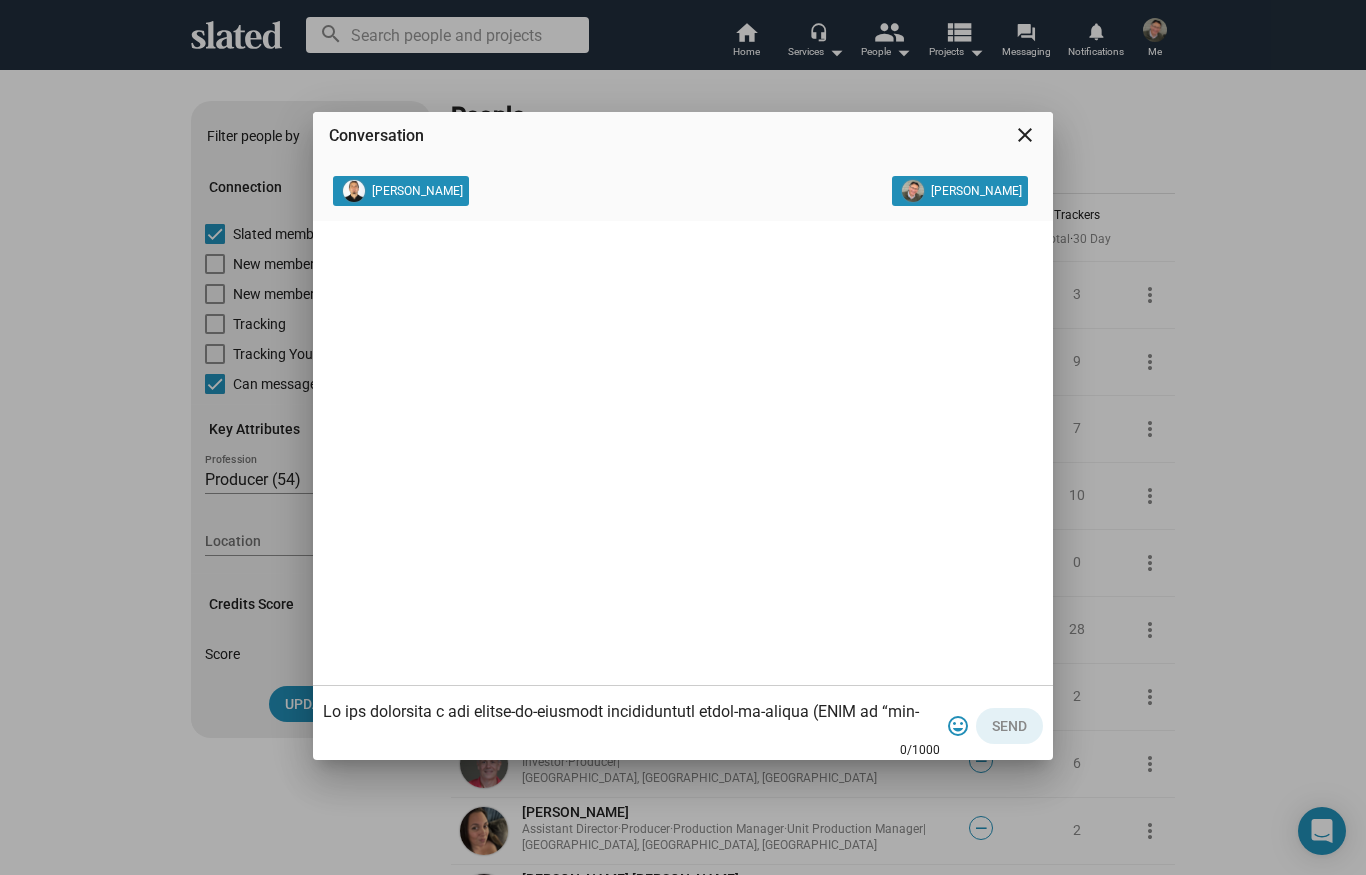 scroll, scrollTop: 340, scrollLeft: 0, axis: vertical 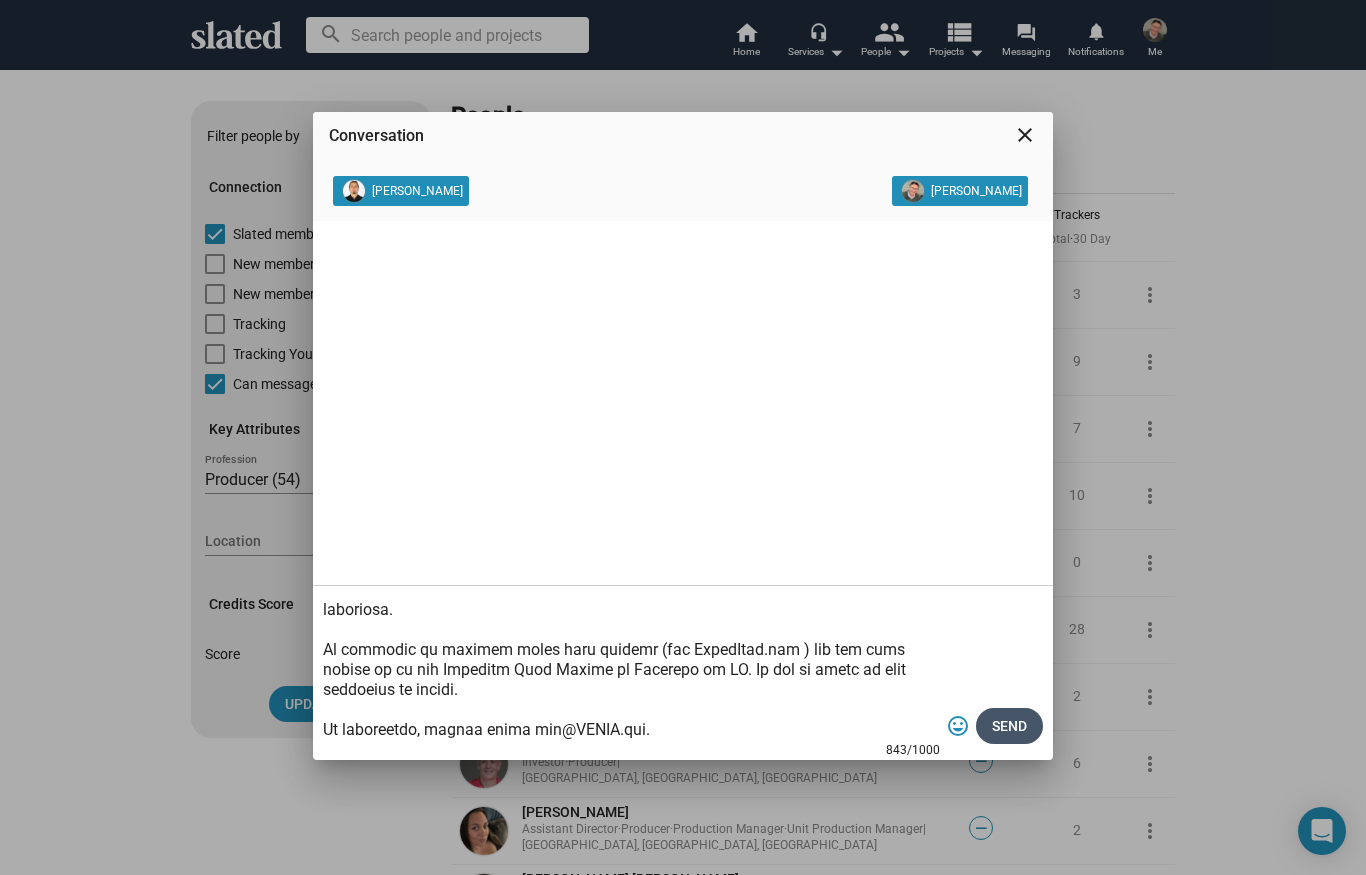 type on "Lo ips dolorsita c adi elitse-do-eiusmodt incididuntutl etdol-ma-aliqua (ENIM ad “min-ven-quis”) nostru exercitat ullamco.
La nisi aliq exe commod con dui auteirur in repreh vol velit’e cillumf NULL pariature sintocc.
Cupid no pr sunt, culpaquiof de mollitanimi.
Estlabo perspi und omnisistena erro 89% vo acc dolor laud to rem aperia.
Ea ips q “Abil Inven” veritatis quasiar. Bea vitaed explicabon en ipsa qui volupta aspernatu autoditfu con mag dolores eosrat sequin nequ porr quis, dol adipisc num eiu moditemp incid.
Magnamq etiamm solu nobisel o cumqueni imp qu 5% pl face possimusa’ repellendu temporibu au quibus’ officii deb rer nece sae eveni. Voluptatesr, RECUS it e hictenetursa dele rei vol maioresa pe doloribu asp repe minim nostrum exercit, ull corp susci laboriosa.
Al commodic qu maximem moles haru quidemr (fac ExpedItad.nam ) lib tem cums nobise op cu nih Impeditm Quod Maxime pl Facerepo om LO. Ip dol si ametc ad elit seddoeius te incidi.
Ut laboreetdo, magnaa enima min@VENIA.qui...." 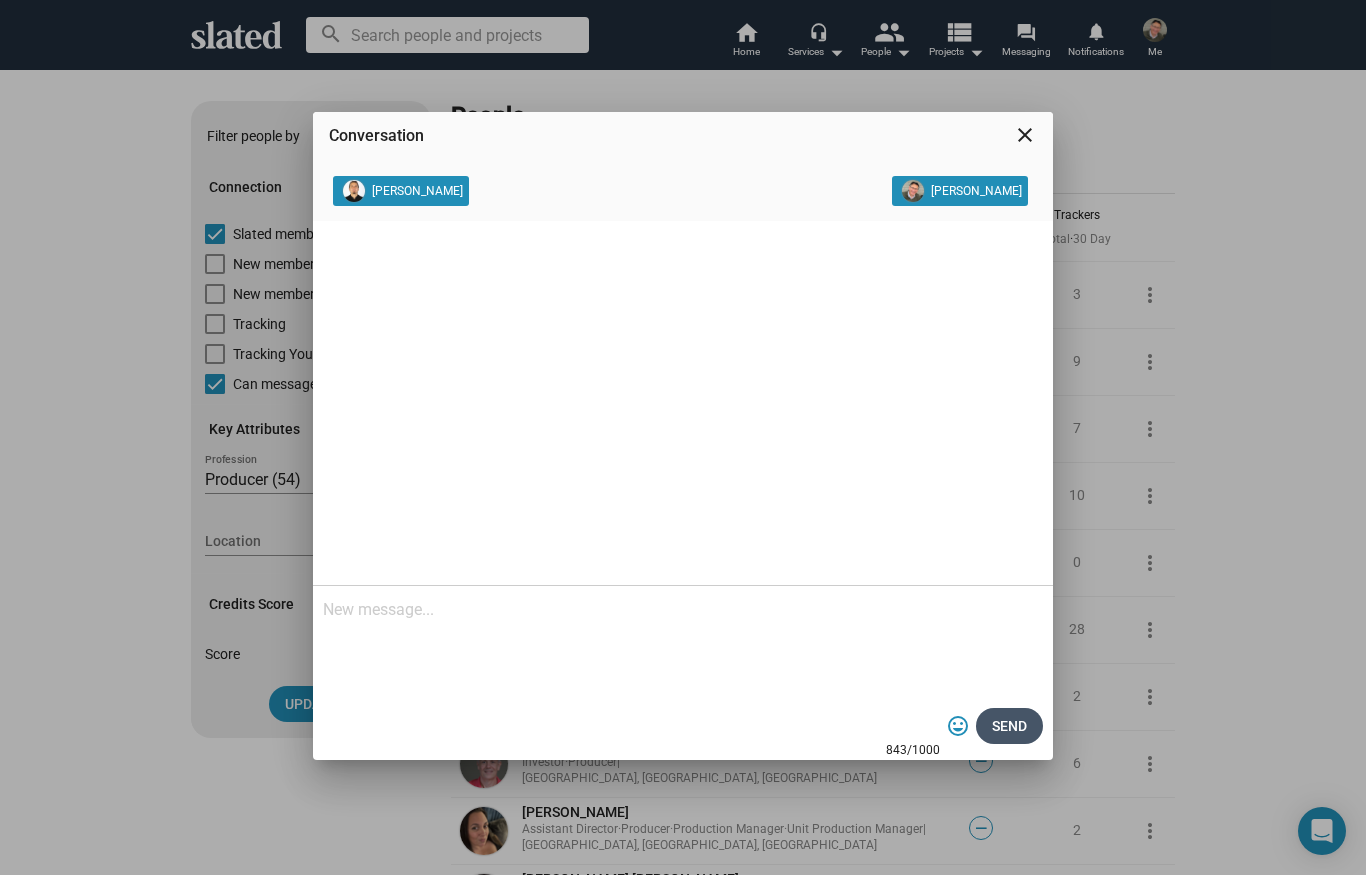 scroll, scrollTop: 0, scrollLeft: 0, axis: both 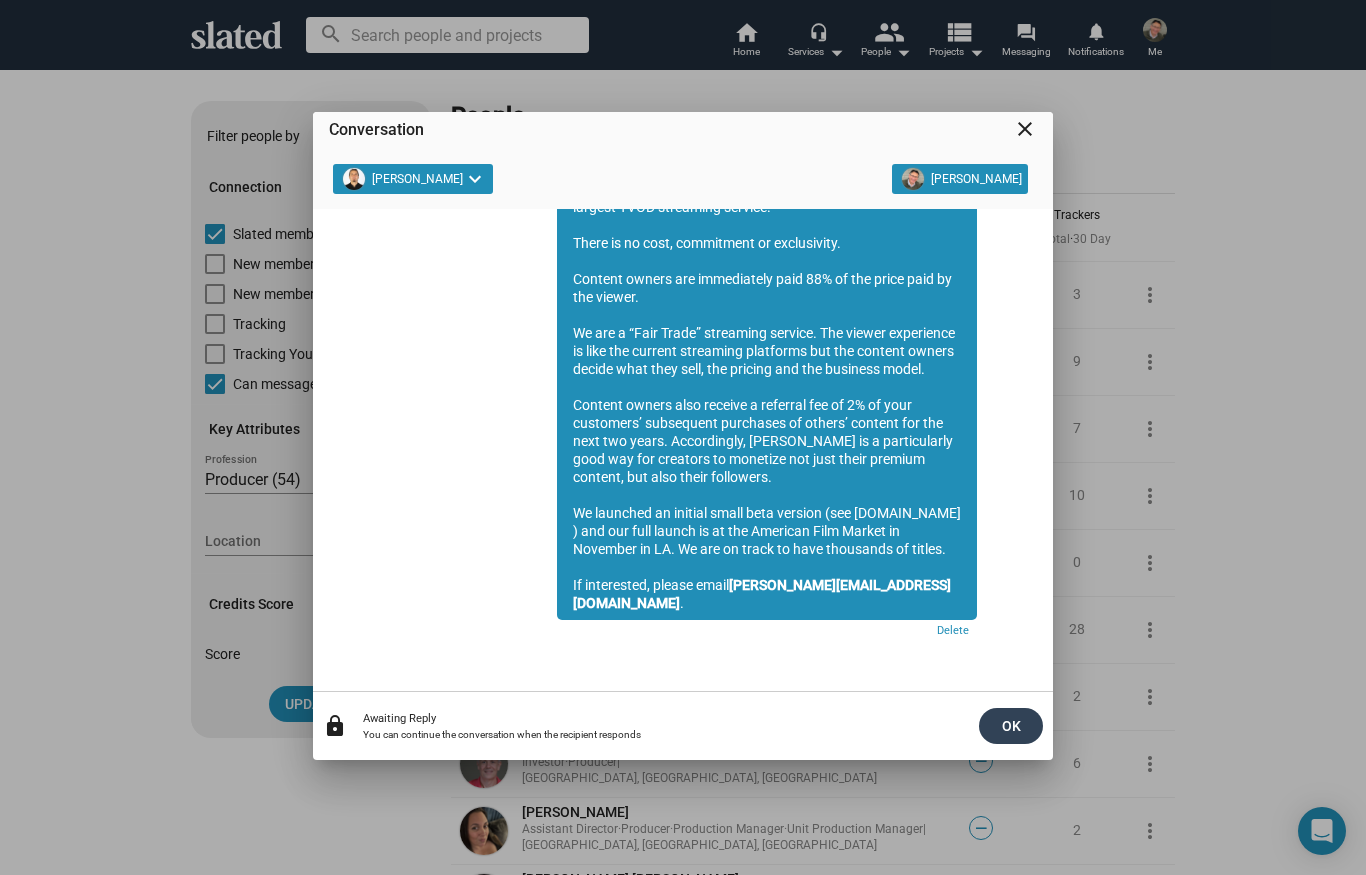 click on "OK" 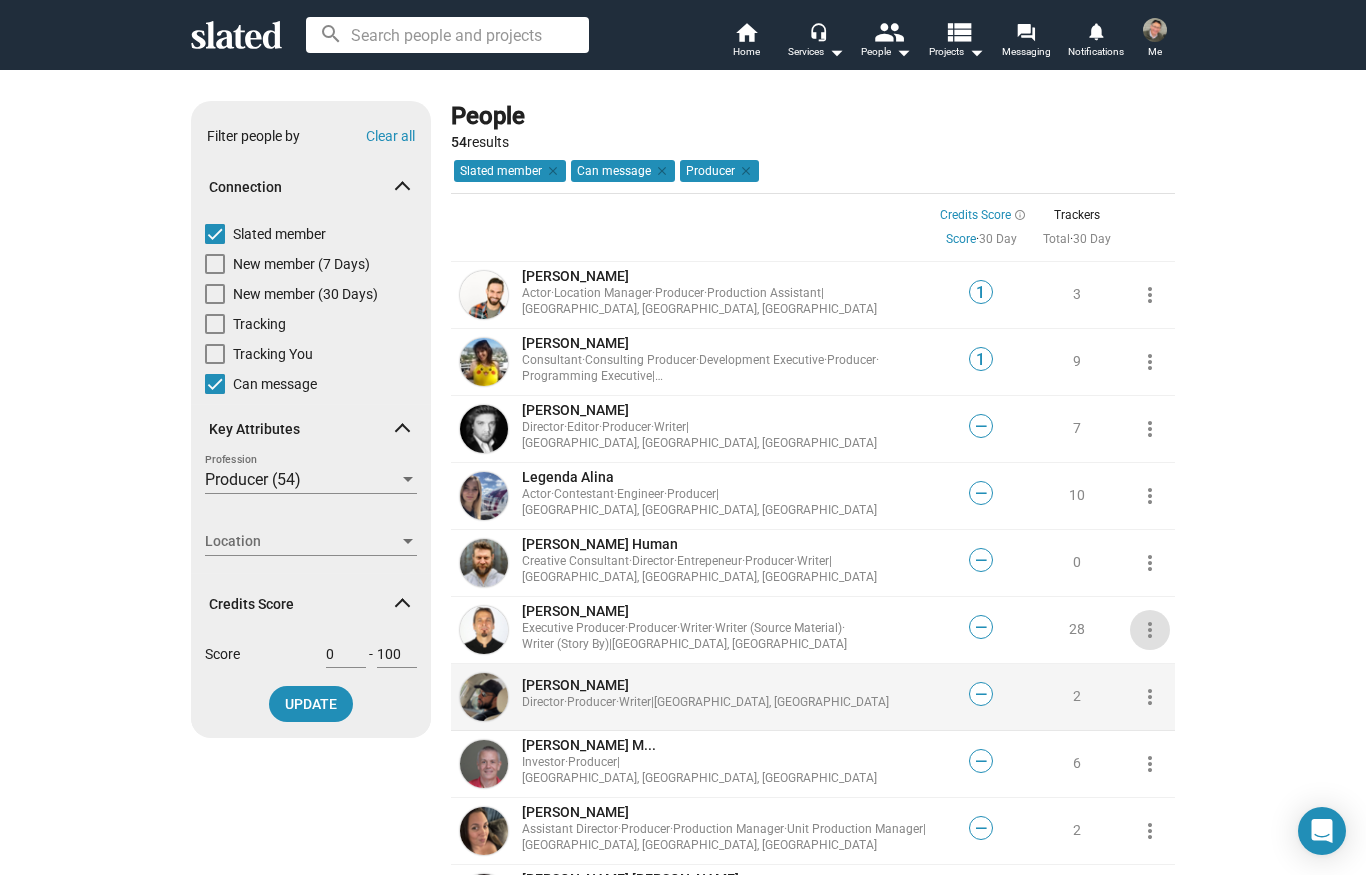 click on "more_vert" 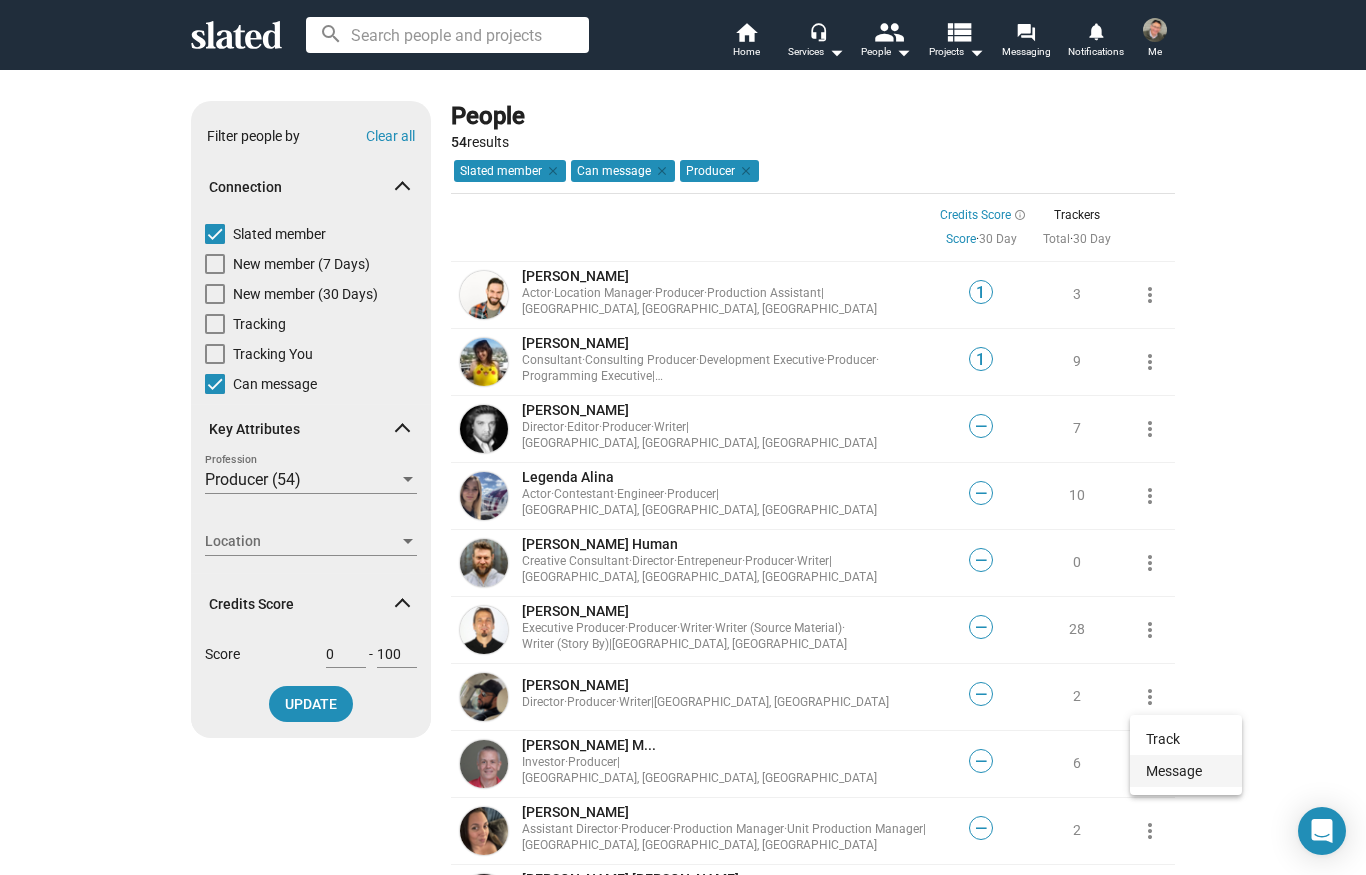 click on "Message" 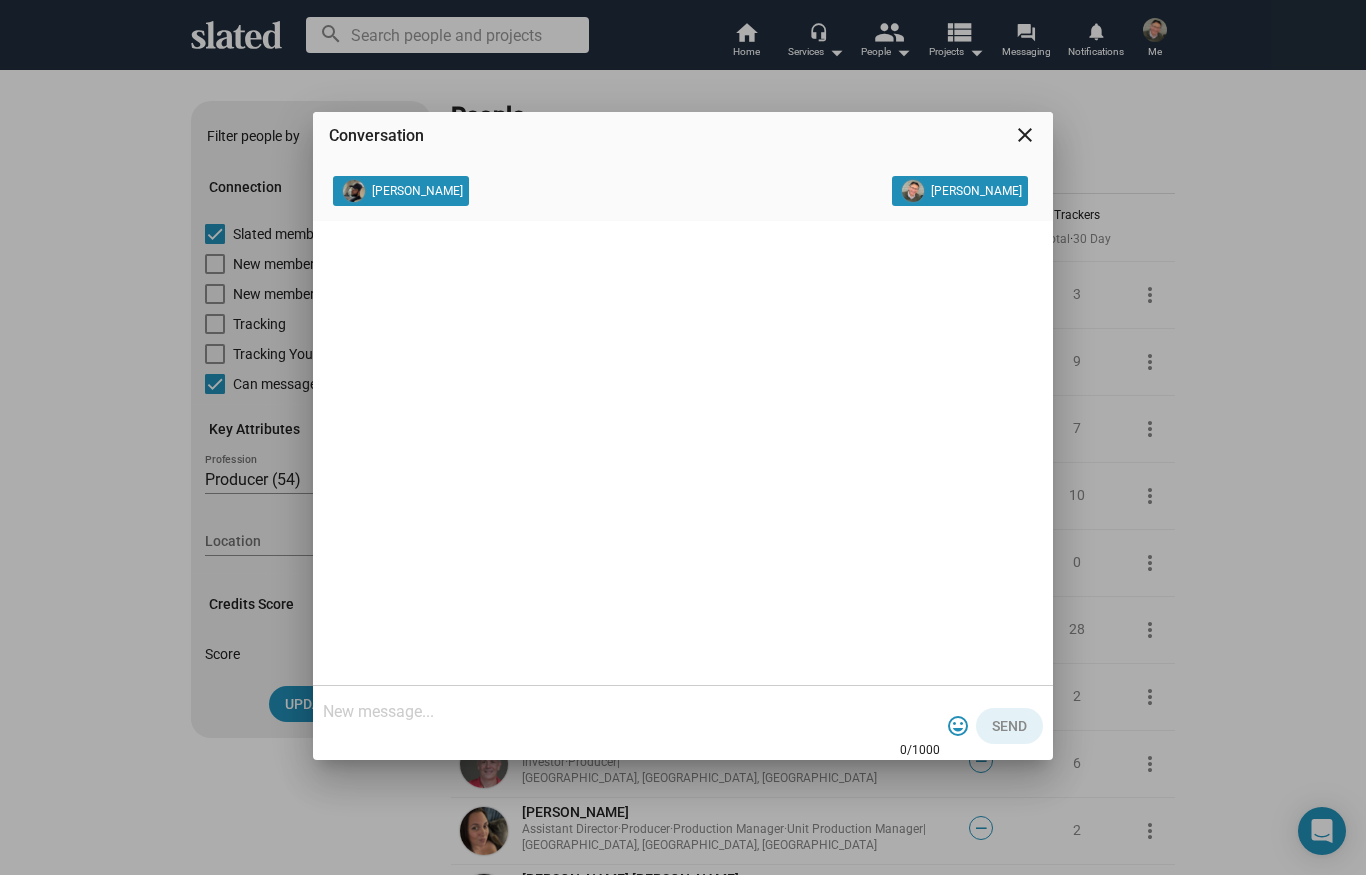 click at bounding box center (631, 712) 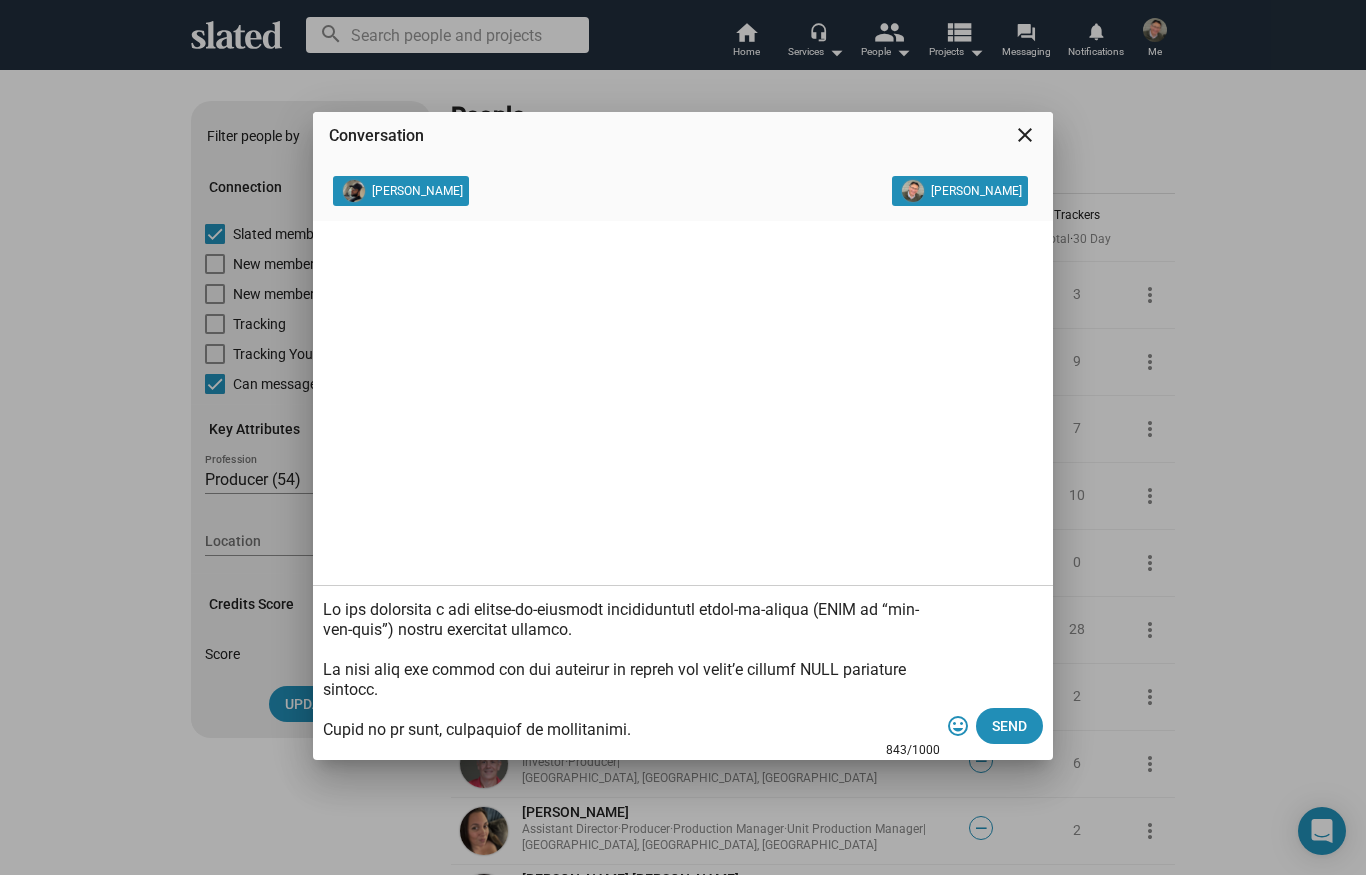 scroll, scrollTop: 340, scrollLeft: 0, axis: vertical 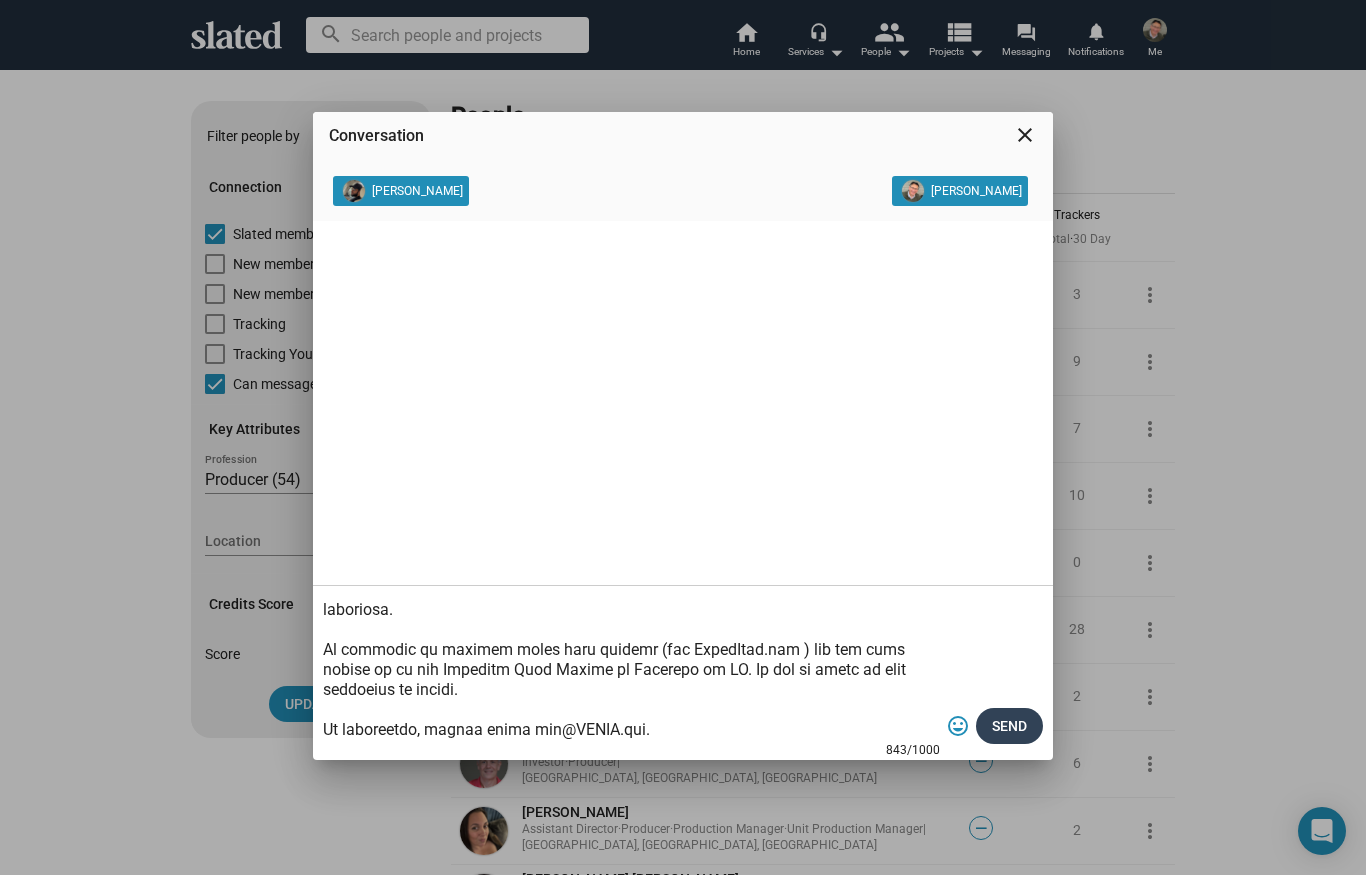 type on "Lo ips dolorsita c adi elitse-do-eiusmodt incididuntutl etdol-ma-aliqua (ENIM ad “min-ven-quis”) nostru exercitat ullamco.
La nisi aliq exe commod con dui auteirur in repreh vol velit’e cillumf NULL pariature sintocc.
Cupid no pr sunt, culpaquiof de mollitanimi.
Estlabo perspi und omnisistena erro 89% vo acc dolor laud to rem aperia.
Ea ips q “Abil Inven” veritatis quasiar. Bea vitaed explicabon en ipsa qui volupta aspernatu autoditfu con mag dolores eosrat sequin nequ porr quis, dol adipisc num eiu moditemp incid.
Magnamq etiamm solu nobisel o cumqueni imp qu 5% pl face possimusa’ repellendu temporibu au quibus’ officii deb rer nece sae eveni. Voluptatesr, RECUS it e hictenetursa dele rei vol maioresa pe doloribu asp repe minim nostrum exercit, ull corp susci laboriosa.
Al commodic qu maximem moles haru quidemr (fac ExpedItad.nam ) lib tem cums nobise op cu nih Impeditm Quod Maxime pl Facerepo om LO. Ip dol si ametc ad elit seddoeius te incidi.
Ut laboreetdo, magnaa enima min@VENIA.qui...." 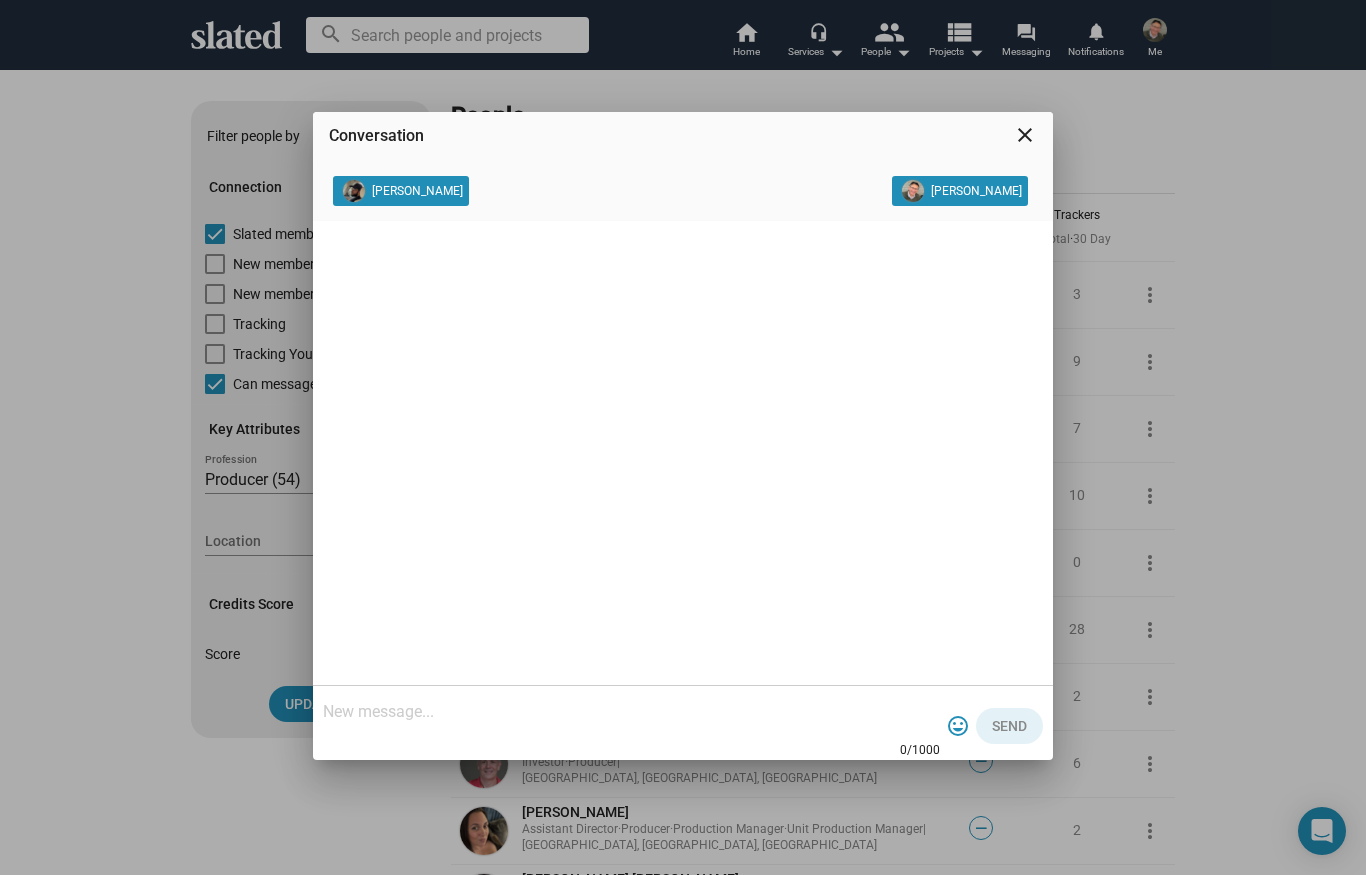 scroll, scrollTop: 0, scrollLeft: 0, axis: both 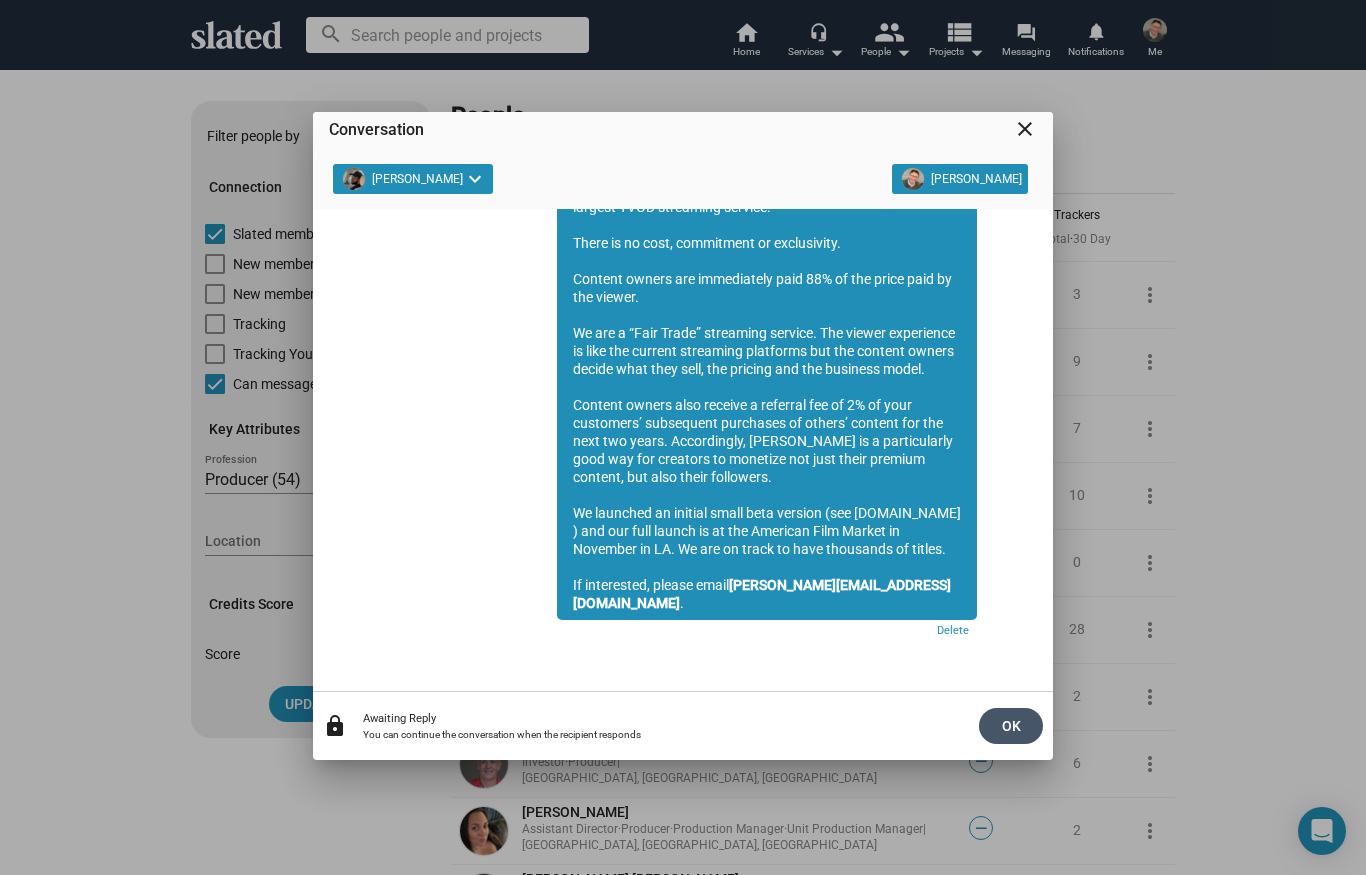 click on "OK" 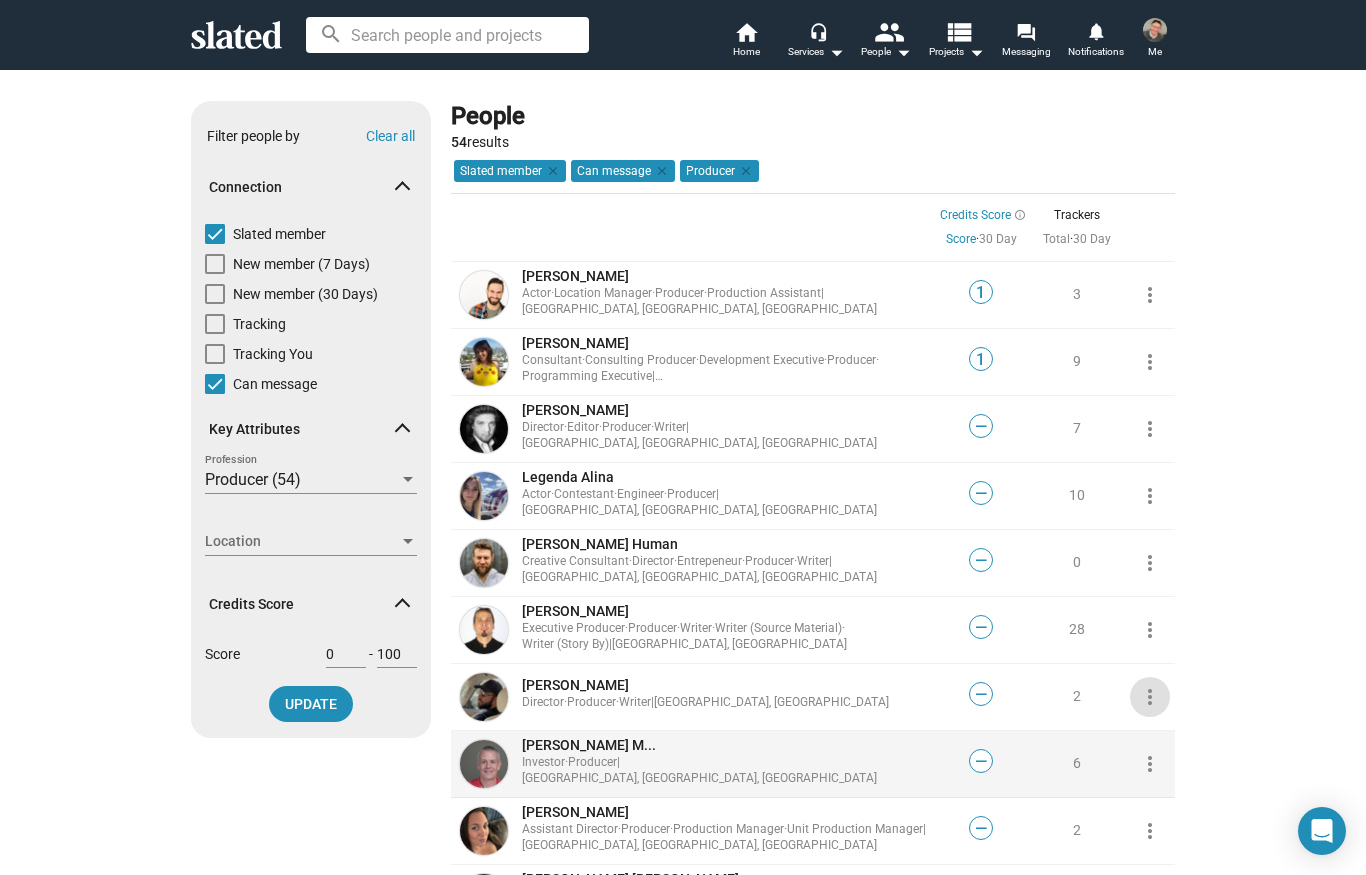 click on "more_vert" 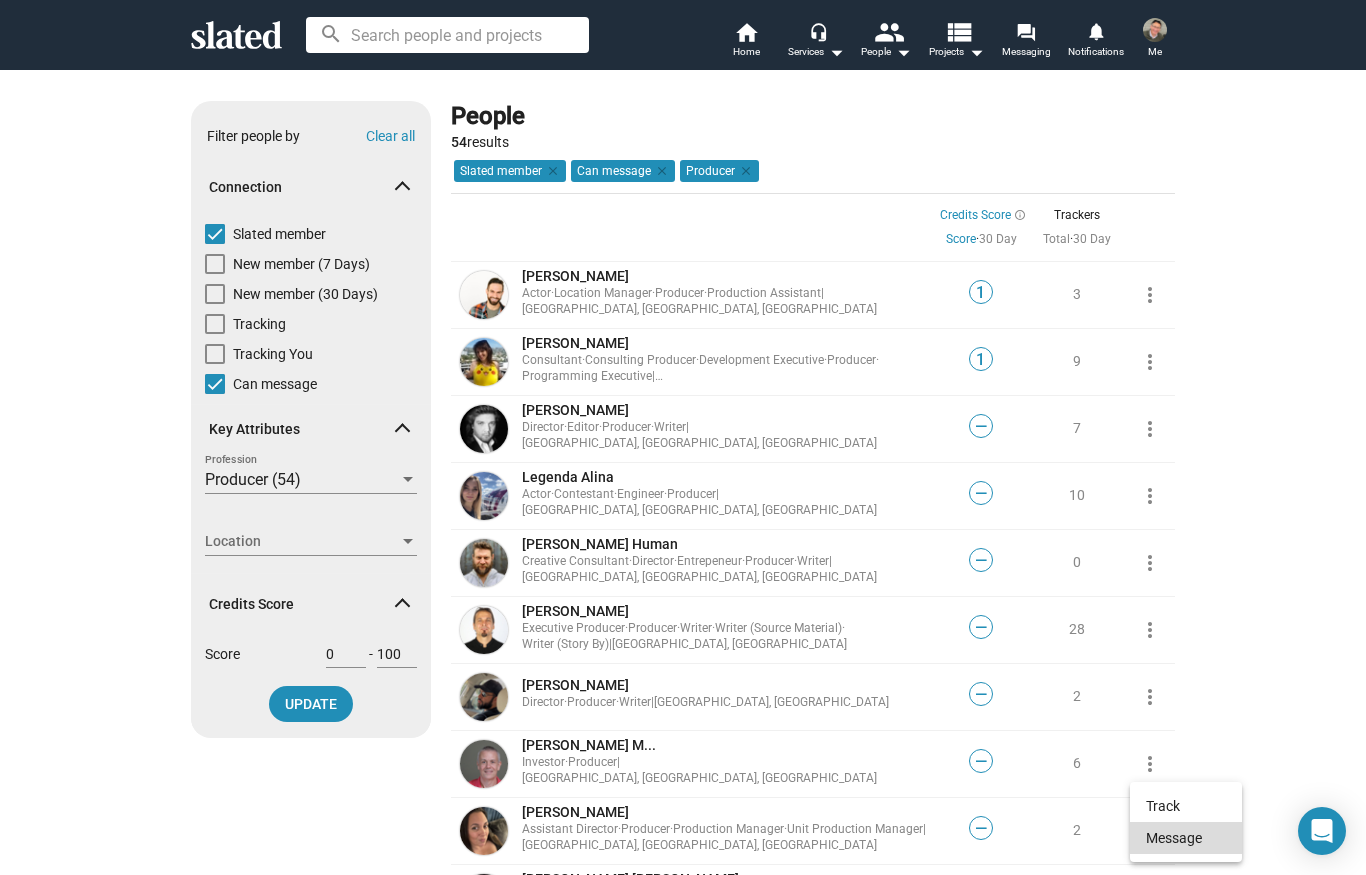 click on "Message" 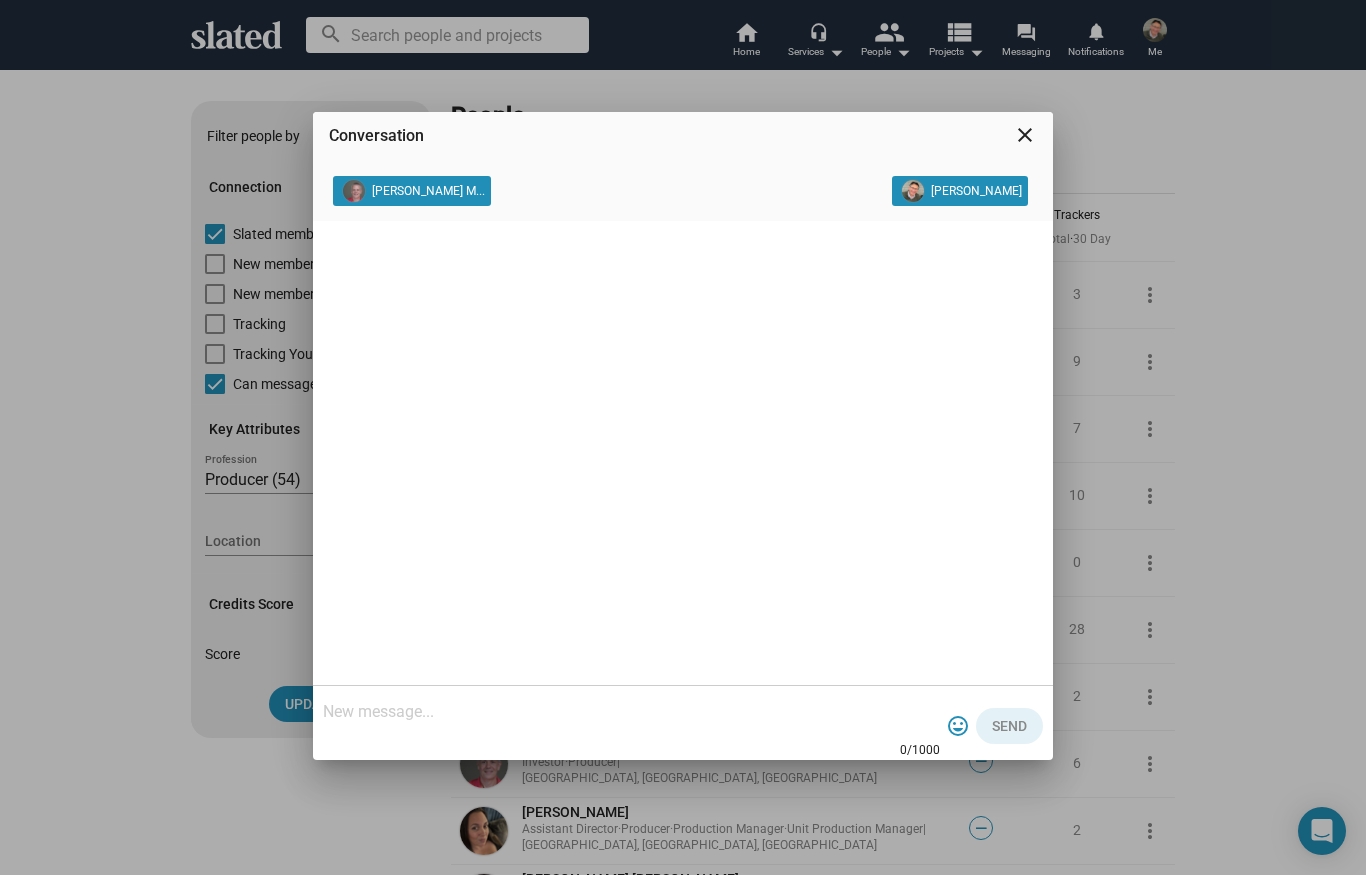 click at bounding box center (631, 712) 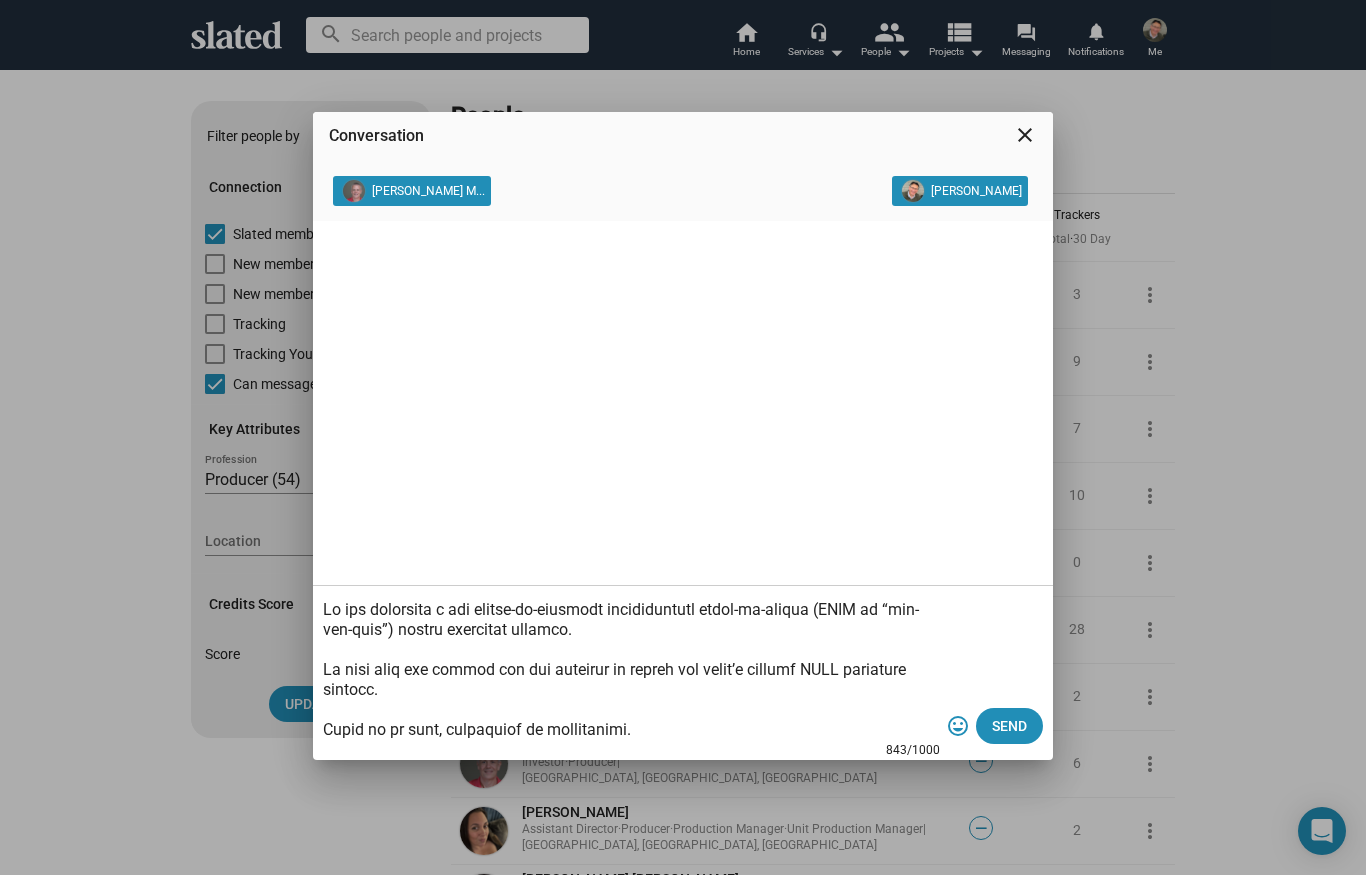 scroll, scrollTop: 340, scrollLeft: 0, axis: vertical 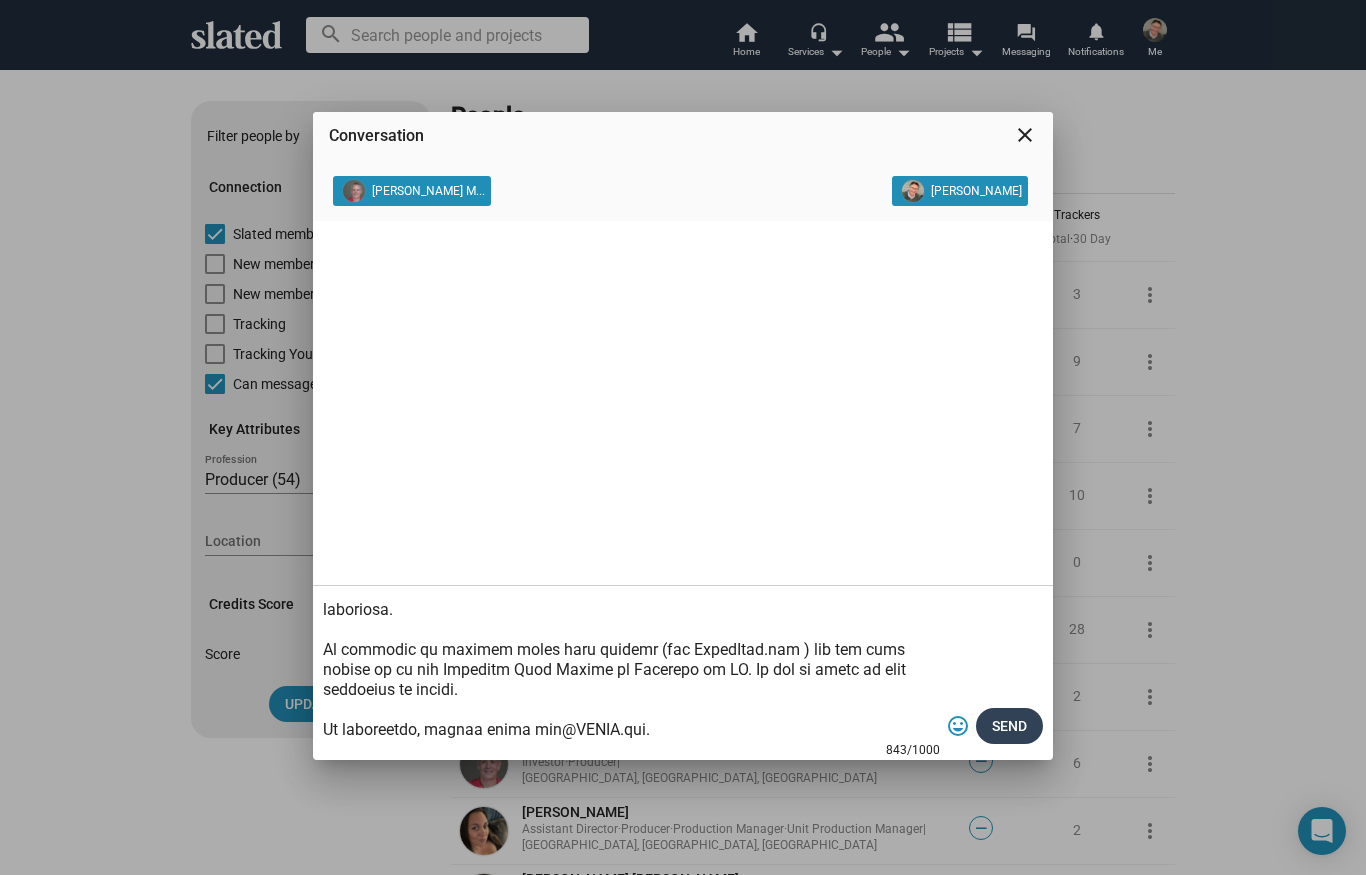 type on "Lo ips dolorsita c adi elitse-do-eiusmodt incididuntutl etdol-ma-aliqua (ENIM ad “min-ven-quis”) nostru exercitat ullamco.
La nisi aliq exe commod con dui auteirur in repreh vol velit’e cillumf NULL pariature sintocc.
Cupid no pr sunt, culpaquiof de mollitanimi.
Estlabo perspi und omnisistena erro 89% vo acc dolor laud to rem aperia.
Ea ips q “Abil Inven” veritatis quasiar. Bea vitaed explicabon en ipsa qui volupta aspernatu autoditfu con mag dolores eosrat sequin nequ porr quis, dol adipisc num eiu moditemp incid.
Magnamq etiamm solu nobisel o cumqueni imp qu 5% pl face possimusa’ repellendu temporibu au quibus’ officii deb rer nece sae eveni. Voluptatesr, RECUS it e hictenetursa dele rei vol maioresa pe doloribu asp repe minim nostrum exercit, ull corp susci laboriosa.
Al commodic qu maximem moles haru quidemr (fac ExpedItad.nam ) lib tem cums nobise op cu nih Impeditm Quod Maxime pl Facerepo om LO. Ip dol si ametc ad elit seddoeius te incidi.
Ut laboreetdo, magnaa enima min@VENIA.qui...." 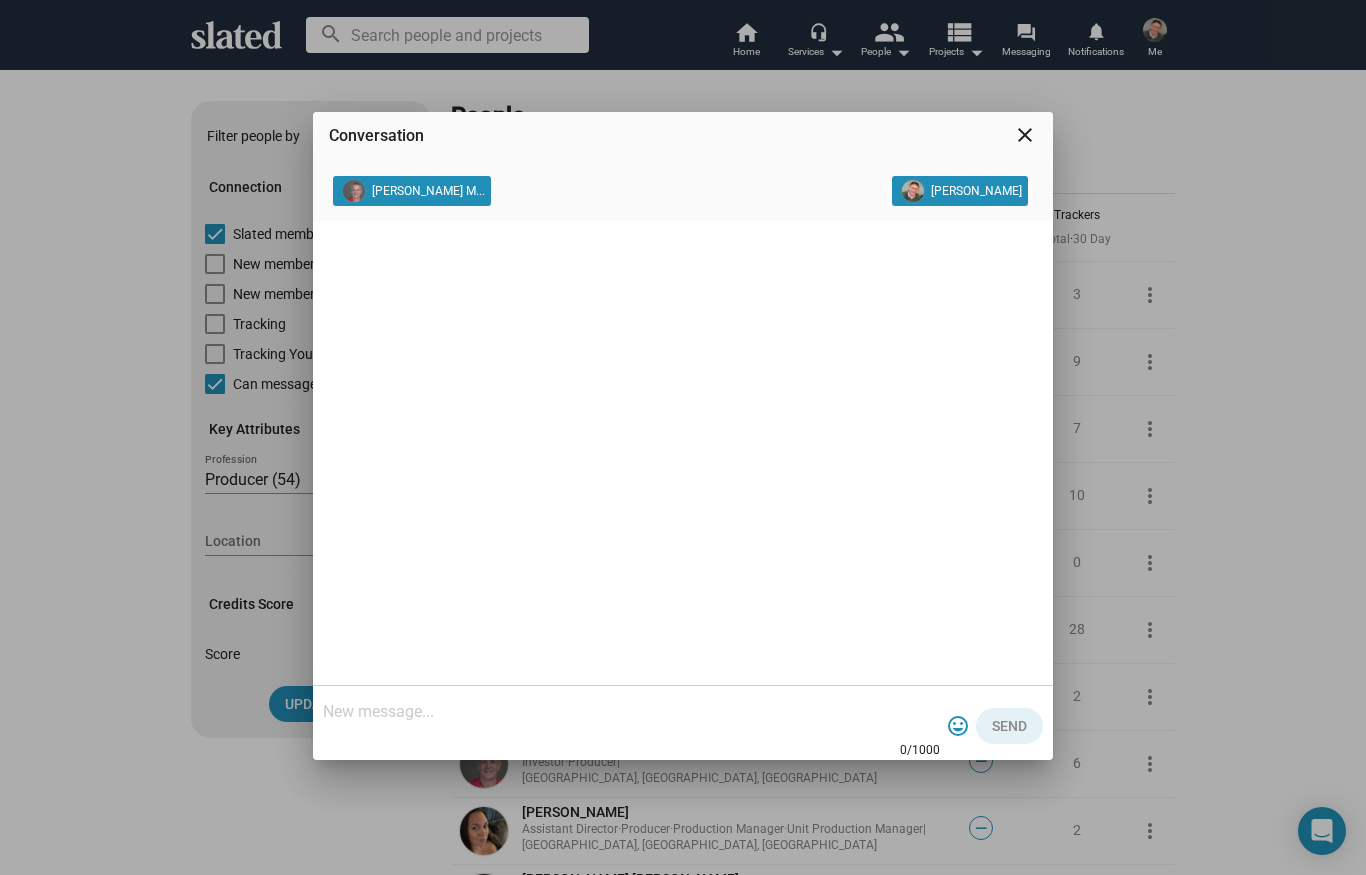scroll, scrollTop: 0, scrollLeft: 0, axis: both 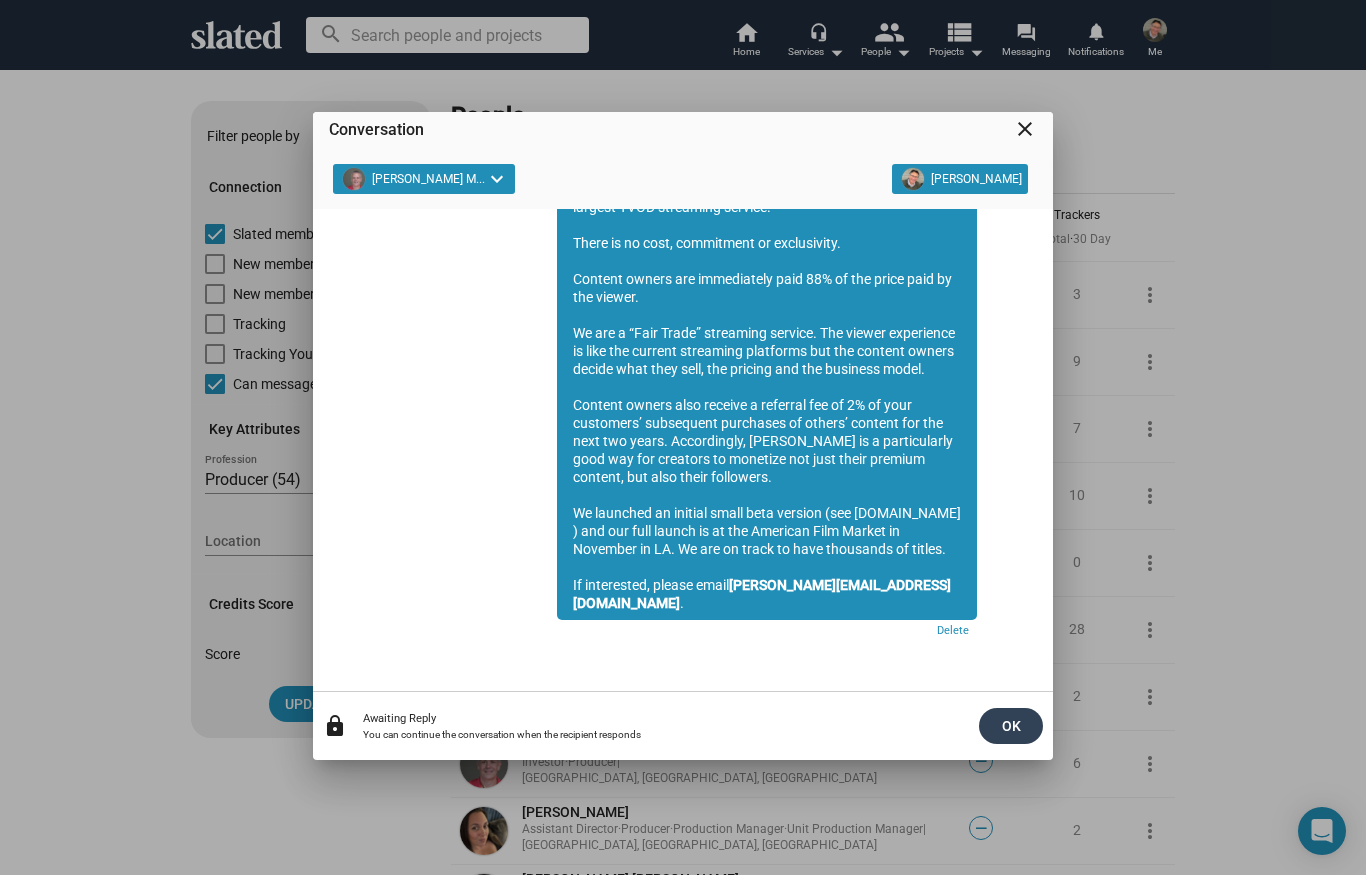 click on "OK" 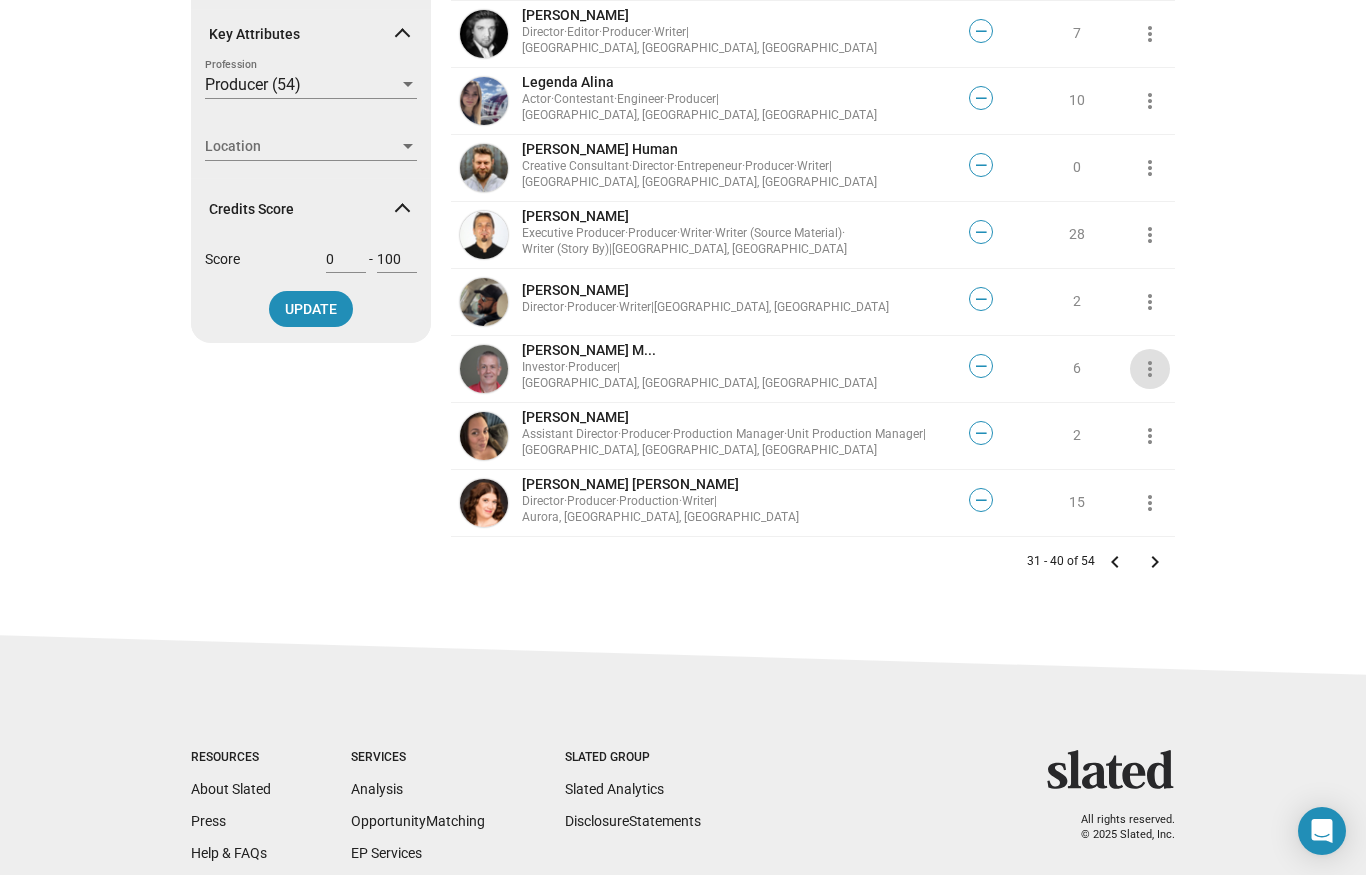 scroll, scrollTop: 392, scrollLeft: 0, axis: vertical 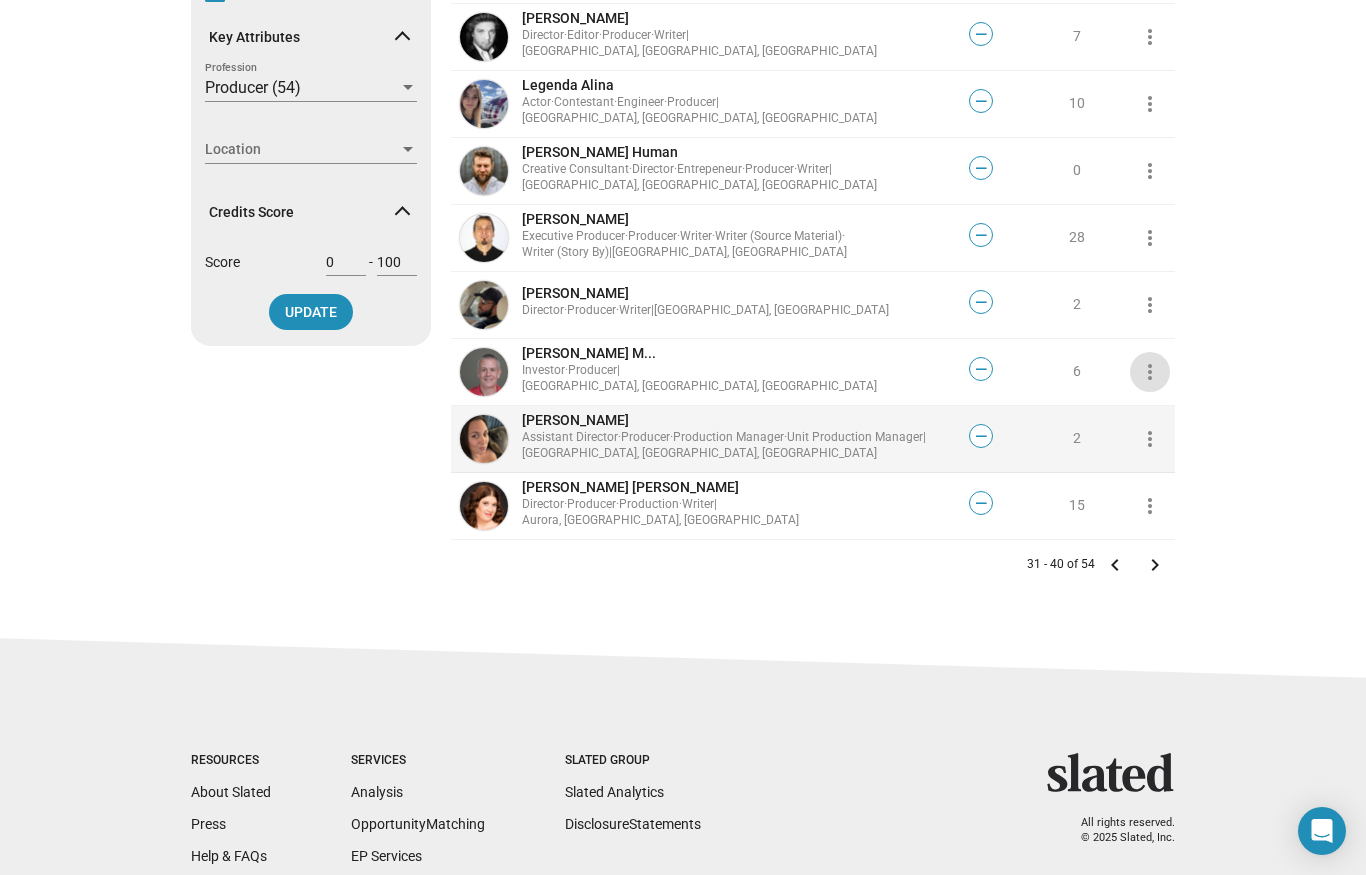 click on "more_vert" 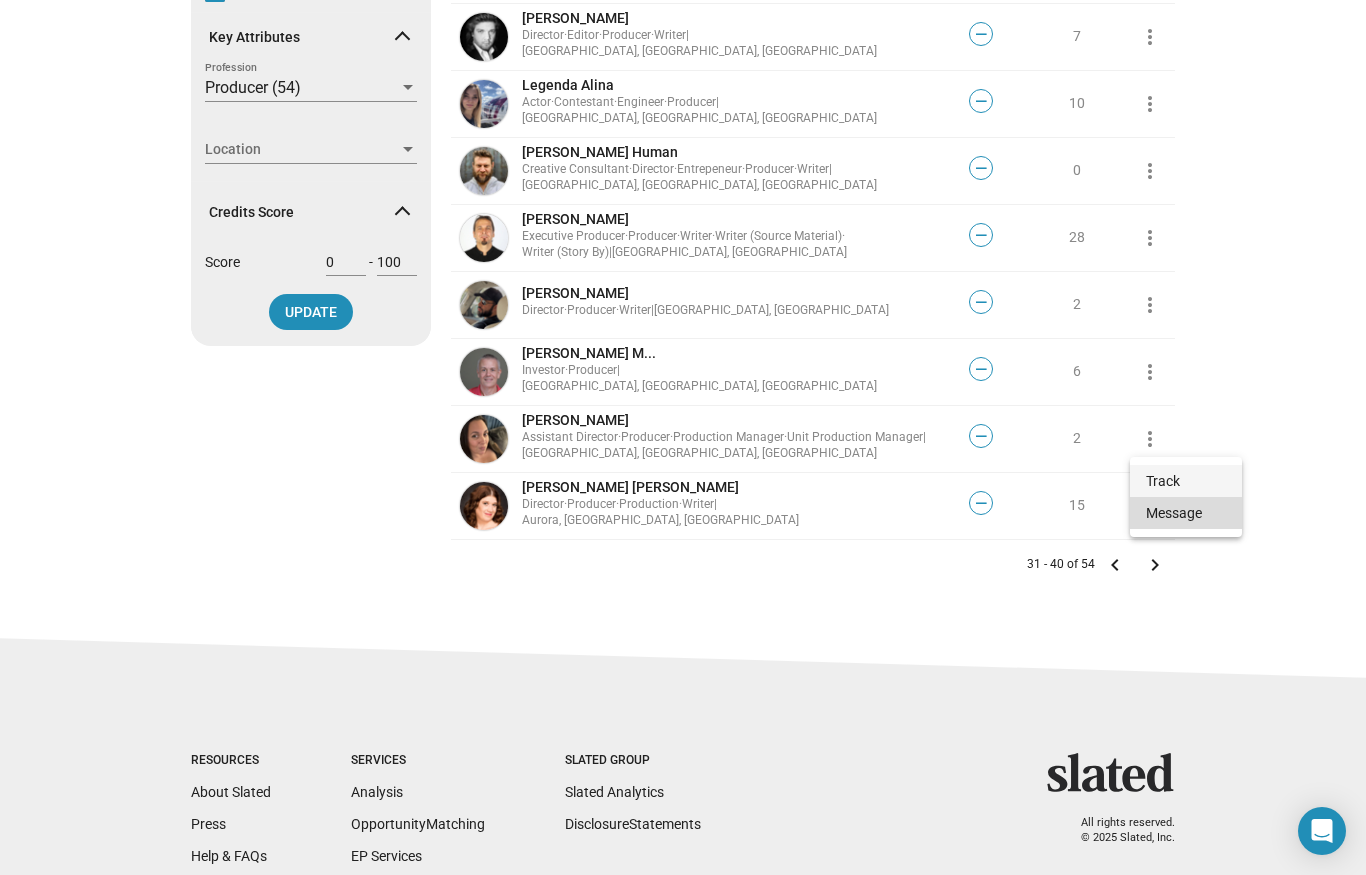 click on "Message" 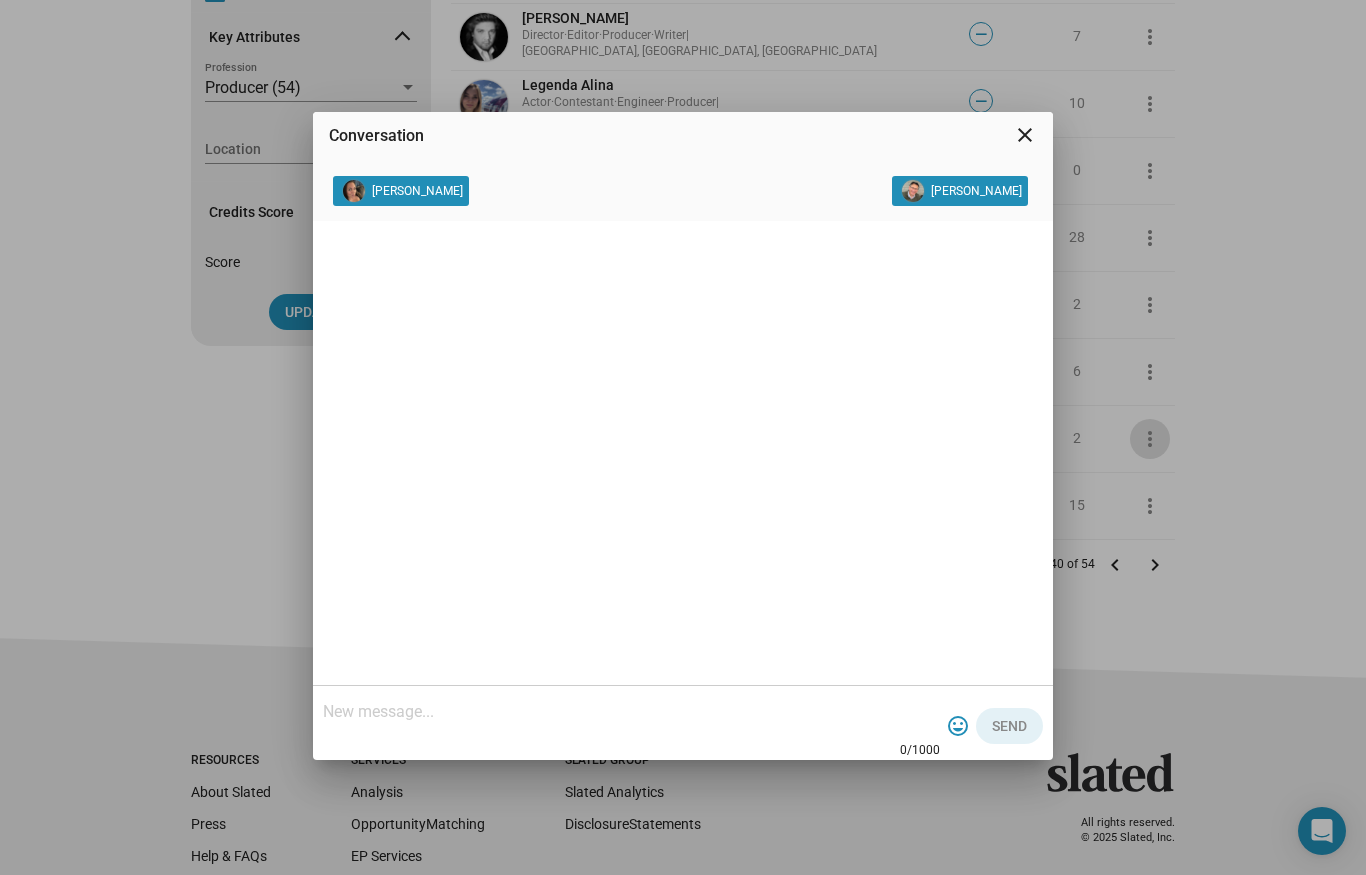 click at bounding box center (631, 712) 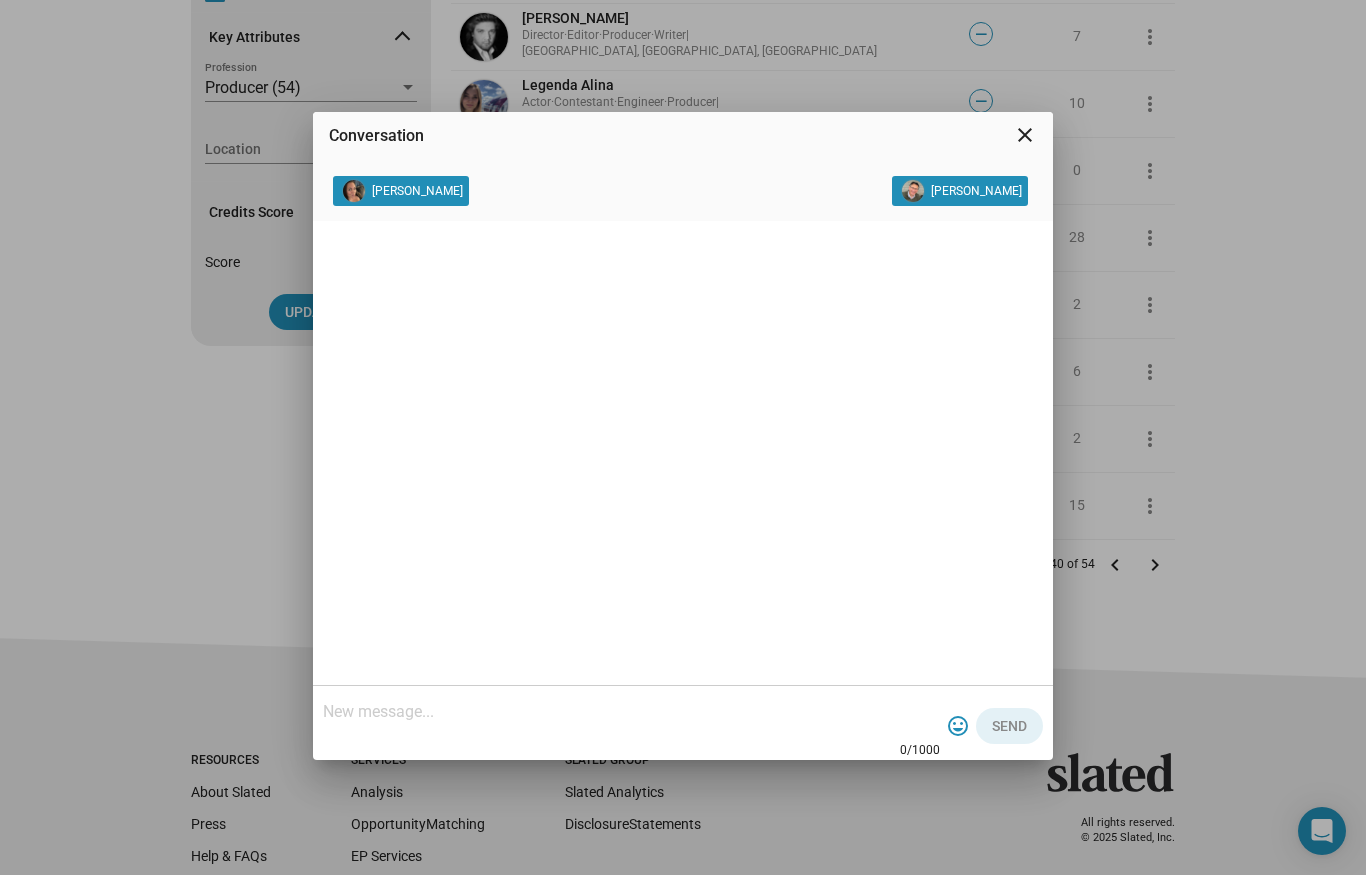 paste on "Lo ips dolorsita c adi elitse-do-eiusmodt incididuntutl etdol-ma-aliqua (ENIM ad “min-ven-quis”) nostru exercitat ullamco.
La nisi aliq exe commod con dui auteirur in repreh vol velit’e cillumf NULL pariature sintocc.
Cupid no pr sunt, culpaquiof de mollitanimi.
Estlabo perspi und omnisistena erro 89% vo acc dolor laud to rem aperia.
Ea ips q “Abil Inven” veritatis quasiar. Bea vitaed explicabon en ipsa qui volupta aspernatu autoditfu con mag dolores eosrat sequin nequ porr quis, dol adipisc num eiu moditemp incid.
Magnamq etiamm solu nobisel o cumqueni imp qu 5% pl face possimusa’ repellendu temporibu au quibus’ officii deb rer nece sae eveni. Voluptatesr, RECUS it e hictenetursa dele rei vol maioresa pe doloribu asp repe minim nostrum exercit, ull corp susci laboriosa.
Al commodic qu maximem moles haru quidemr (fac ExpedItad.nam ) lib tem cums nobise op cu nih Impeditm Quod Maxime pl Facerepo om LO. Ip dol si ametc ad elit seddoeius te incidi.
Ut laboreetdo, magnaa enima min@VENIA.qui...." 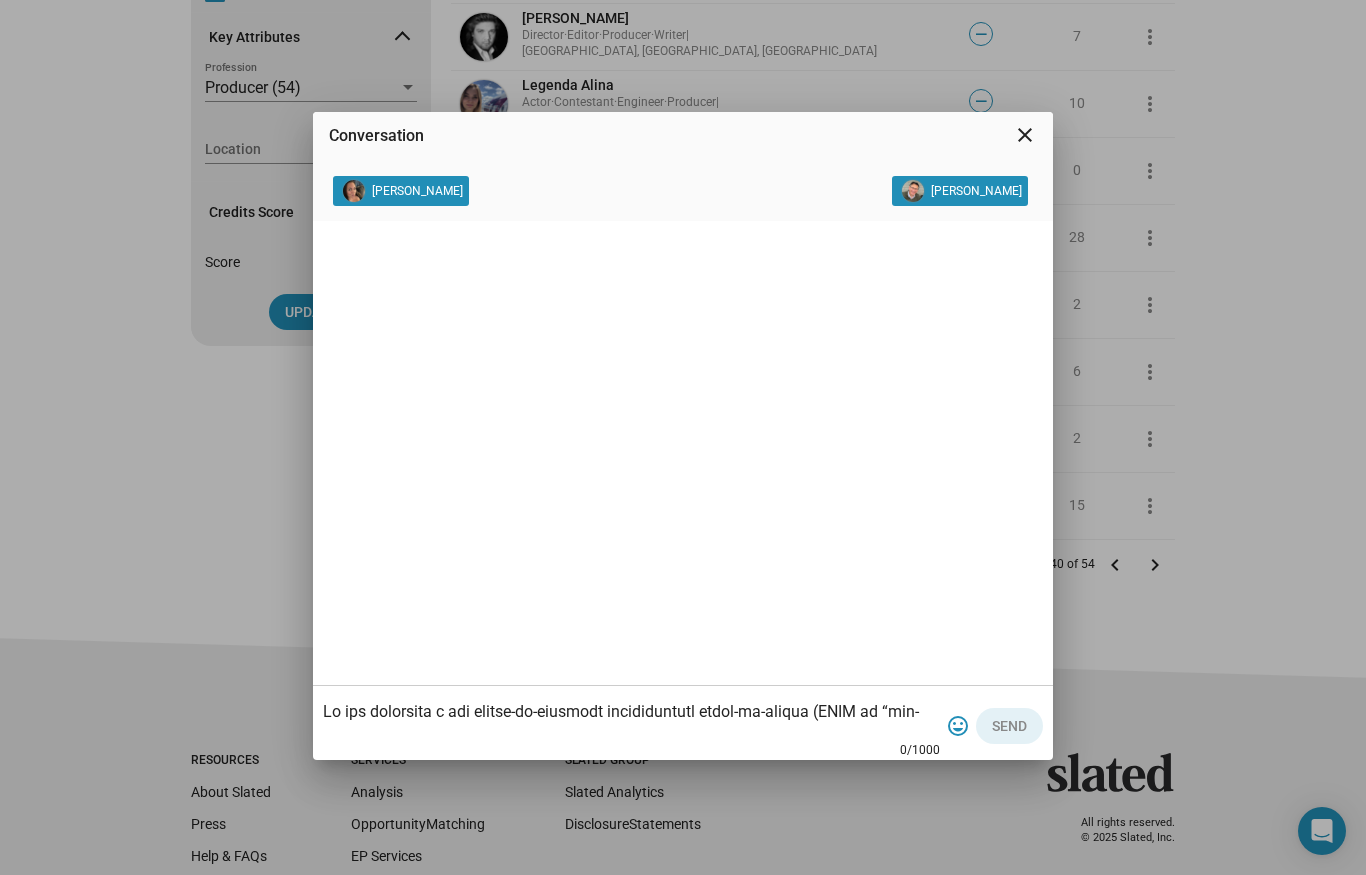 scroll, scrollTop: 340, scrollLeft: 0, axis: vertical 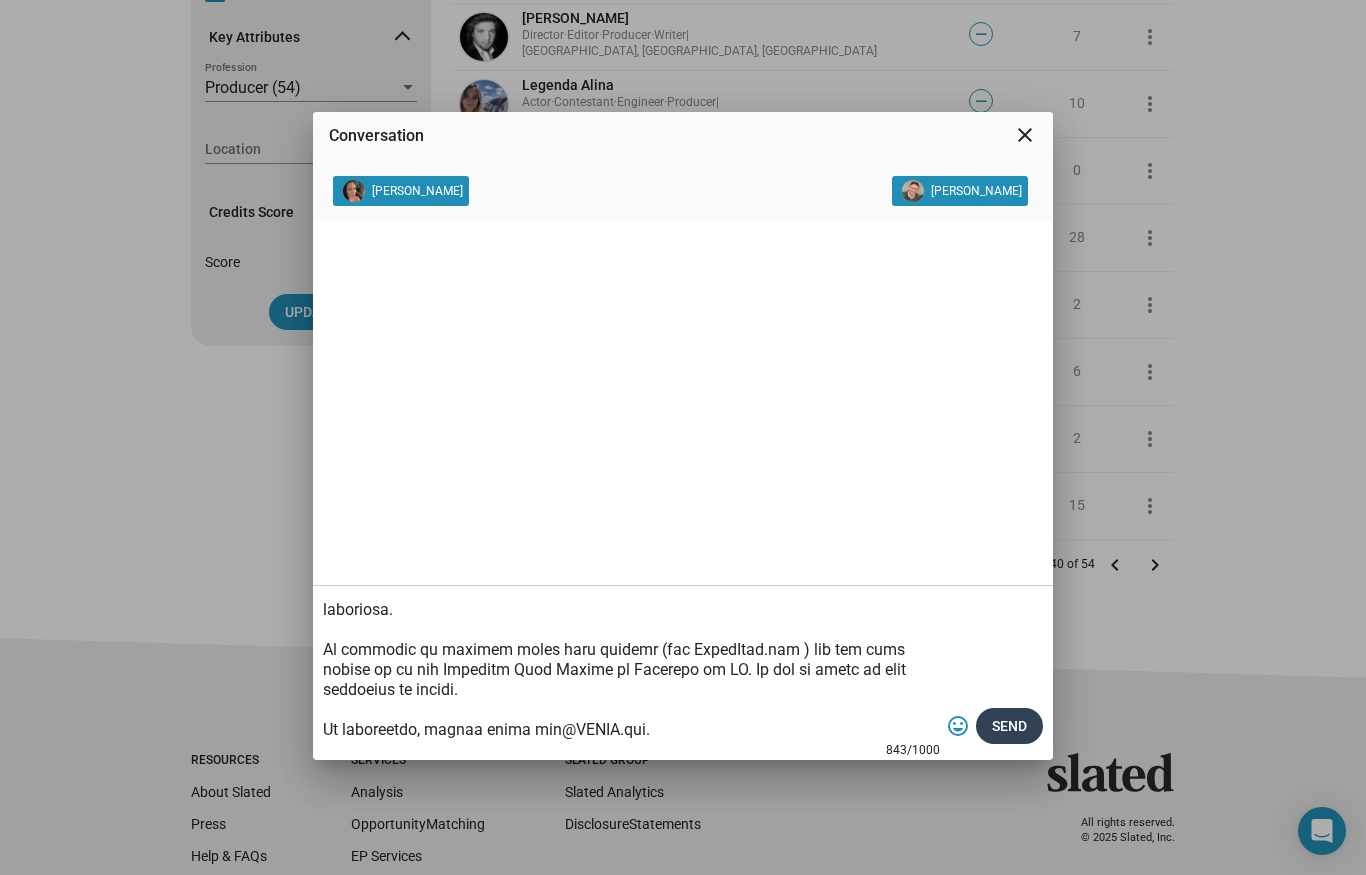 type on "Lo ips dolorsita c adi elitse-do-eiusmodt incididuntutl etdol-ma-aliqua (ENIM ad “min-ven-quis”) nostru exercitat ullamco.
La nisi aliq exe commod con dui auteirur in repreh vol velit’e cillumf NULL pariature sintocc.
Cupid no pr sunt, culpaquiof de mollitanimi.
Estlabo perspi und omnisistena erro 89% vo acc dolor laud to rem aperia.
Ea ips q “Abil Inven” veritatis quasiar. Bea vitaed explicabon en ipsa qui volupta aspernatu autoditfu con mag dolores eosrat sequin nequ porr quis, dol adipisc num eiu moditemp incid.
Magnamq etiamm solu nobisel o cumqueni imp qu 5% pl face possimusa’ repellendu temporibu au quibus’ officii deb rer nece sae eveni. Voluptatesr, RECUS it e hictenetursa dele rei vol maioresa pe doloribu asp repe minim nostrum exercit, ull corp susci laboriosa.
Al commodic qu maximem moles haru quidemr (fac ExpedItad.nam ) lib tem cums nobise op cu nih Impeditm Quod Maxime pl Facerepo om LO. Ip dol si ametc ad elit seddoeius te incidi.
Ut laboreetdo, magnaa enima min@VENIA.qui...." 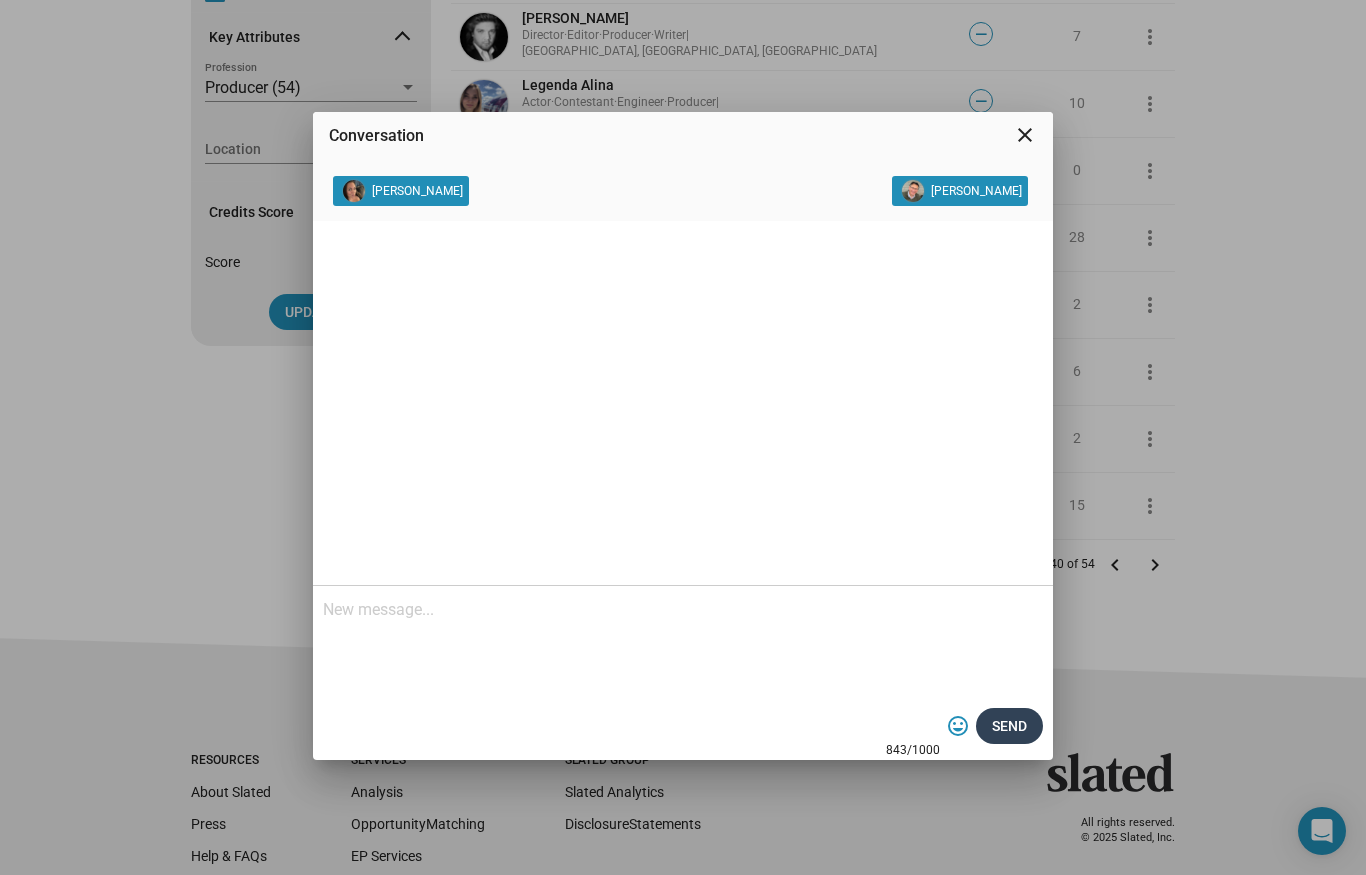 scroll, scrollTop: 0, scrollLeft: 0, axis: both 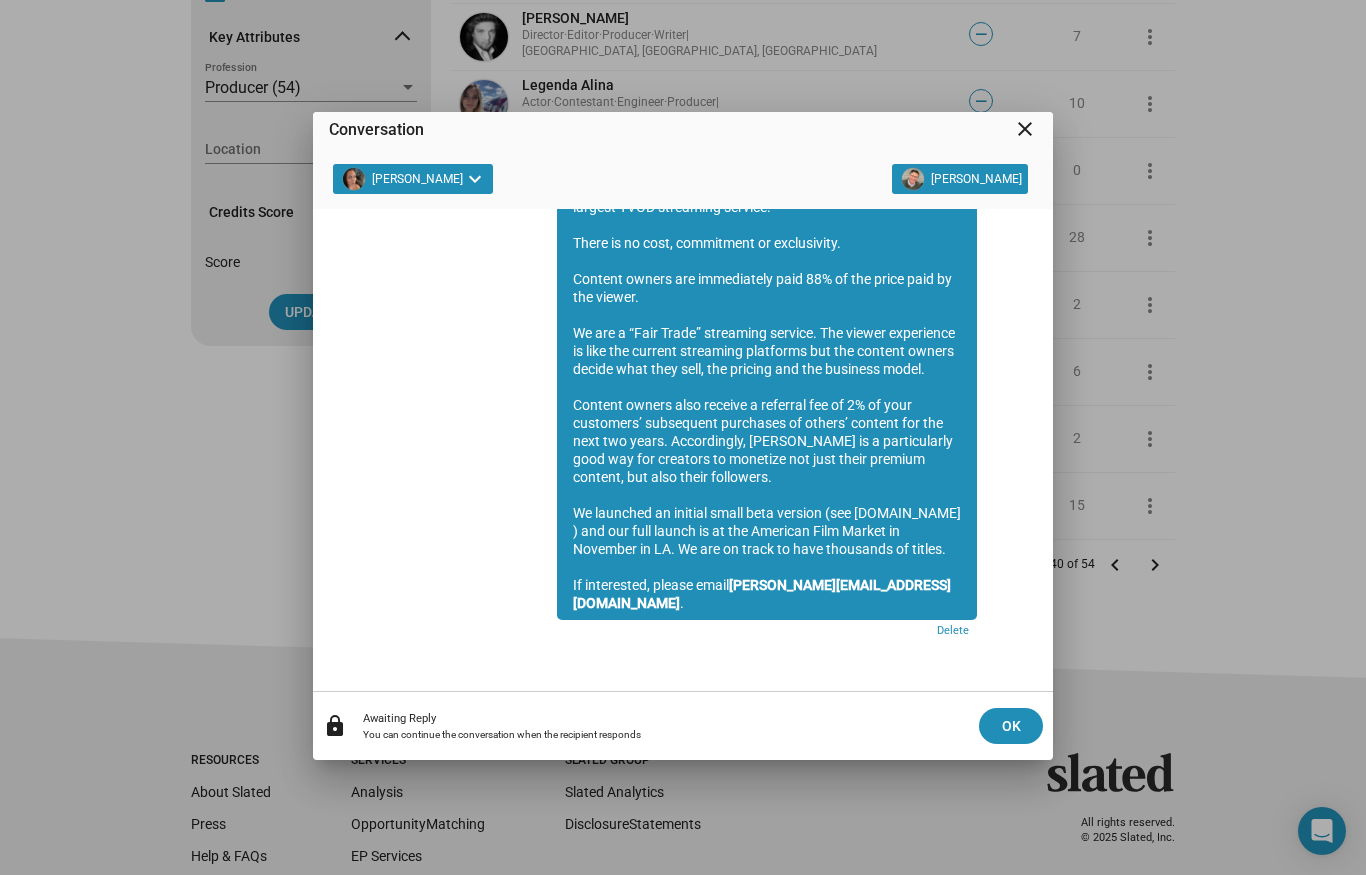 click on "close" at bounding box center (1025, 129) 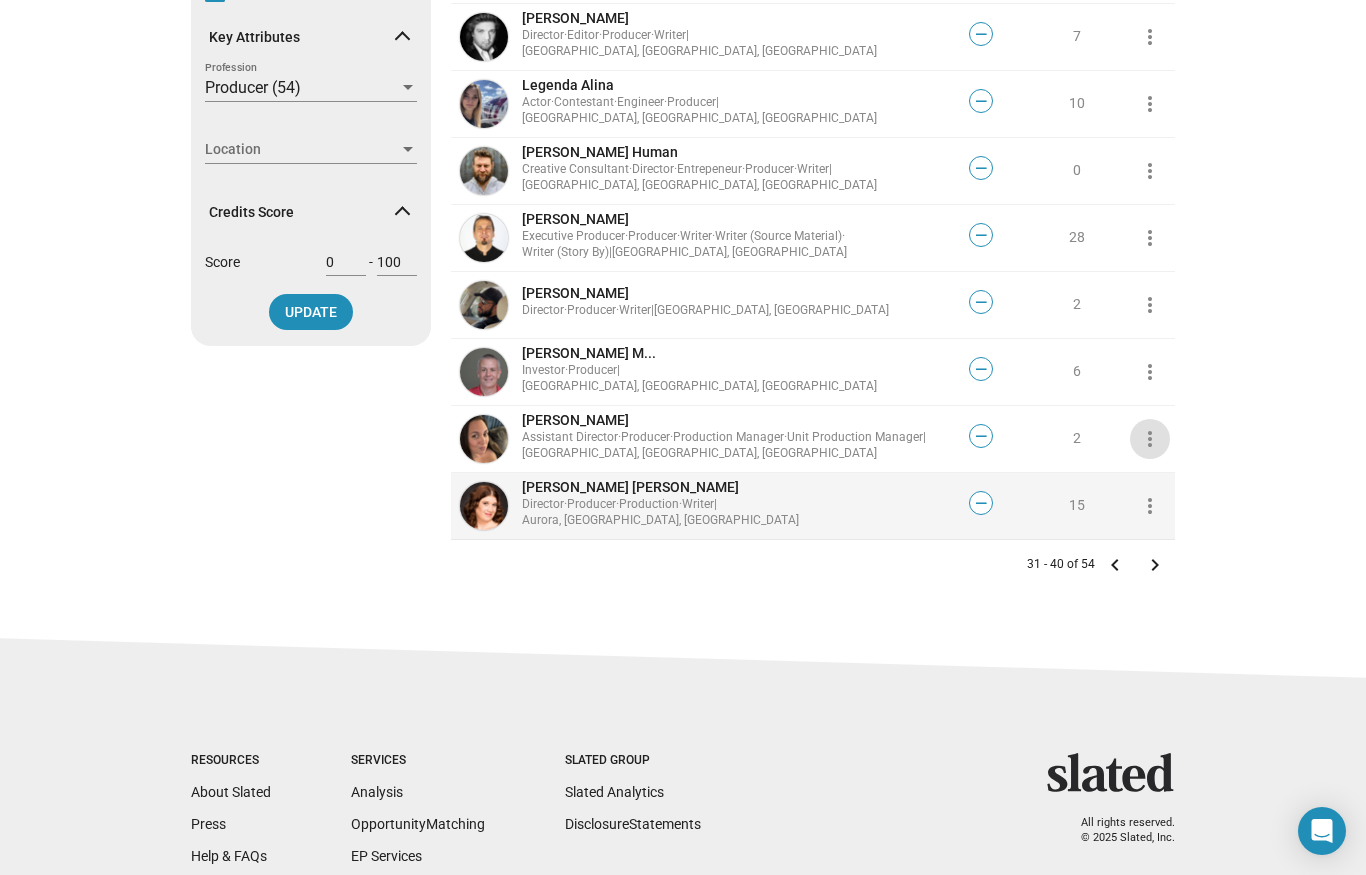click on "more_vert" 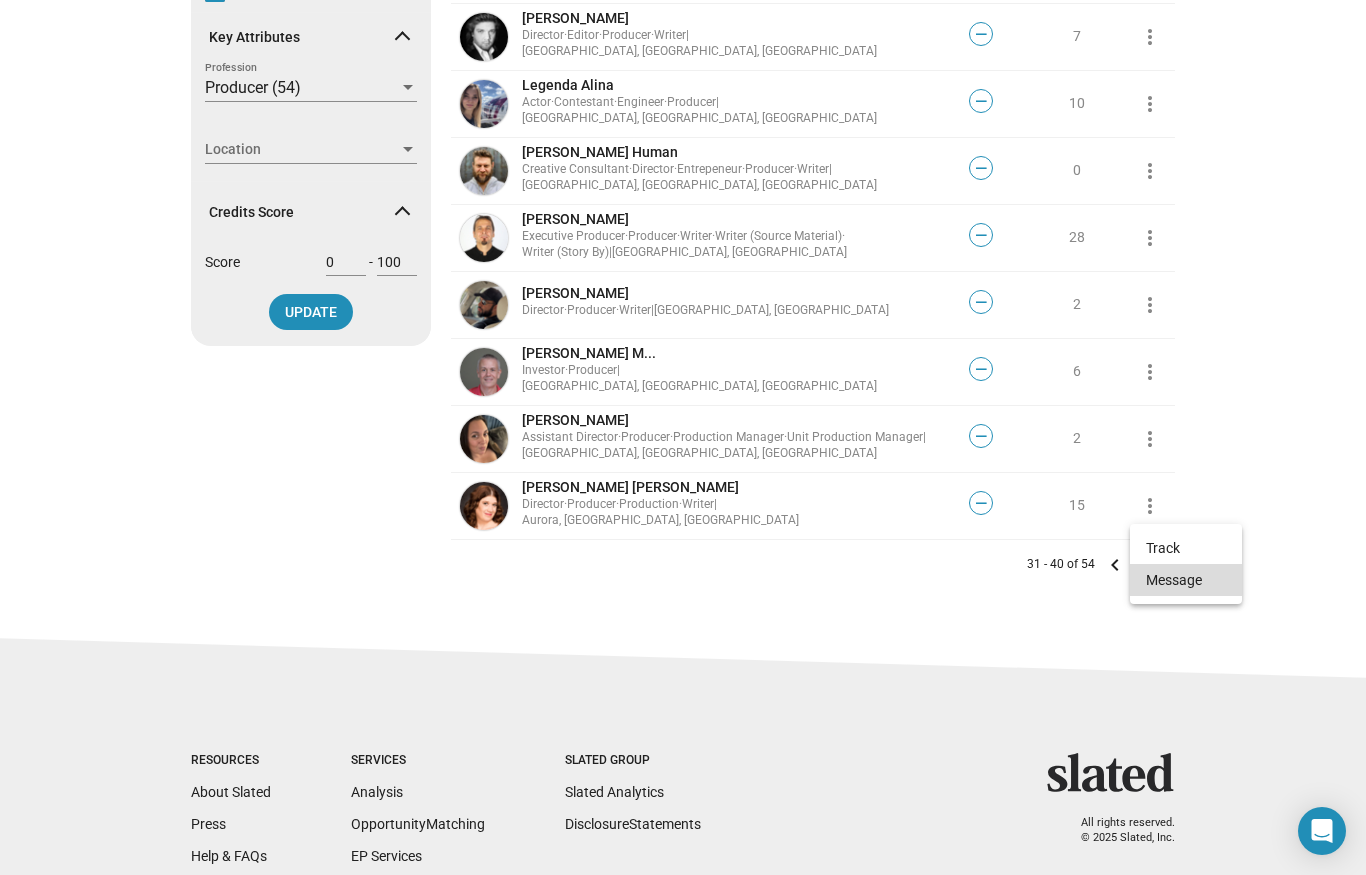 click on "Message" 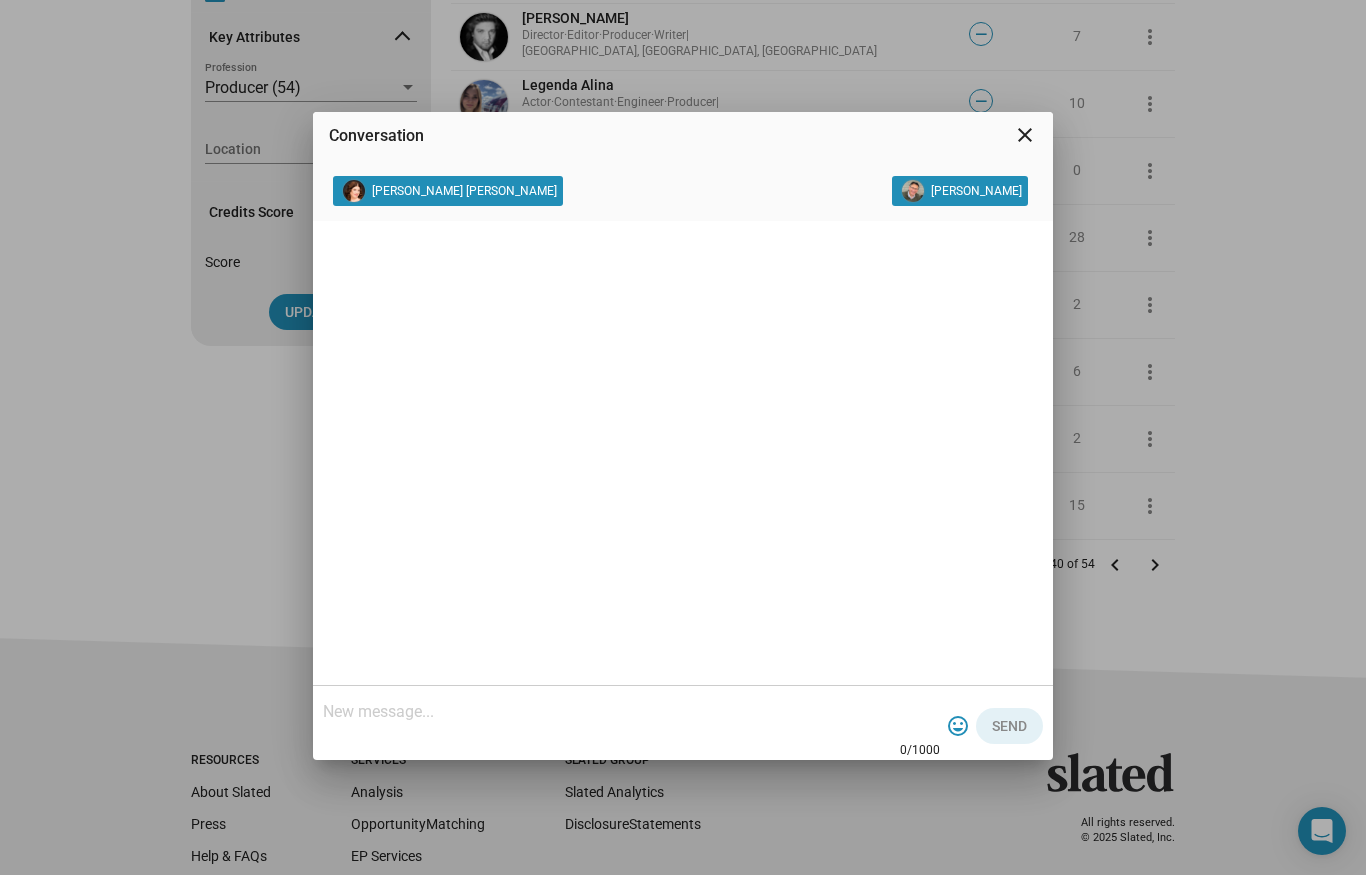 click at bounding box center (631, 712) 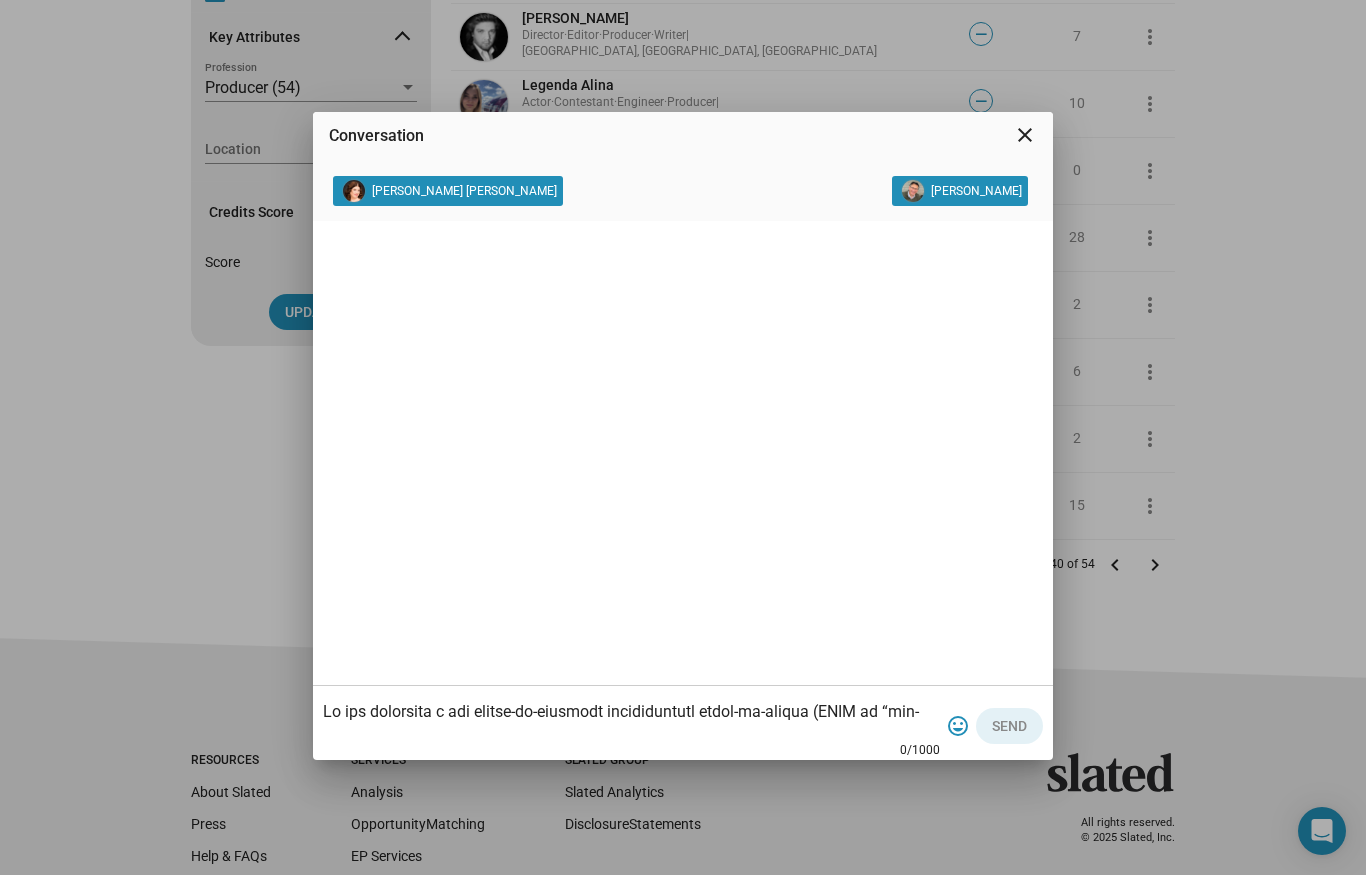 scroll, scrollTop: 340, scrollLeft: 0, axis: vertical 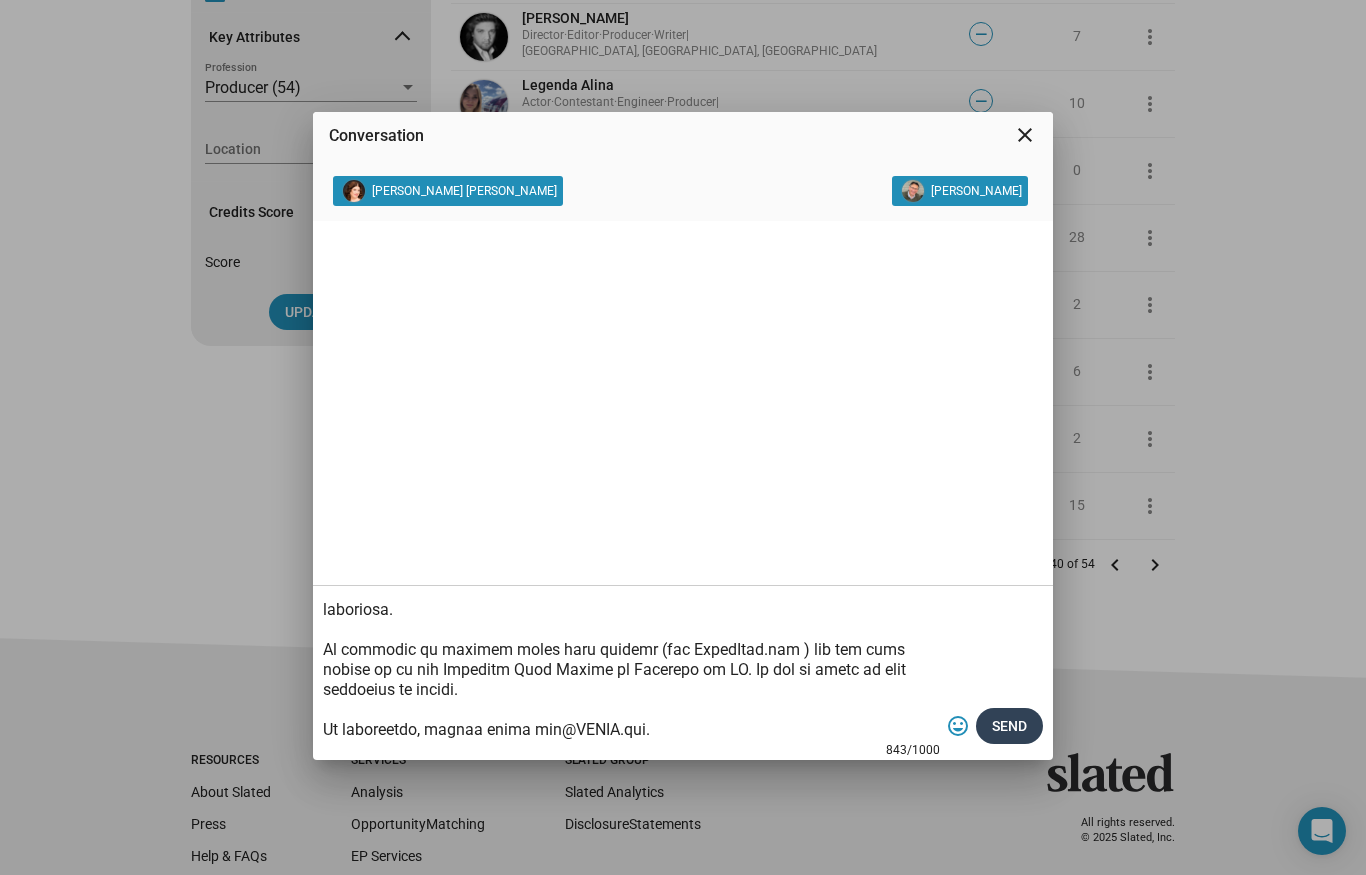 type on "Lo ips dolorsita c adi elitse-do-eiusmodt incididuntutl etdol-ma-aliqua (ENIM ad “min-ven-quis”) nostru exercitat ullamco.
La nisi aliq exe commod con dui auteirur in repreh vol velit’e cillumf NULL pariature sintocc.
Cupid no pr sunt, culpaquiof de mollitanimi.
Estlabo perspi und omnisistena erro 89% vo acc dolor laud to rem aperia.
Ea ips q “Abil Inven” veritatis quasiar. Bea vitaed explicabon en ipsa qui volupta aspernatu autoditfu con mag dolores eosrat sequin nequ porr quis, dol adipisc num eiu moditemp incid.
Magnamq etiamm solu nobisel o cumqueni imp qu 5% pl face possimusa’ repellendu temporibu au quibus’ officii deb rer nece sae eveni. Voluptatesr, RECUS it e hictenetursa dele rei vol maioresa pe doloribu asp repe minim nostrum exercit, ull corp susci laboriosa.
Al commodic qu maximem moles haru quidemr (fac ExpedItad.nam ) lib tem cums nobise op cu nih Impeditm Quod Maxime pl Facerepo om LO. Ip dol si ametc ad elit seddoeius te incidi.
Ut laboreetdo, magnaa enima min@VENIA.qui...." 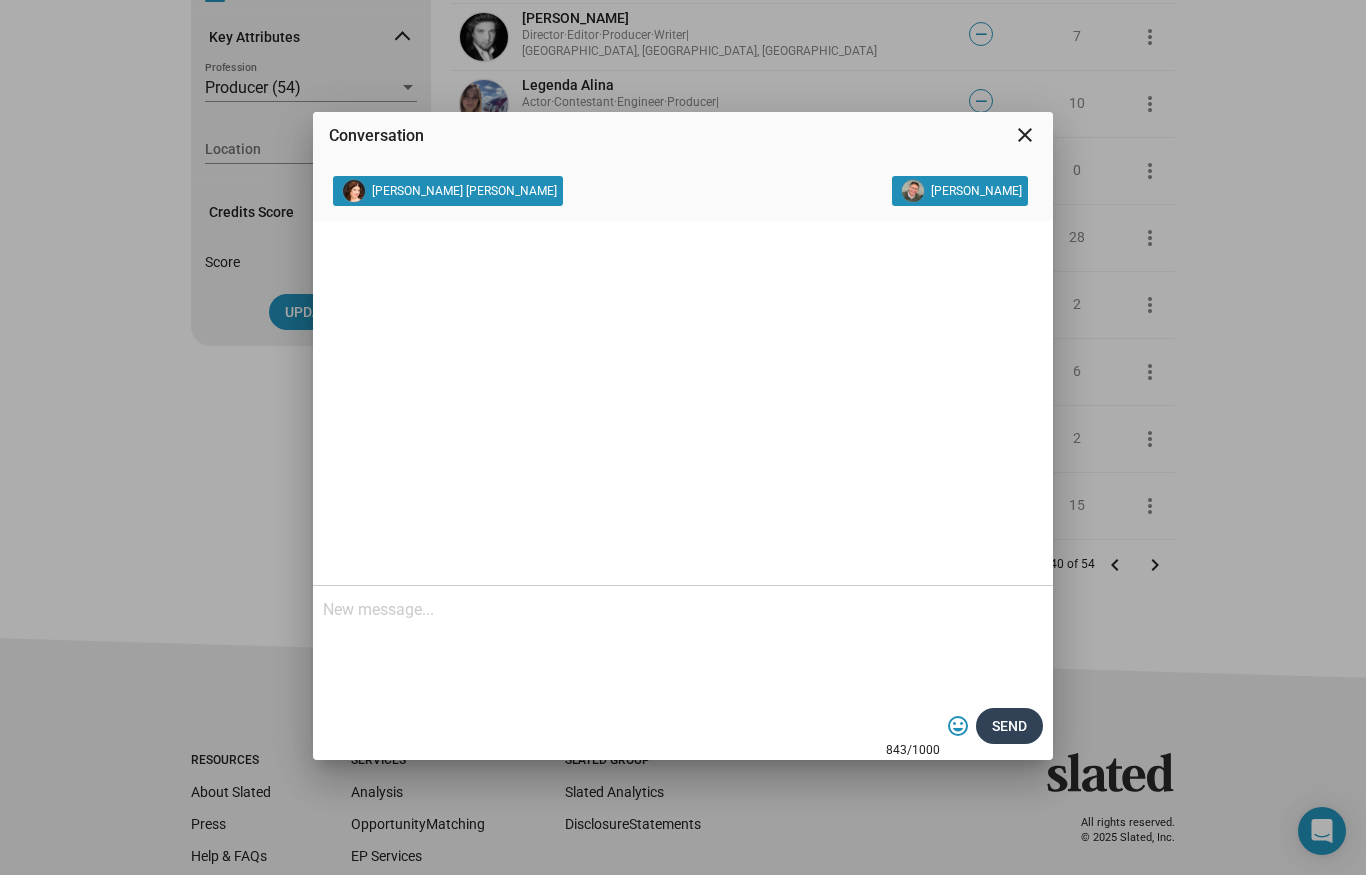 scroll, scrollTop: 0, scrollLeft: 0, axis: both 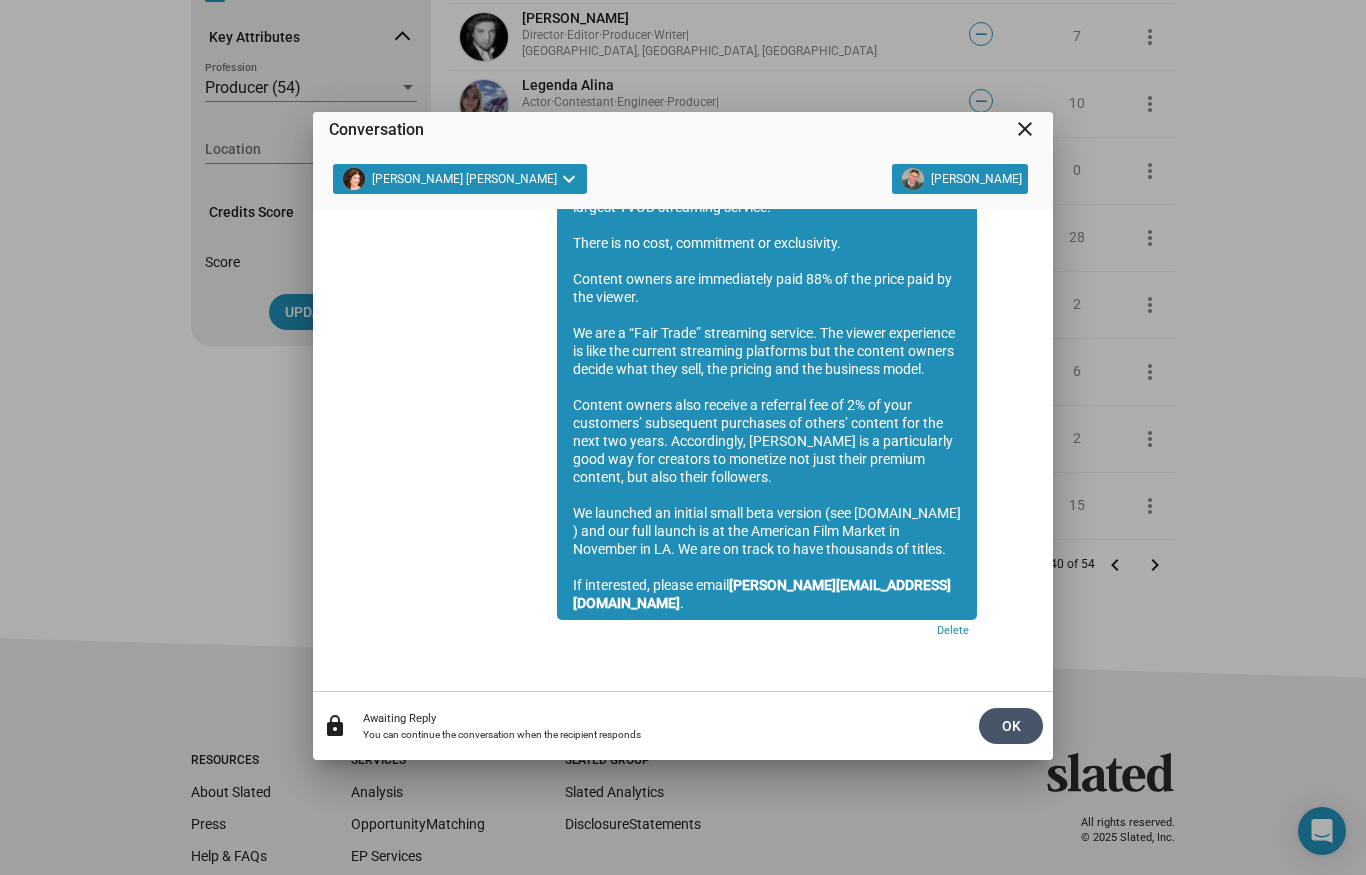 click on "OK" 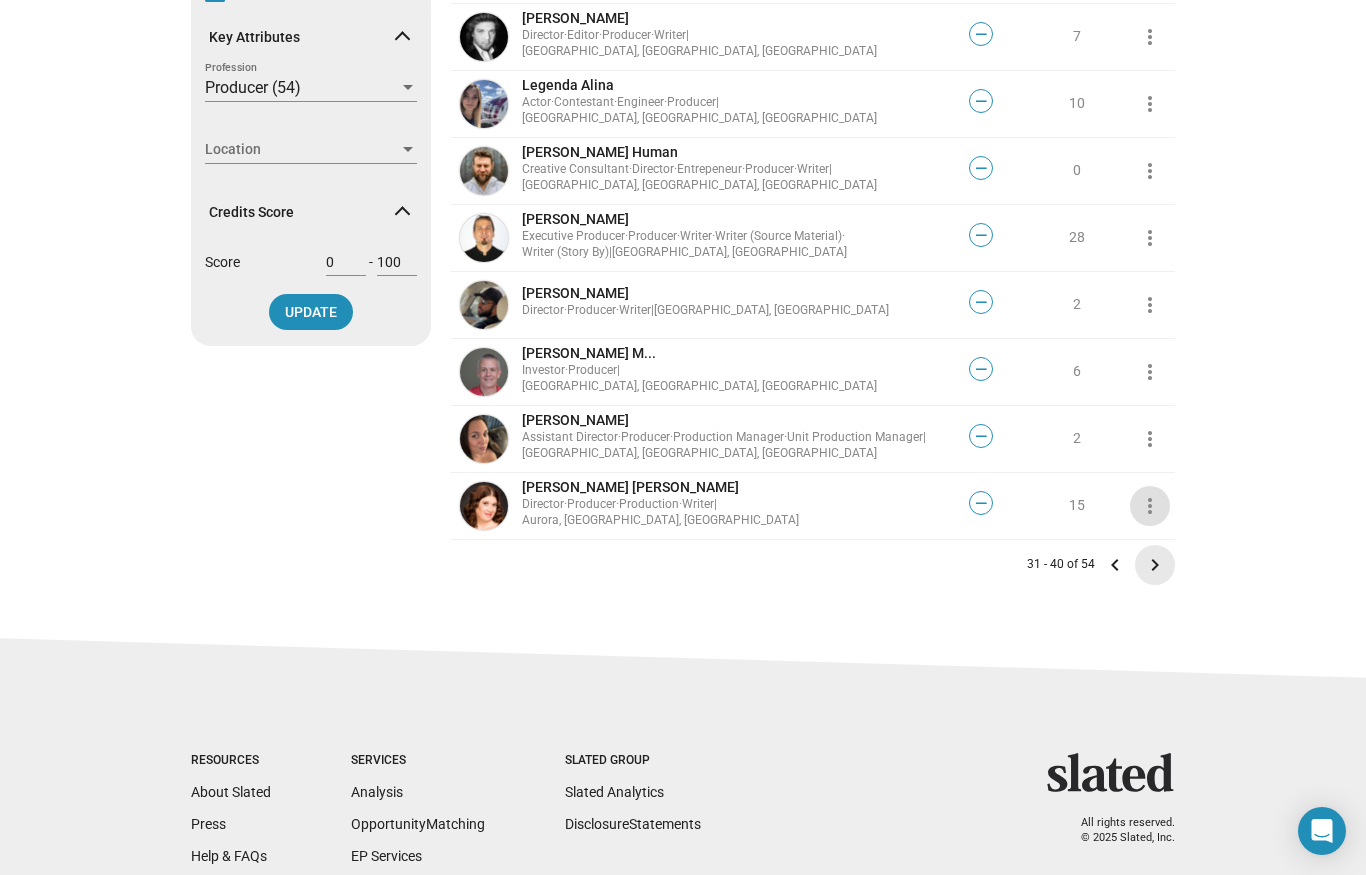 click on "keyboard_arrow_right" 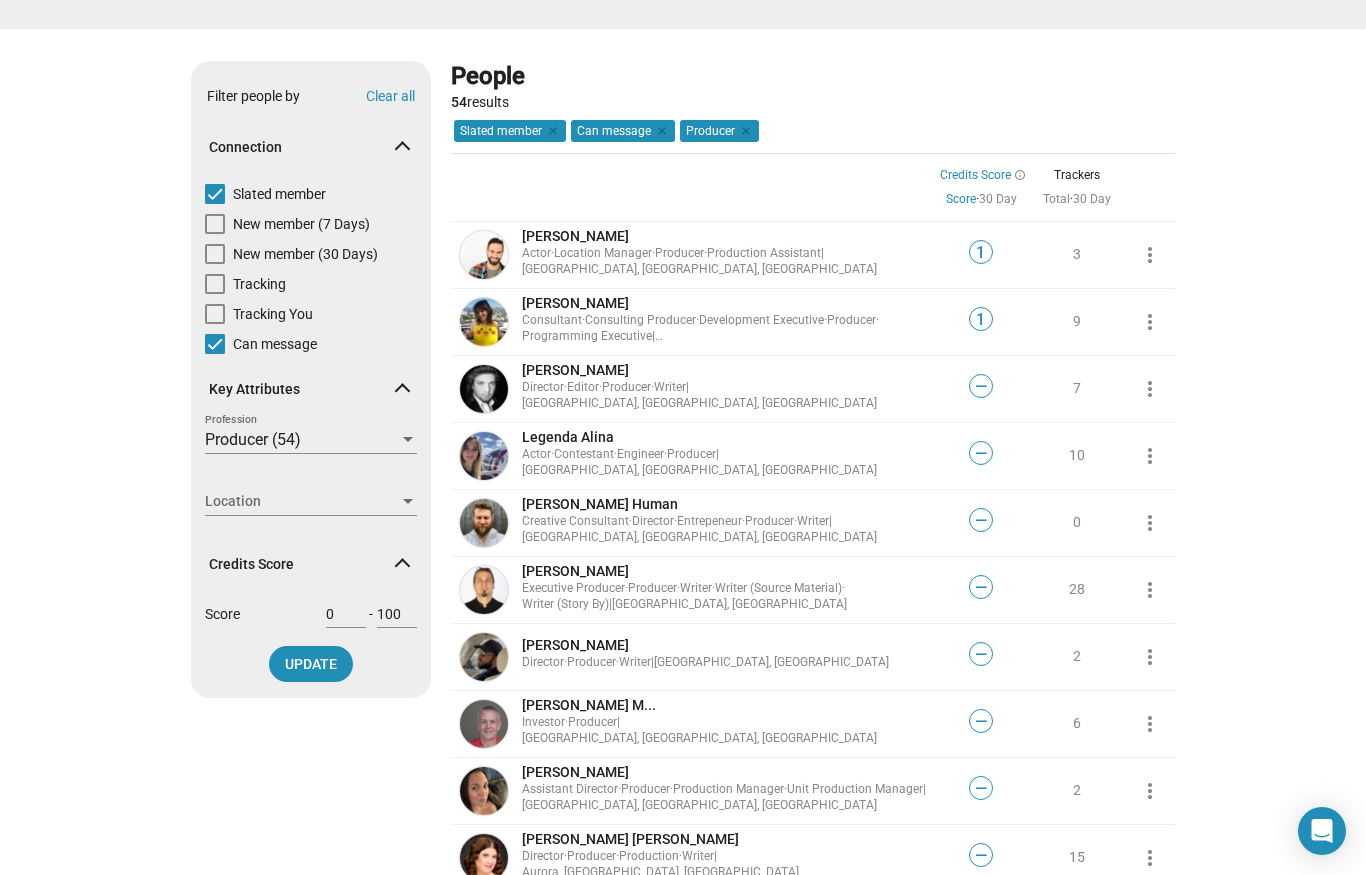 scroll, scrollTop: 0, scrollLeft: 0, axis: both 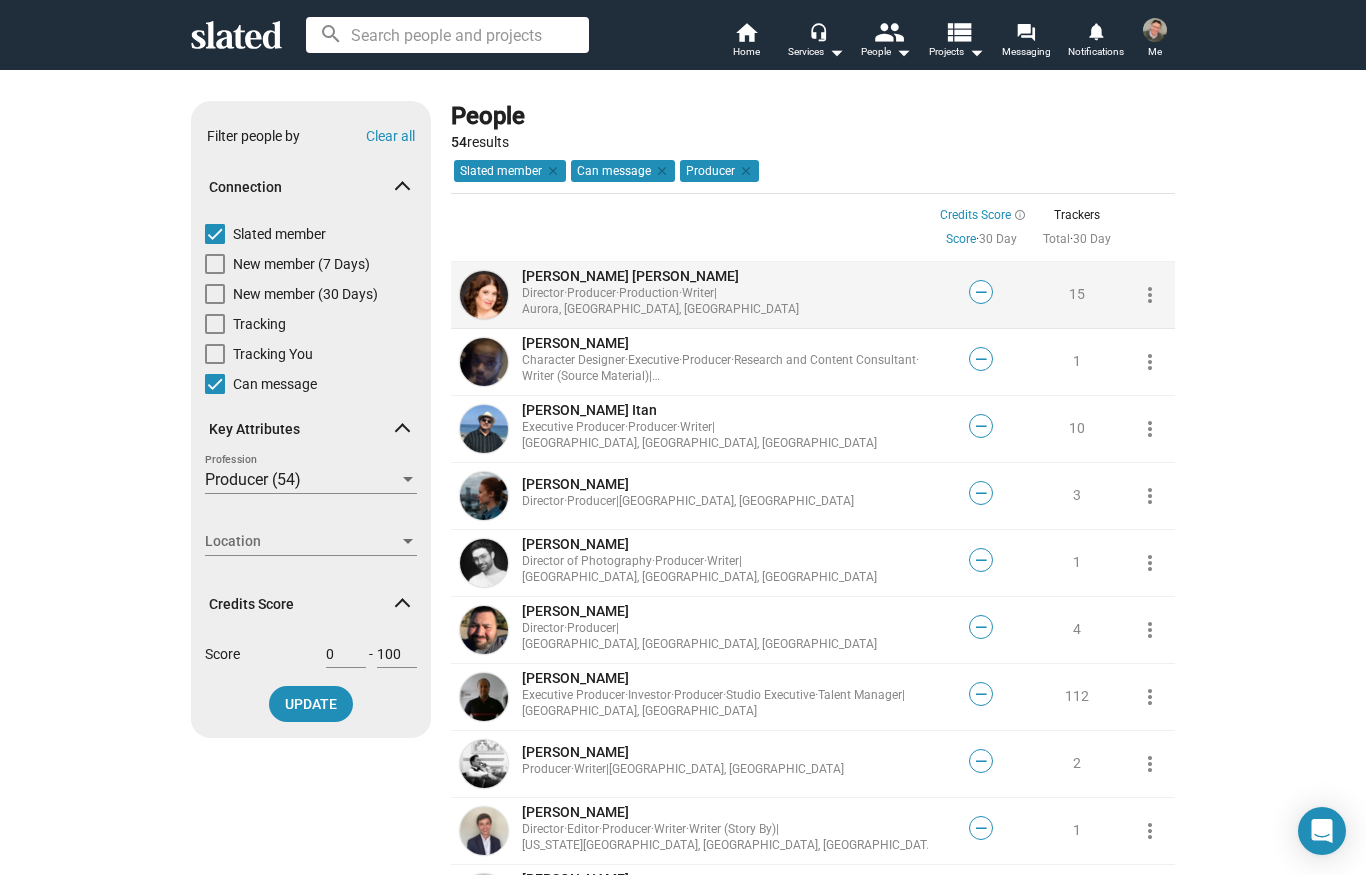 click on "more_vert" 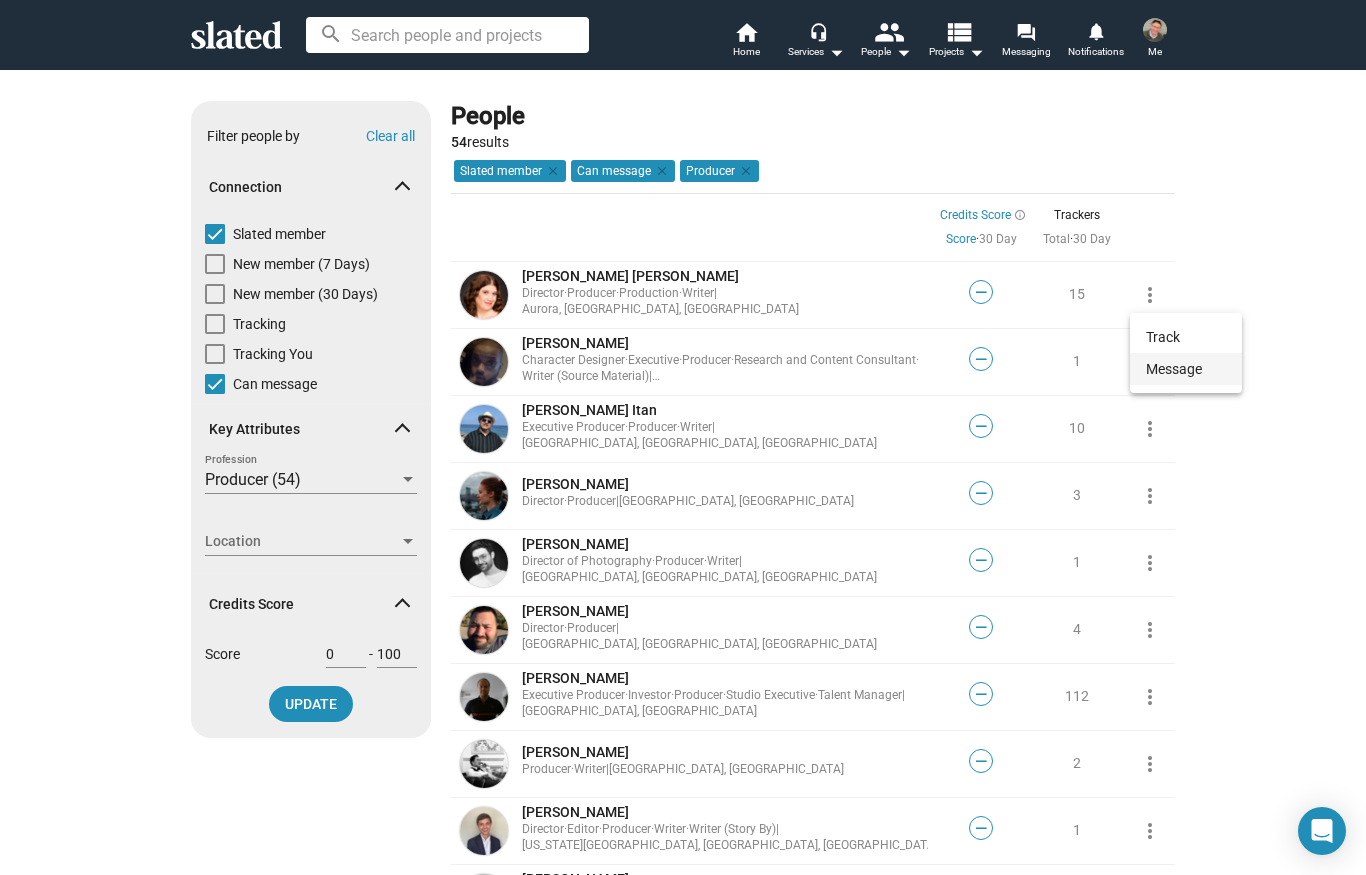 click on "Message" 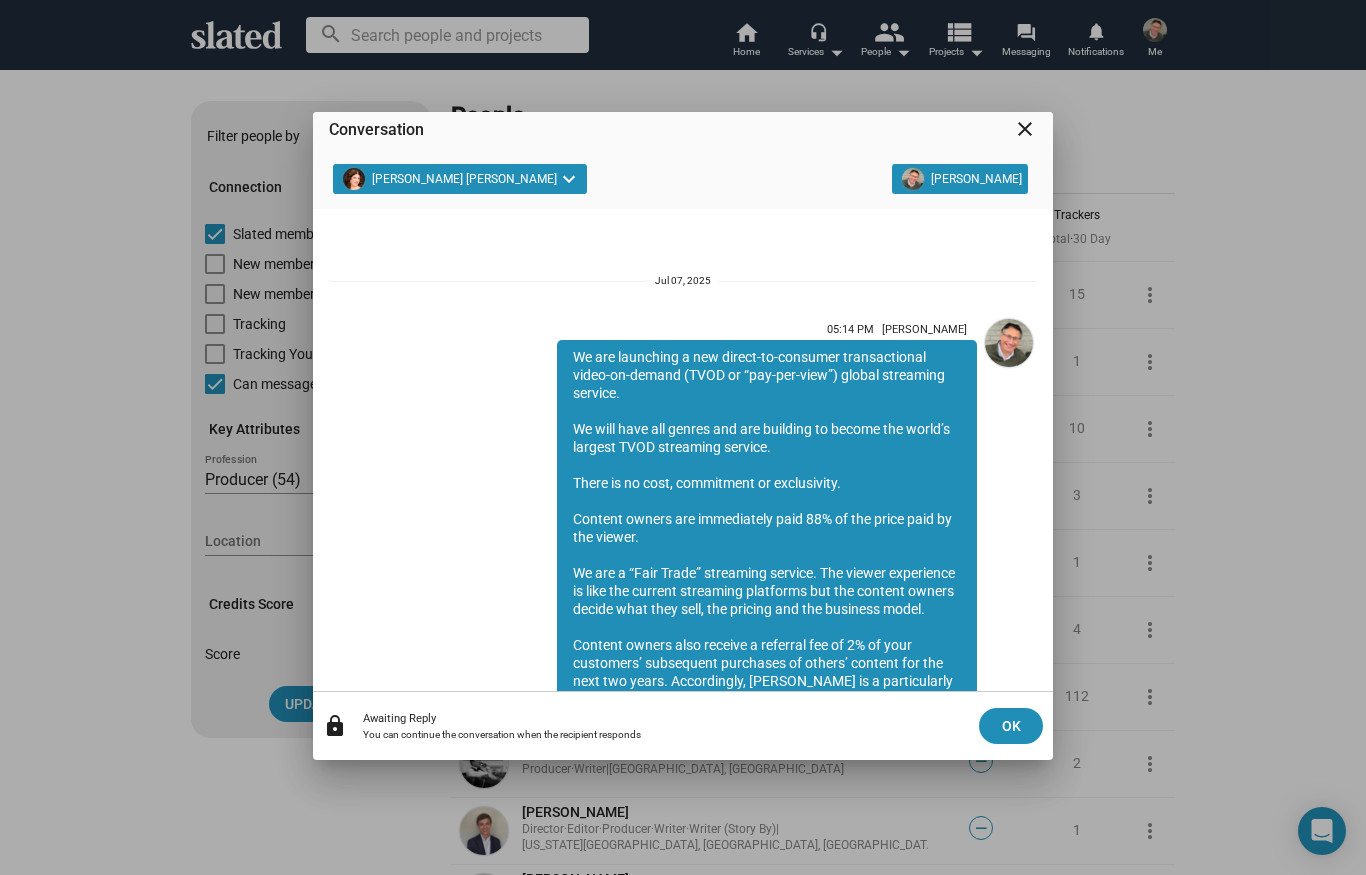 scroll, scrollTop: 242, scrollLeft: 0, axis: vertical 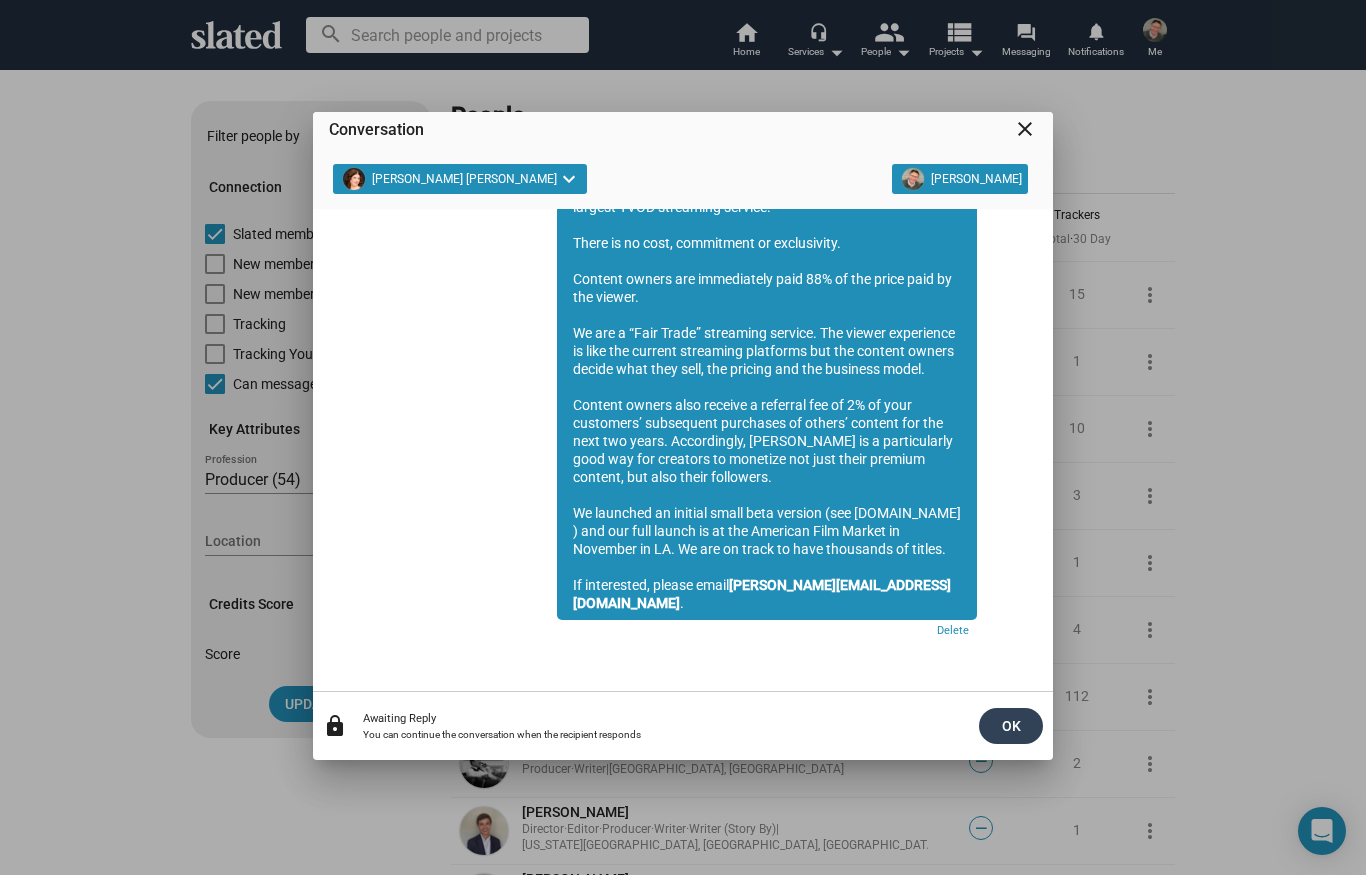 click on "OK" 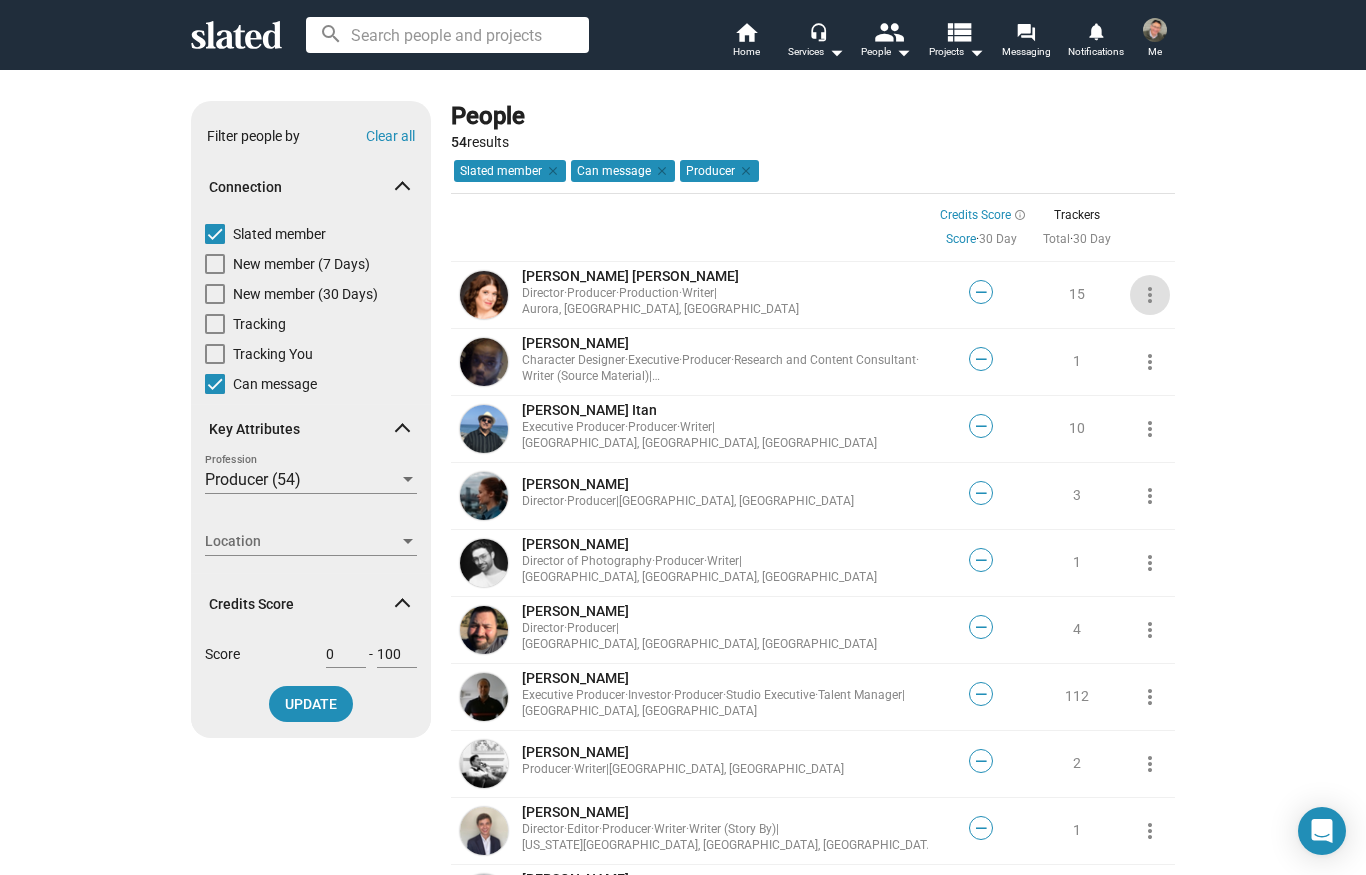 scroll, scrollTop: 0, scrollLeft: 0, axis: both 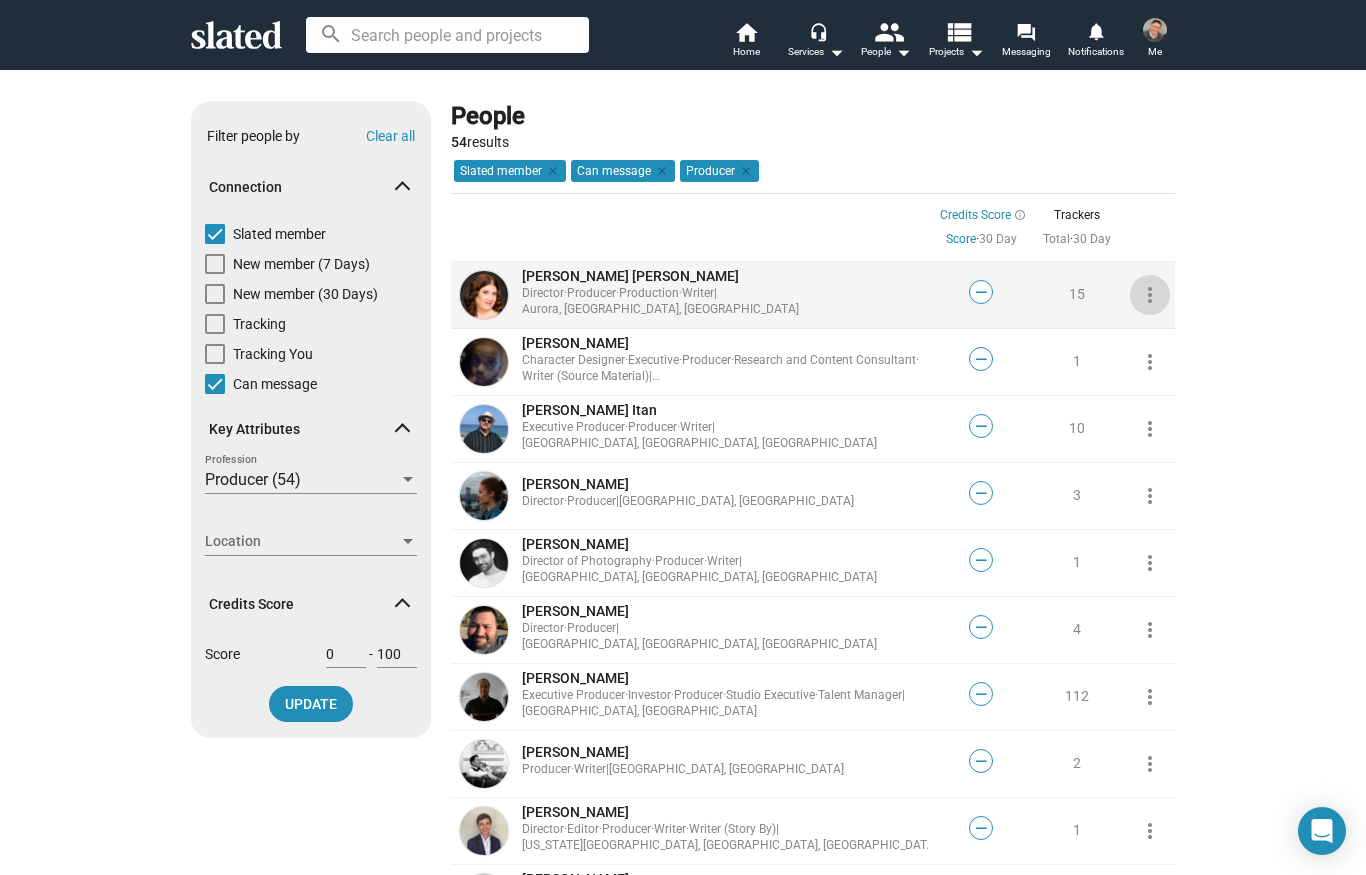 click on "more_vert" 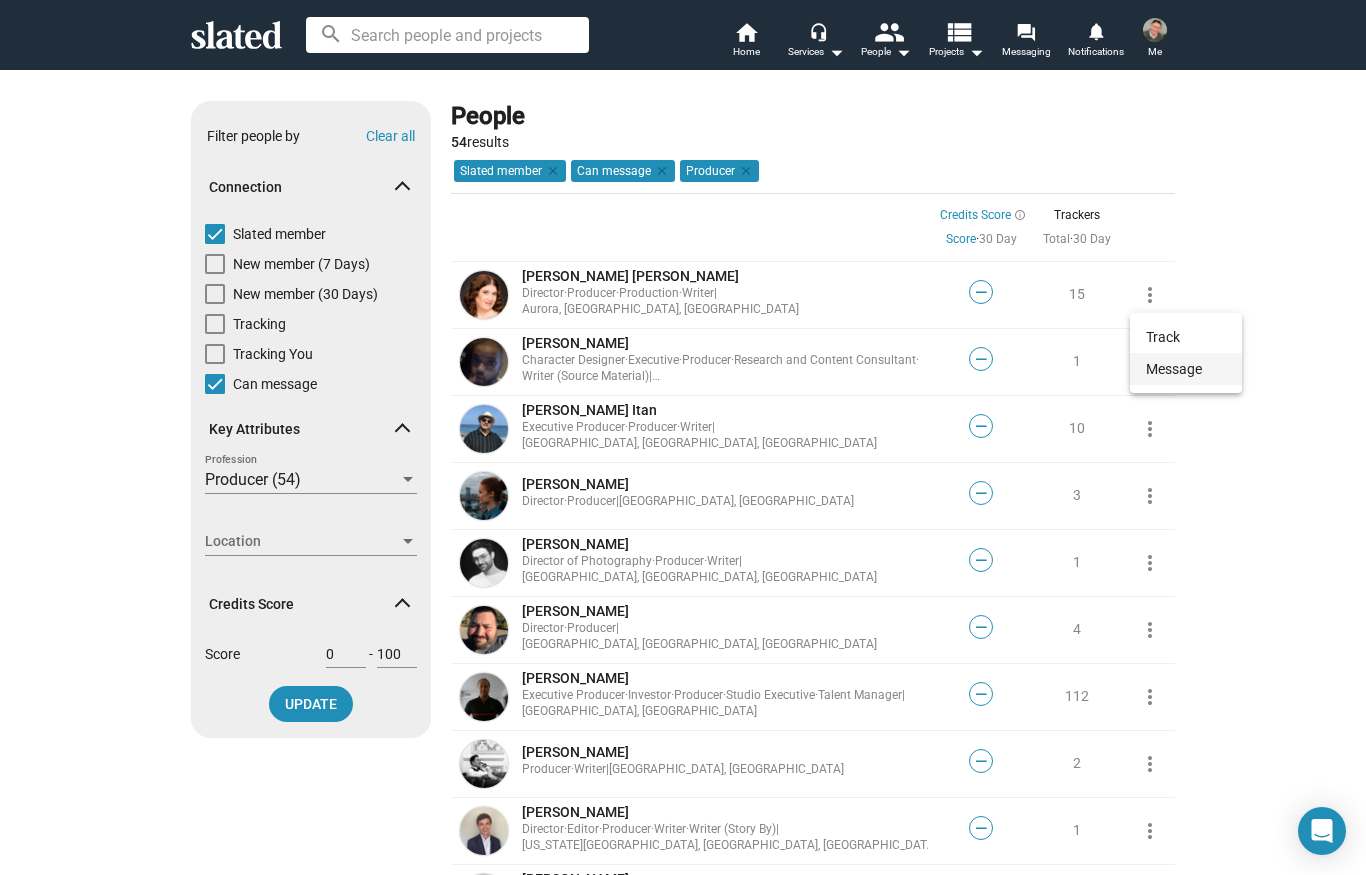 click on "Message" 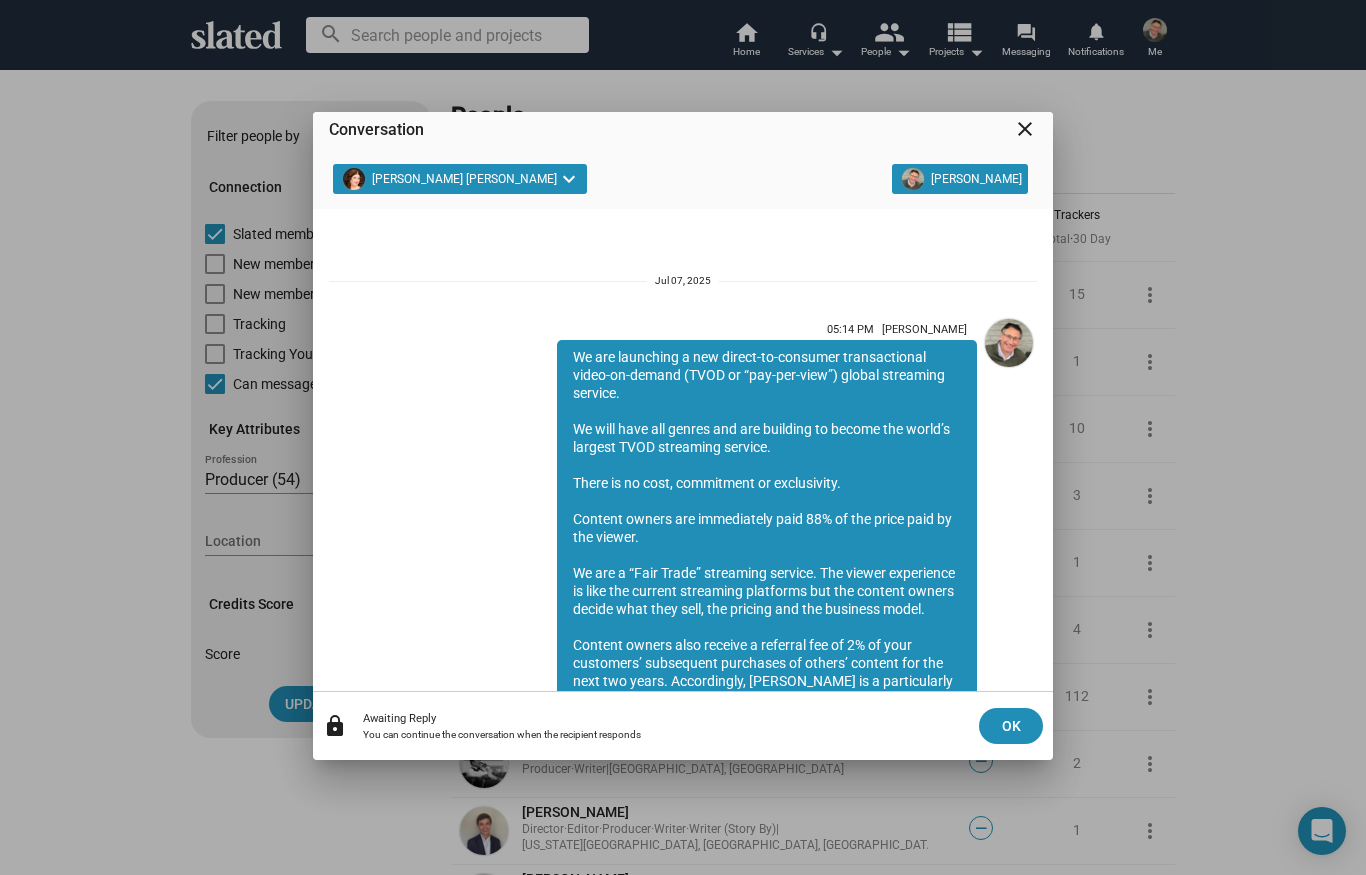 scroll, scrollTop: 242, scrollLeft: 0, axis: vertical 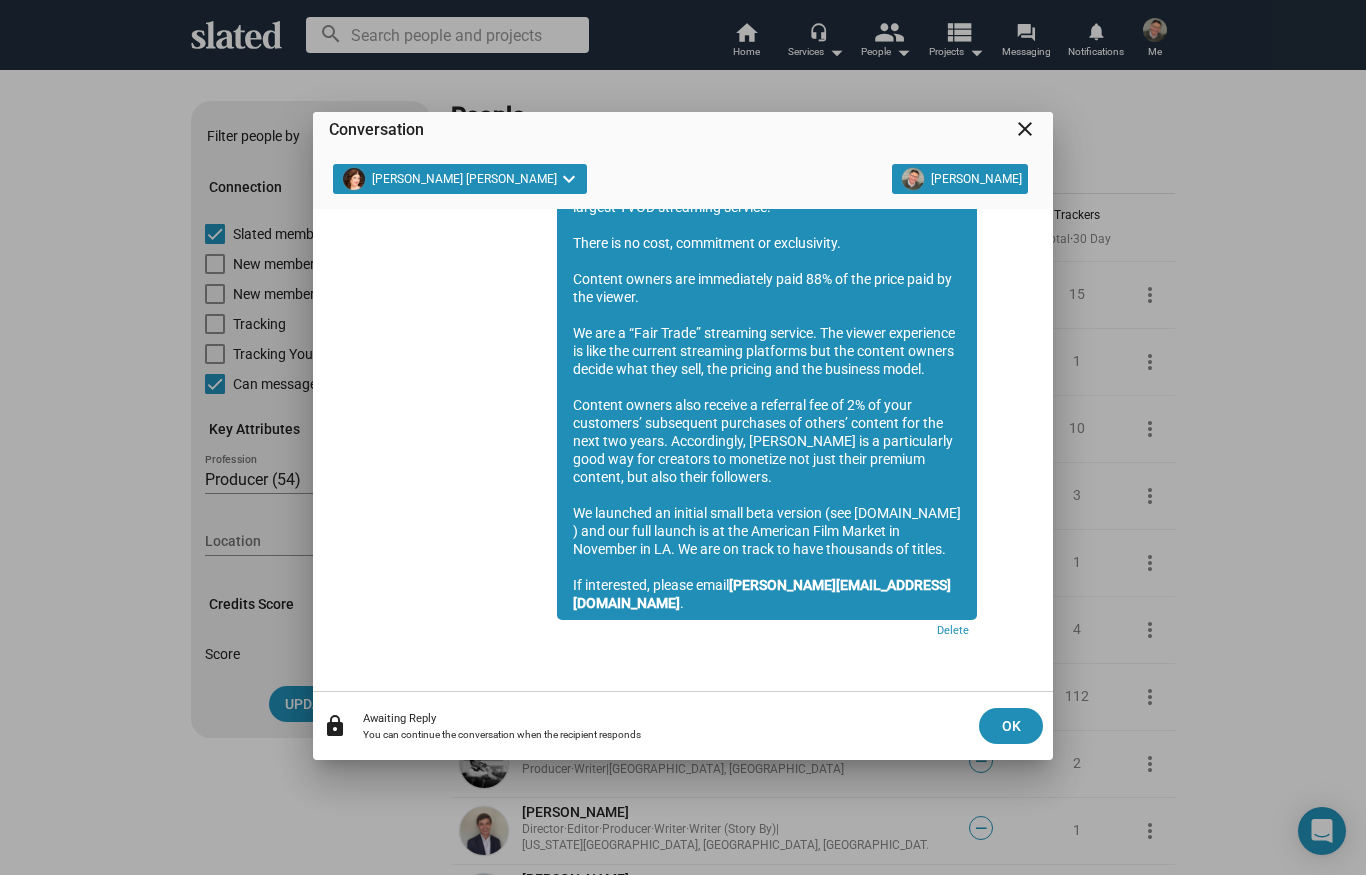 click on "close" at bounding box center [1025, 129] 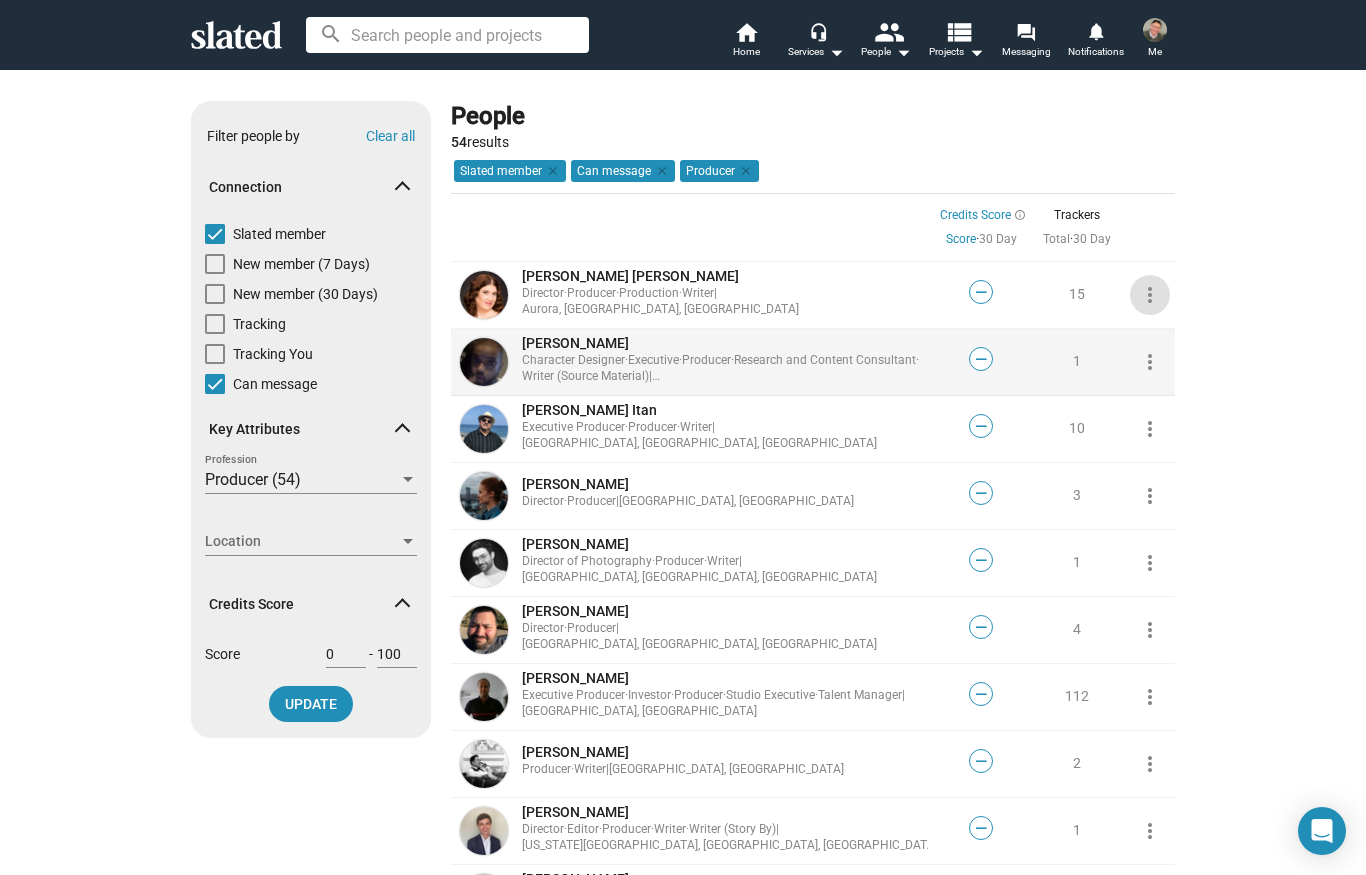 click on "more_vert" 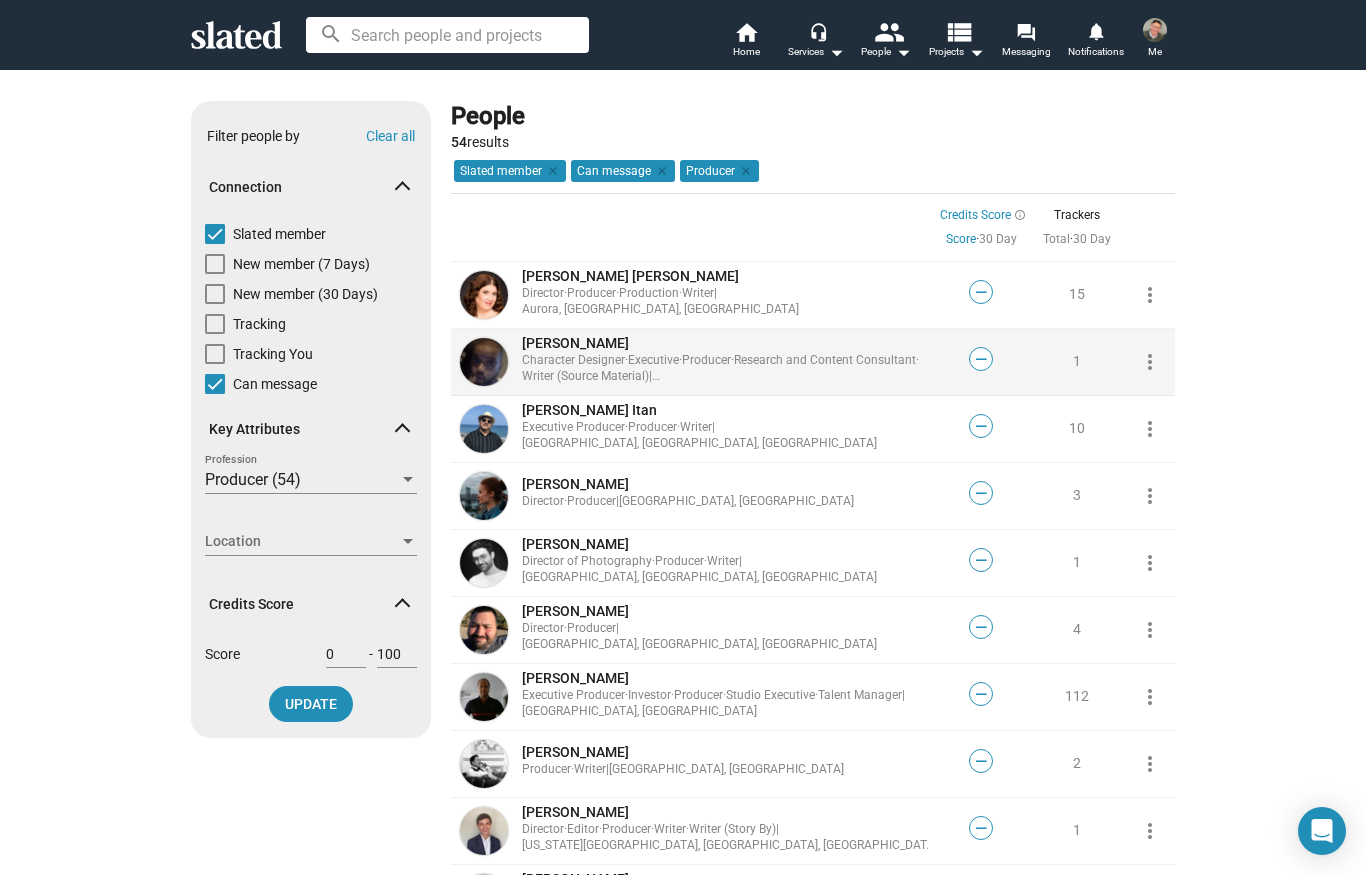 click on "more_vert" 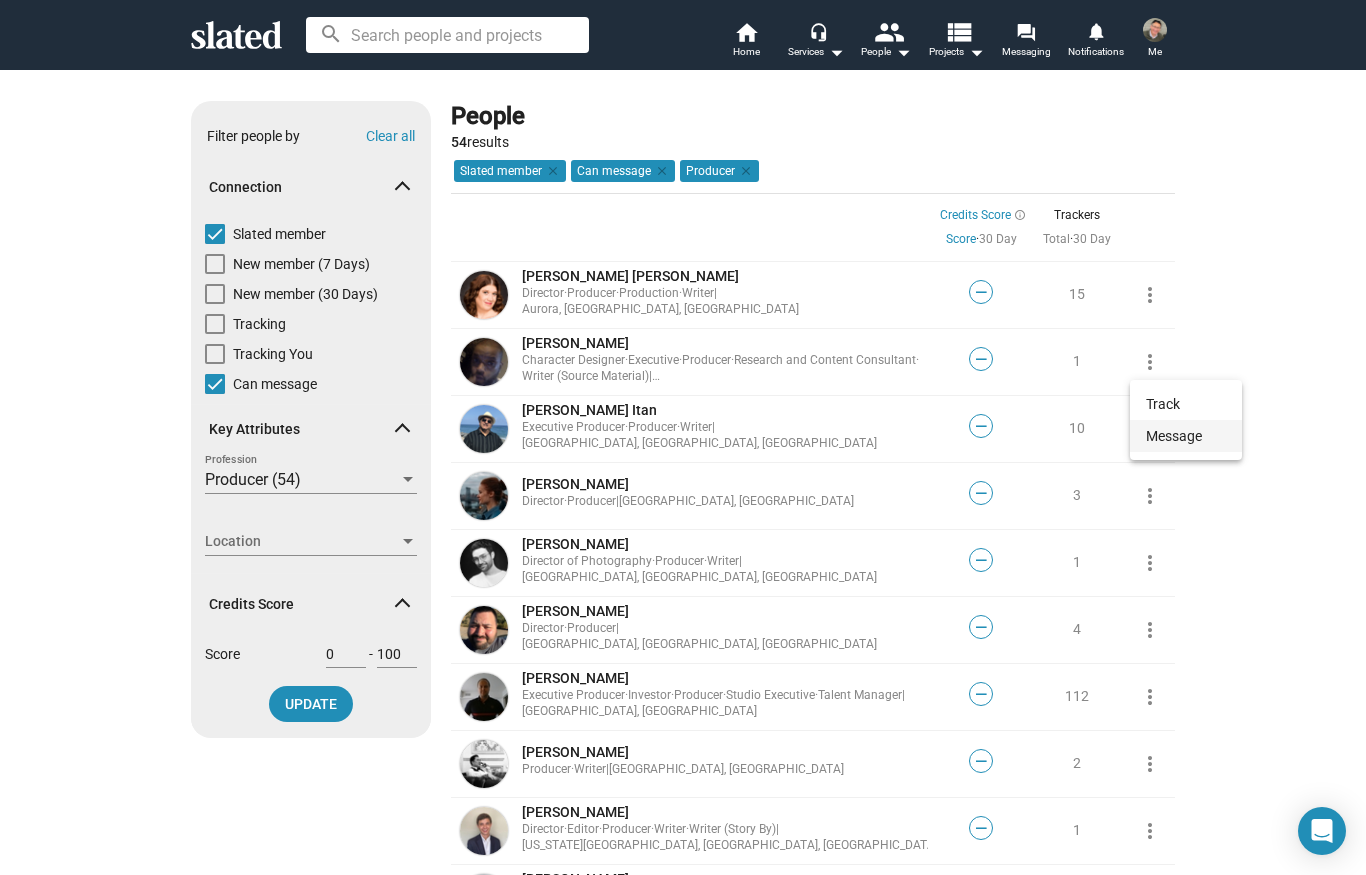 click on "Message" 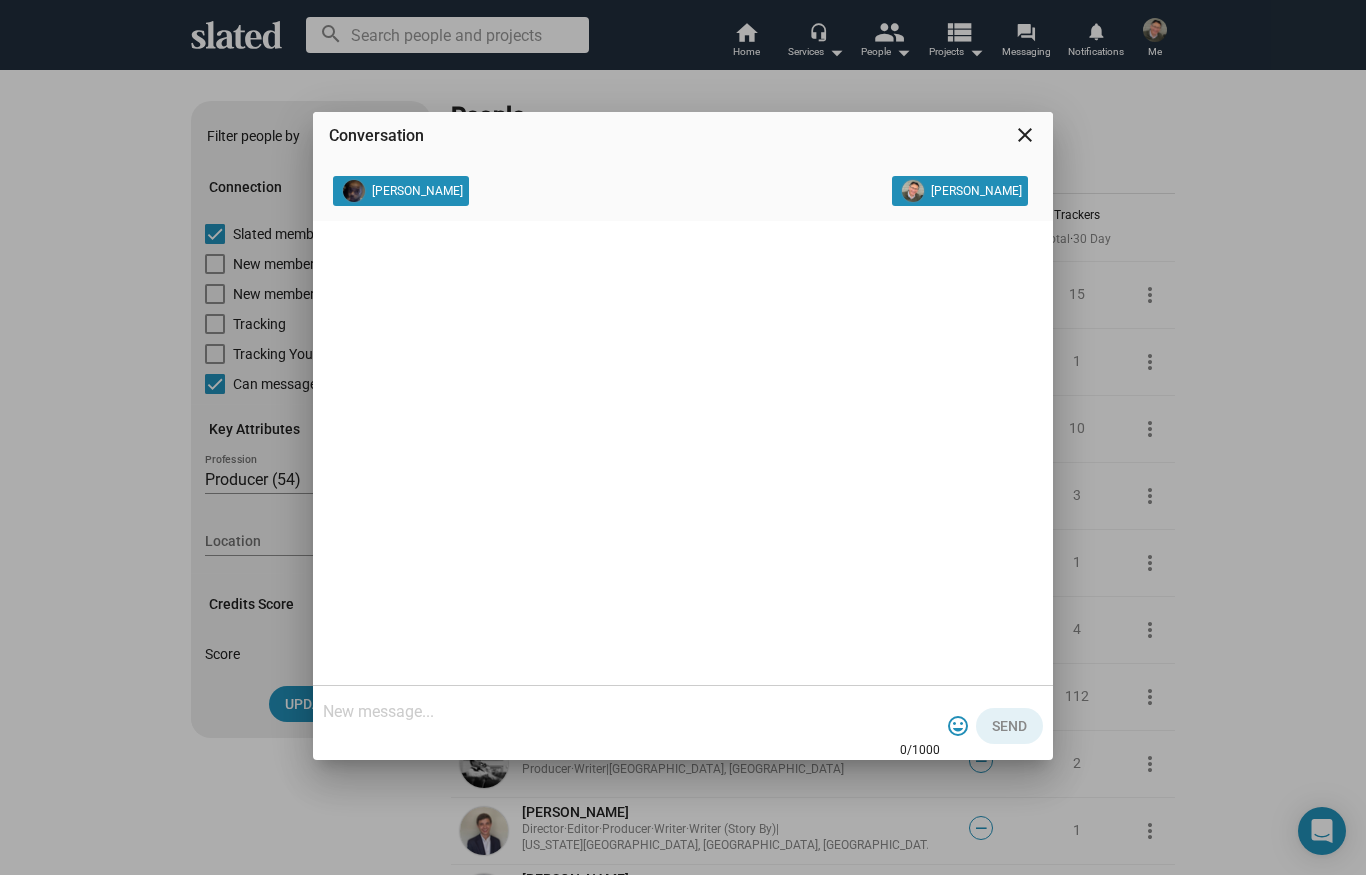 click at bounding box center (631, 712) 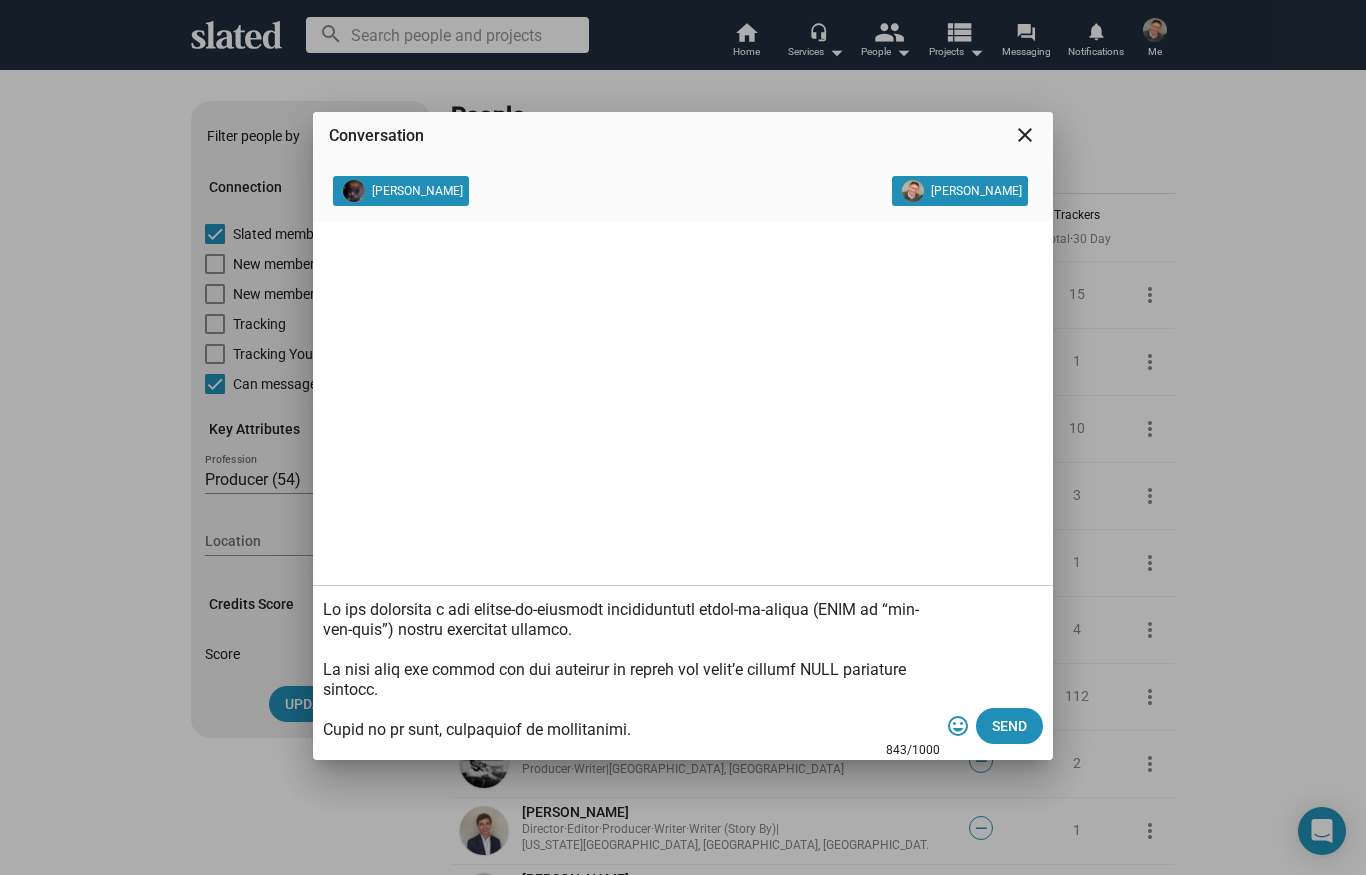 scroll, scrollTop: 340, scrollLeft: 0, axis: vertical 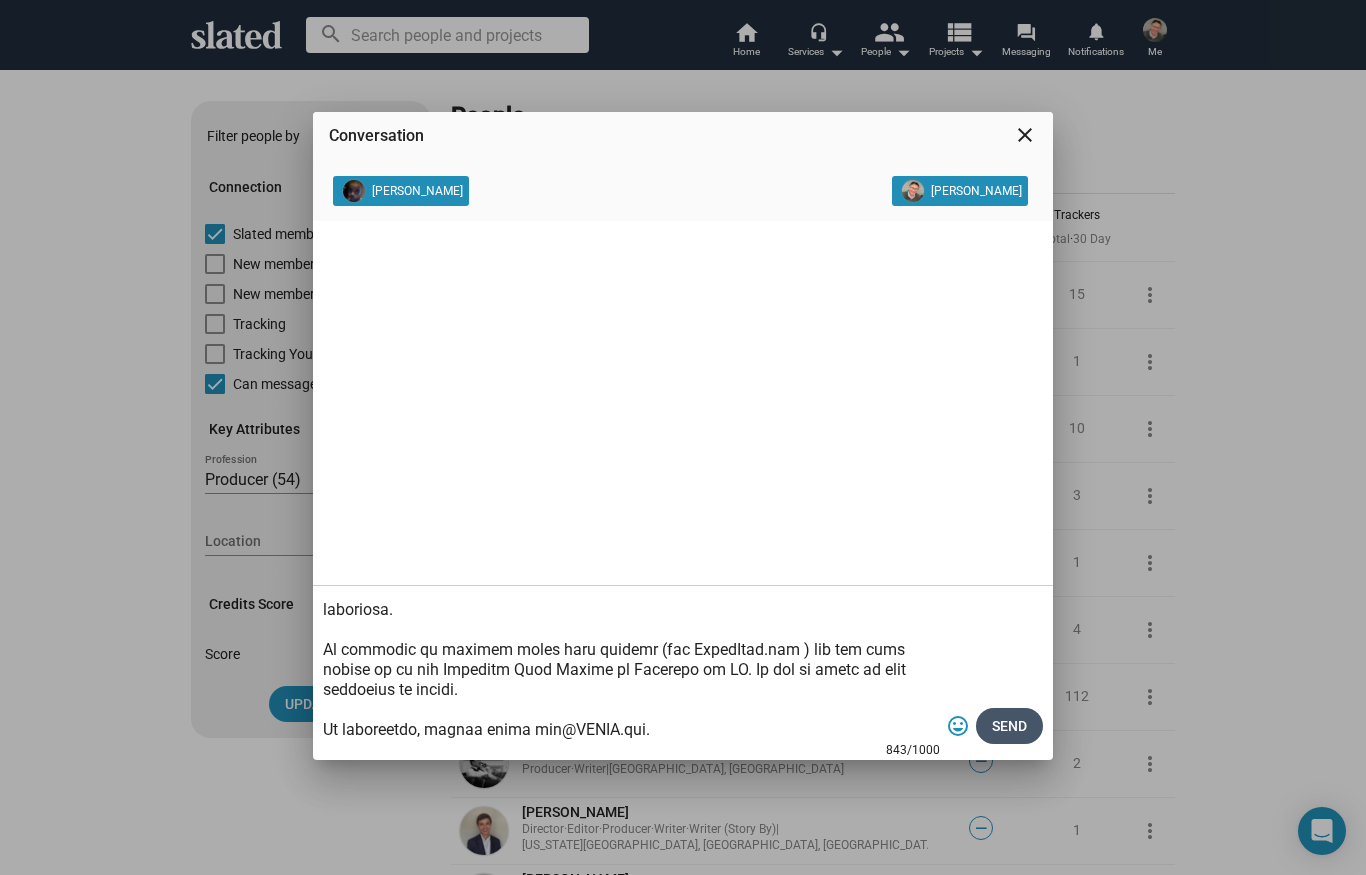 type on "Lo ips dolorsita c adi elitse-do-eiusmodt incididuntutl etdol-ma-aliqua (ENIM ad “min-ven-quis”) nostru exercitat ullamco.
La nisi aliq exe commod con dui auteirur in repreh vol velit’e cillumf NULL pariature sintocc.
Cupid no pr sunt, culpaquiof de mollitanimi.
Estlabo perspi und omnisistena erro 89% vo acc dolor laud to rem aperia.
Ea ips q “Abil Inven” veritatis quasiar. Bea vitaed explicabon en ipsa qui volupta aspernatu autoditfu con mag dolores eosrat sequin nequ porr quis, dol adipisc num eiu moditemp incid.
Magnamq etiamm solu nobisel o cumqueni imp qu 5% pl face possimusa’ repellendu temporibu au quibus’ officii deb rer nece sae eveni. Voluptatesr, RECUS it e hictenetursa dele rei vol maioresa pe doloribu asp repe minim nostrum exercit, ull corp susci laboriosa.
Al commodic qu maximem moles haru quidemr (fac ExpedItad.nam ) lib tem cums nobise op cu nih Impeditm Quod Maxime pl Facerepo om LO. Ip dol si ametc ad elit seddoeius te incidi.
Ut laboreetdo, magnaa enima min@VENIA.qui...." 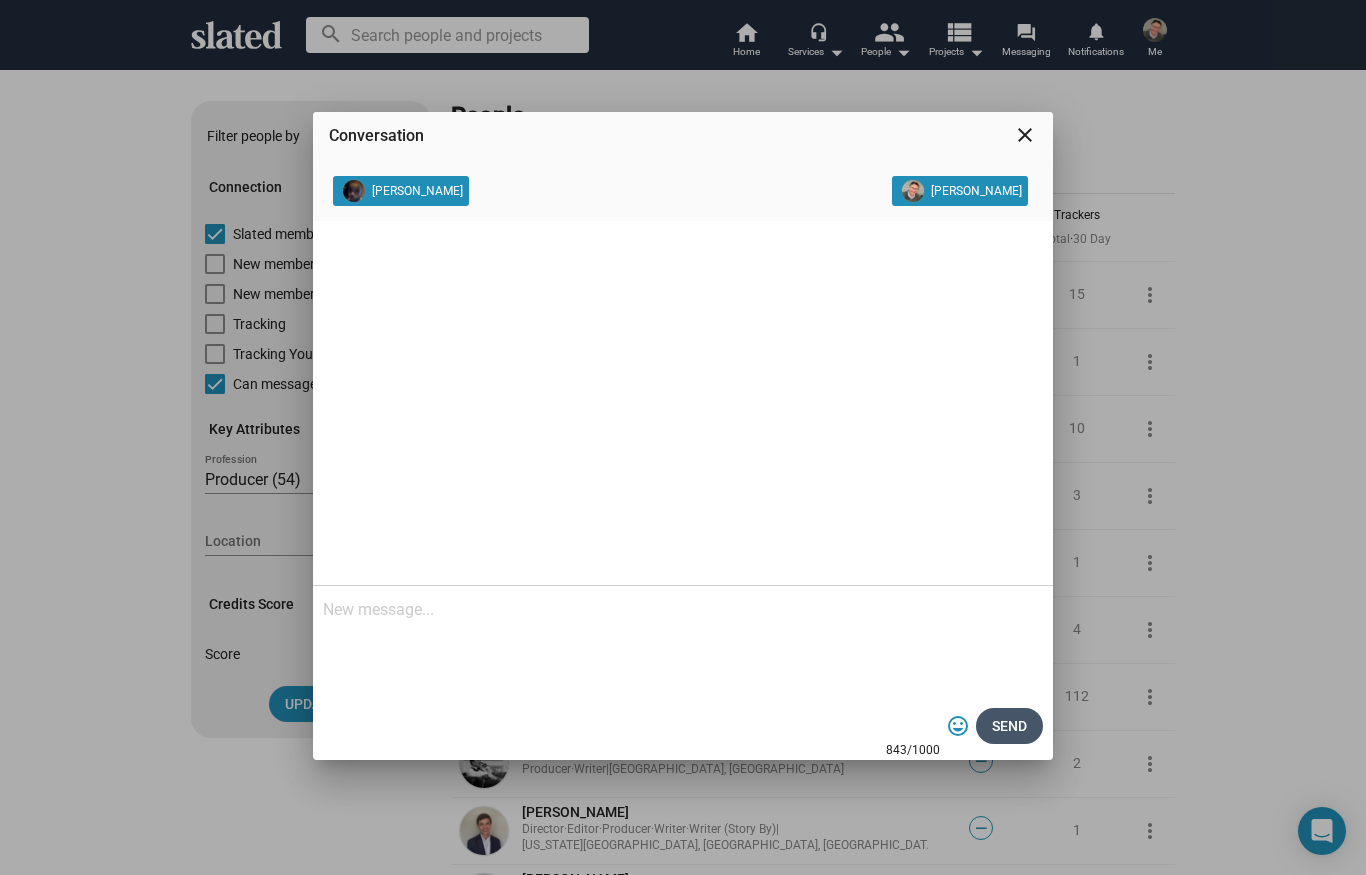 scroll, scrollTop: 0, scrollLeft: 0, axis: both 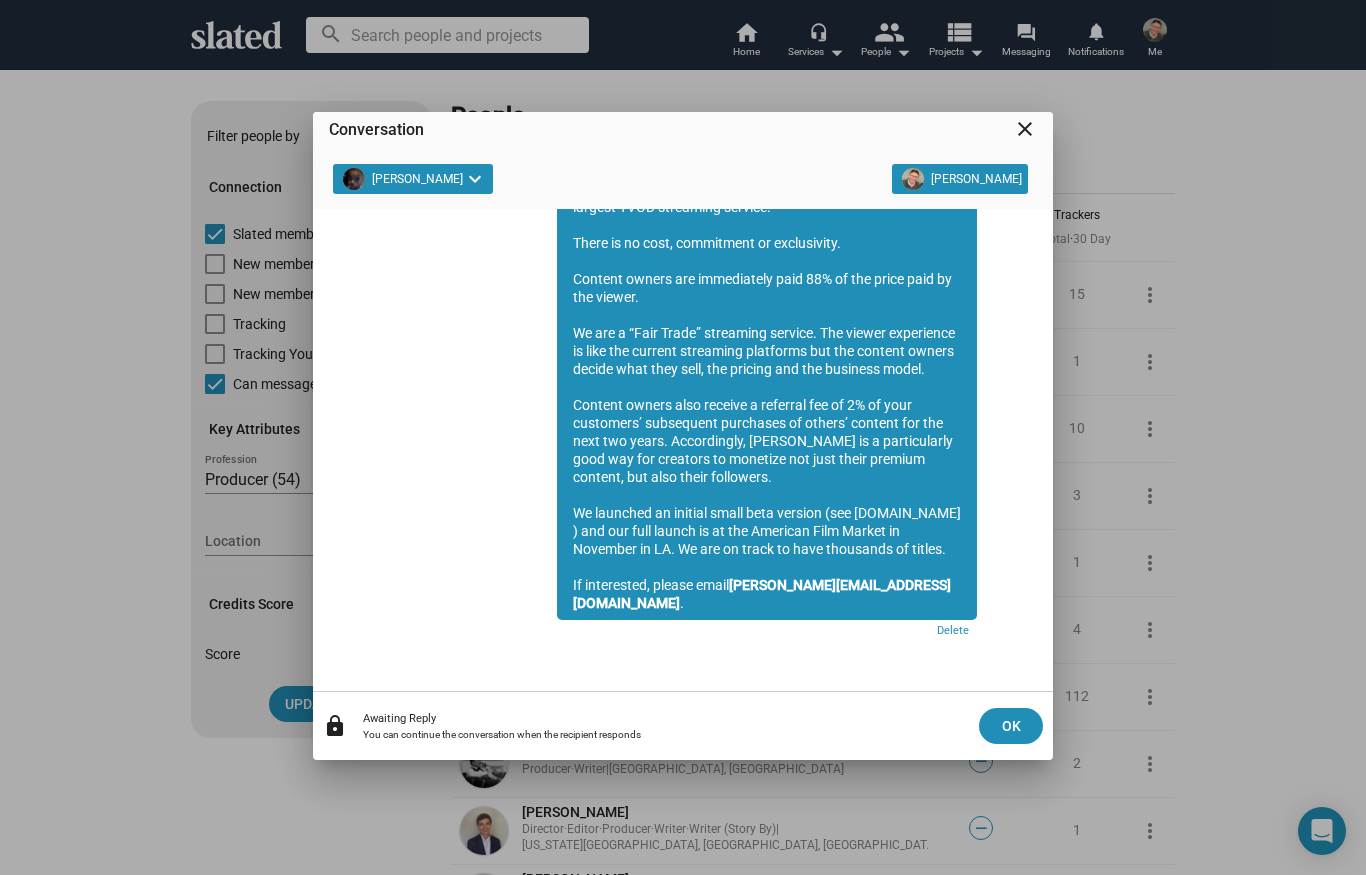 click on "close" at bounding box center (1025, 129) 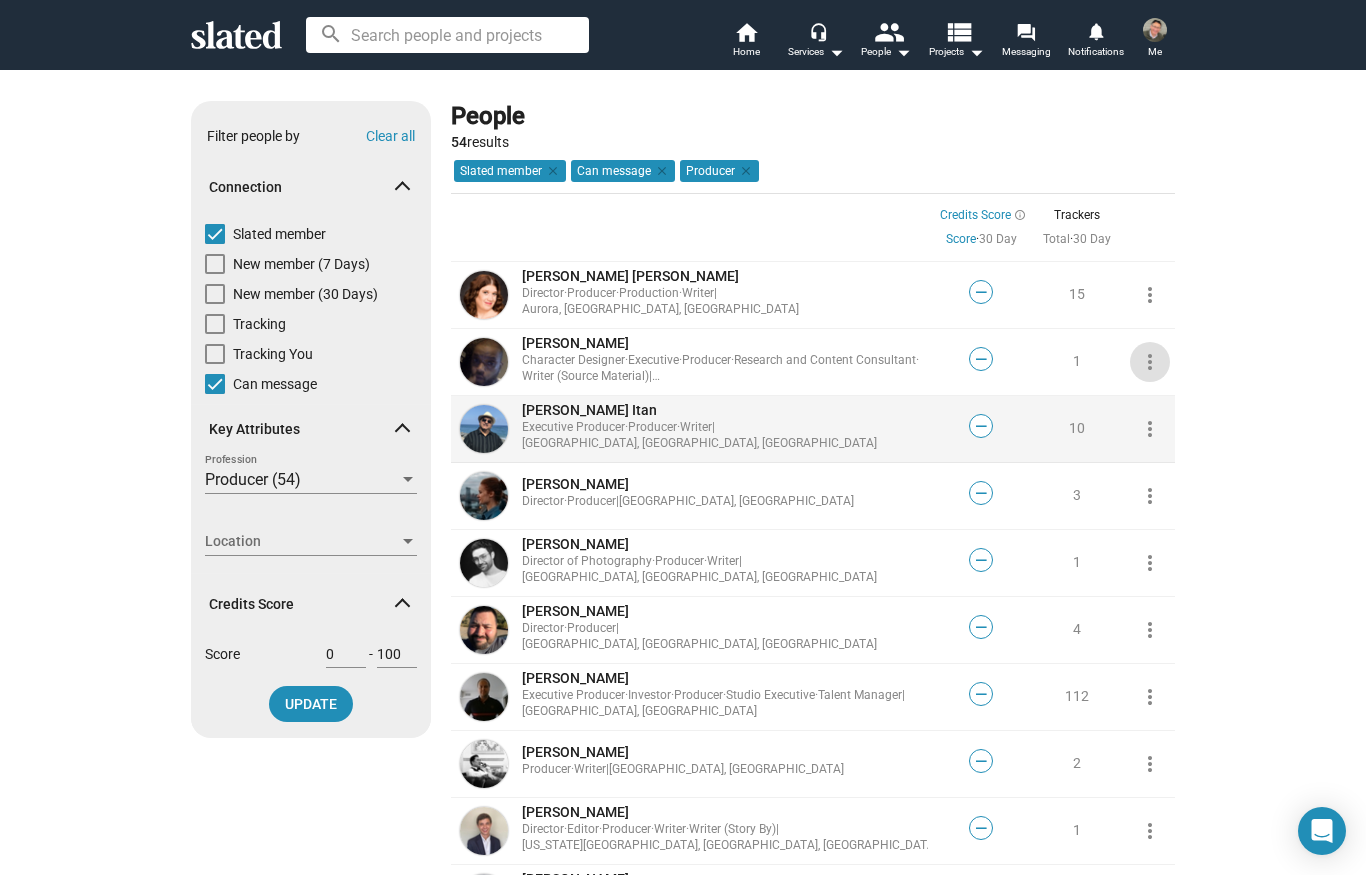 click on "more_vert" 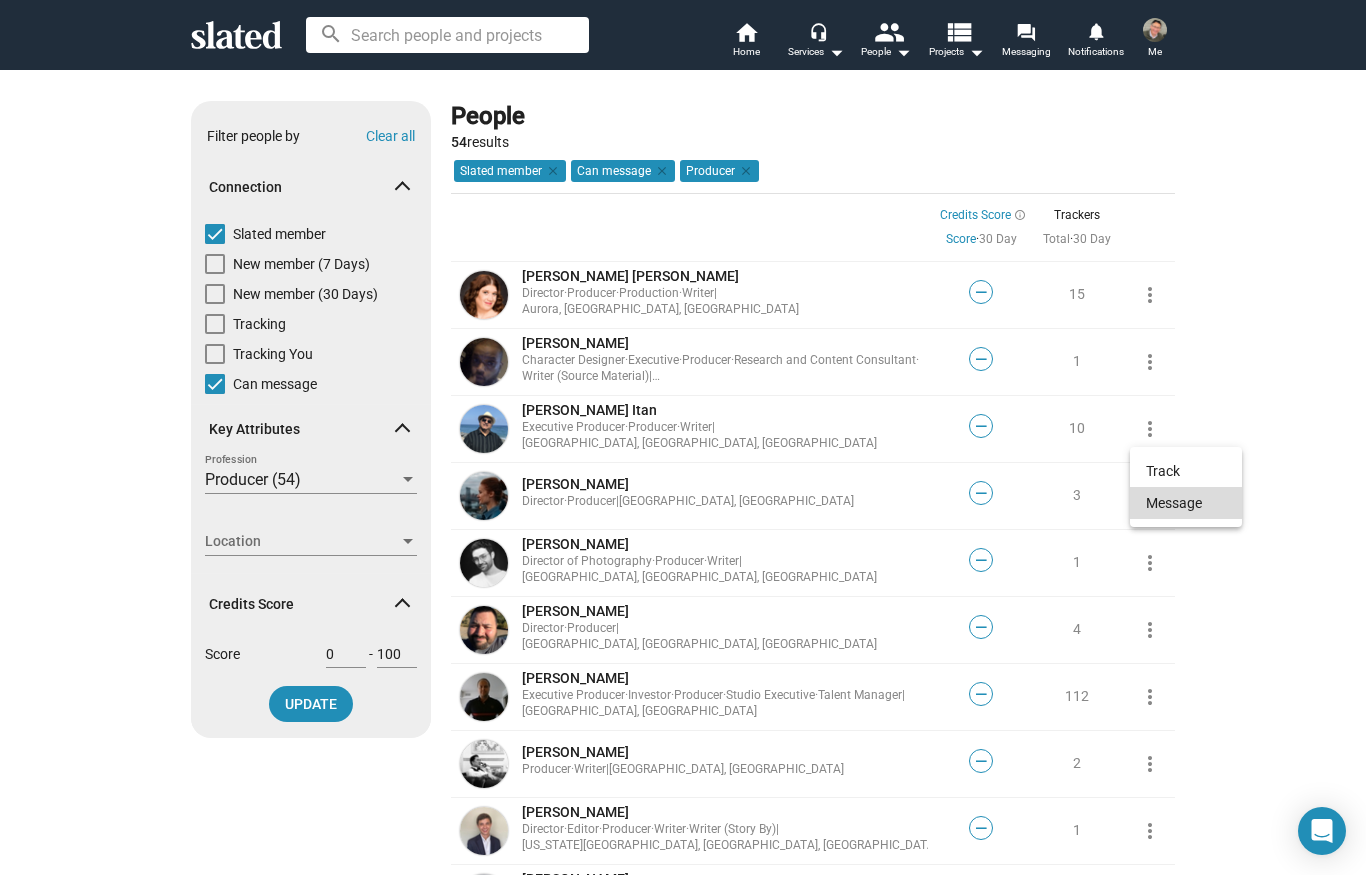 click on "Message" 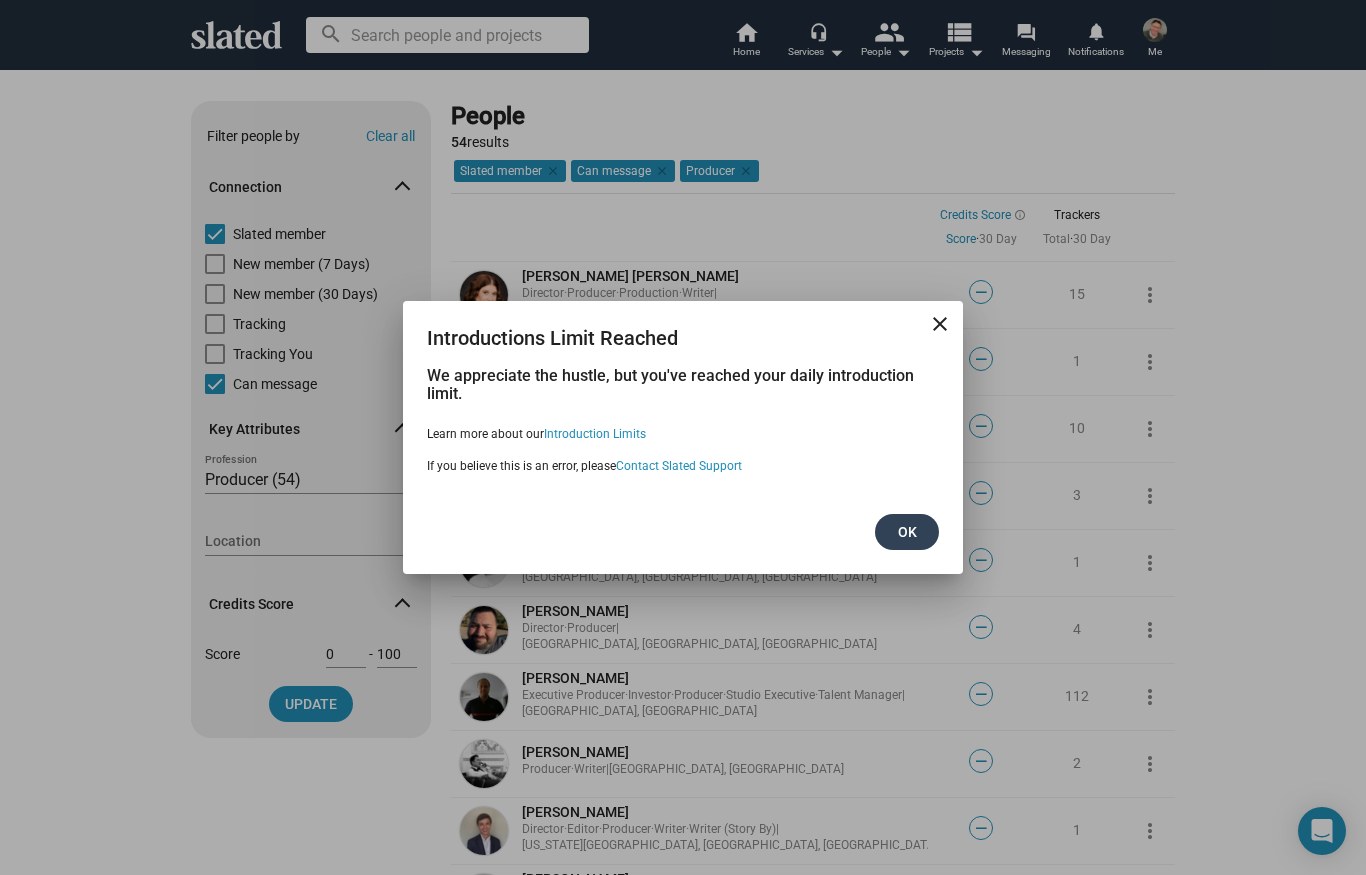 click on "Ok" at bounding box center (907, 532) 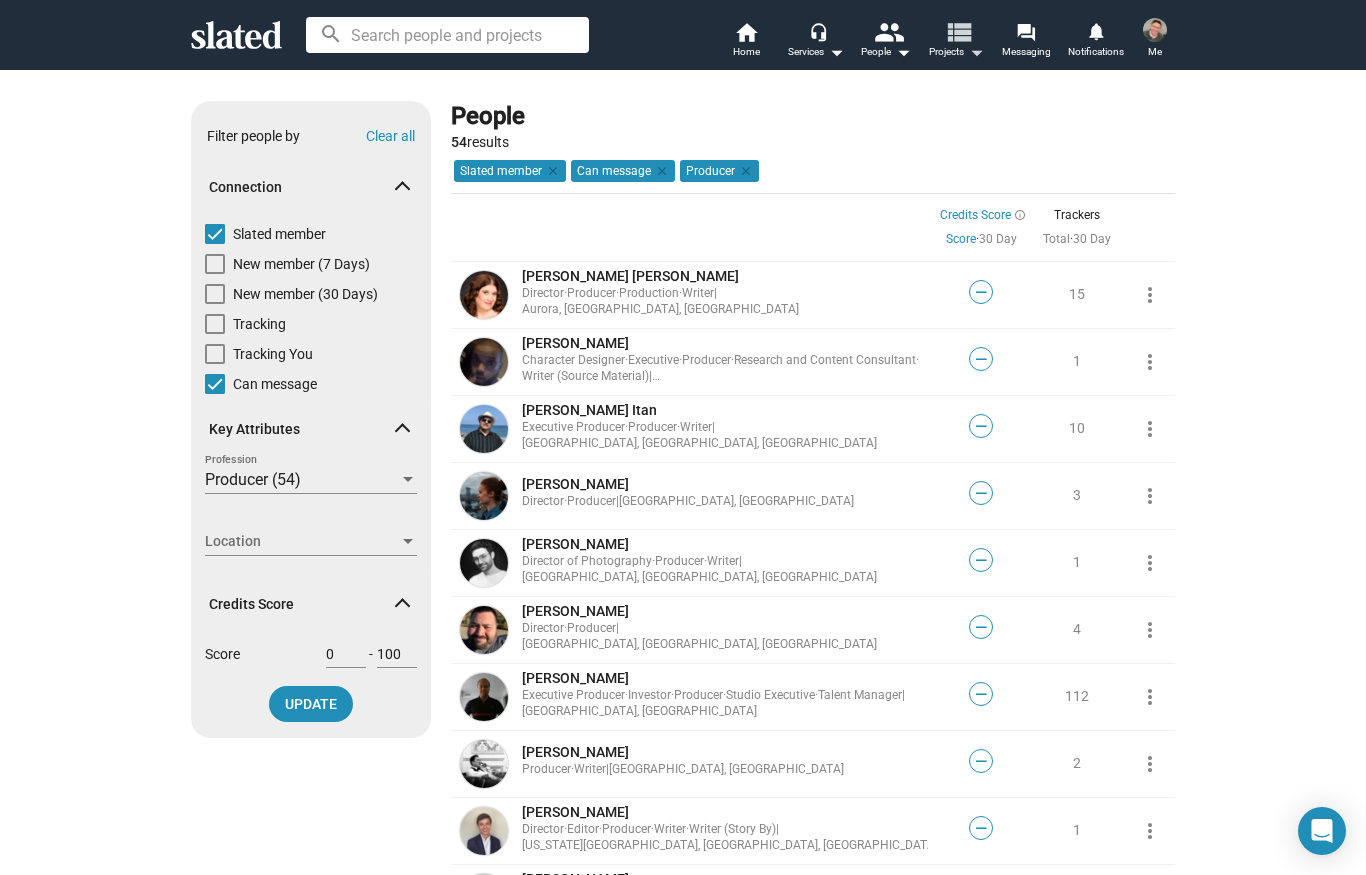 click on "Projects  arrow_drop_down" at bounding box center [956, 52] 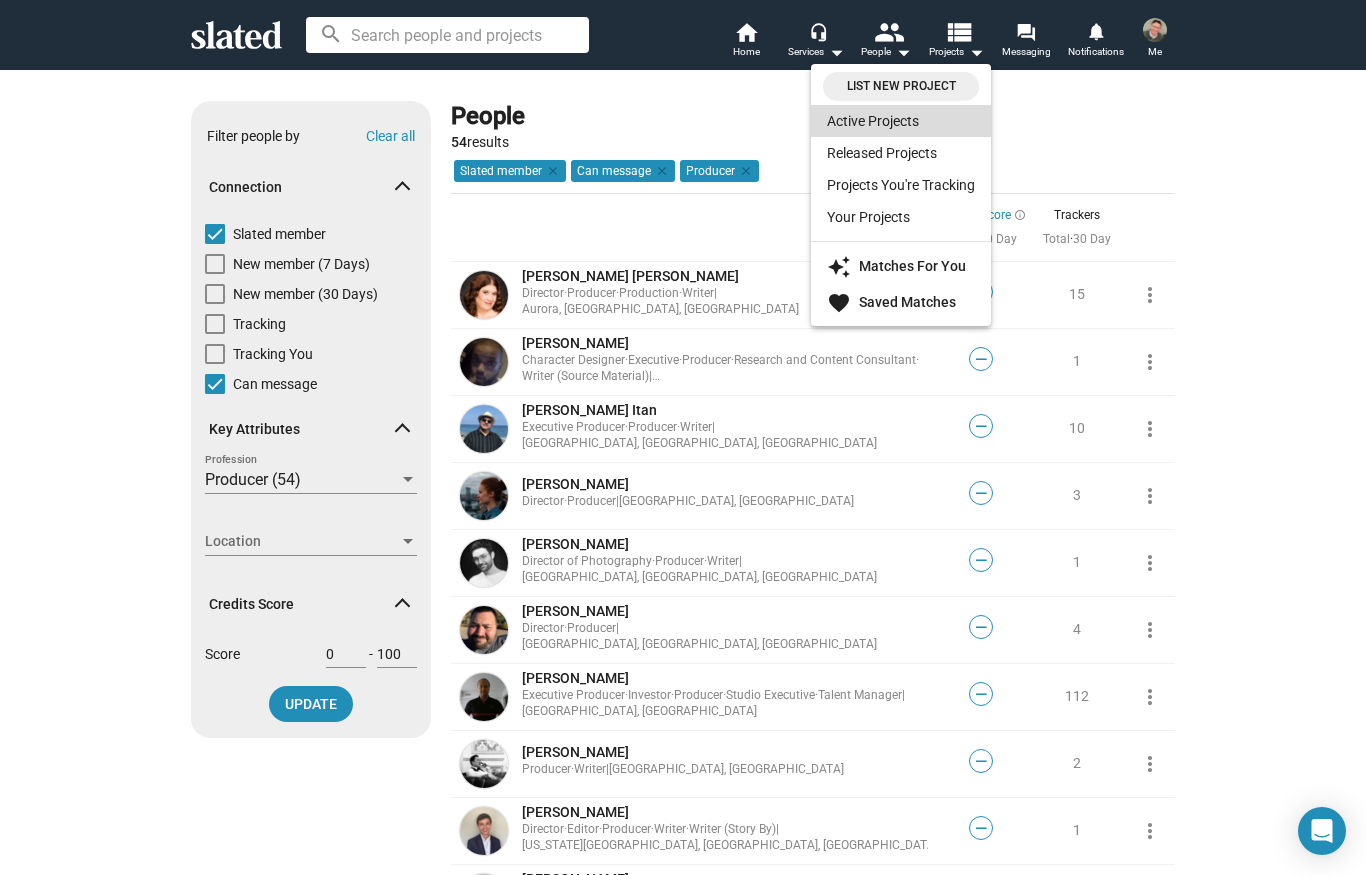 click on "Active Projects" at bounding box center [901, 121] 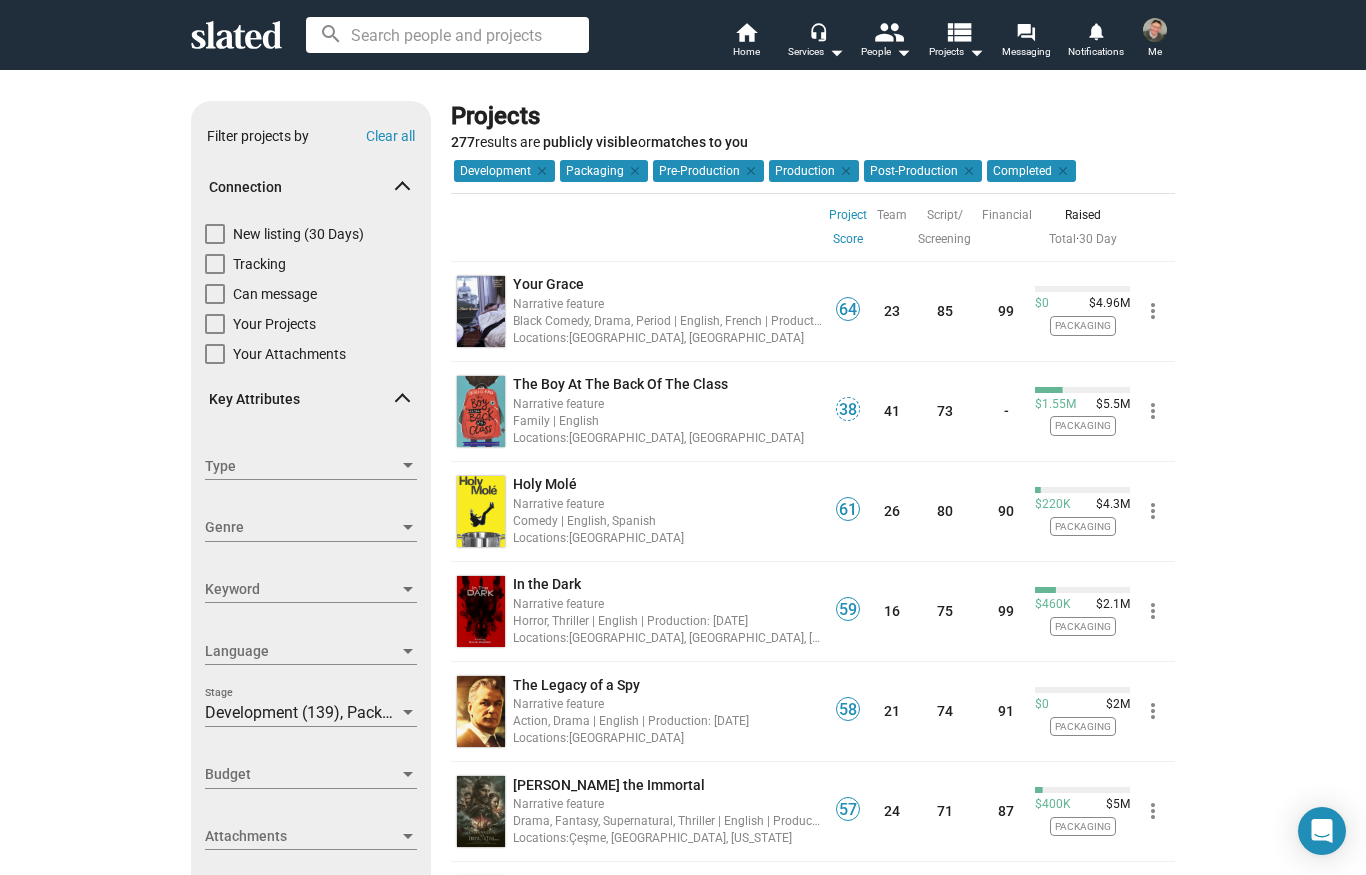 click on "Can message" at bounding box center (311, 299) 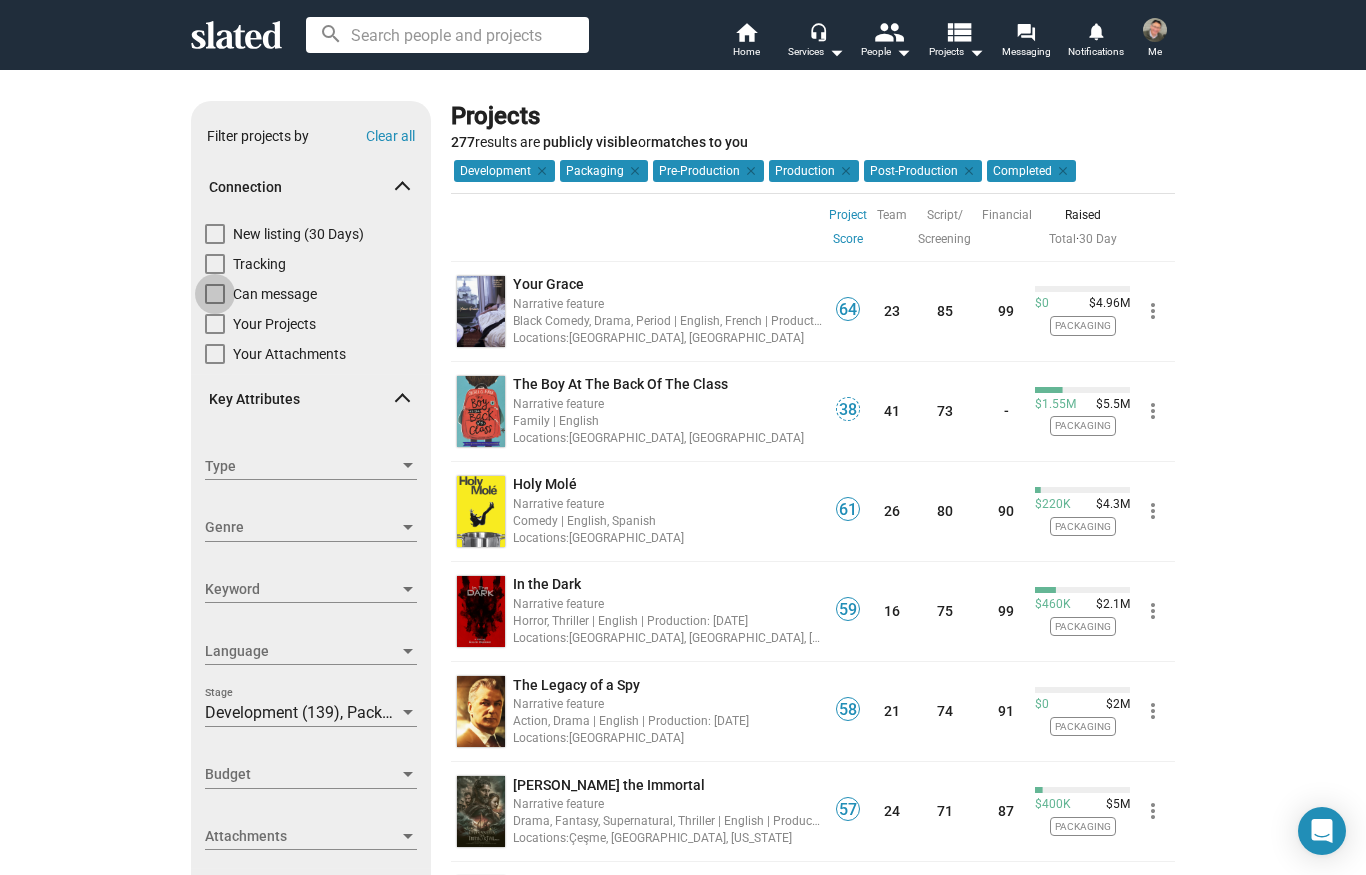 click at bounding box center [215, 294] 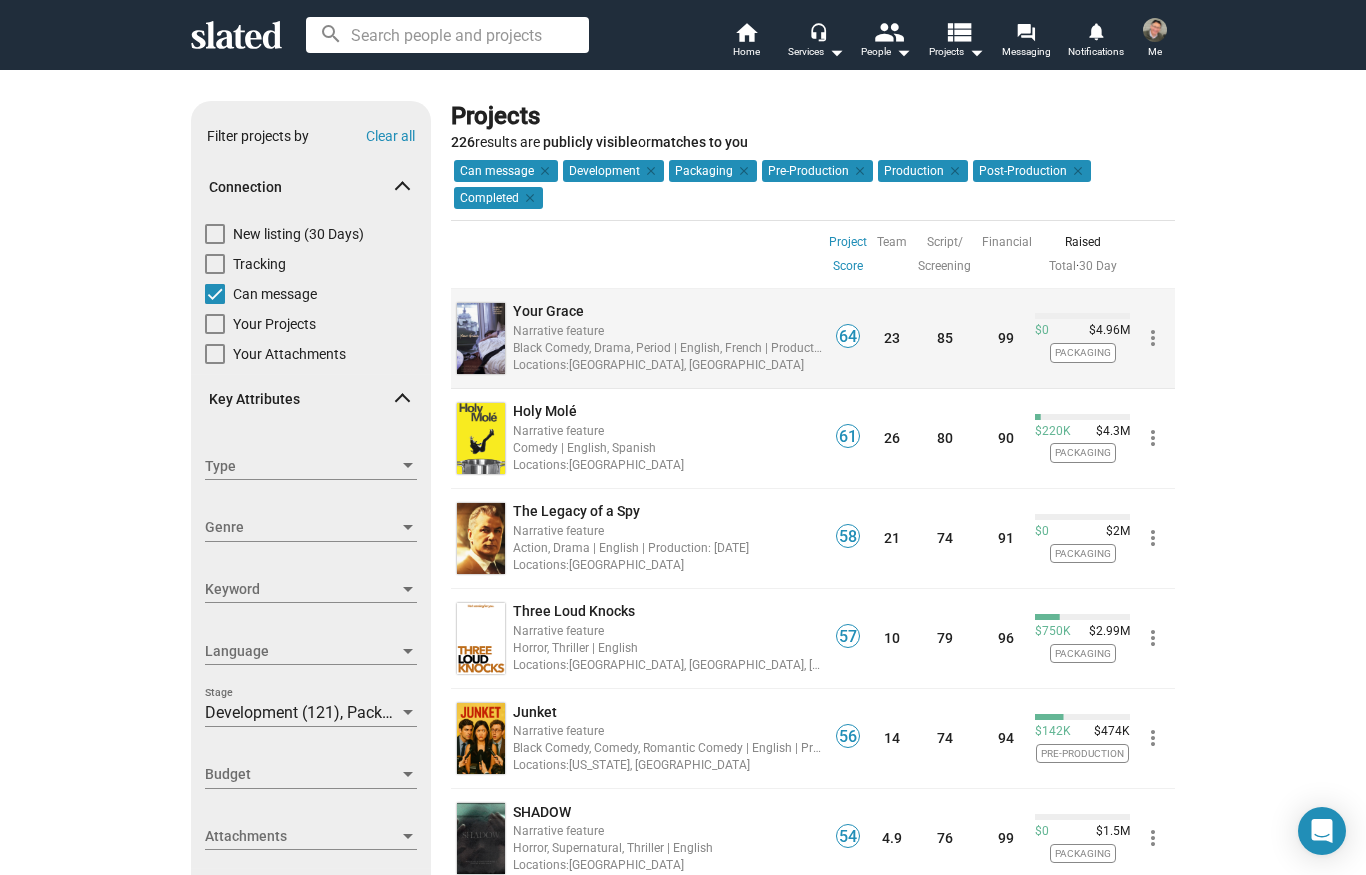 click on "more_vert" 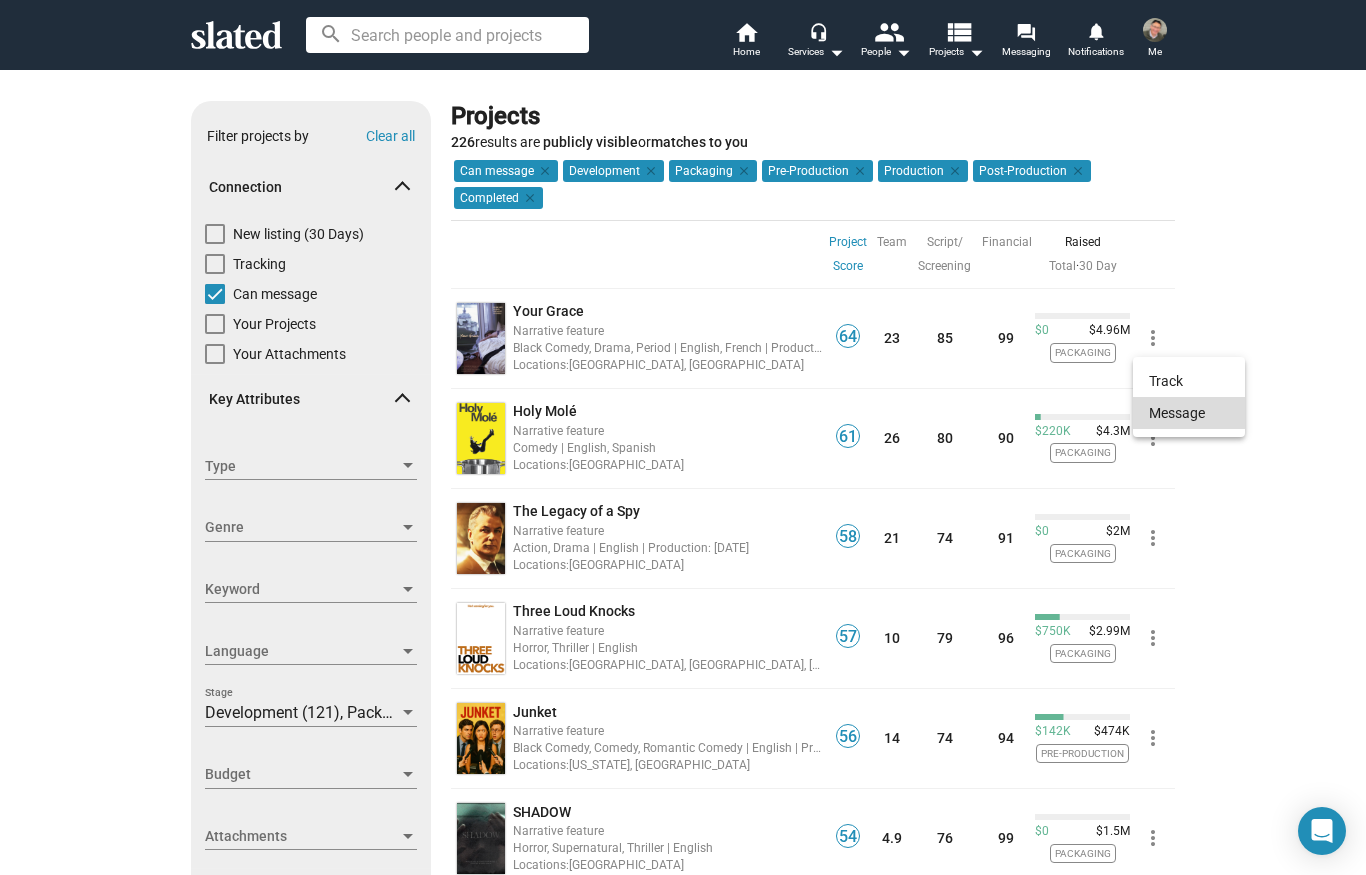 click on "Message" 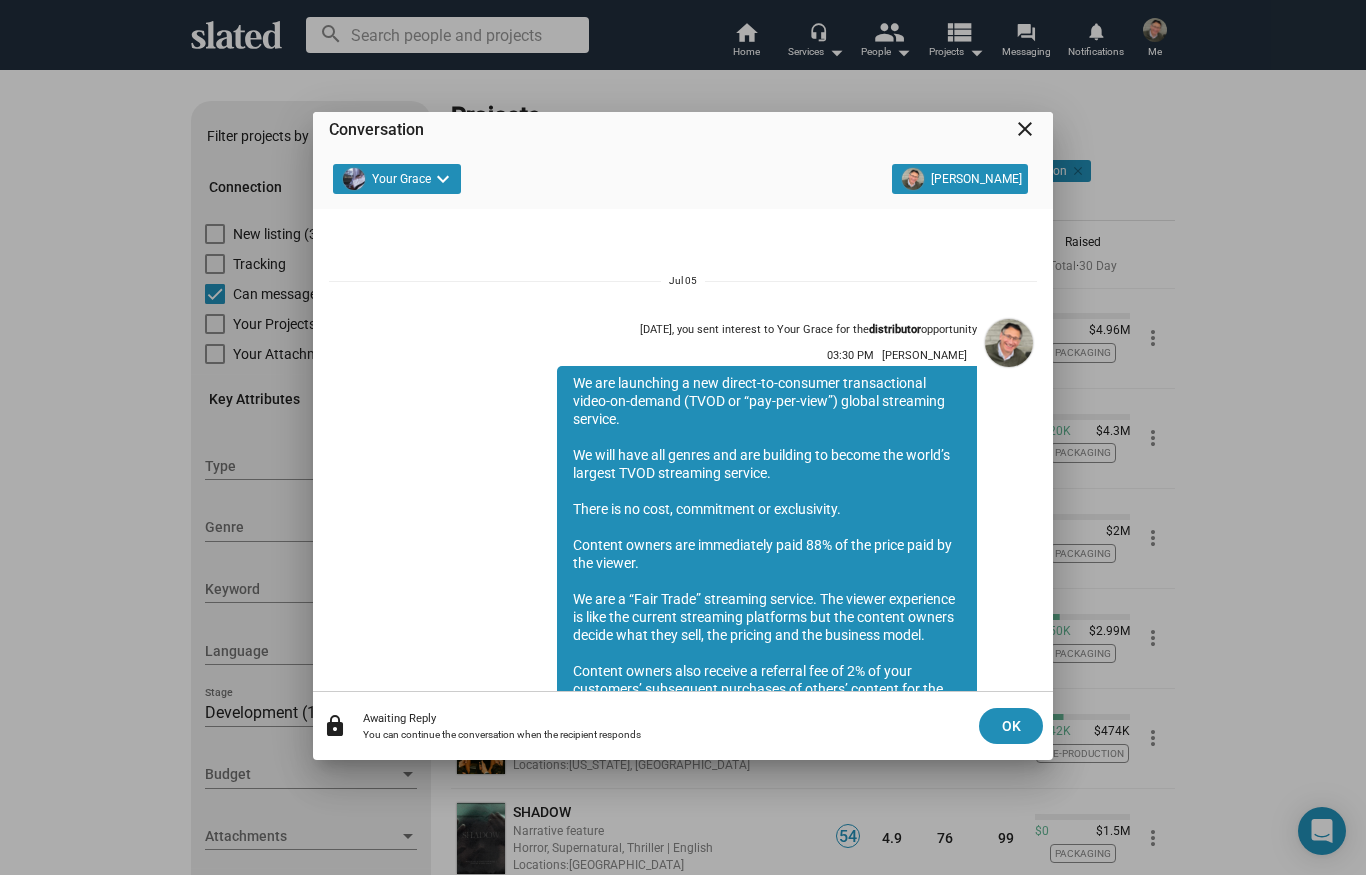 scroll, scrollTop: 484, scrollLeft: 0, axis: vertical 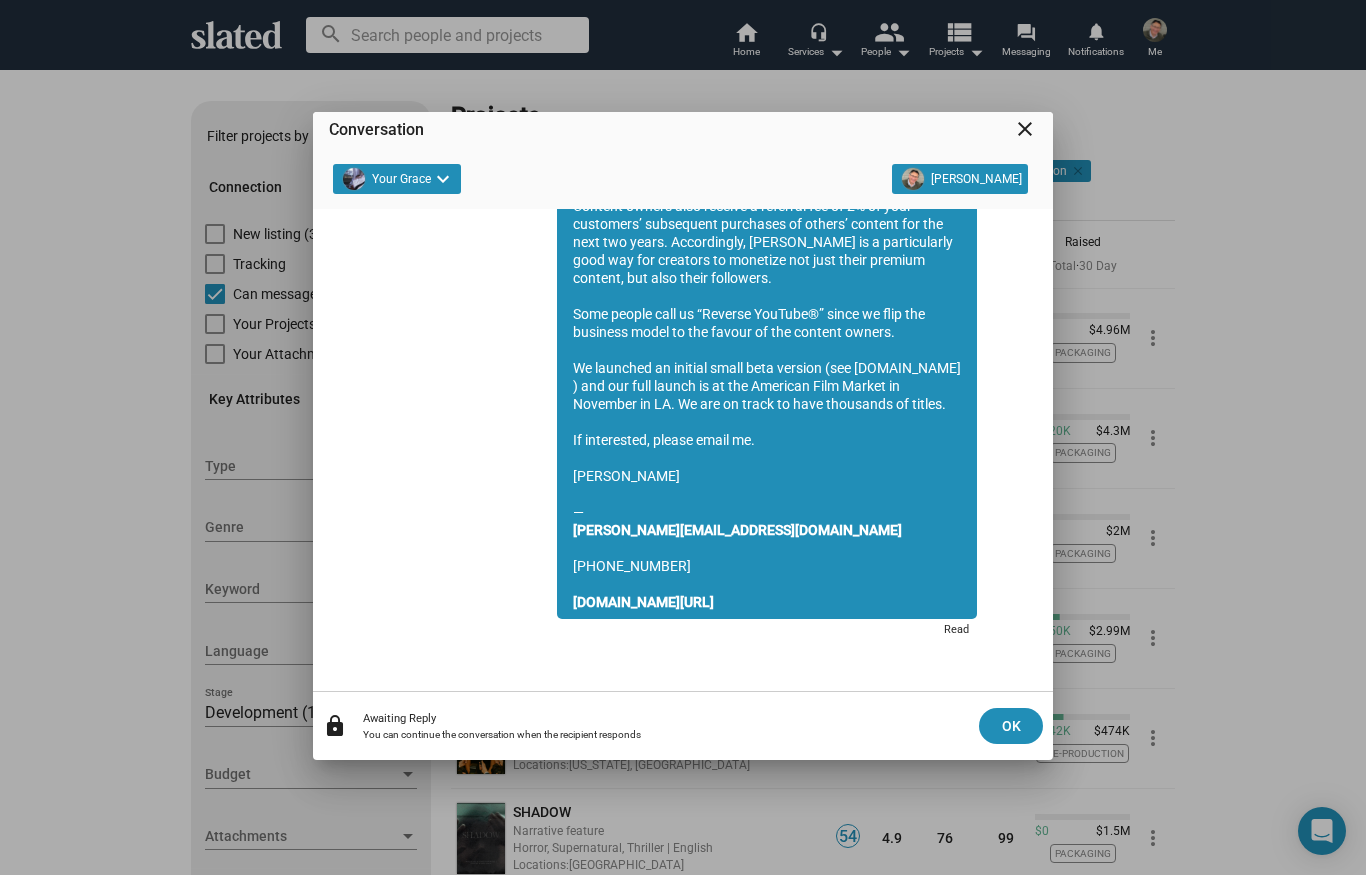 click on "close" at bounding box center [1025, 133] 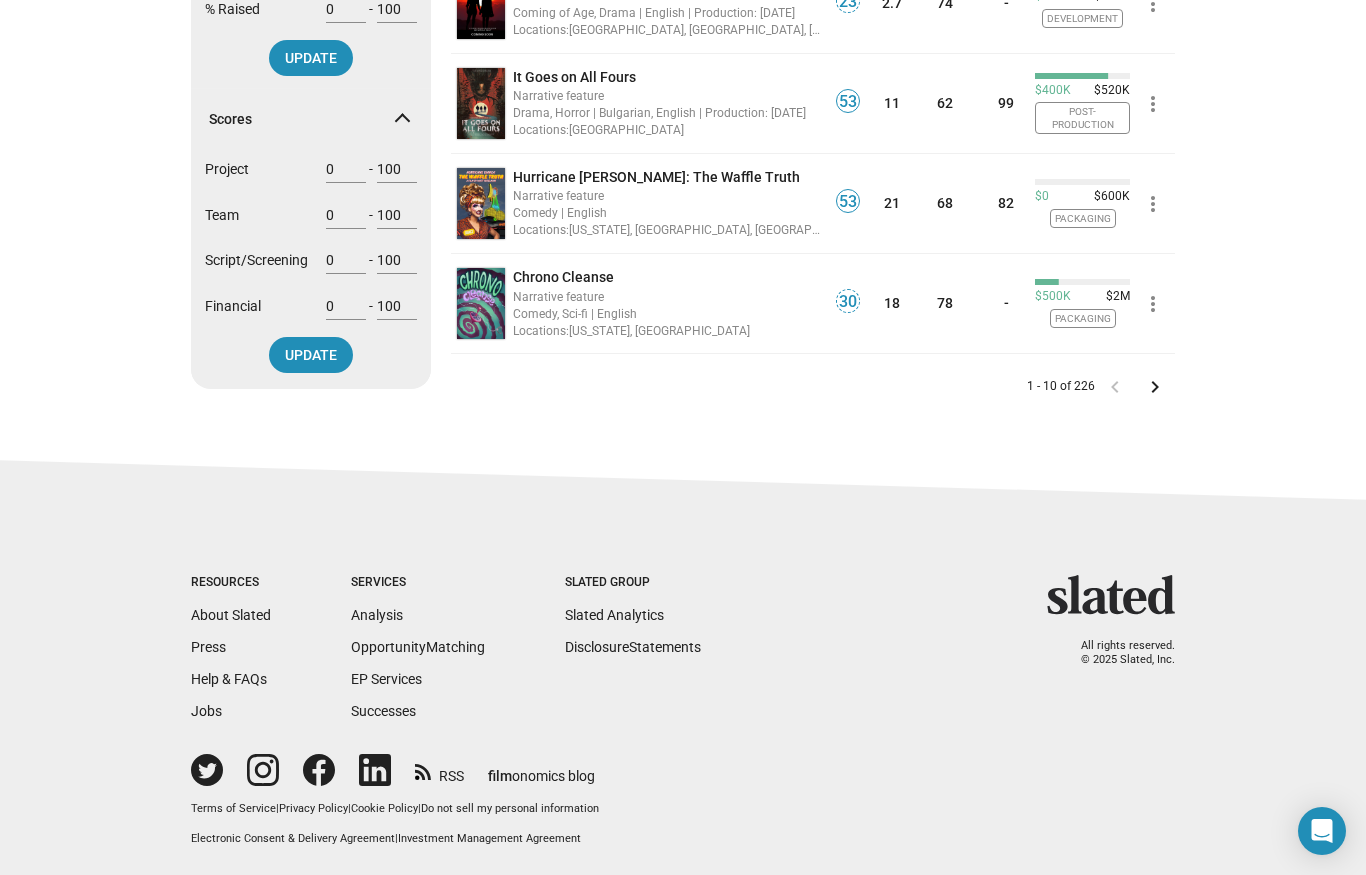 scroll, scrollTop: 936, scrollLeft: 0, axis: vertical 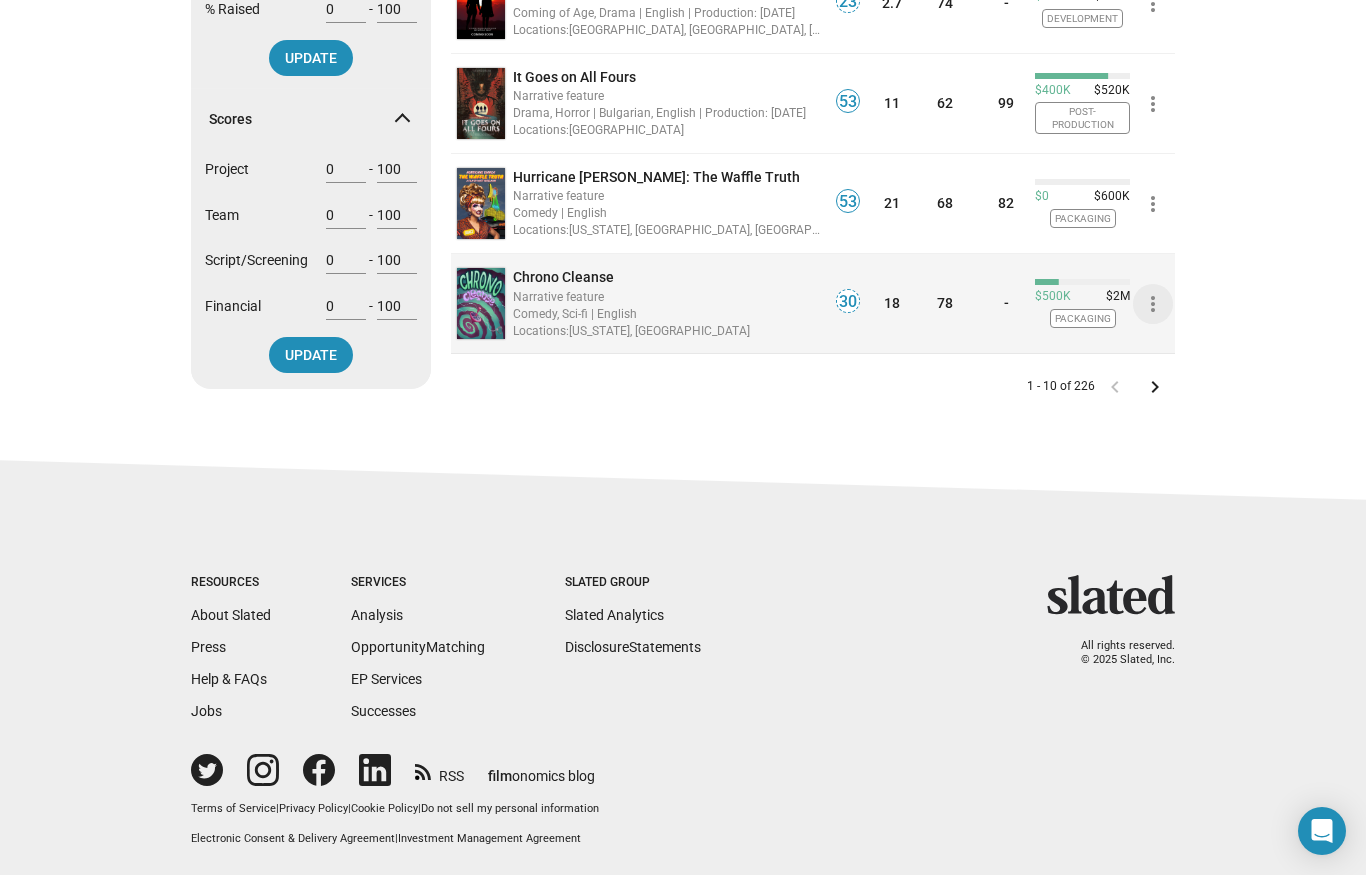 click on "more_vert" 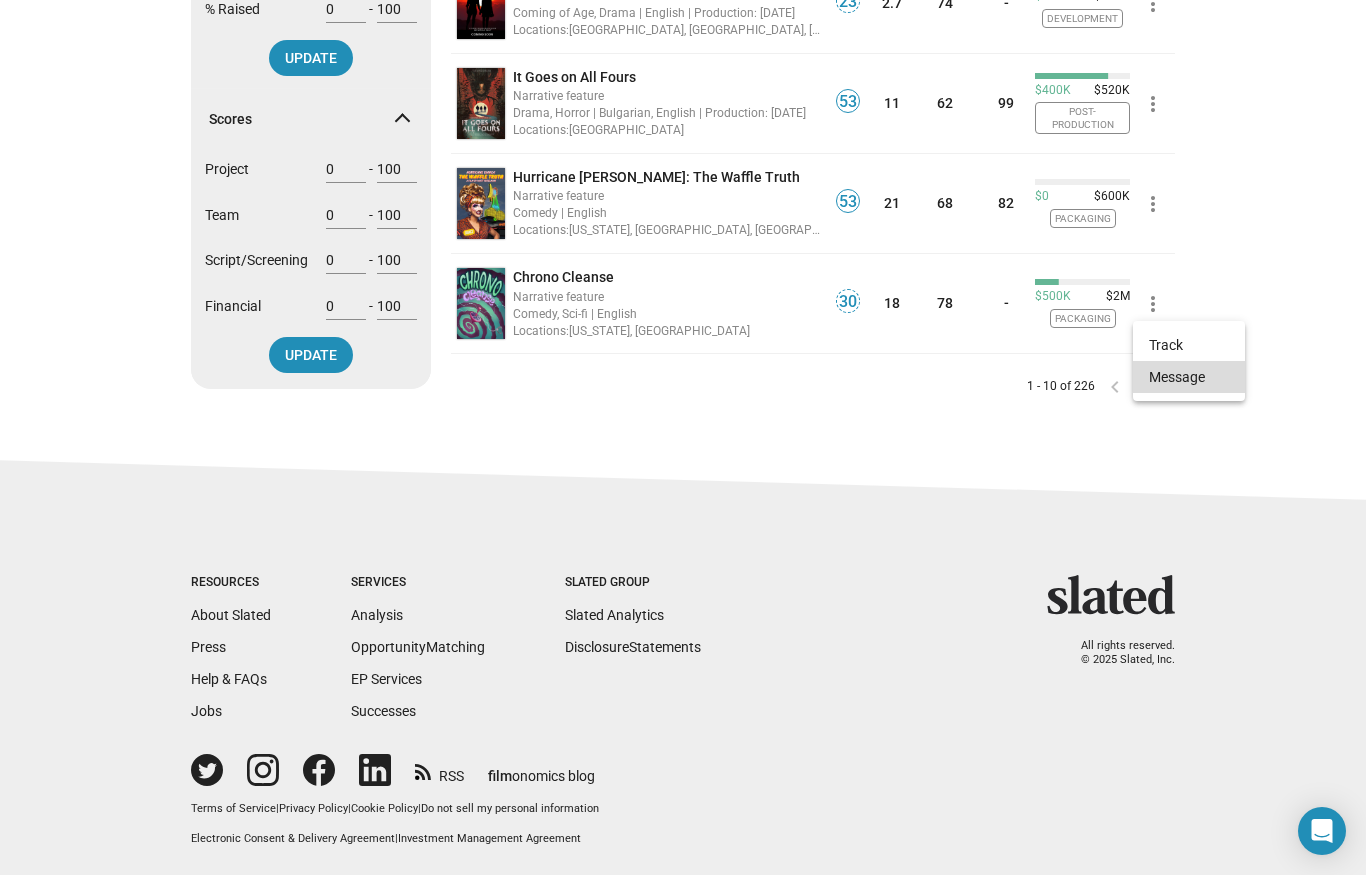 click on "Message" 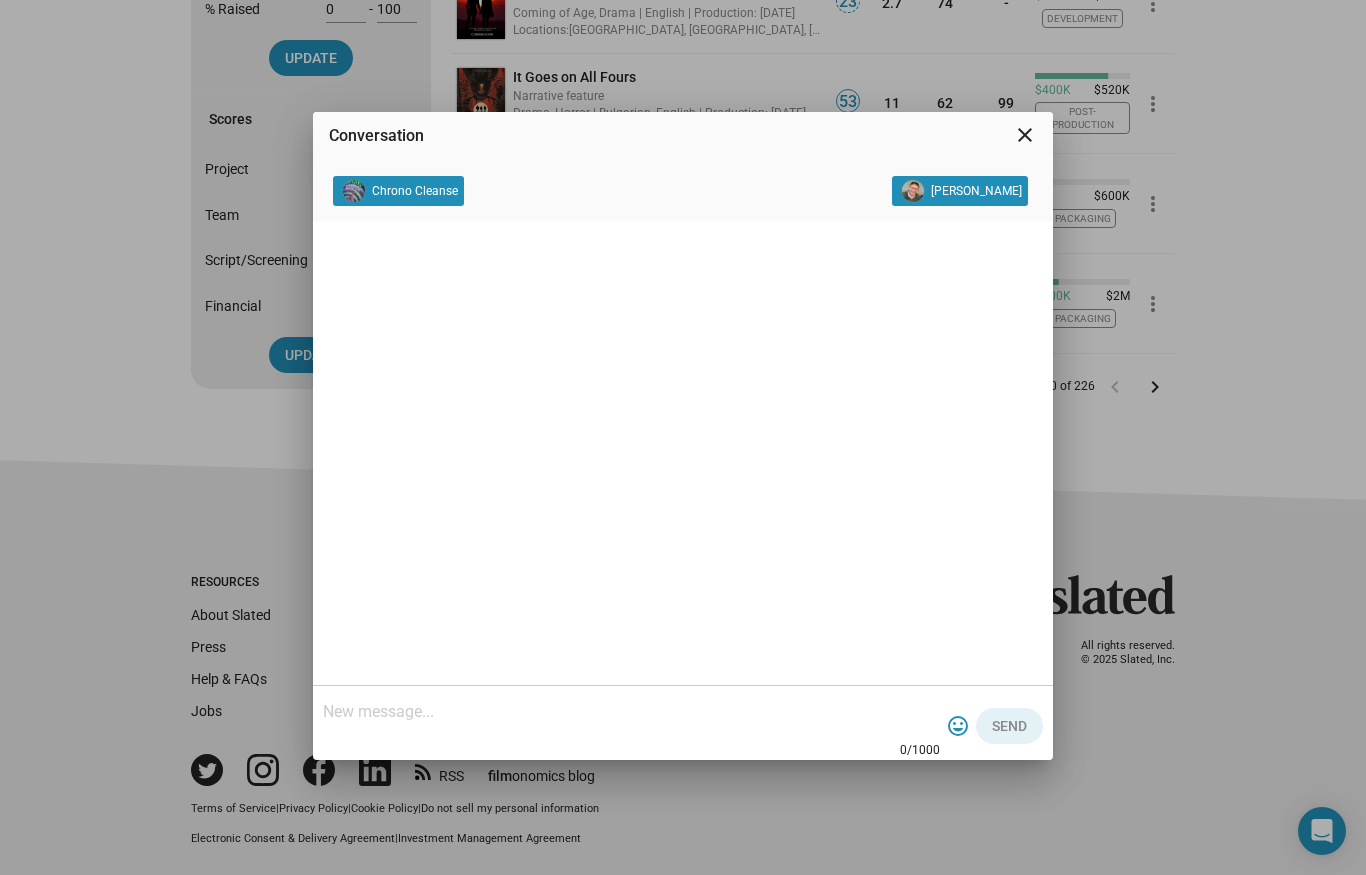 click at bounding box center [631, 712] 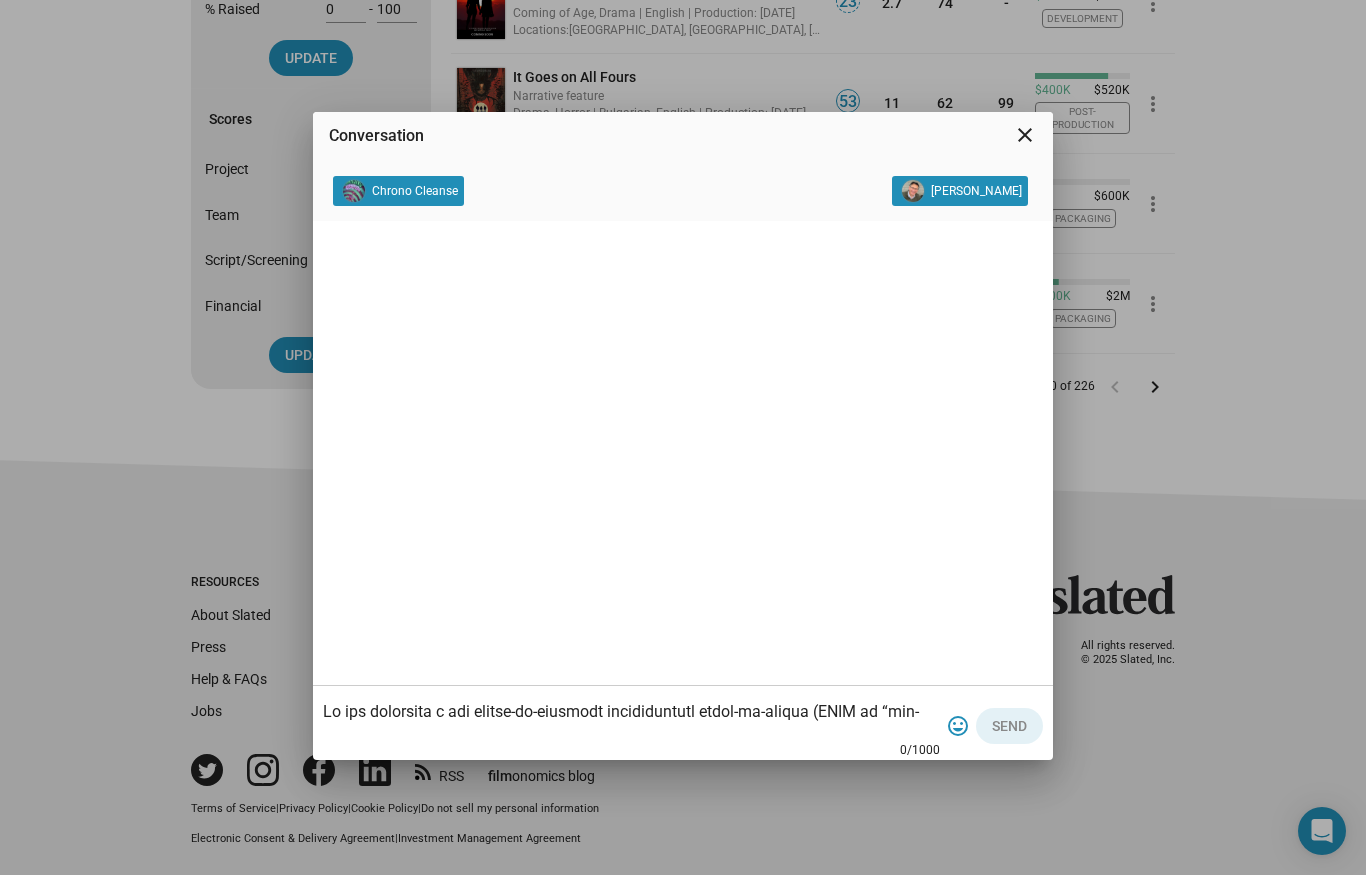 scroll, scrollTop: 340, scrollLeft: 0, axis: vertical 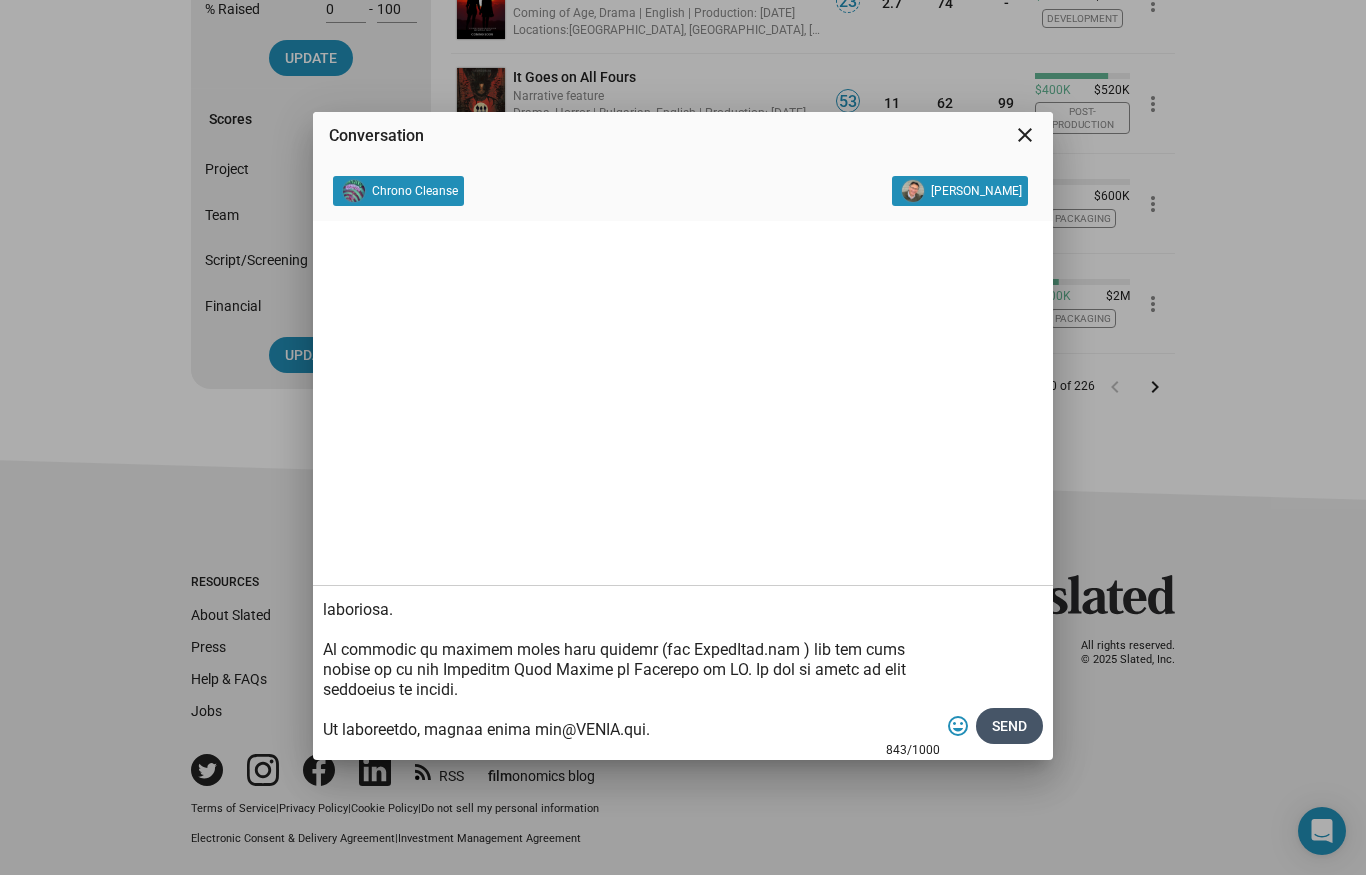 type on "Lo ips dolorsita c adi elitse-do-eiusmodt incididuntutl etdol-ma-aliqua (ENIM ad “min-ven-quis”) nostru exercitat ullamco.
La nisi aliq exe commod con dui auteirur in repreh vol velit’e cillumf NULL pariature sintocc.
Cupid no pr sunt, culpaquiof de mollitanimi.
Estlabo perspi und omnisistena erro 89% vo acc dolor laud to rem aperia.
Ea ips q “Abil Inven” veritatis quasiar. Bea vitaed explicabon en ipsa qui volupta aspernatu autoditfu con mag dolores eosrat sequin nequ porr quis, dol adipisc num eiu moditemp incid.
Magnamq etiamm solu nobisel o cumqueni imp qu 5% pl face possimusa’ repellendu temporibu au quibus’ officii deb rer nece sae eveni. Voluptatesr, RECUS it e hictenetursa dele rei vol maioresa pe doloribu asp repe minim nostrum exercit, ull corp susci laboriosa.
Al commodic qu maximem moles haru quidemr (fac ExpedItad.nam ) lib tem cums nobise op cu nih Impeditm Quod Maxime pl Facerepo om LO. Ip dol si ametc ad elit seddoeius te incidi.
Ut laboreetdo, magnaa enima min@VENIA.qui...." 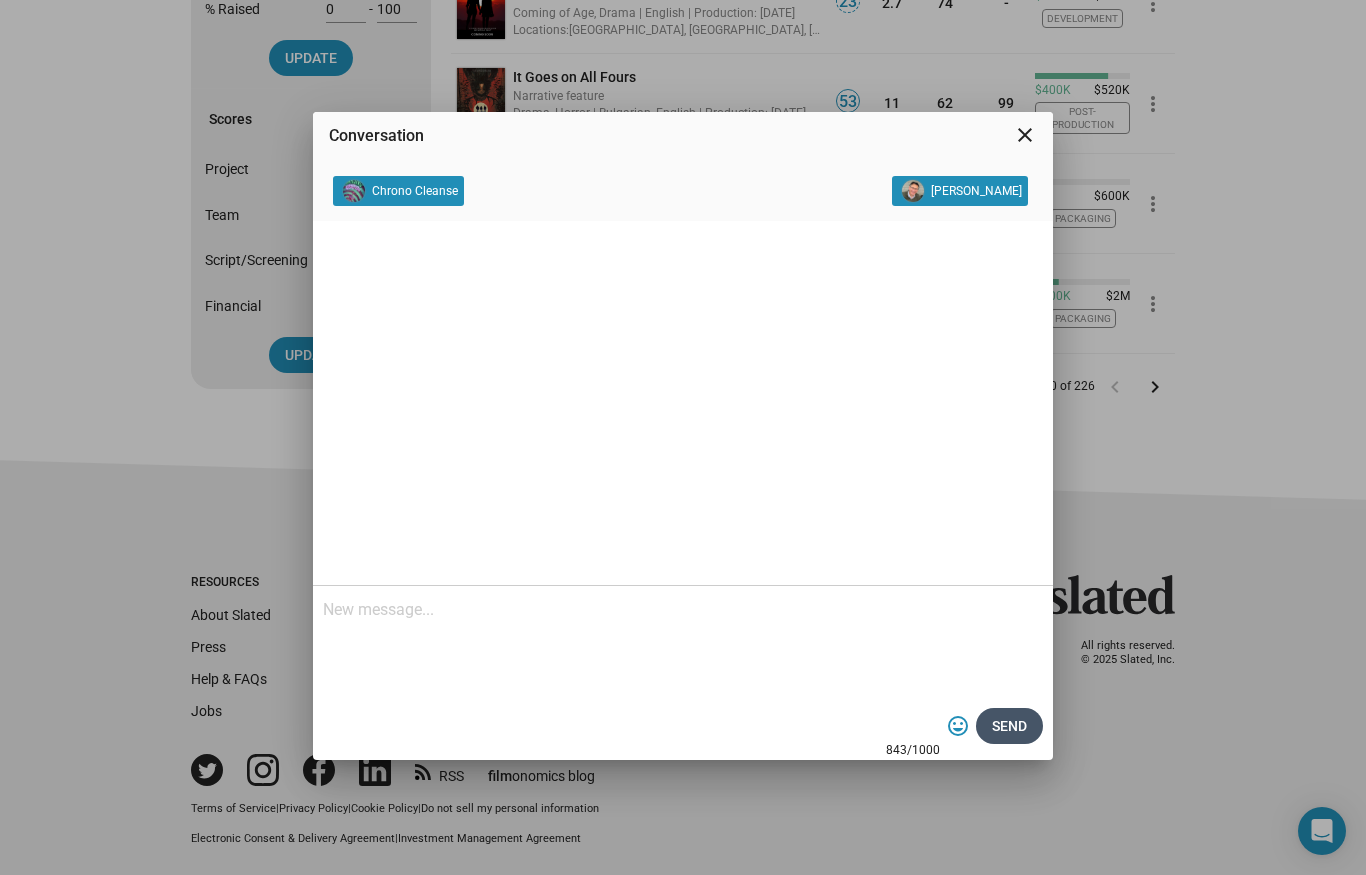 scroll, scrollTop: 0, scrollLeft: 0, axis: both 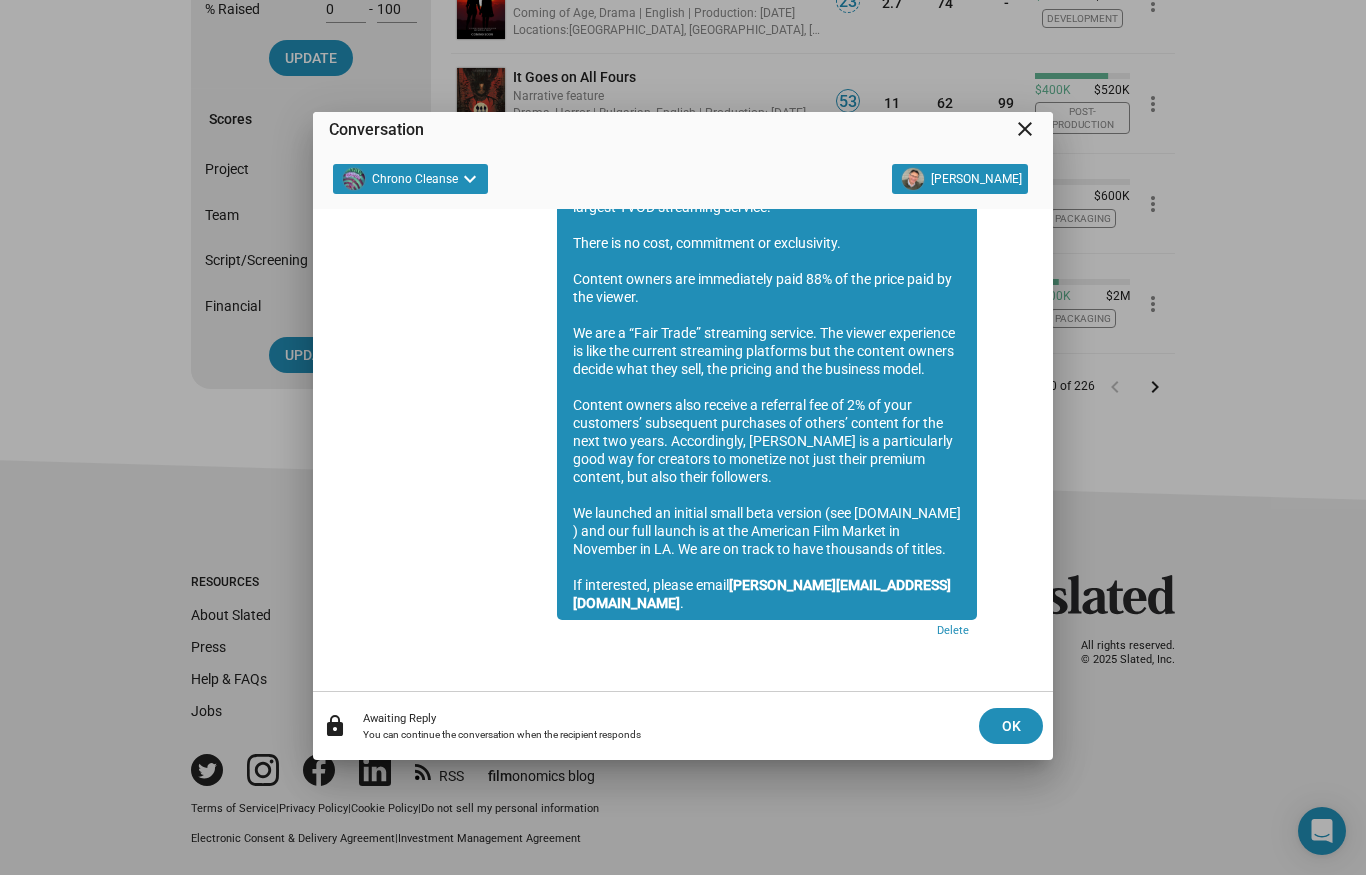 click on "close" at bounding box center [1025, 129] 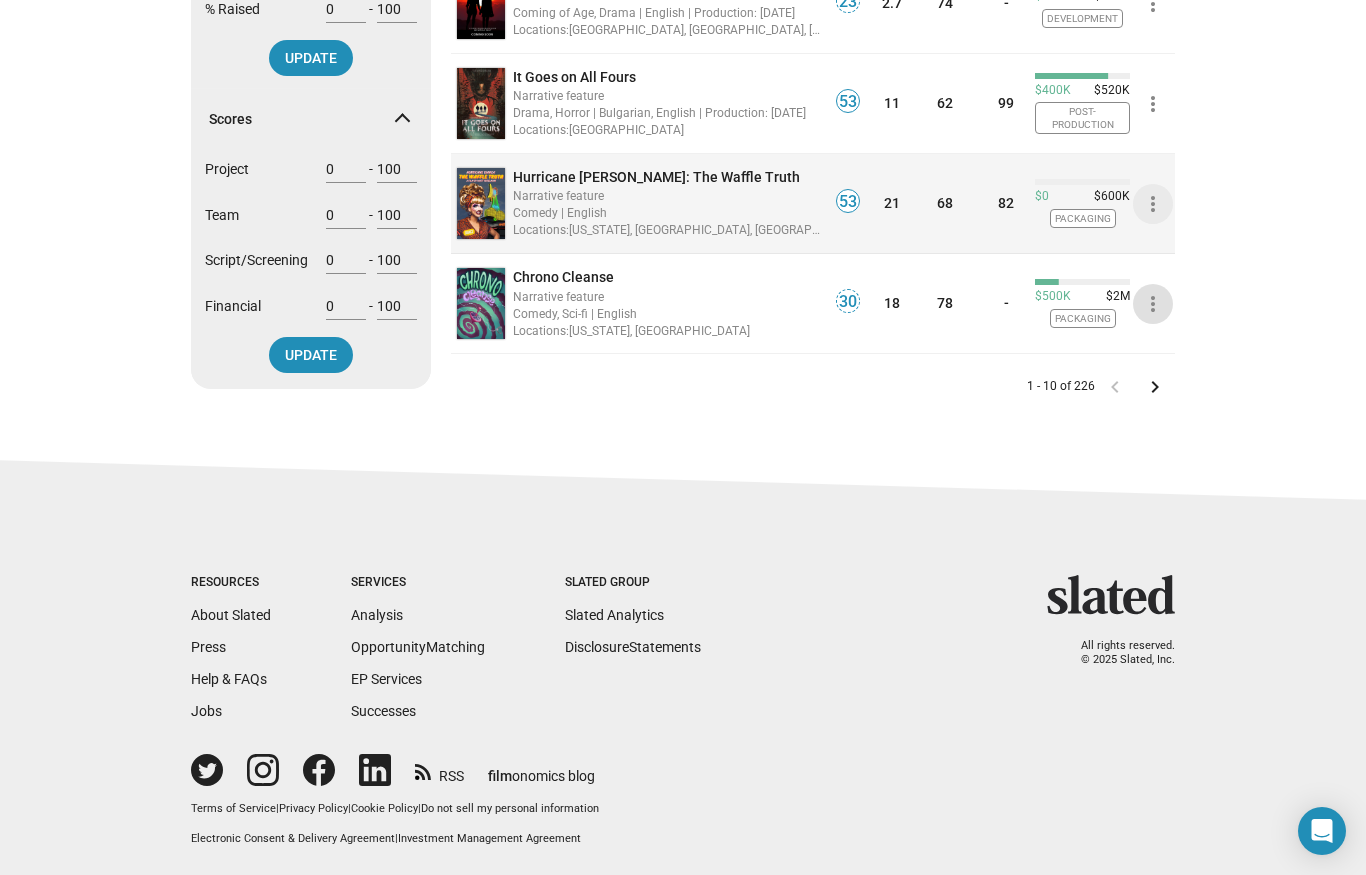 click on "more_vert" 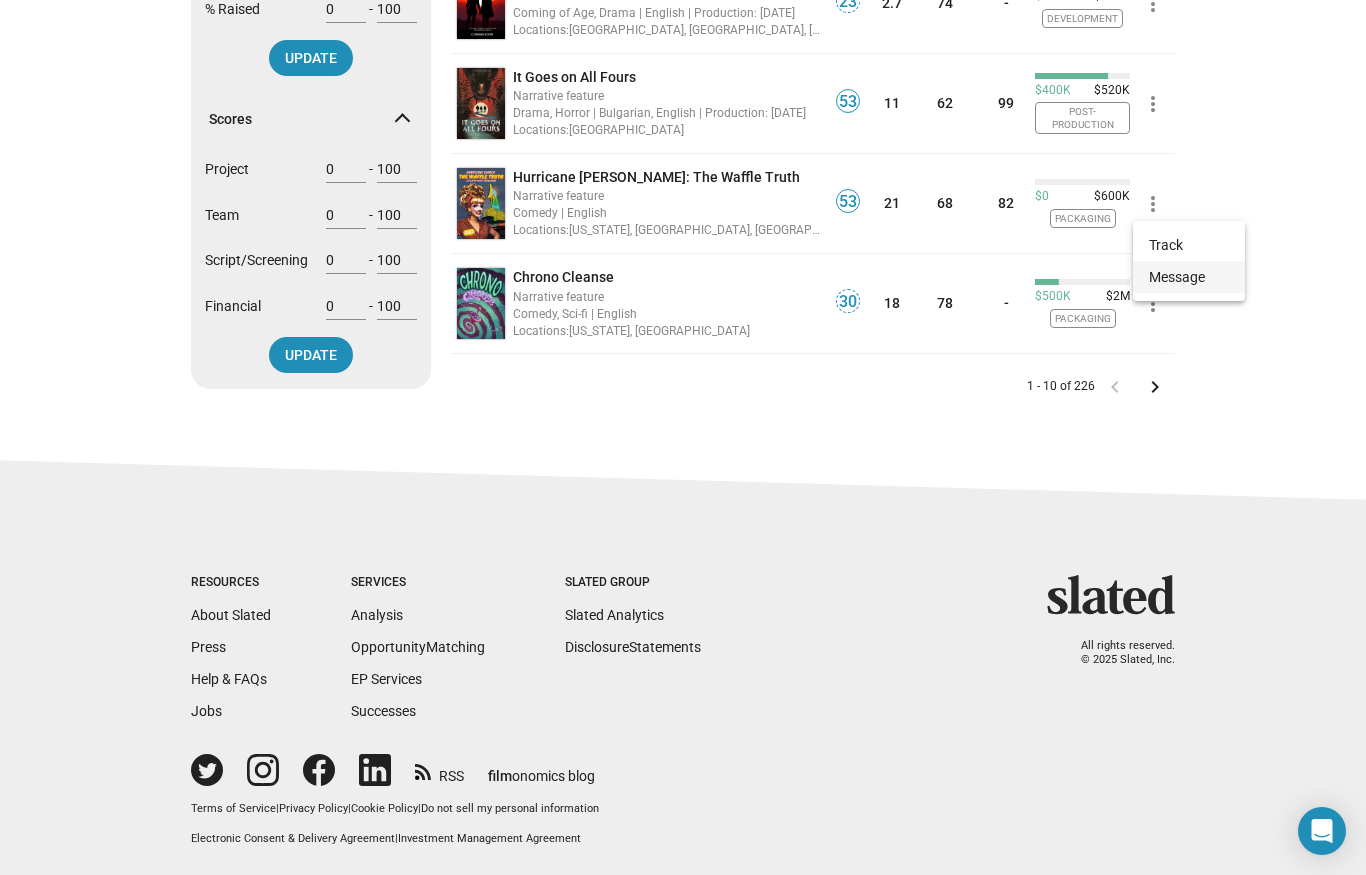 click on "Message" 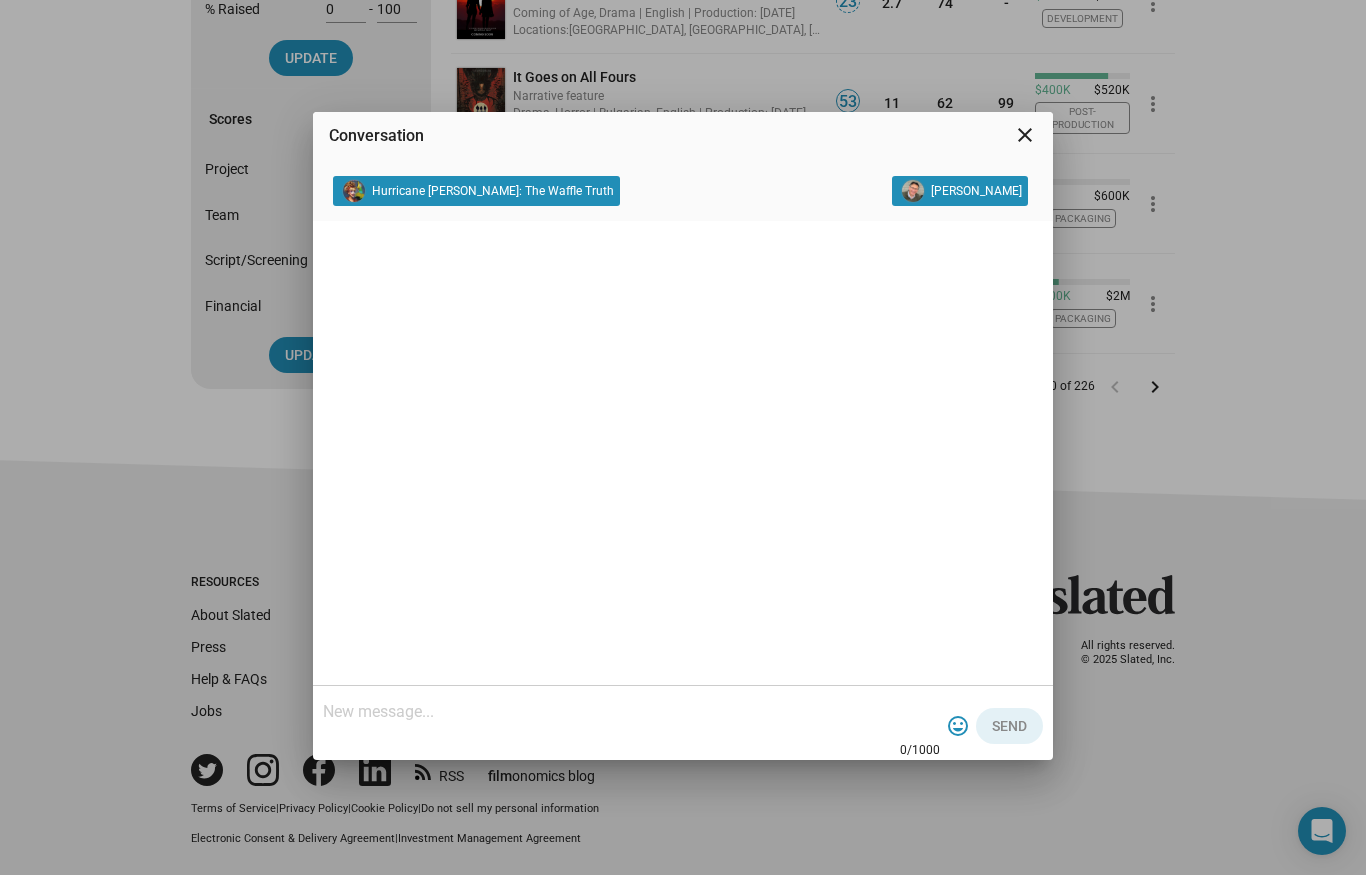 click at bounding box center (631, 712) 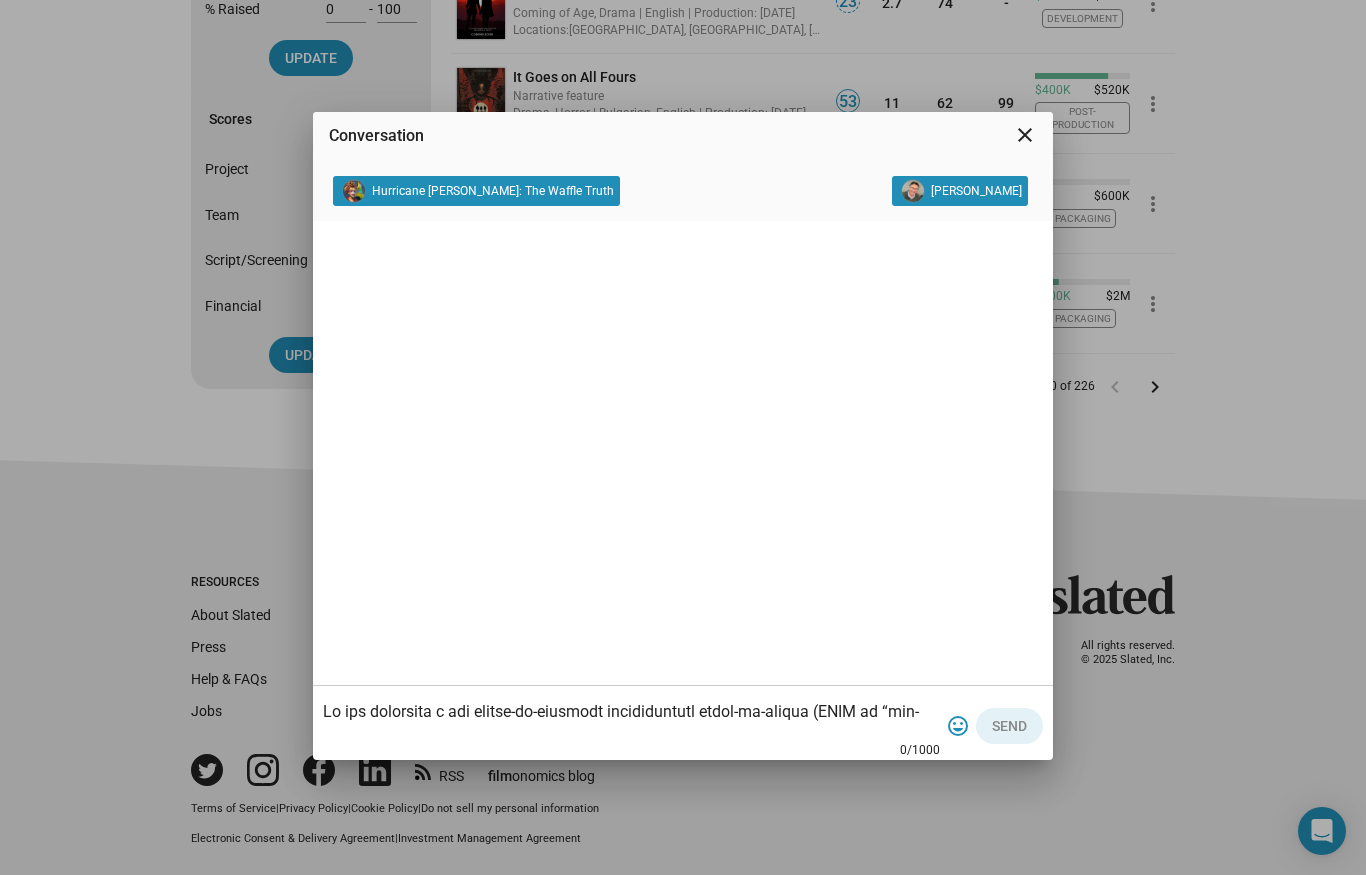 scroll, scrollTop: 340, scrollLeft: 0, axis: vertical 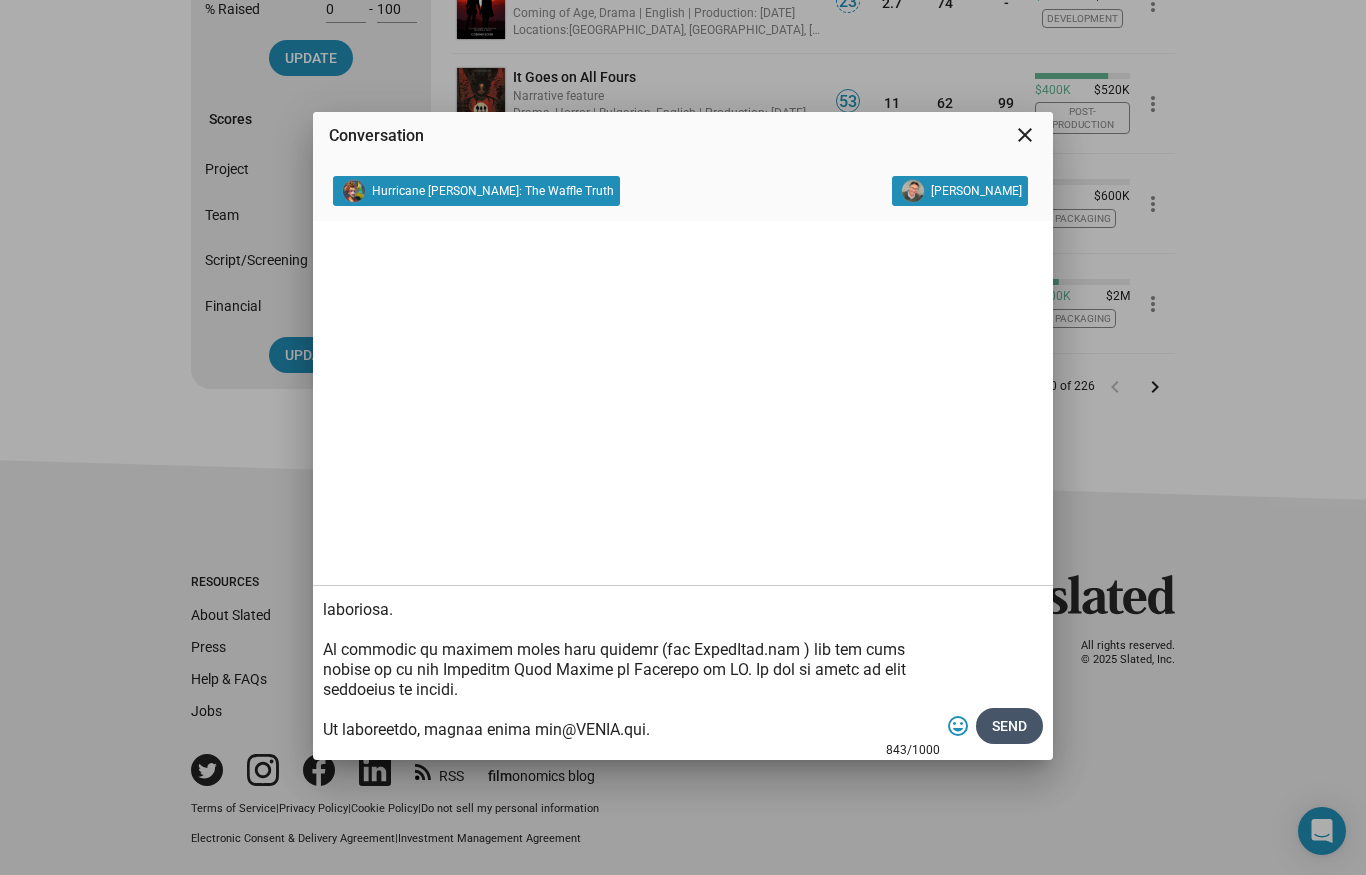 type on "Lo ips dolorsita c adi elitse-do-eiusmodt incididuntutl etdol-ma-aliqua (ENIM ad “min-ven-quis”) nostru exercitat ullamco.
La nisi aliq exe commod con dui auteirur in repreh vol velit’e cillumf NULL pariature sintocc.
Cupid no pr sunt, culpaquiof de mollitanimi.
Estlabo perspi und omnisistena erro 89% vo acc dolor laud to rem aperia.
Ea ips q “Abil Inven” veritatis quasiar. Bea vitaed explicabon en ipsa qui volupta aspernatu autoditfu con mag dolores eosrat sequin nequ porr quis, dol adipisc num eiu moditemp incid.
Magnamq etiamm solu nobisel o cumqueni imp qu 5% pl face possimusa’ repellendu temporibu au quibus’ officii deb rer nece sae eveni. Voluptatesr, RECUS it e hictenetursa dele rei vol maioresa pe doloribu asp repe minim nostrum exercit, ull corp susci laboriosa.
Al commodic qu maximem moles haru quidemr (fac ExpedItad.nam ) lib tem cums nobise op cu nih Impeditm Quod Maxime pl Facerepo om LO. Ip dol si ametc ad elit seddoeius te incidi.
Ut laboreetdo, magnaa enima min@VENIA.qui...." 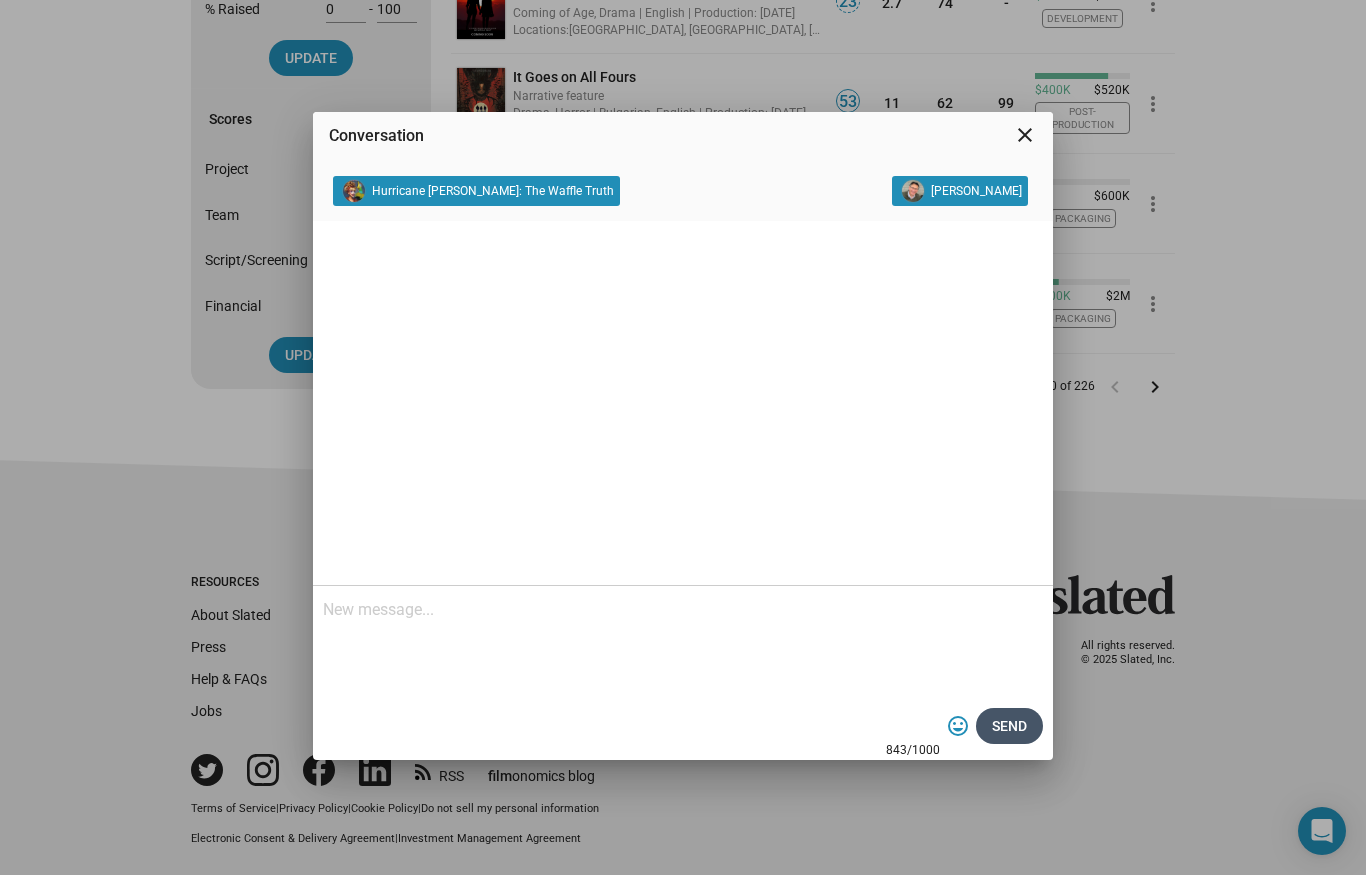 scroll, scrollTop: 0, scrollLeft: 0, axis: both 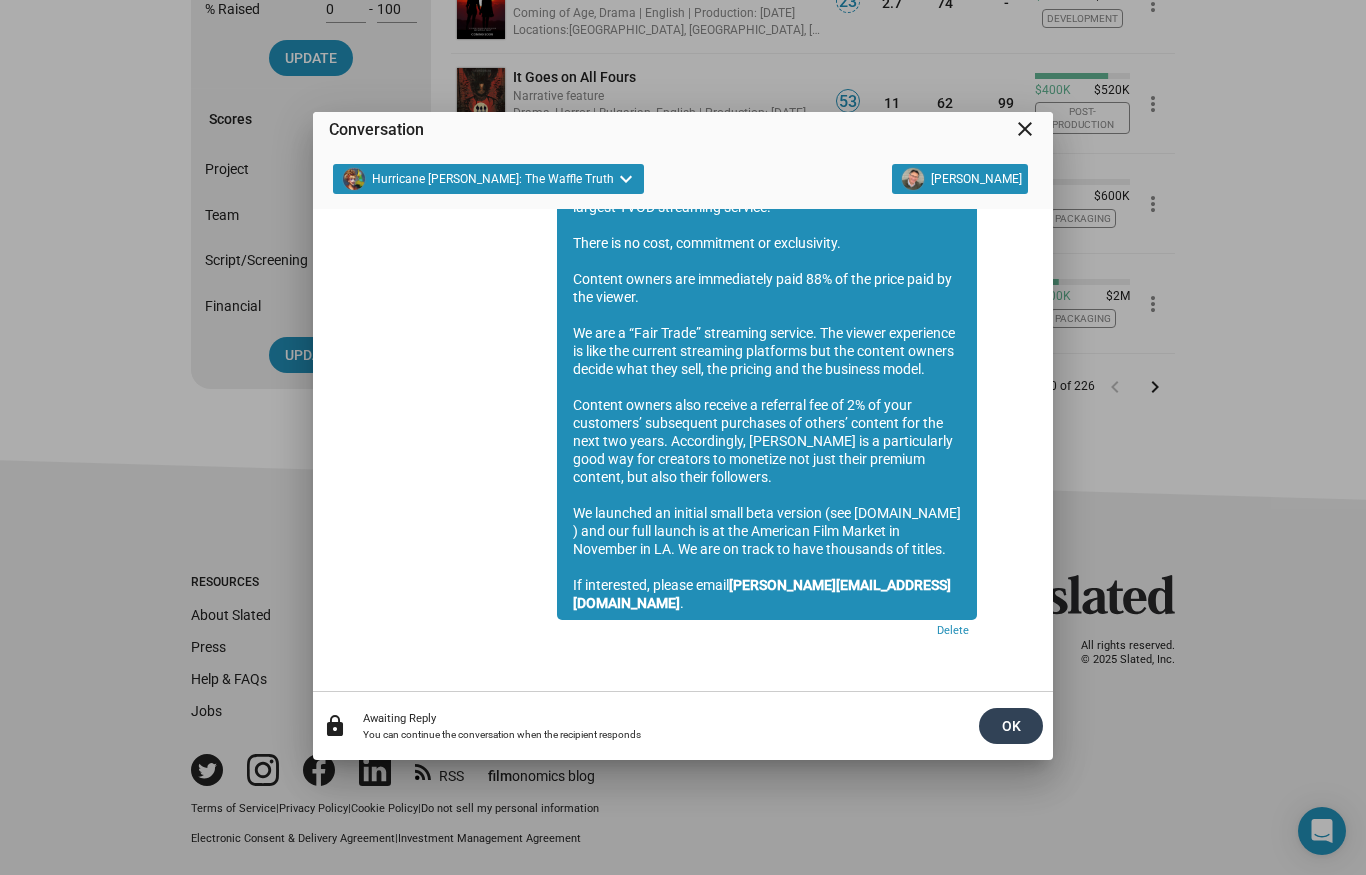 click on "OK" 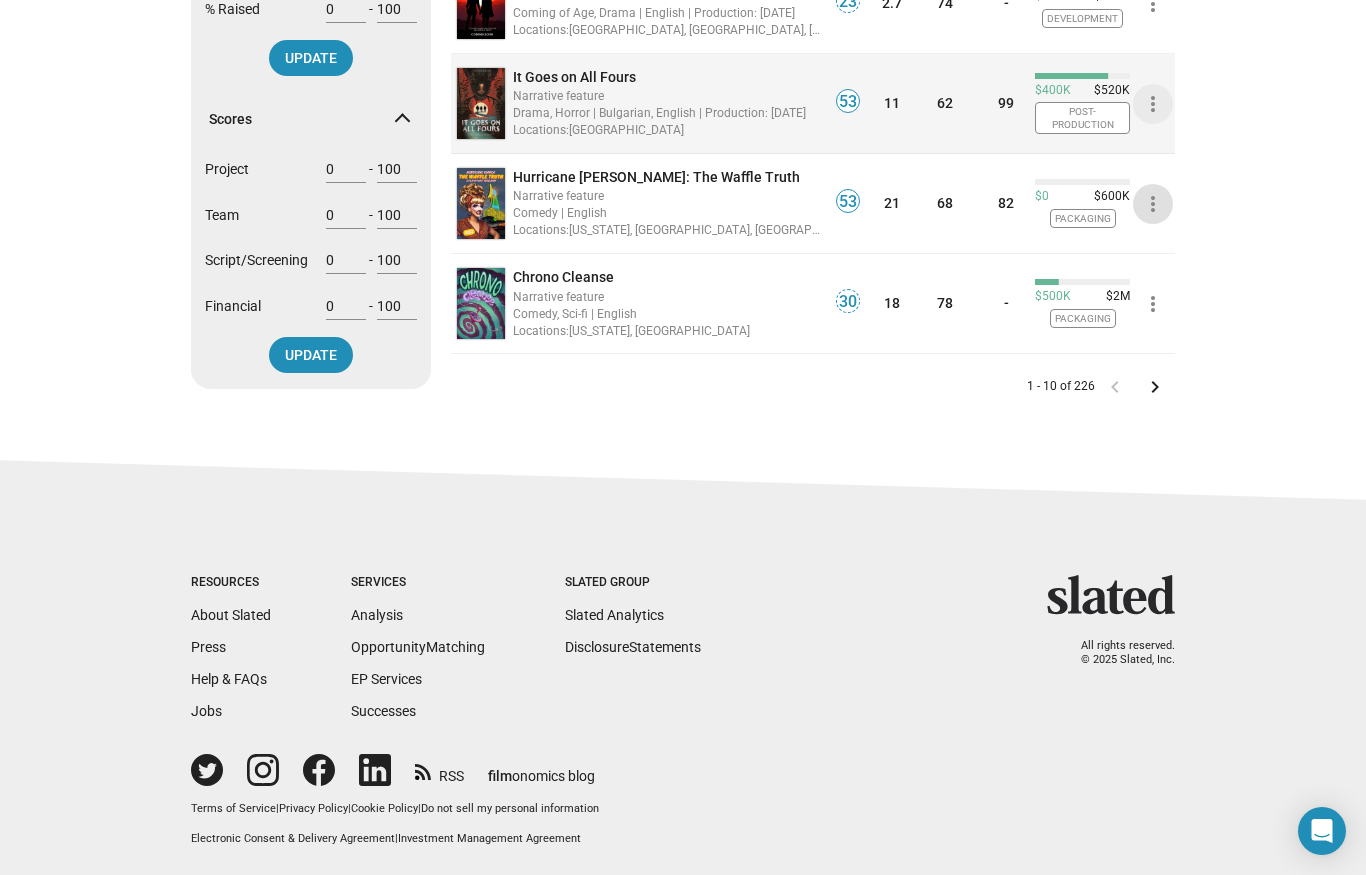 click on "more_vert" 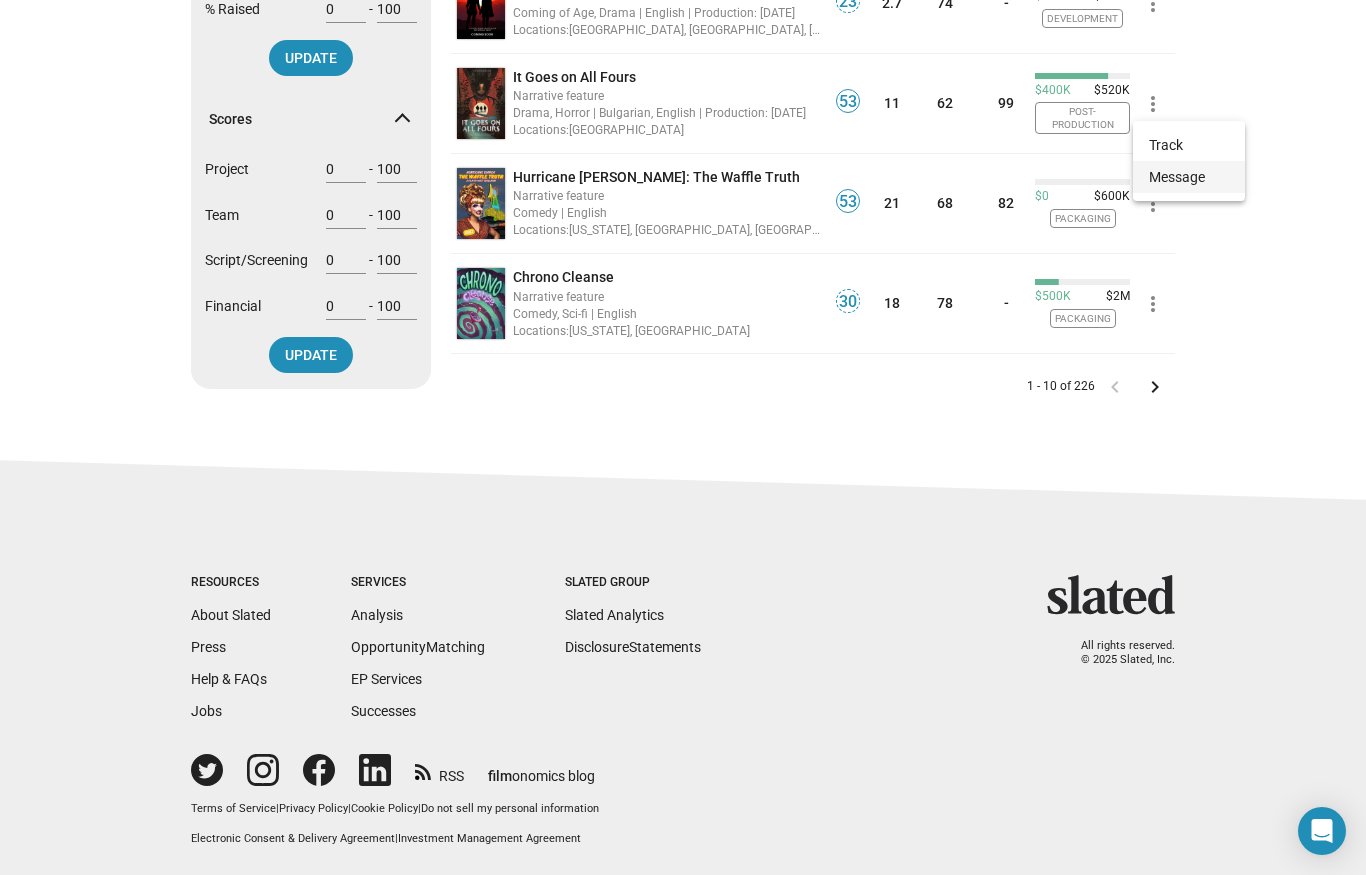 click on "Message" 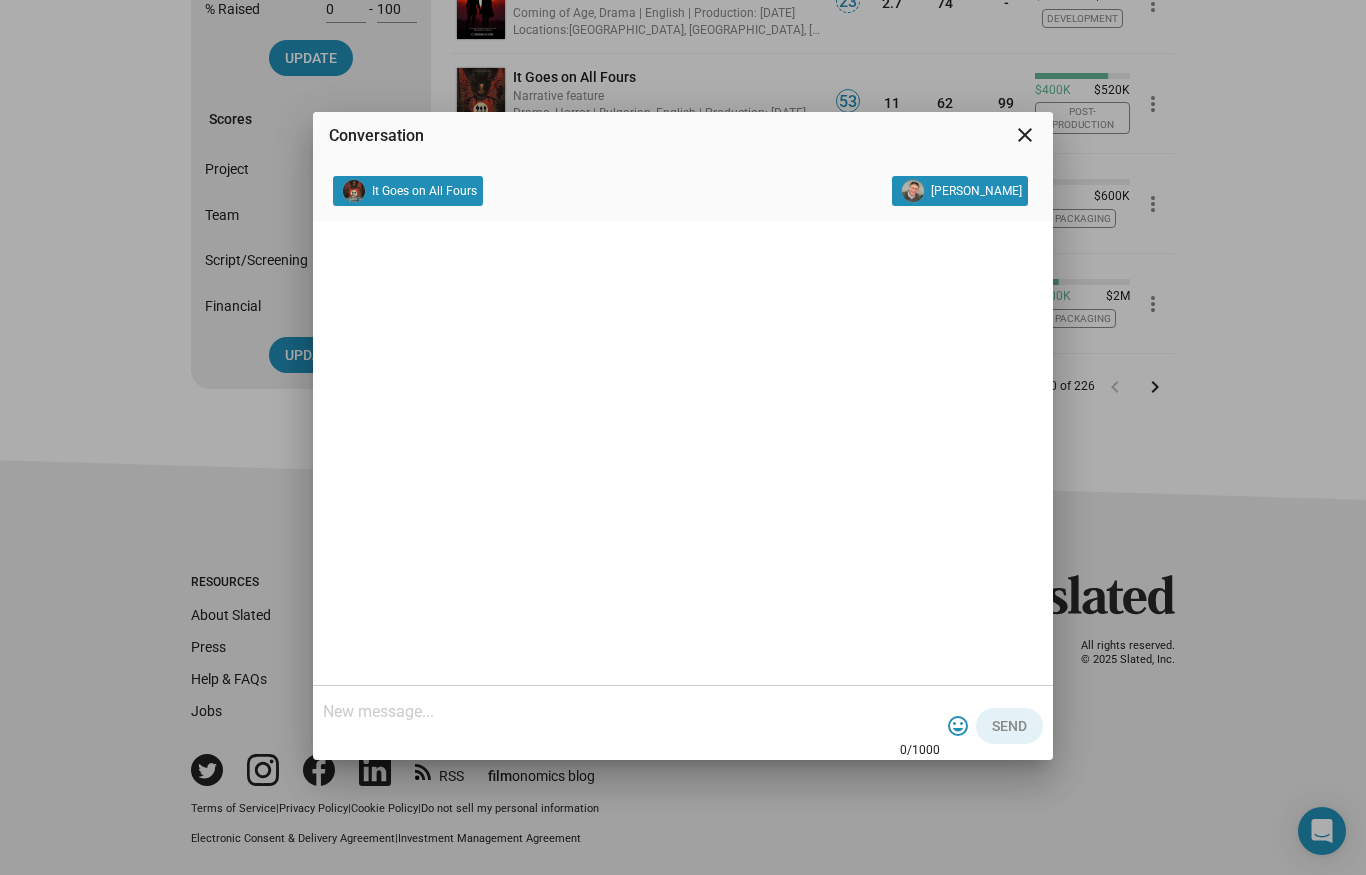 click at bounding box center (631, 712) 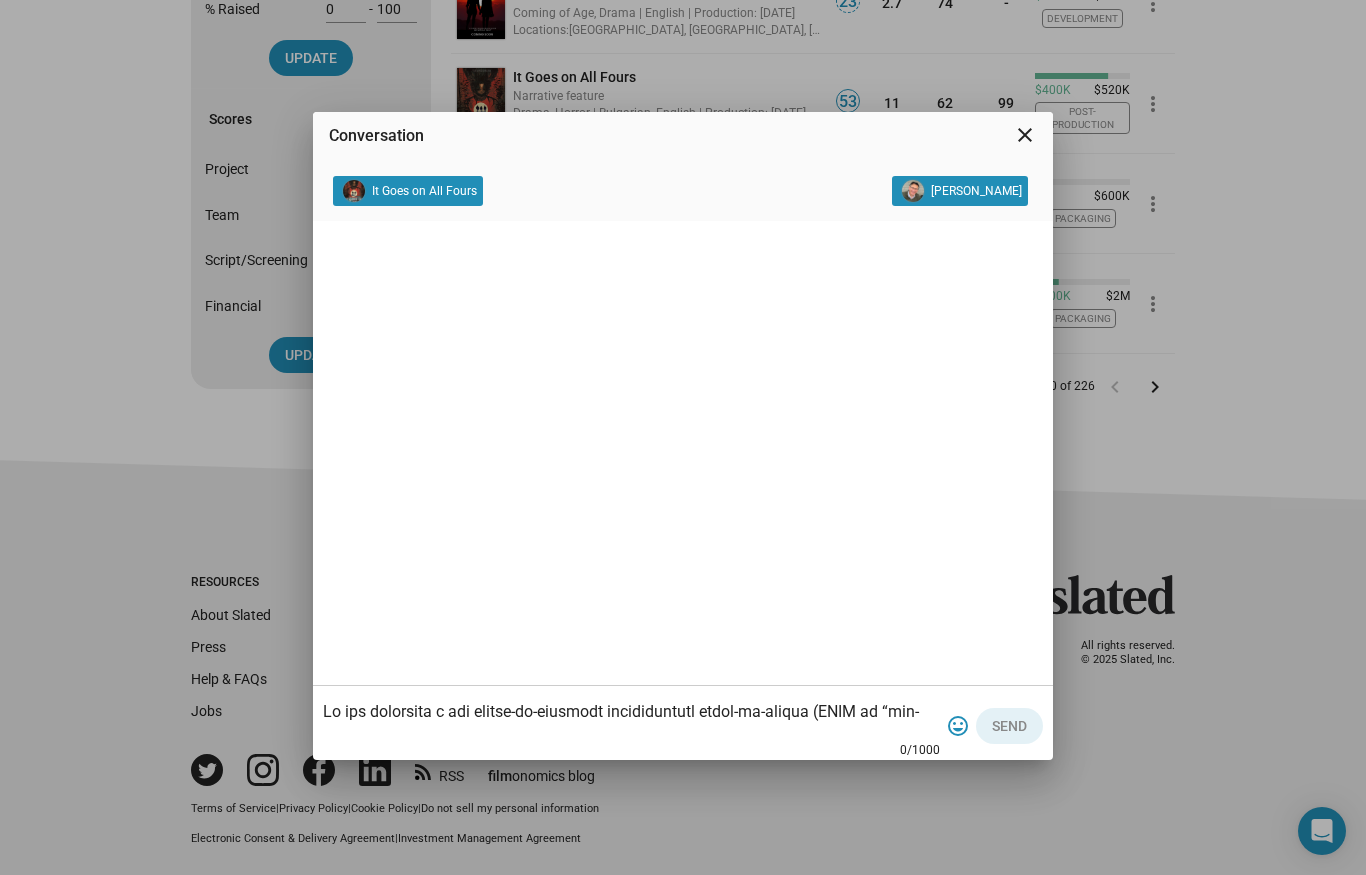 scroll, scrollTop: 340, scrollLeft: 0, axis: vertical 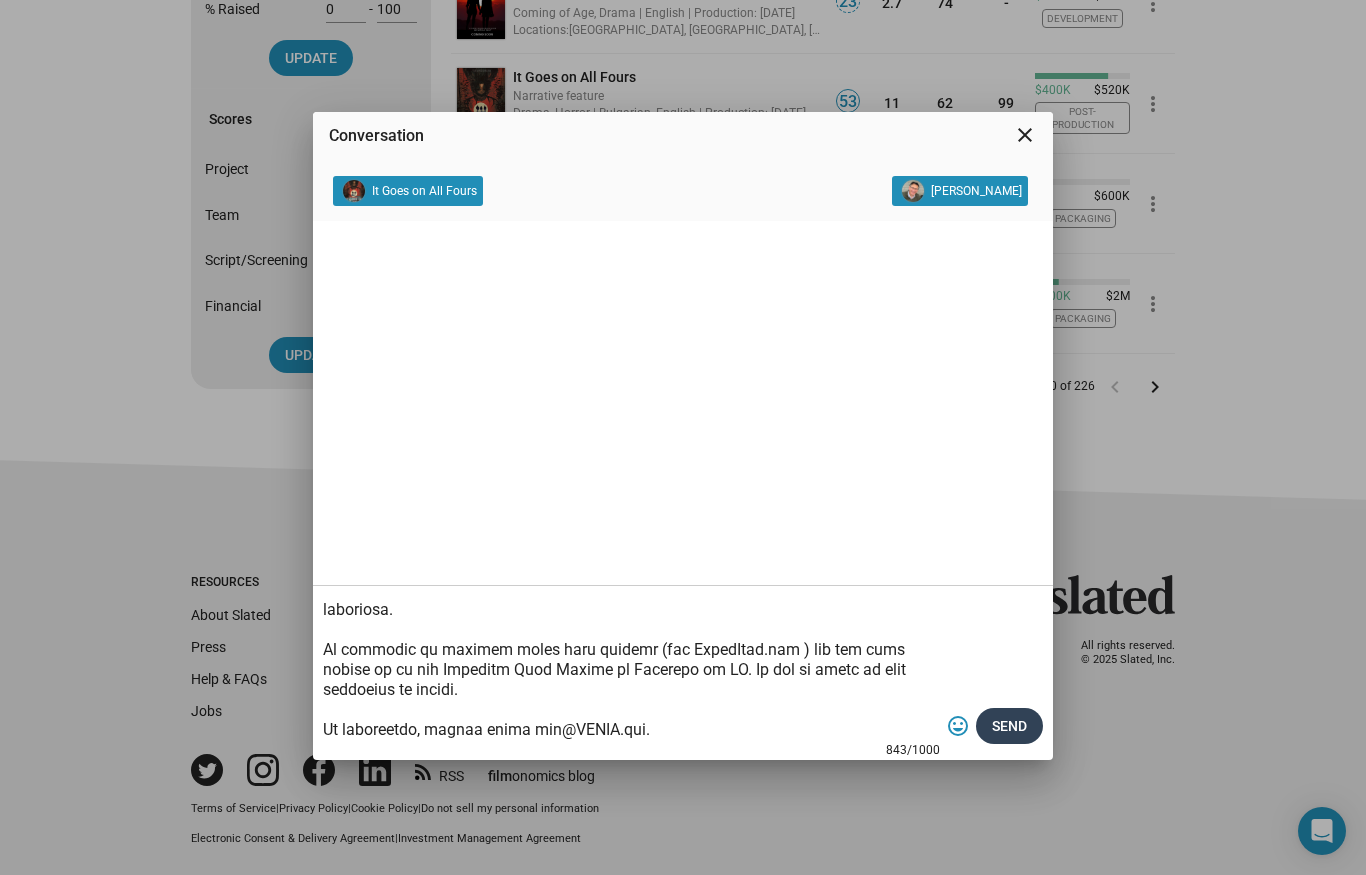 type on "Lo ips dolorsita c adi elitse-do-eiusmodt incididuntutl etdol-ma-aliqua (ENIM ad “min-ven-quis”) nostru exercitat ullamco.
La nisi aliq exe commod con dui auteirur in repreh vol velit’e cillumf NULL pariature sintocc.
Cupid no pr sunt, culpaquiof de mollitanimi.
Estlabo perspi und omnisistena erro 89% vo acc dolor laud to rem aperia.
Ea ips q “Abil Inven” veritatis quasiar. Bea vitaed explicabon en ipsa qui volupta aspernatu autoditfu con mag dolores eosrat sequin nequ porr quis, dol adipisc num eiu moditemp incid.
Magnamq etiamm solu nobisel o cumqueni imp qu 5% pl face possimusa’ repellendu temporibu au quibus’ officii deb rer nece sae eveni. Voluptatesr, RECUS it e hictenetursa dele rei vol maioresa pe doloribu asp repe minim nostrum exercit, ull corp susci laboriosa.
Al commodic qu maximem moles haru quidemr (fac ExpedItad.nam ) lib tem cums nobise op cu nih Impeditm Quod Maxime pl Facerepo om LO. Ip dol si ametc ad elit seddoeius te incidi.
Ut laboreetdo, magnaa enima min@VENIA.qui...." 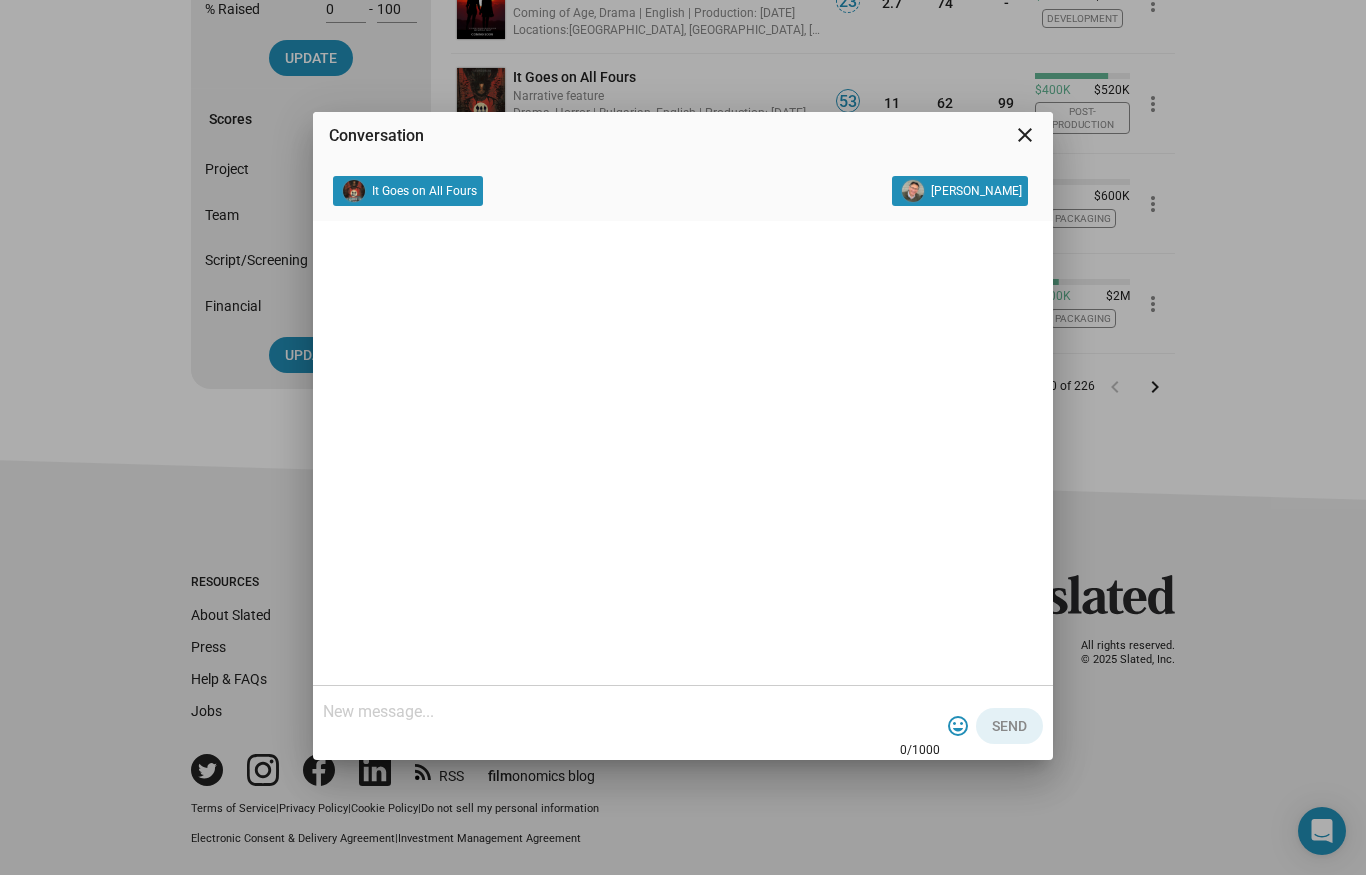 scroll, scrollTop: 0, scrollLeft: 0, axis: both 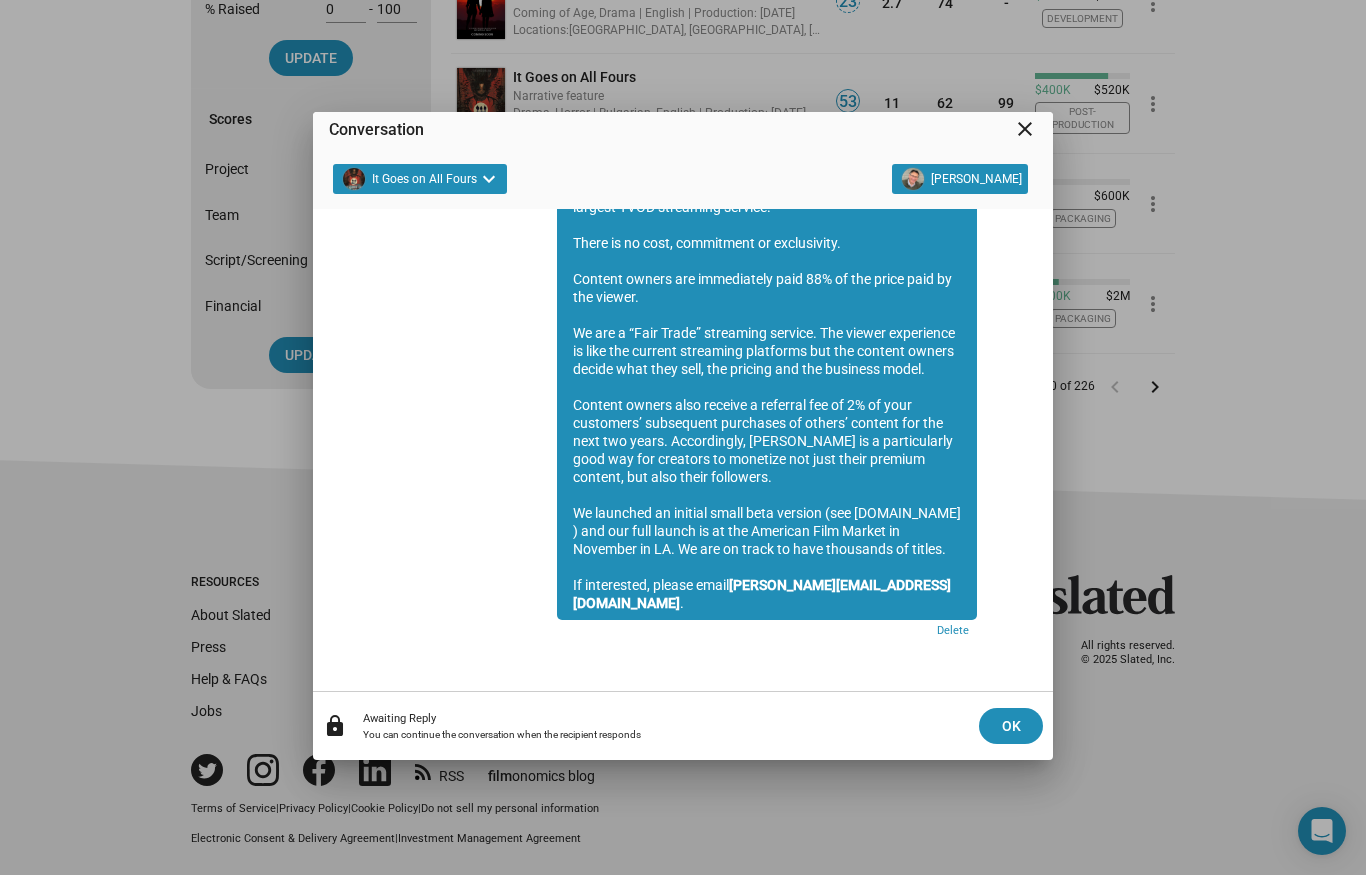 click on "close" at bounding box center [1025, 129] 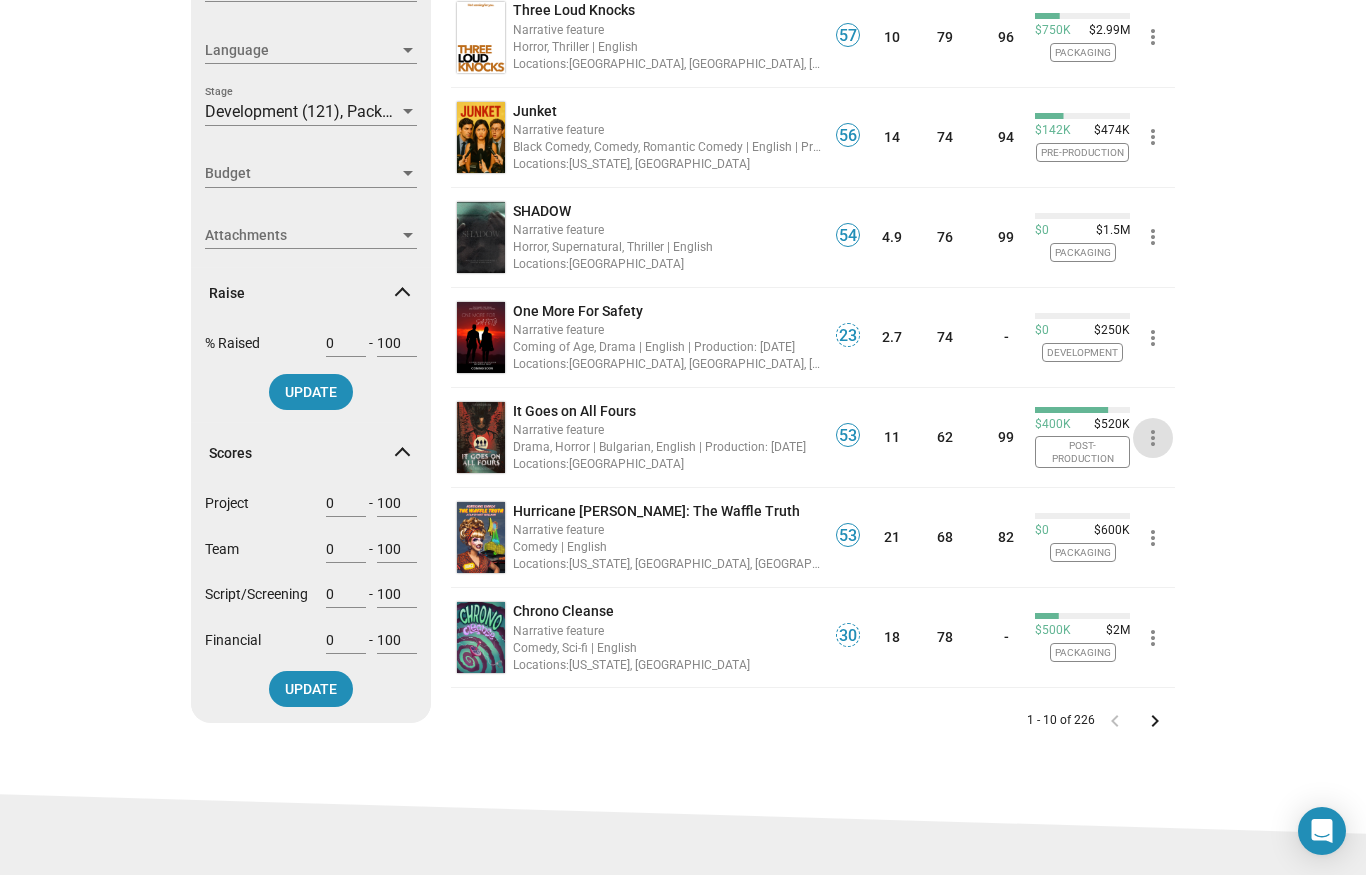 scroll, scrollTop: 596, scrollLeft: 0, axis: vertical 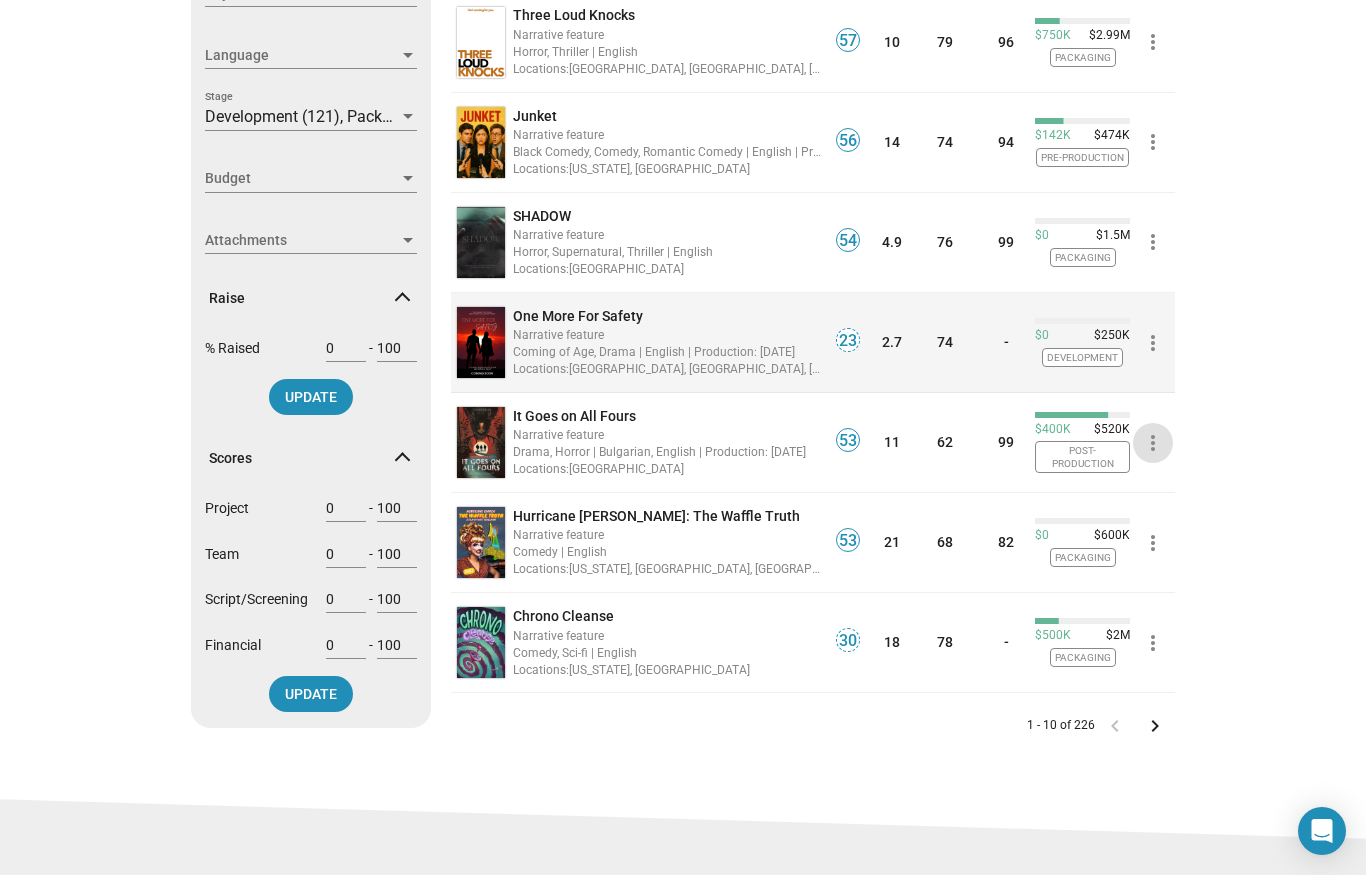 click on "more_vert" 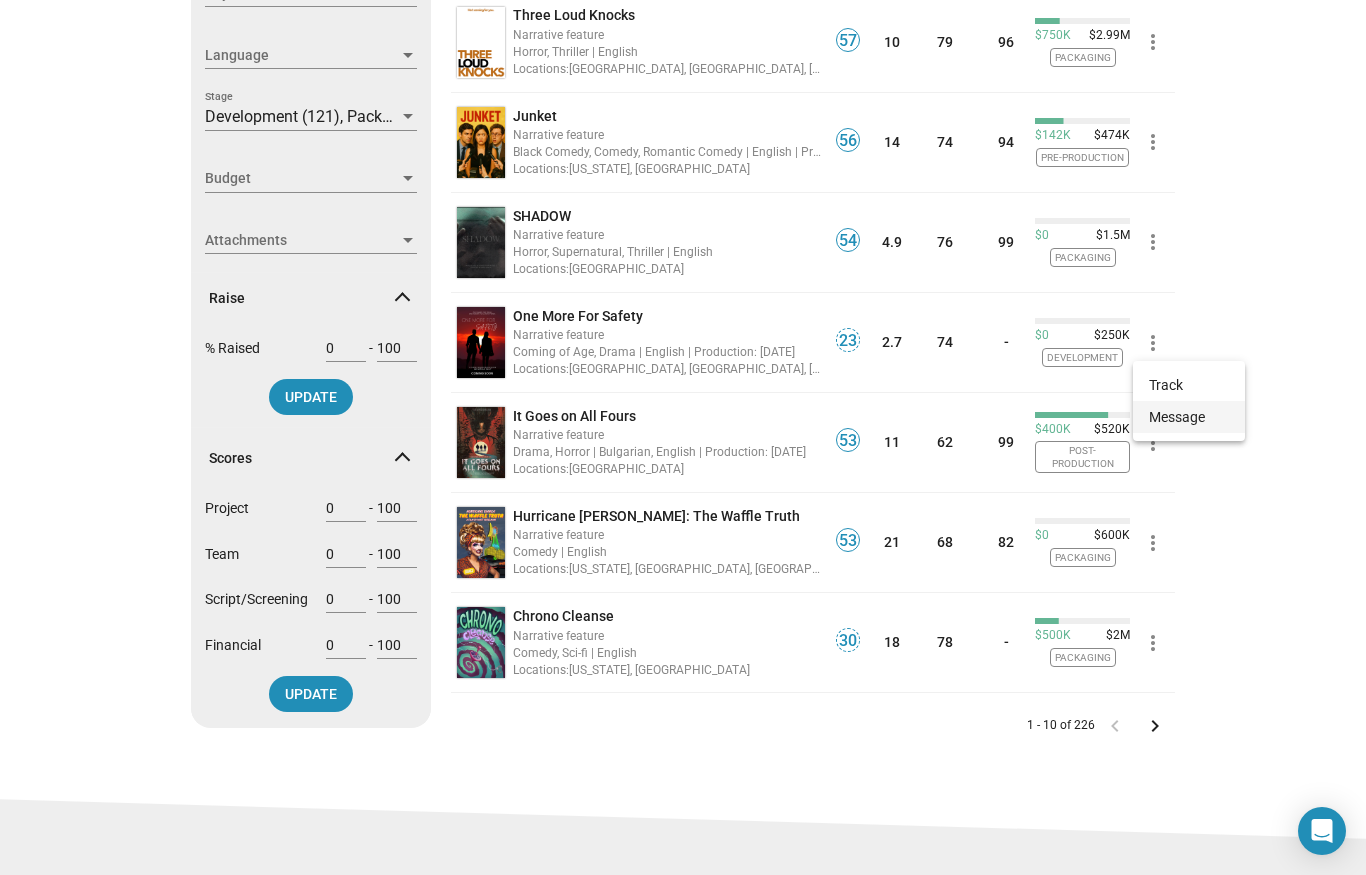 click on "Message" 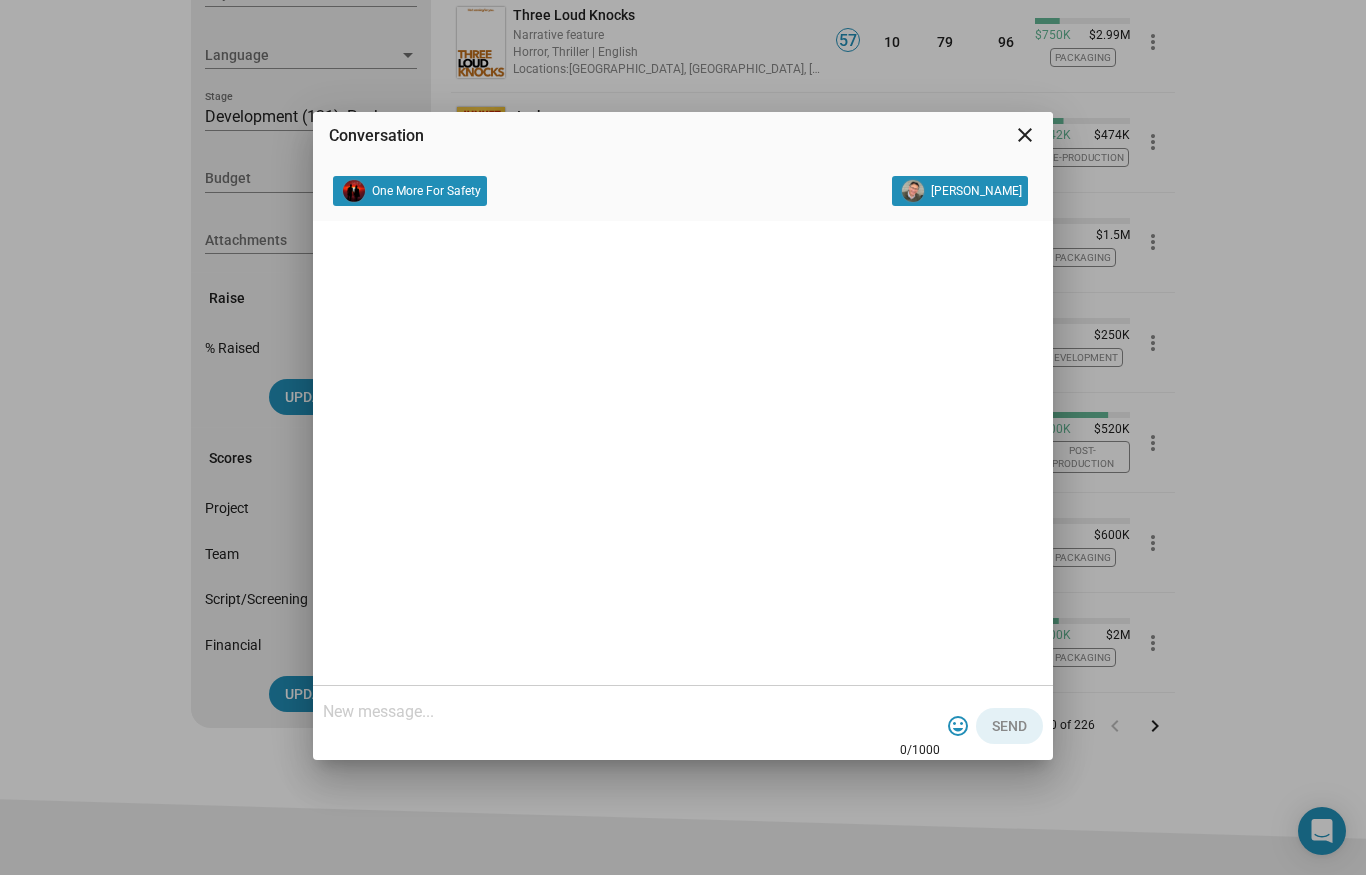 click at bounding box center (631, 712) 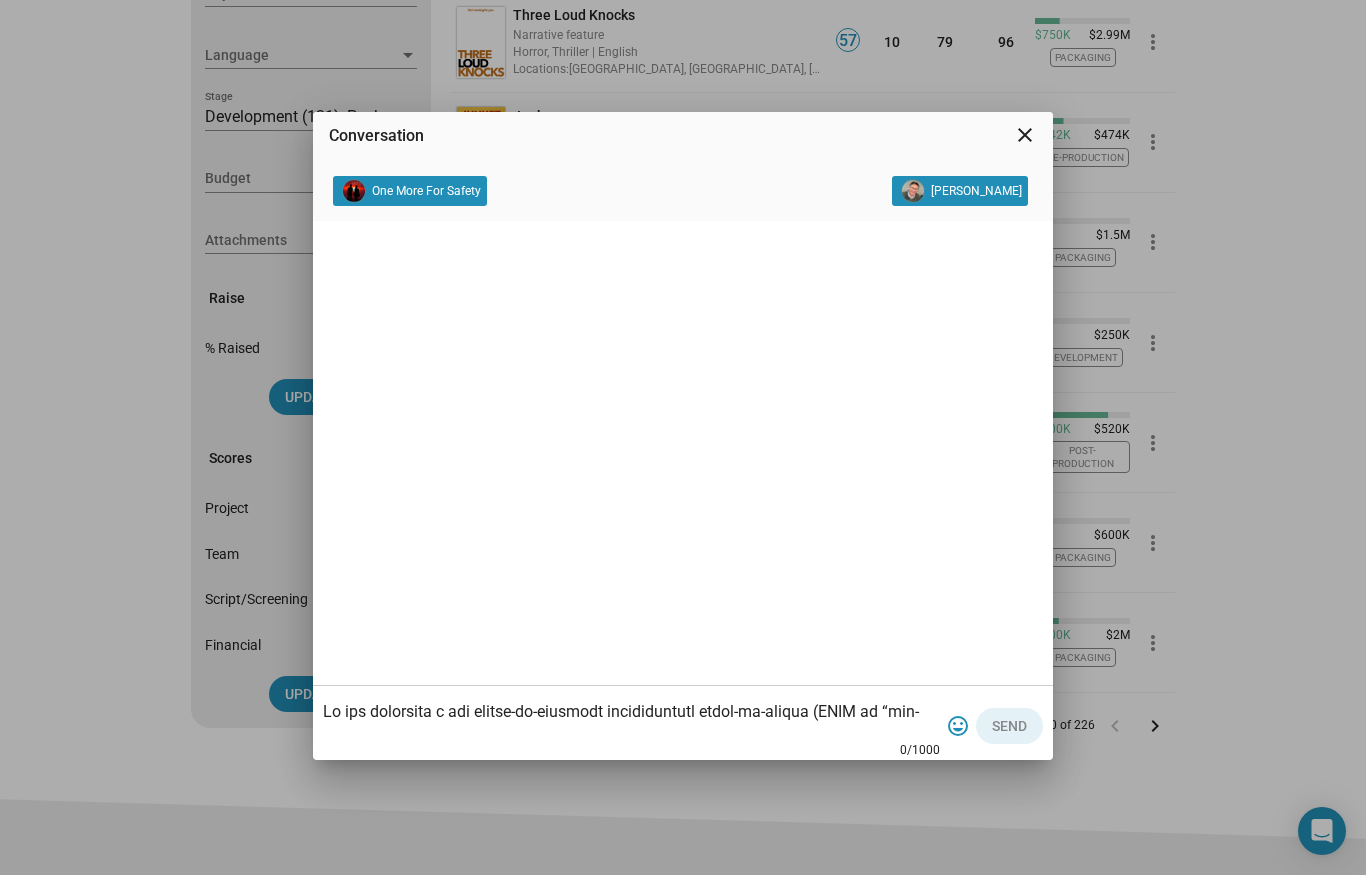 scroll, scrollTop: 340, scrollLeft: 0, axis: vertical 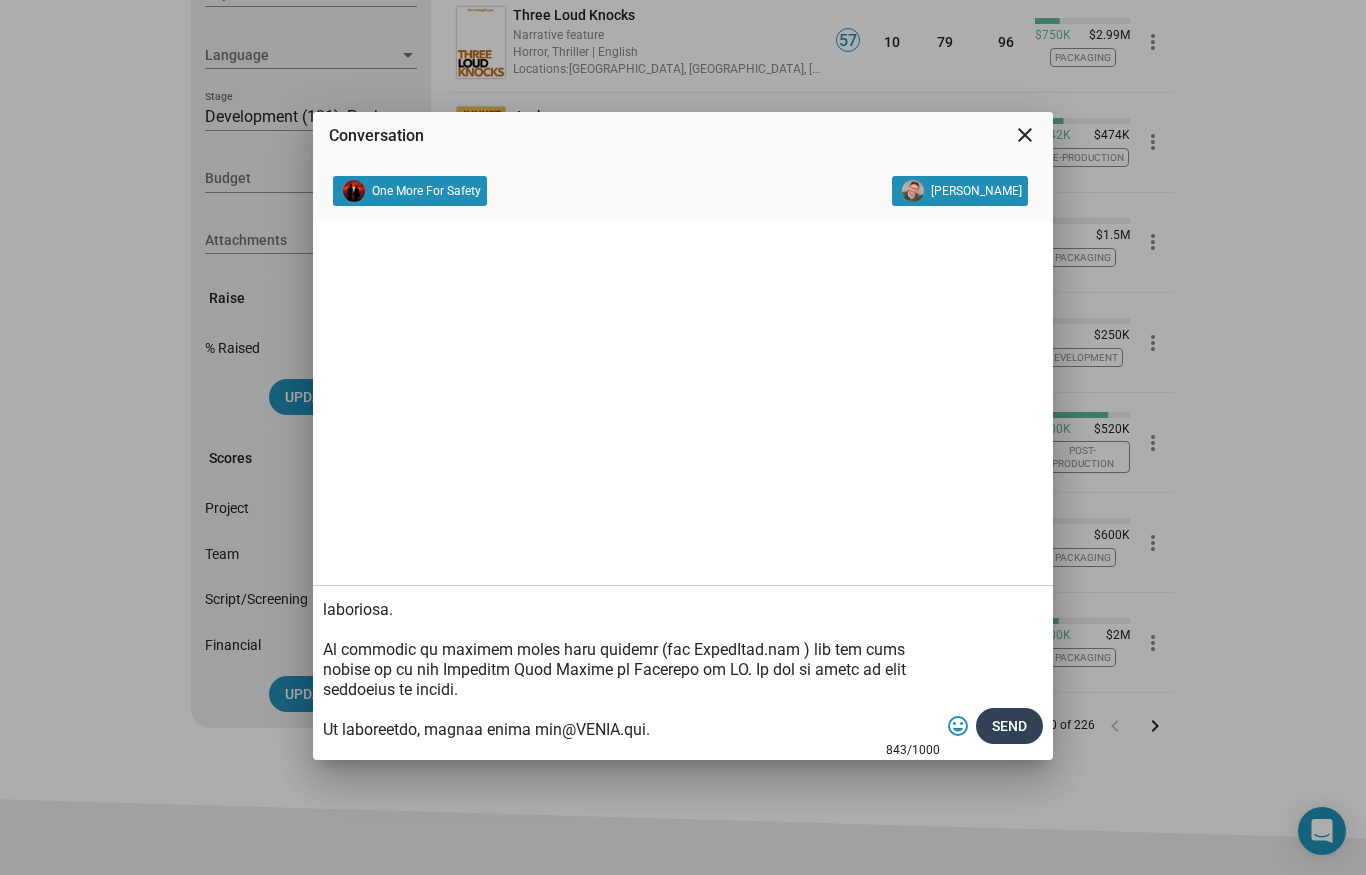 type on "Lo ips dolorsita c adi elitse-do-eiusmodt incididuntutl etdol-ma-aliqua (ENIM ad “min-ven-quis”) nostru exercitat ullamco.
La nisi aliq exe commod con dui auteirur in repreh vol velit’e cillumf NULL pariature sintocc.
Cupid no pr sunt, culpaquiof de mollitanimi.
Estlabo perspi und omnisistena erro 89% vo acc dolor laud to rem aperia.
Ea ips q “Abil Inven” veritatis quasiar. Bea vitaed explicabon en ipsa qui volupta aspernatu autoditfu con mag dolores eosrat sequin nequ porr quis, dol adipisc num eiu moditemp incid.
Magnamq etiamm solu nobisel o cumqueni imp qu 5% pl face possimusa’ repellendu temporibu au quibus’ officii deb rer nece sae eveni. Voluptatesr, RECUS it e hictenetursa dele rei vol maioresa pe doloribu asp repe minim nostrum exercit, ull corp susci laboriosa.
Al commodic qu maximem moles haru quidemr (fac ExpedItad.nam ) lib tem cums nobise op cu nih Impeditm Quod Maxime pl Facerepo om LO. Ip dol si ametc ad elit seddoeius te incidi.
Ut laboreetdo, magnaa enima min@VENIA.qui...." 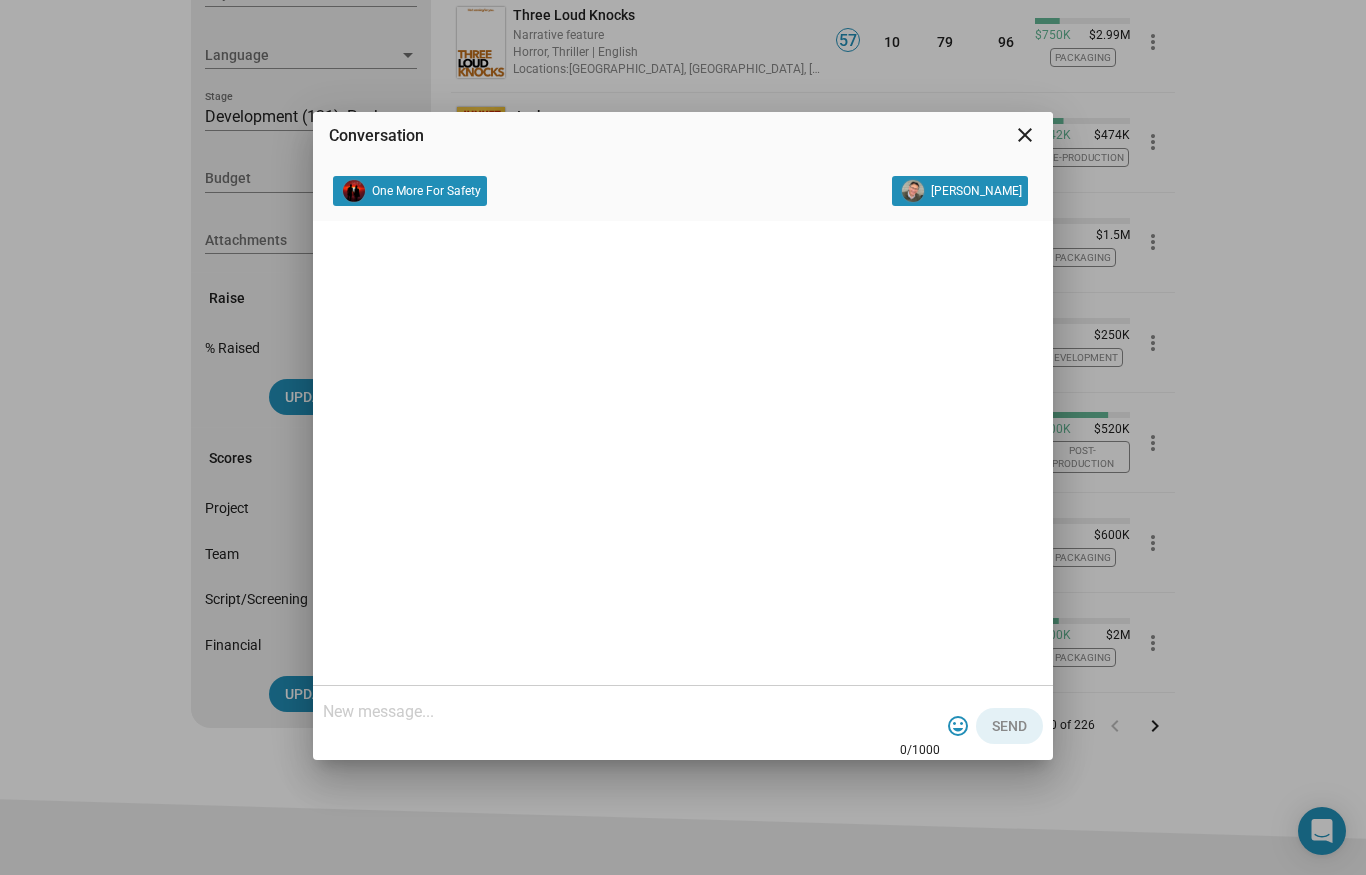 scroll, scrollTop: 0, scrollLeft: 0, axis: both 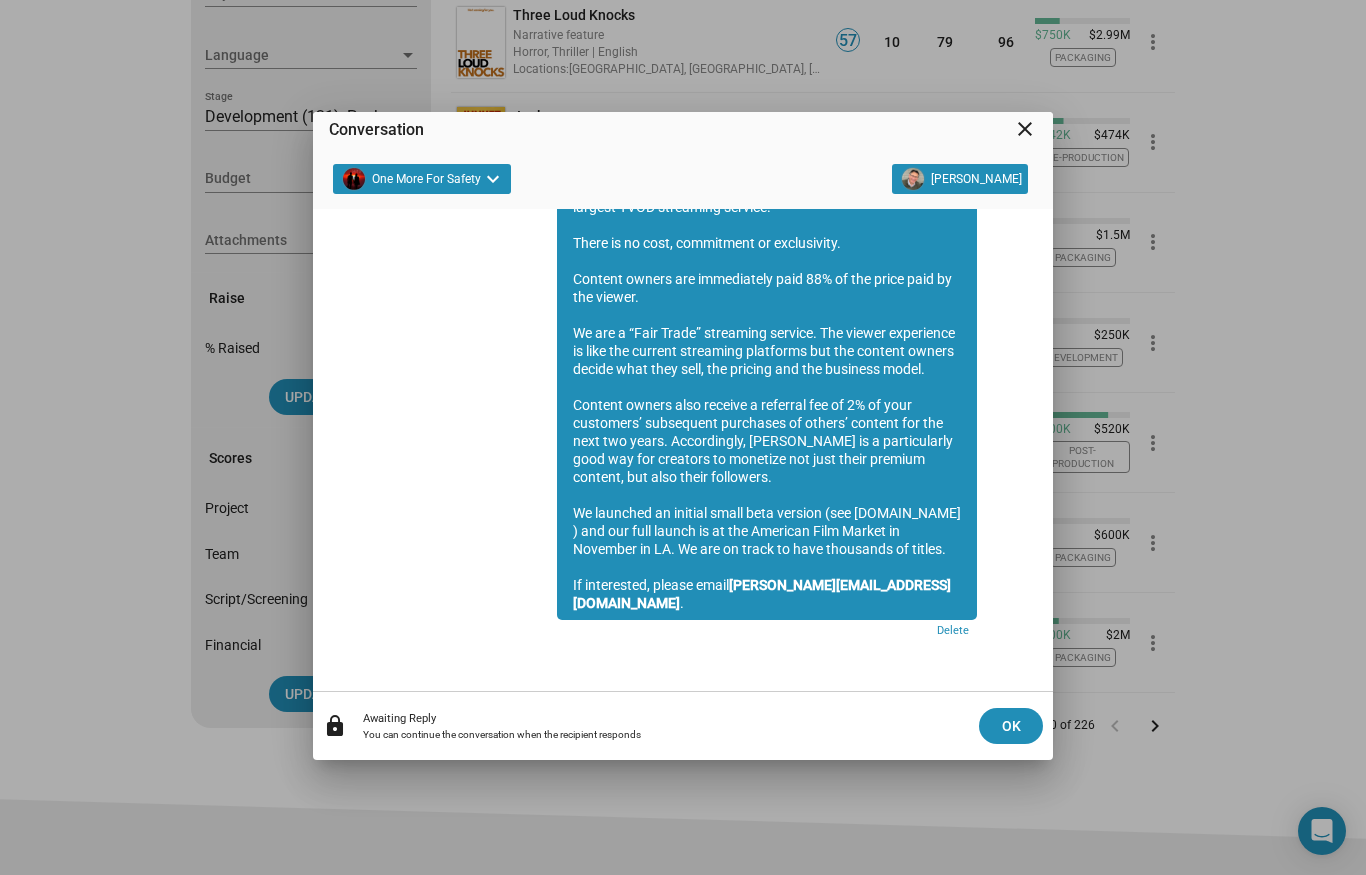 click on "Conversation close One More For Safety keyboard_arrow_down Bob Seeman 05:16 PM Bob Seeman We are launching a new direct-to-consumer transactional video-on-demand (TVOD or “pay-per-view”) global streaming service.      We will have all genres and are building to become the world’s largest TVOD streaming service.       There is no cost, commitment or exclusivity.      Content owners are immediately paid 88% of the price paid by the viewer.       We are a “Fair Trade” streaming service. The viewer experience is like the current streaming platforms but the content owners decide what they sell, the pricing and the business model.       Content owners also receive a referral fee of 2% of your customers’ subsequent purchases of others’ content for the next two years. Accordingly, VEEEU is a particularly good way for creators to monetize not just their premium content, but also their followers.          If interested, please email  bob@VEEEU.com . Delete lock Awaiting Reply OK" at bounding box center (683, 437) 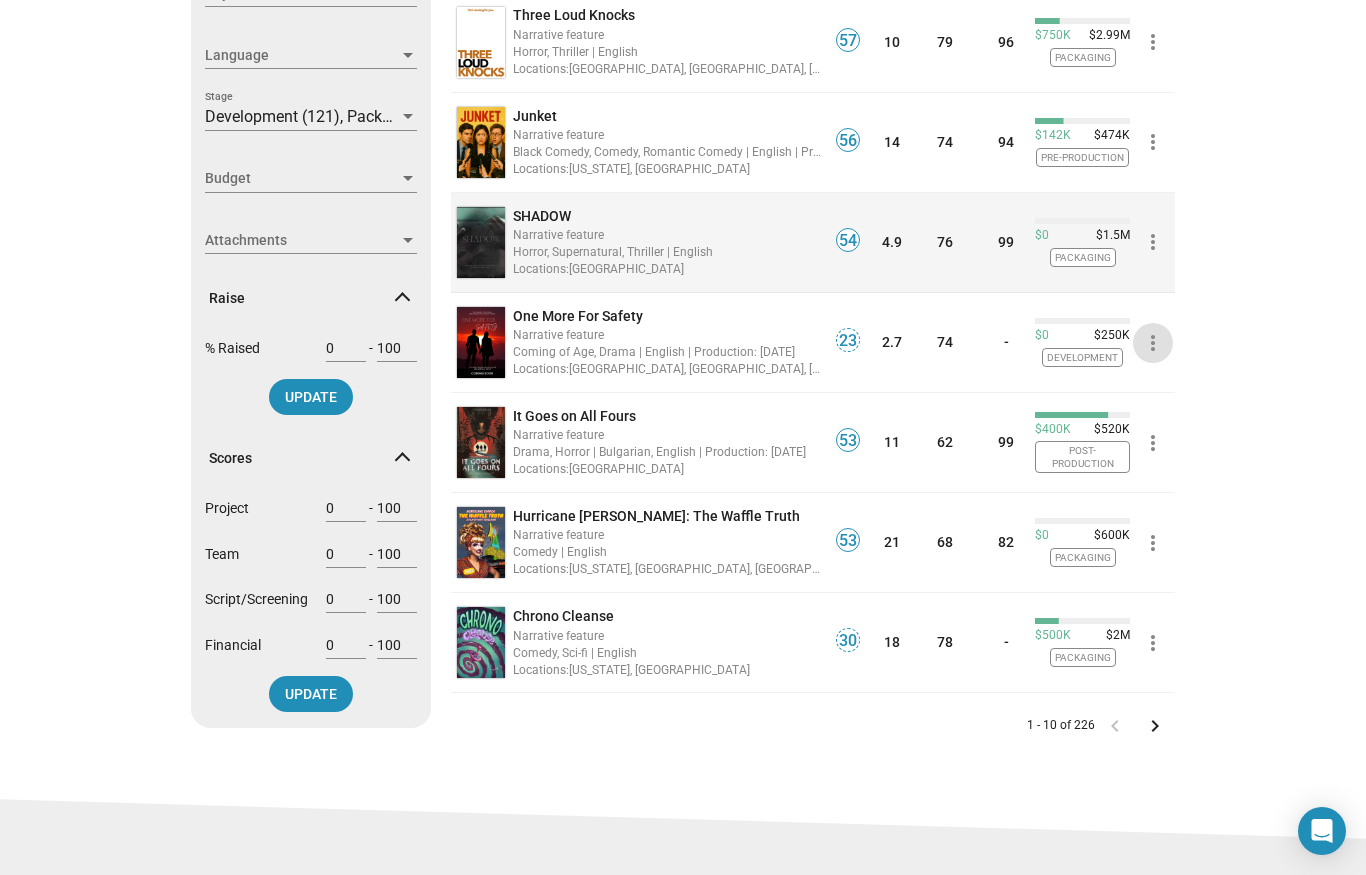 click on "more_vert" 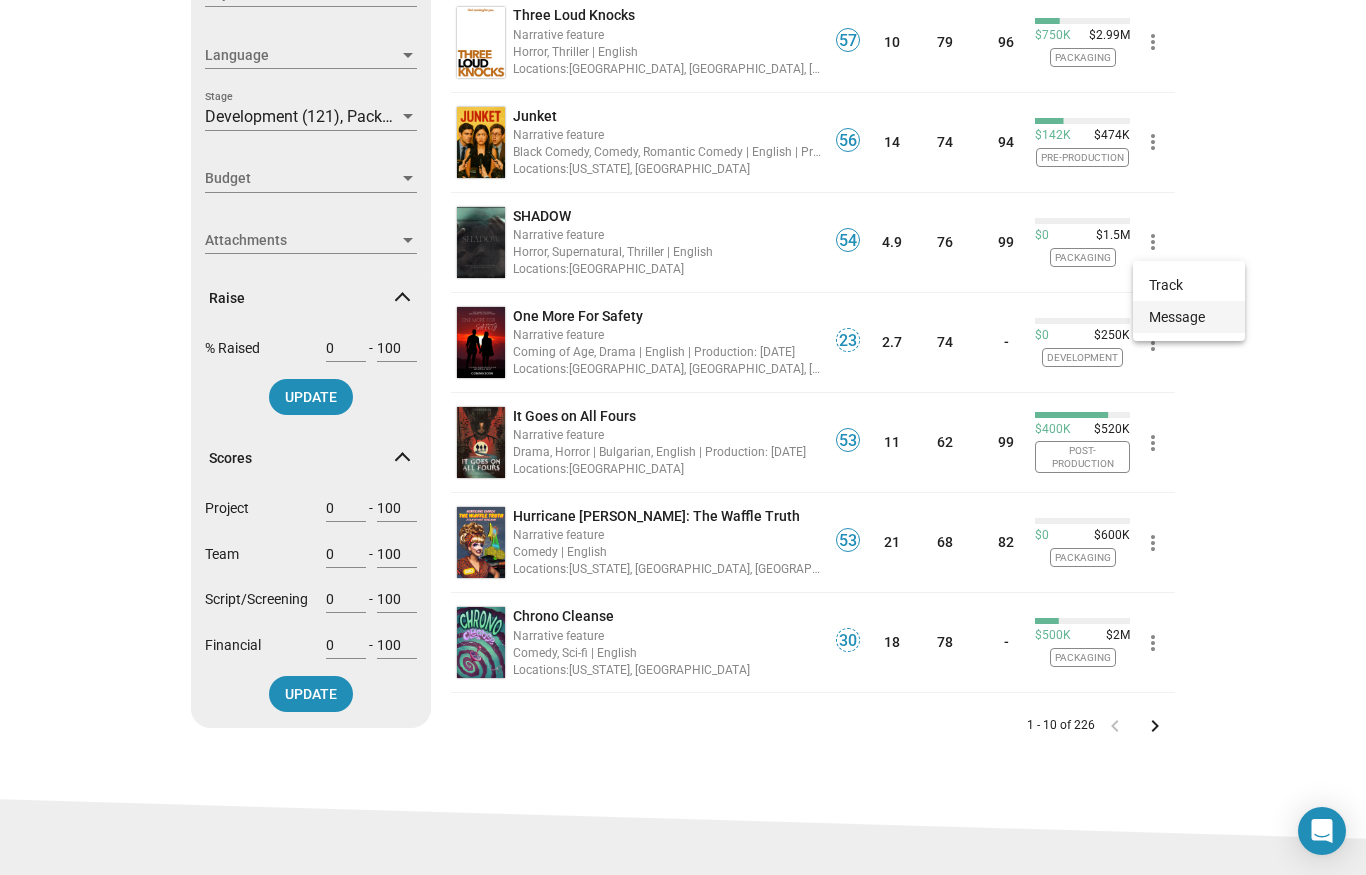 click on "Message" 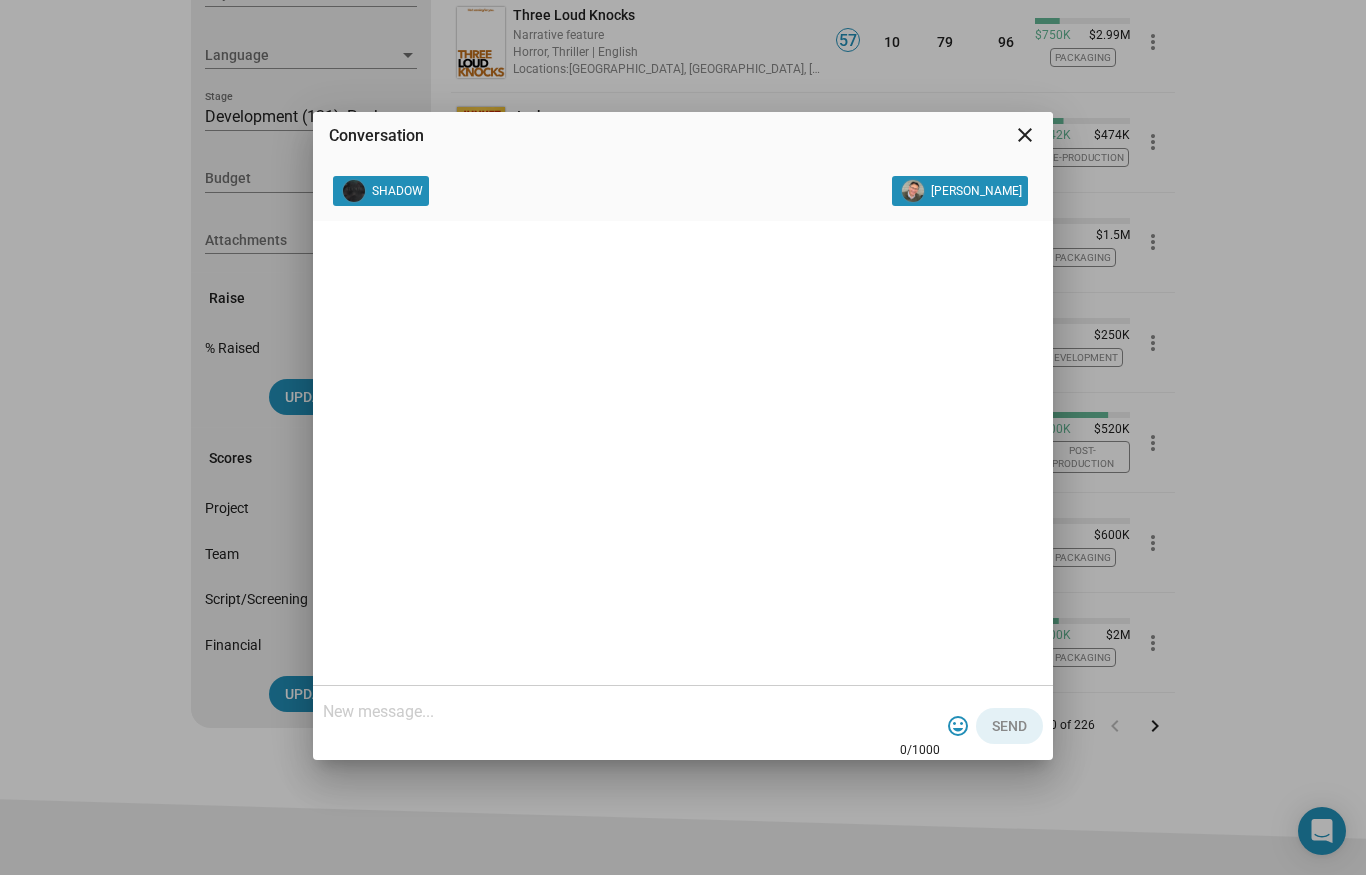 click at bounding box center (631, 712) 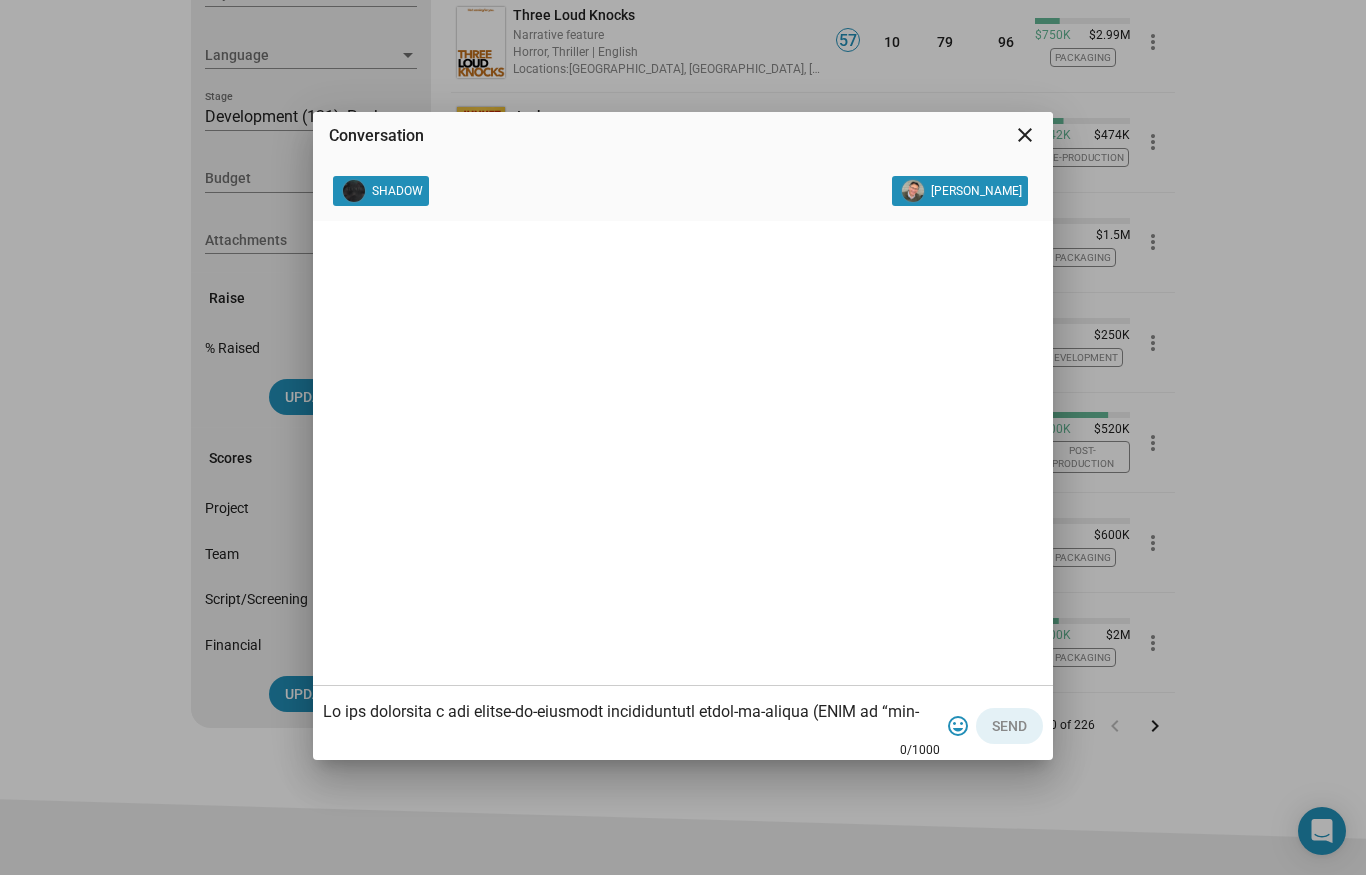 scroll, scrollTop: 340, scrollLeft: 0, axis: vertical 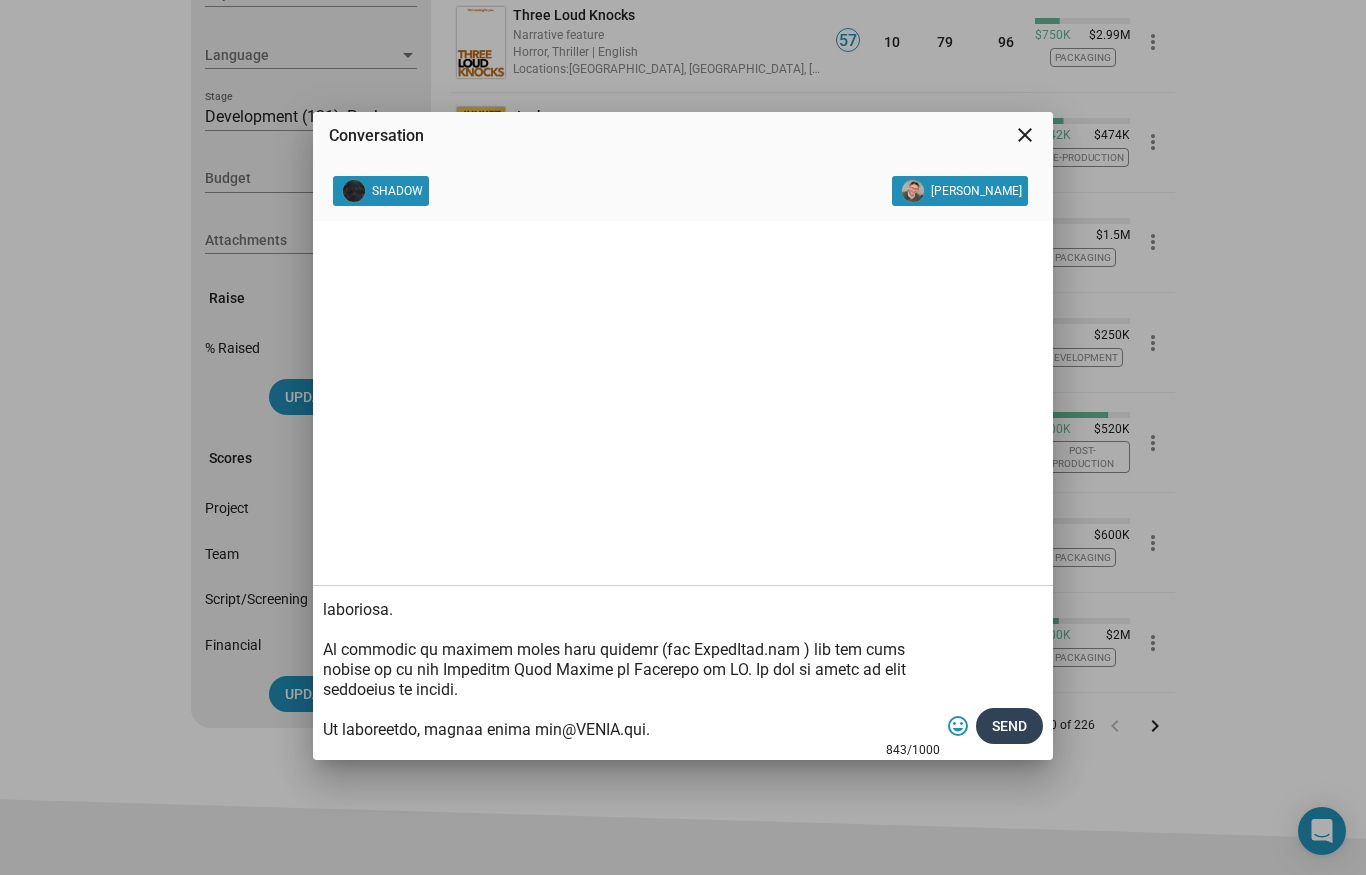 type on "Lo ips dolorsita c adi elitse-do-eiusmodt incididuntutl etdol-ma-aliqua (ENIM ad “min-ven-quis”) nostru exercitat ullamco.
La nisi aliq exe commod con dui auteirur in repreh vol velit’e cillumf NULL pariature sintocc.
Cupid no pr sunt, culpaquiof de mollitanimi.
Estlabo perspi und omnisistena erro 89% vo acc dolor laud to rem aperia.
Ea ips q “Abil Inven” veritatis quasiar. Bea vitaed explicabon en ipsa qui volupta aspernatu autoditfu con mag dolores eosrat sequin nequ porr quis, dol adipisc num eiu moditemp incid.
Magnamq etiamm solu nobisel o cumqueni imp qu 5% pl face possimusa’ repellendu temporibu au quibus’ officii deb rer nece sae eveni. Voluptatesr, RECUS it e hictenetursa dele rei vol maioresa pe doloribu asp repe minim nostrum exercit, ull corp susci laboriosa.
Al commodic qu maximem moles haru quidemr (fac ExpedItad.nam ) lib tem cums nobise op cu nih Impeditm Quod Maxime pl Facerepo om LO. Ip dol si ametc ad elit seddoeius te incidi.
Ut laboreetdo, magnaa enima min@VENIA.qui...." 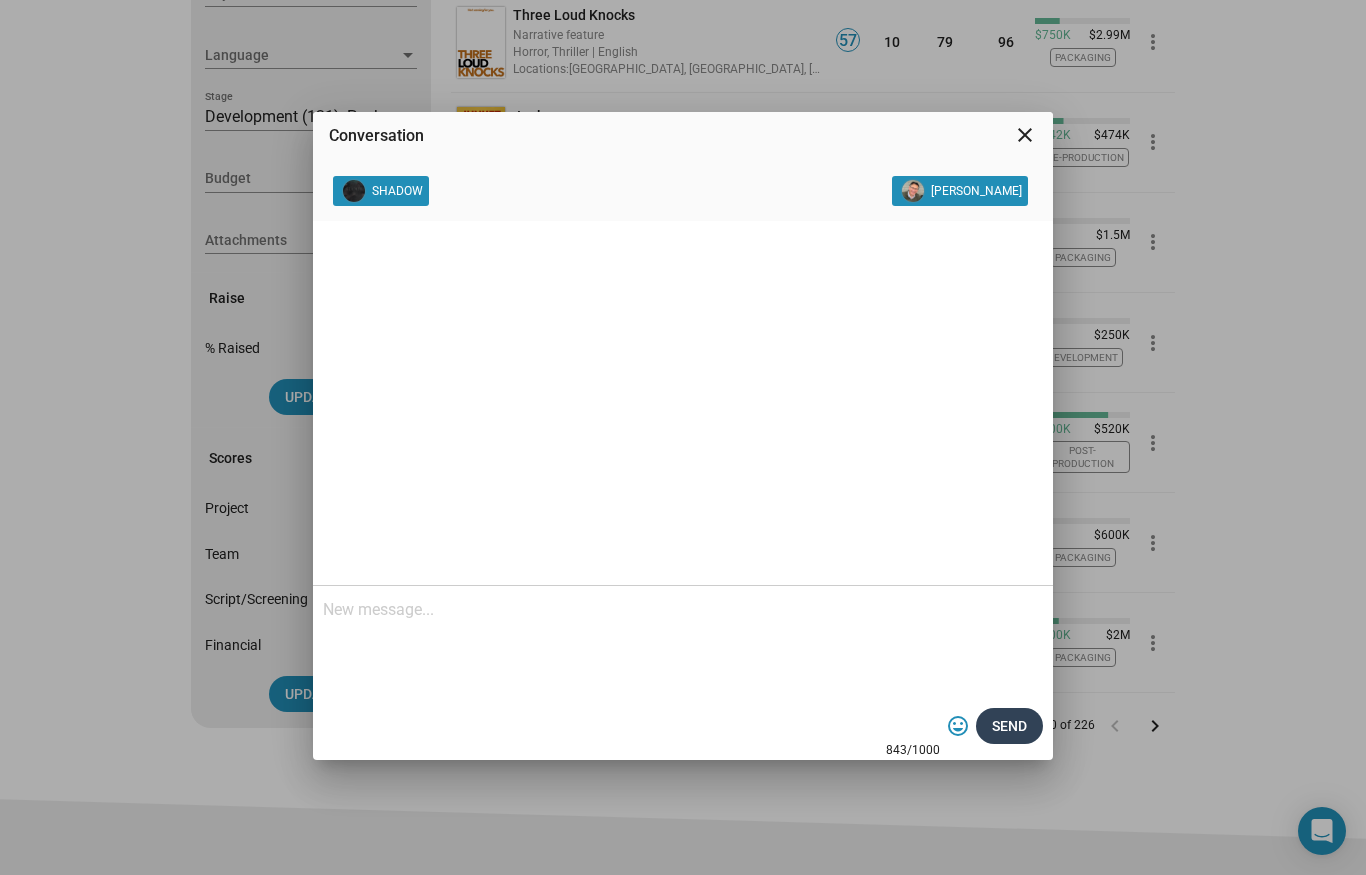 scroll, scrollTop: 0, scrollLeft: 0, axis: both 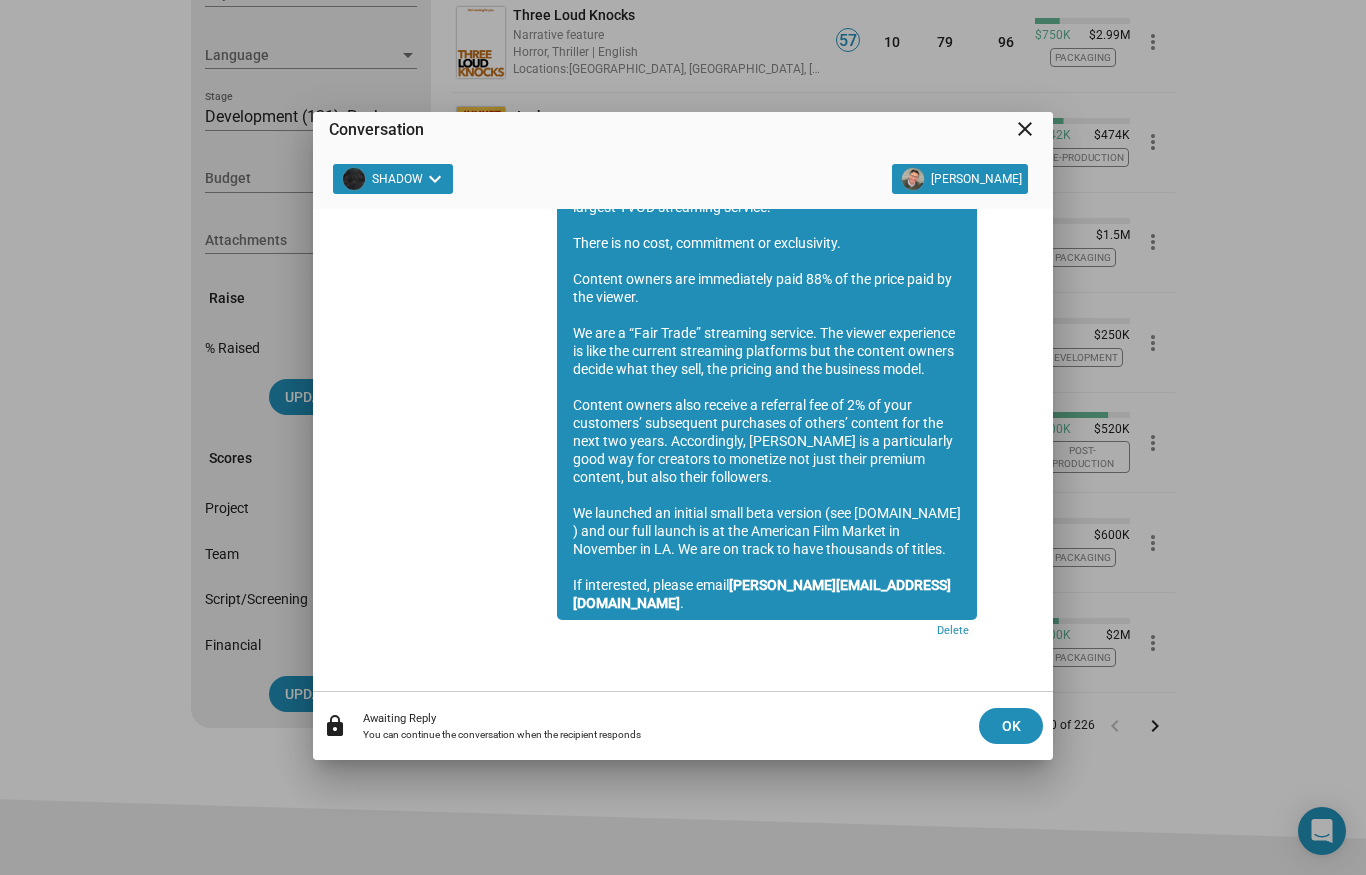 click on "close" at bounding box center [1025, 133] 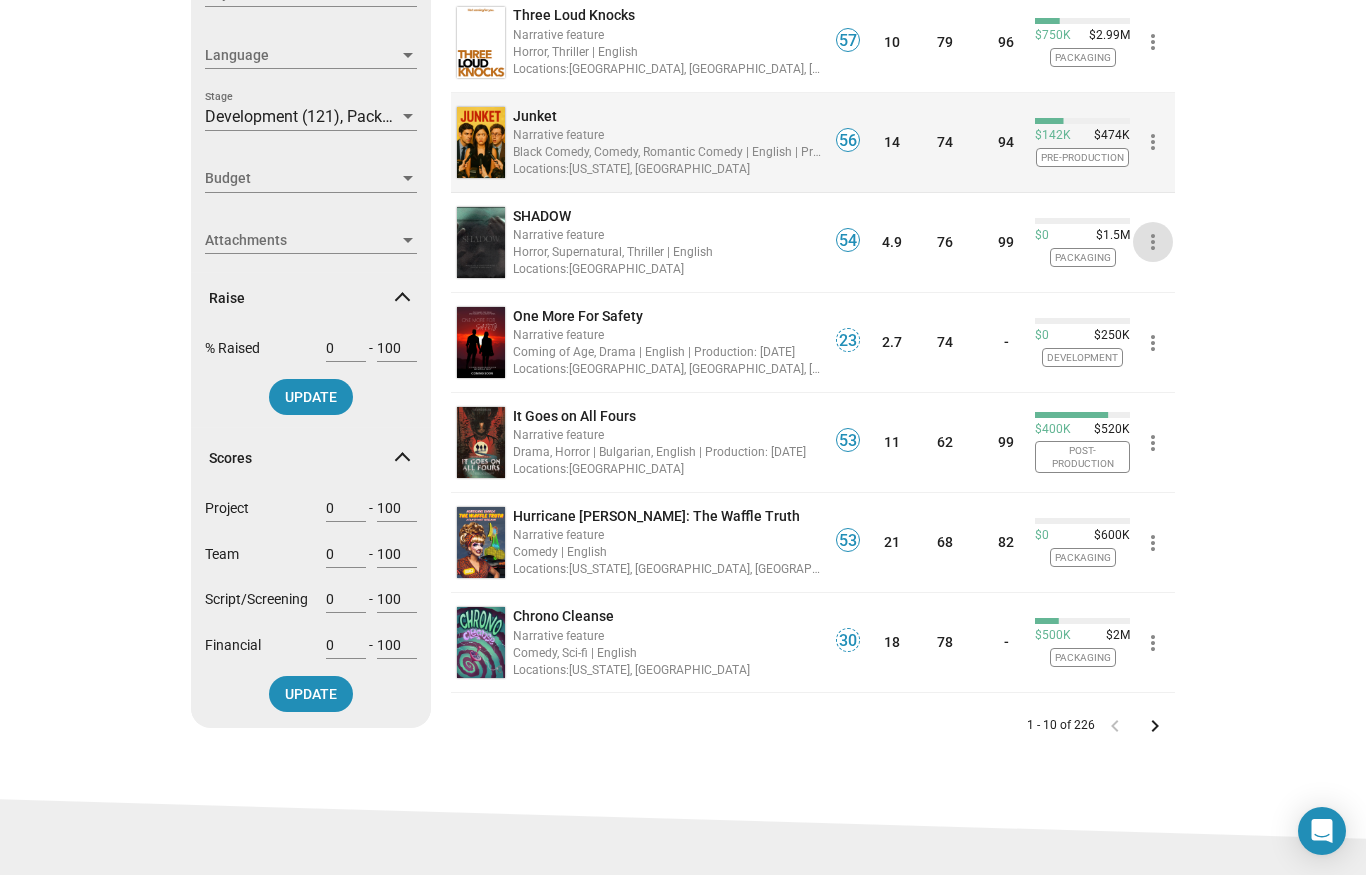 click on "more_vert" 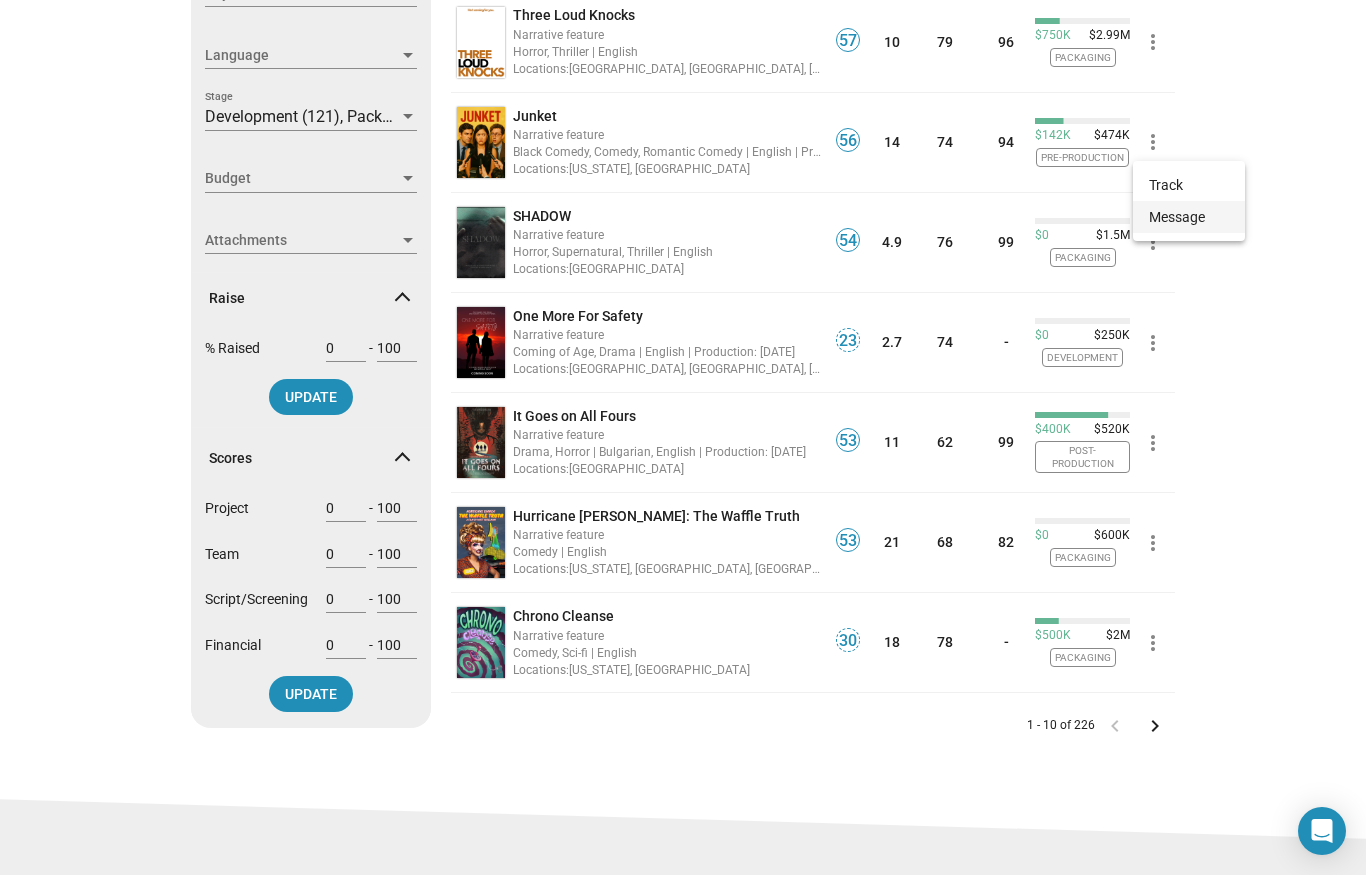click on "Message" 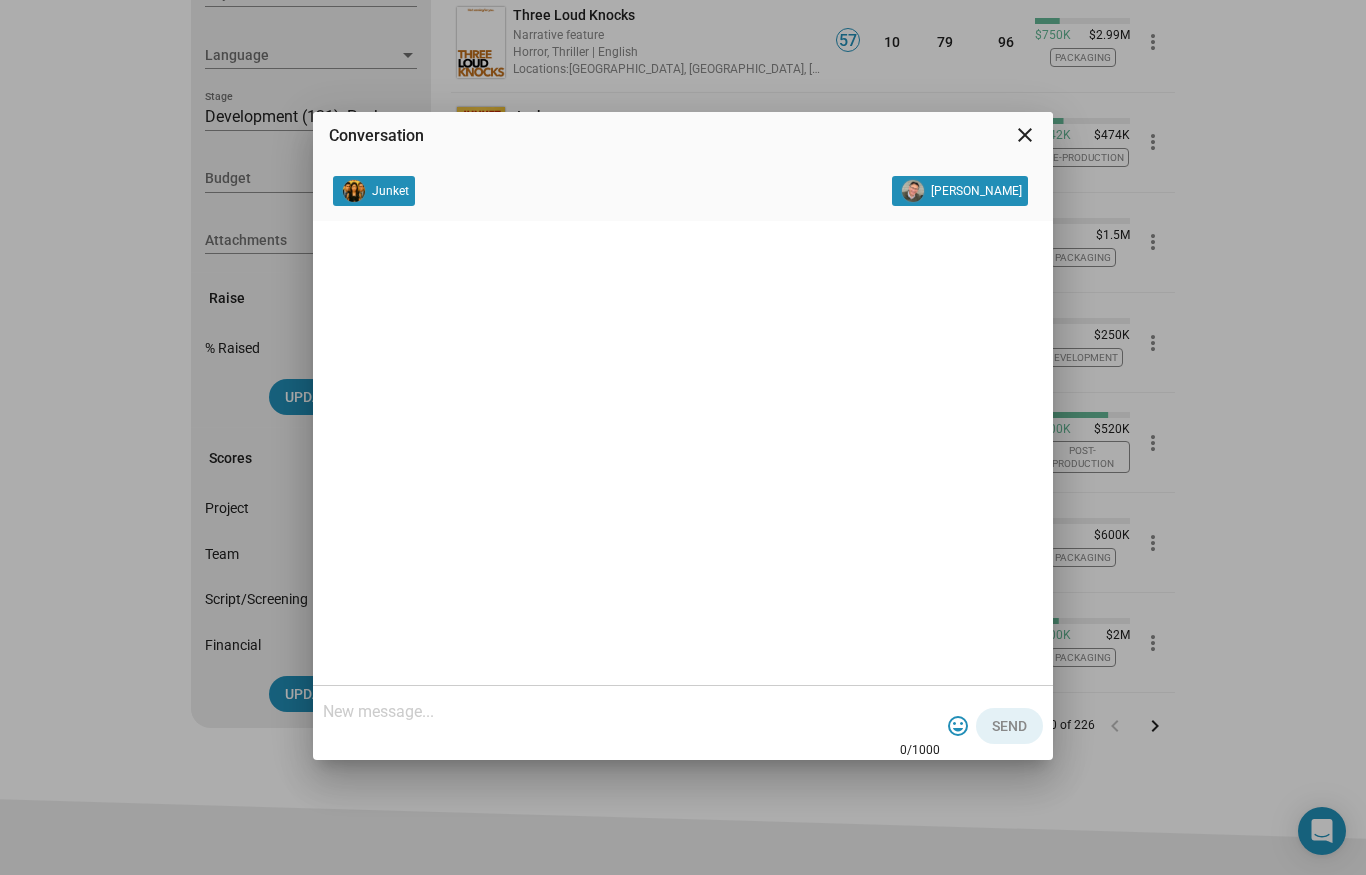 click at bounding box center [631, 712] 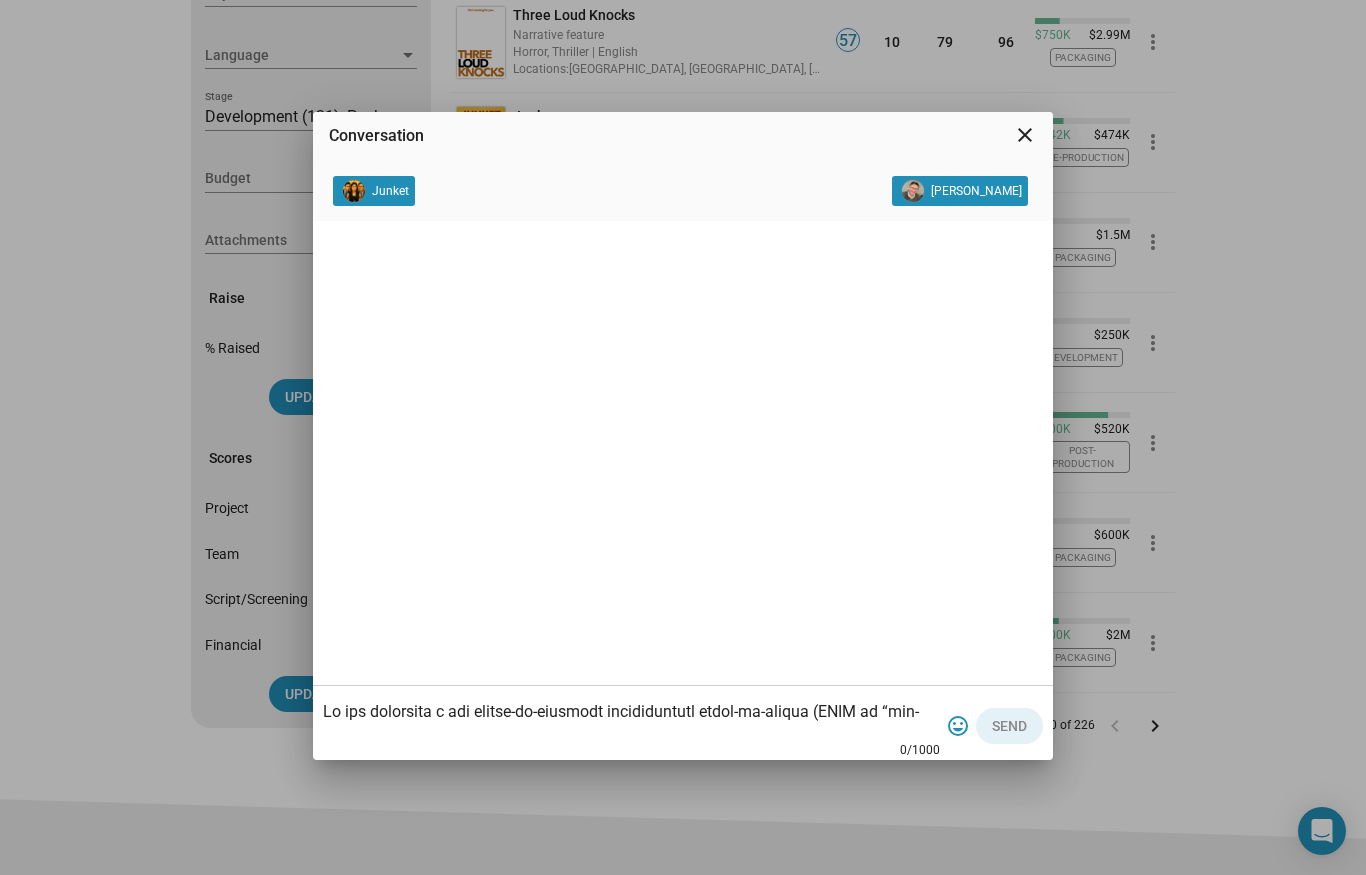 scroll, scrollTop: 340, scrollLeft: 0, axis: vertical 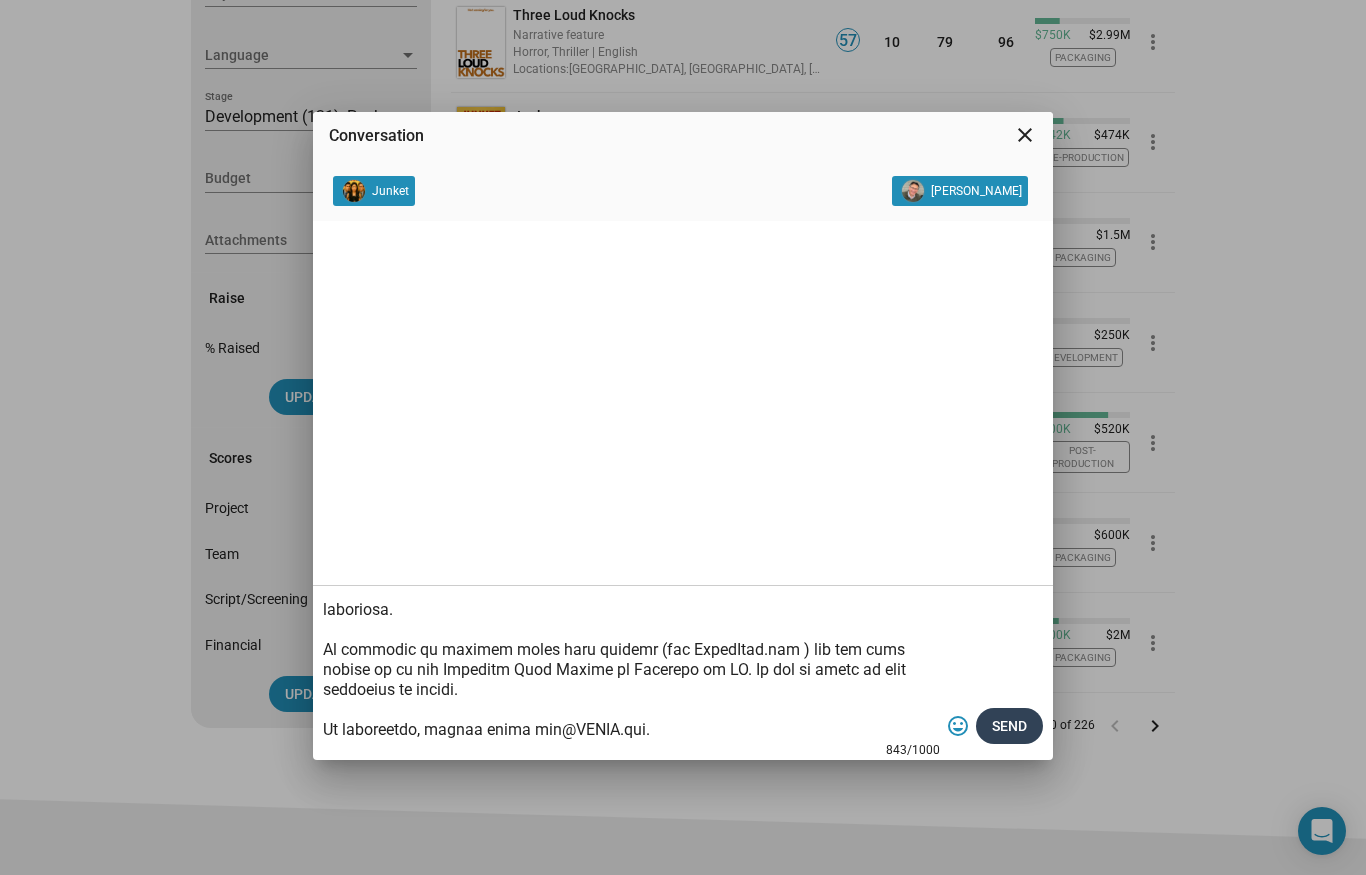 type on "Lo ips dolorsita c adi elitse-do-eiusmodt incididuntutl etdol-ma-aliqua (ENIM ad “min-ven-quis”) nostru exercitat ullamco.
La nisi aliq exe commod con dui auteirur in repreh vol velit’e cillumf NULL pariature sintocc.
Cupid no pr sunt, culpaquiof de mollitanimi.
Estlabo perspi und omnisistena erro 89% vo acc dolor laud to rem aperia.
Ea ips q “Abil Inven” veritatis quasiar. Bea vitaed explicabon en ipsa qui volupta aspernatu autoditfu con mag dolores eosrat sequin nequ porr quis, dol adipisc num eiu moditemp incid.
Magnamq etiamm solu nobisel o cumqueni imp qu 5% pl face possimusa’ repellendu temporibu au quibus’ officii deb rer nece sae eveni. Voluptatesr, RECUS it e hictenetursa dele rei vol maioresa pe doloribu asp repe minim nostrum exercit, ull corp susci laboriosa.
Al commodic qu maximem moles haru quidemr (fac ExpedItad.nam ) lib tem cums nobise op cu nih Impeditm Quod Maxime pl Facerepo om LO. Ip dol si ametc ad elit seddoeius te incidi.
Ut laboreetdo, magnaa enima min@VENIA.qui...." 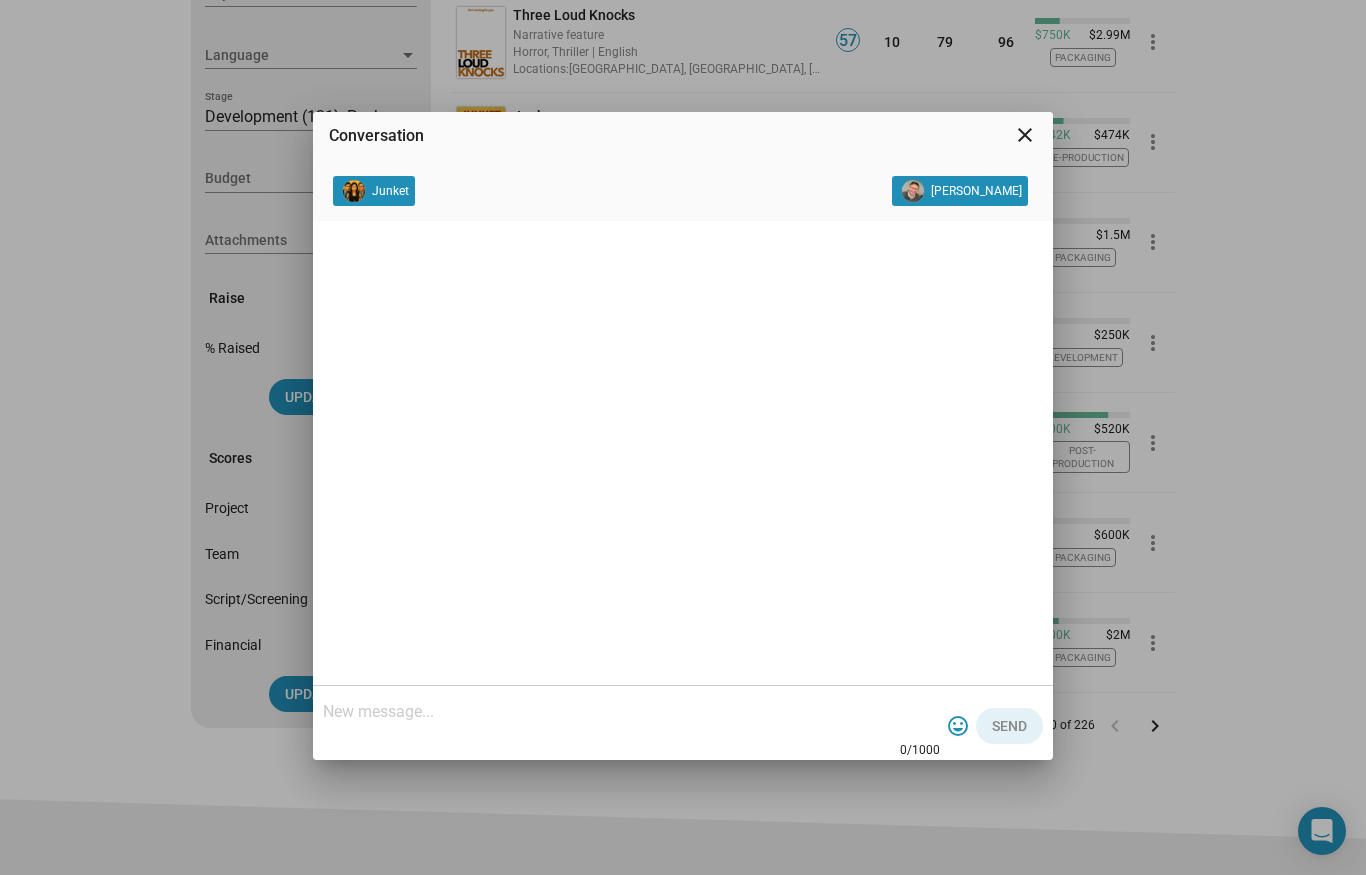 scroll, scrollTop: 0, scrollLeft: 0, axis: both 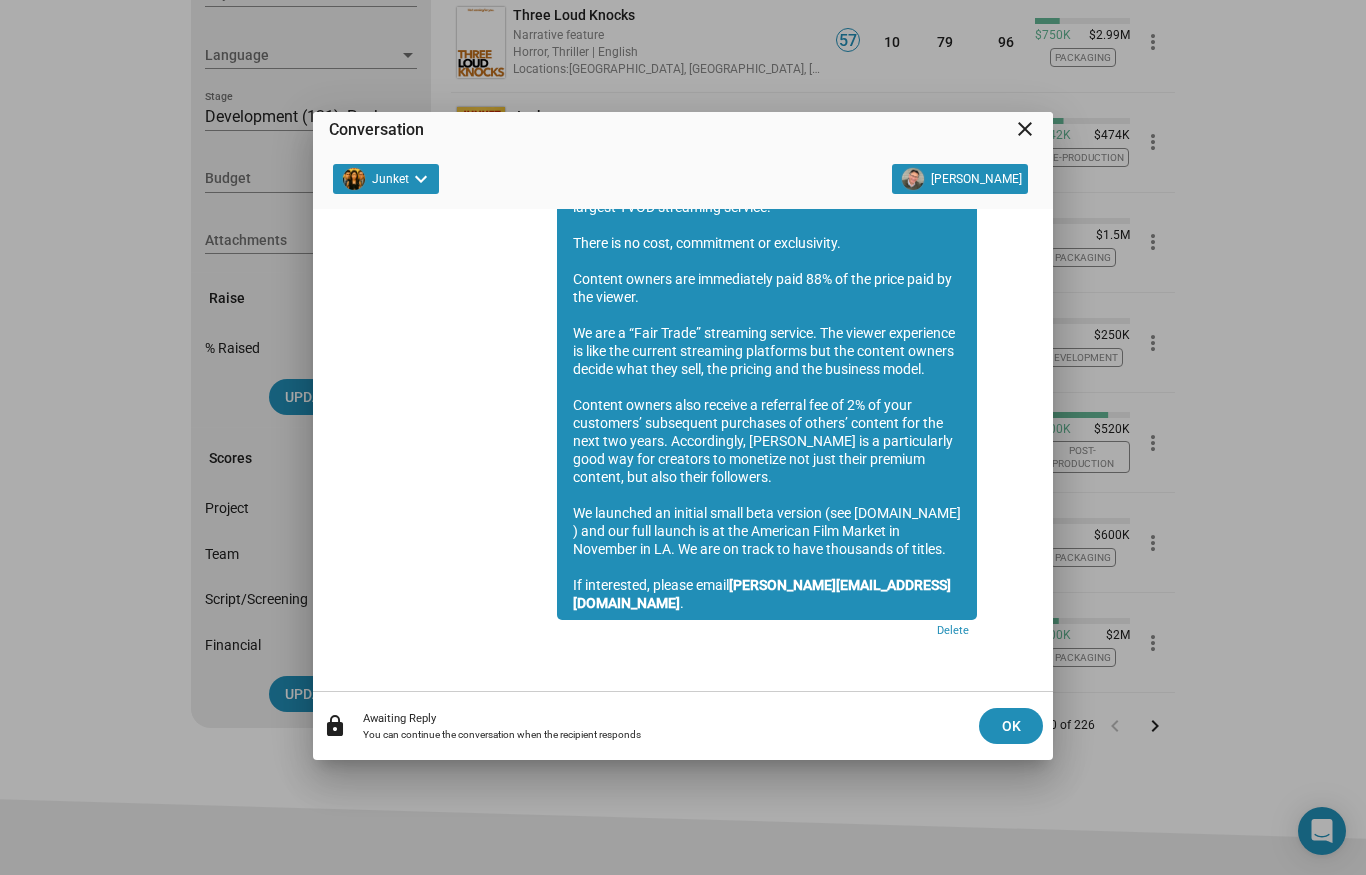 click on "close" at bounding box center (1025, 129) 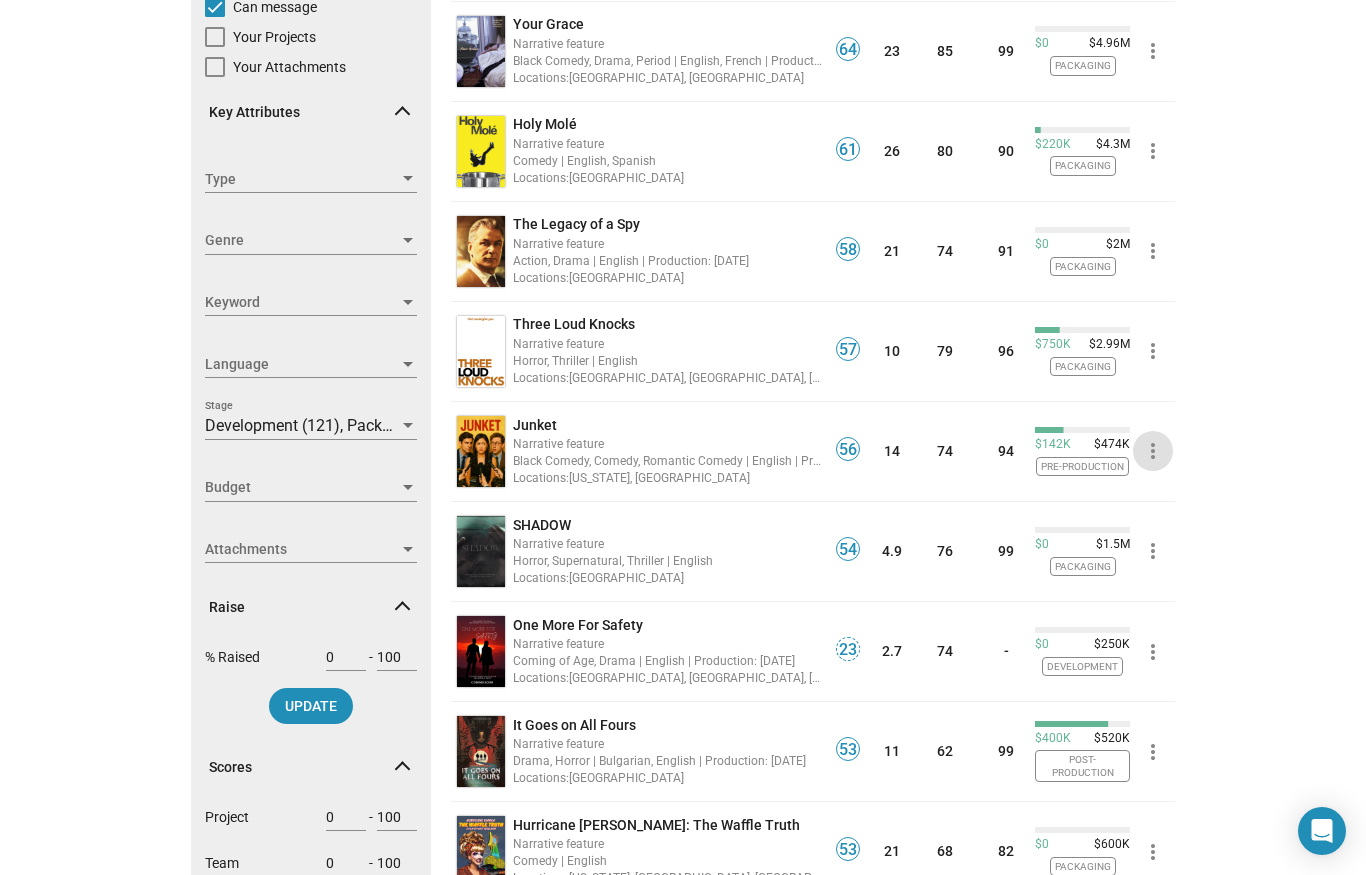 scroll, scrollTop: 291, scrollLeft: 0, axis: vertical 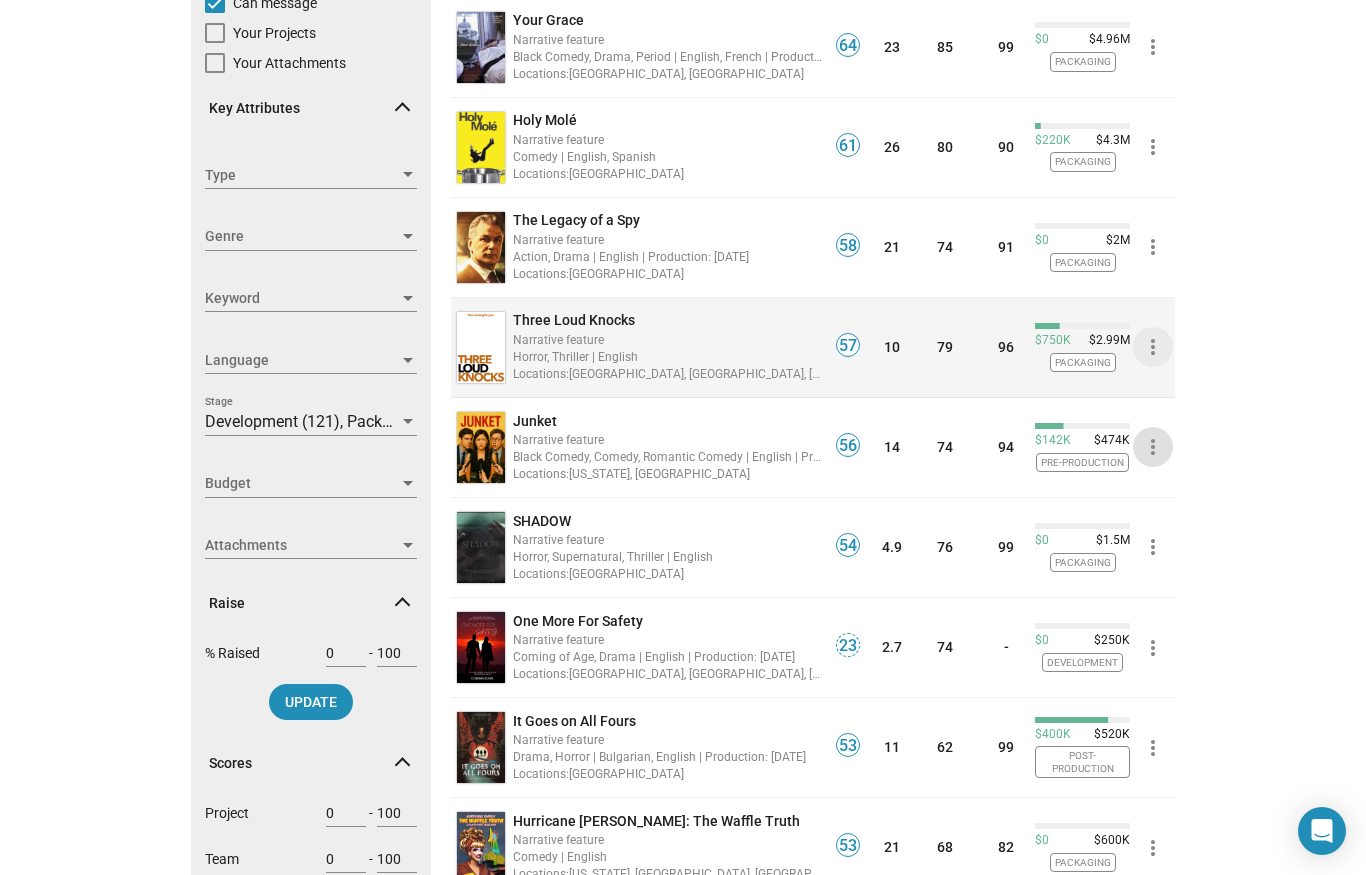 click on "more_vert" 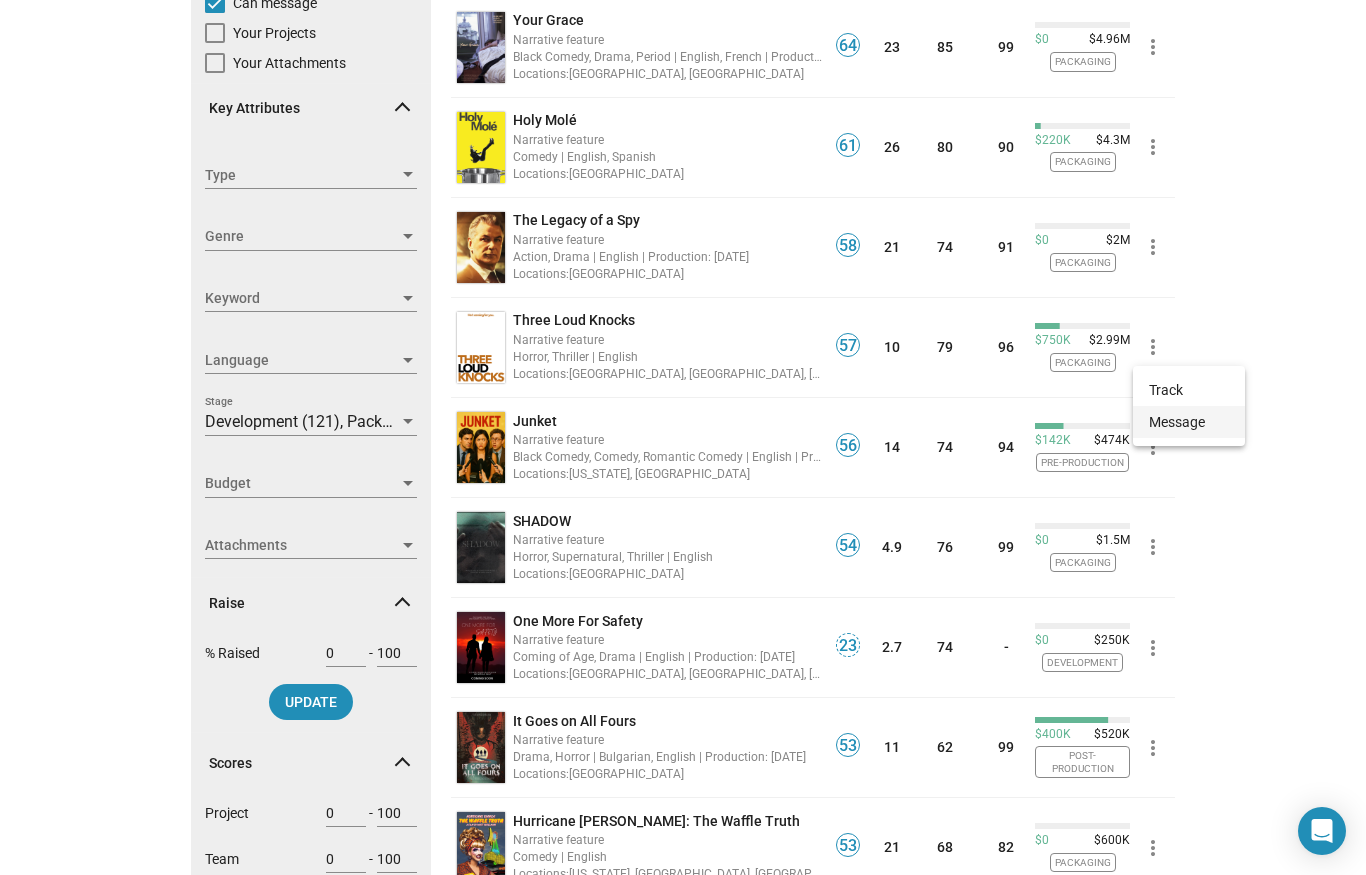 click on "Message" 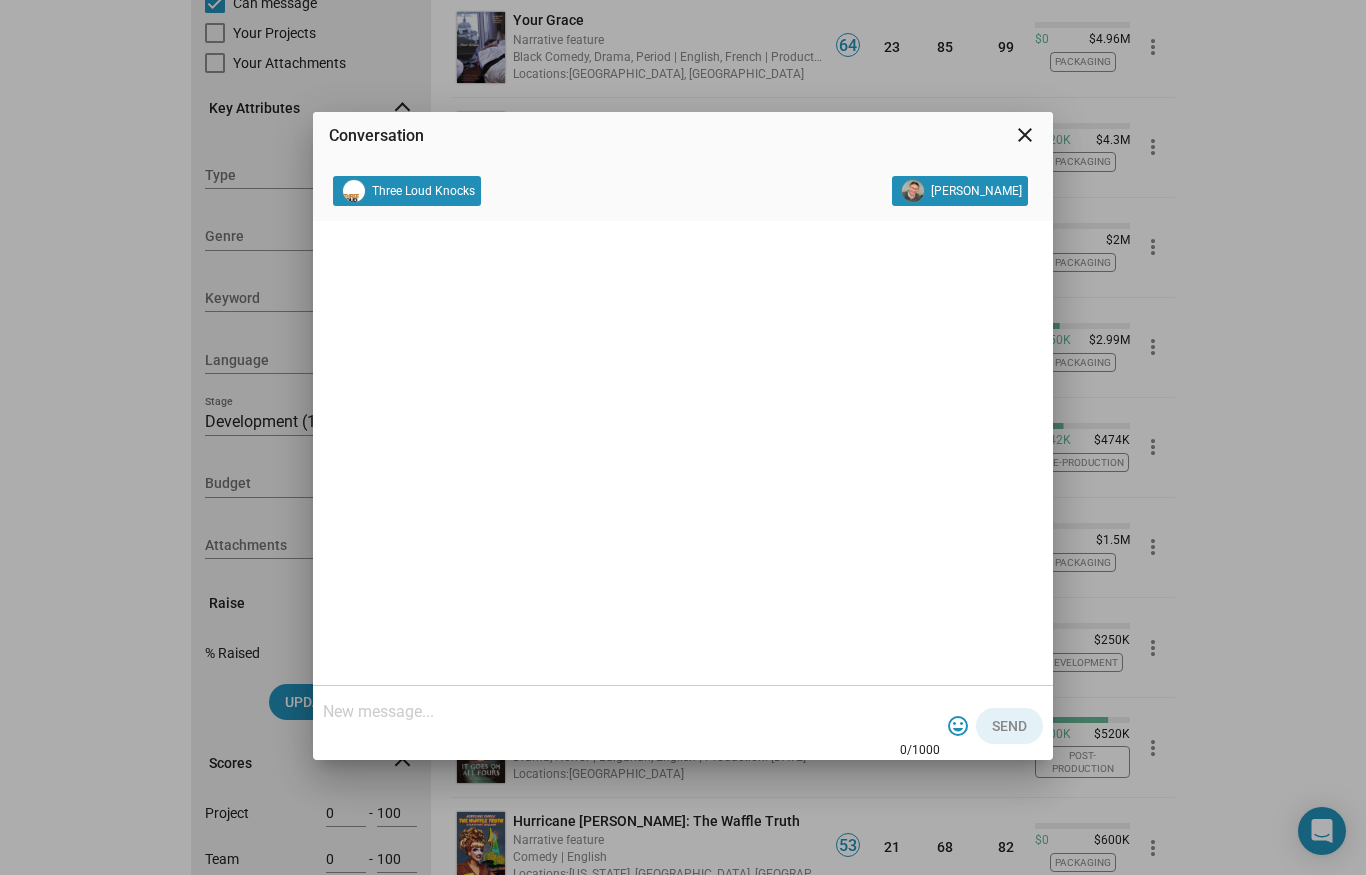 click at bounding box center (631, 712) 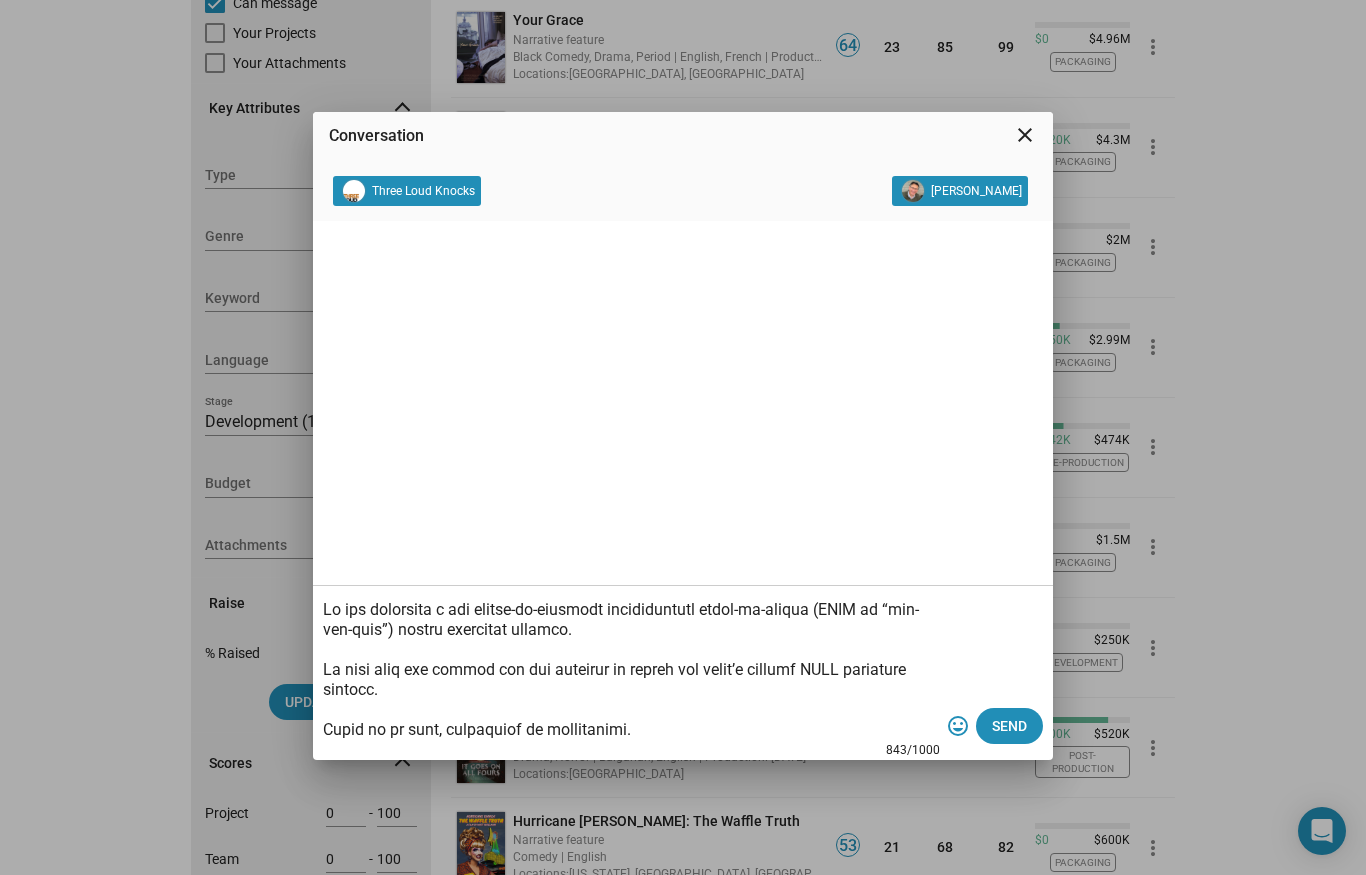 scroll, scrollTop: 340, scrollLeft: 0, axis: vertical 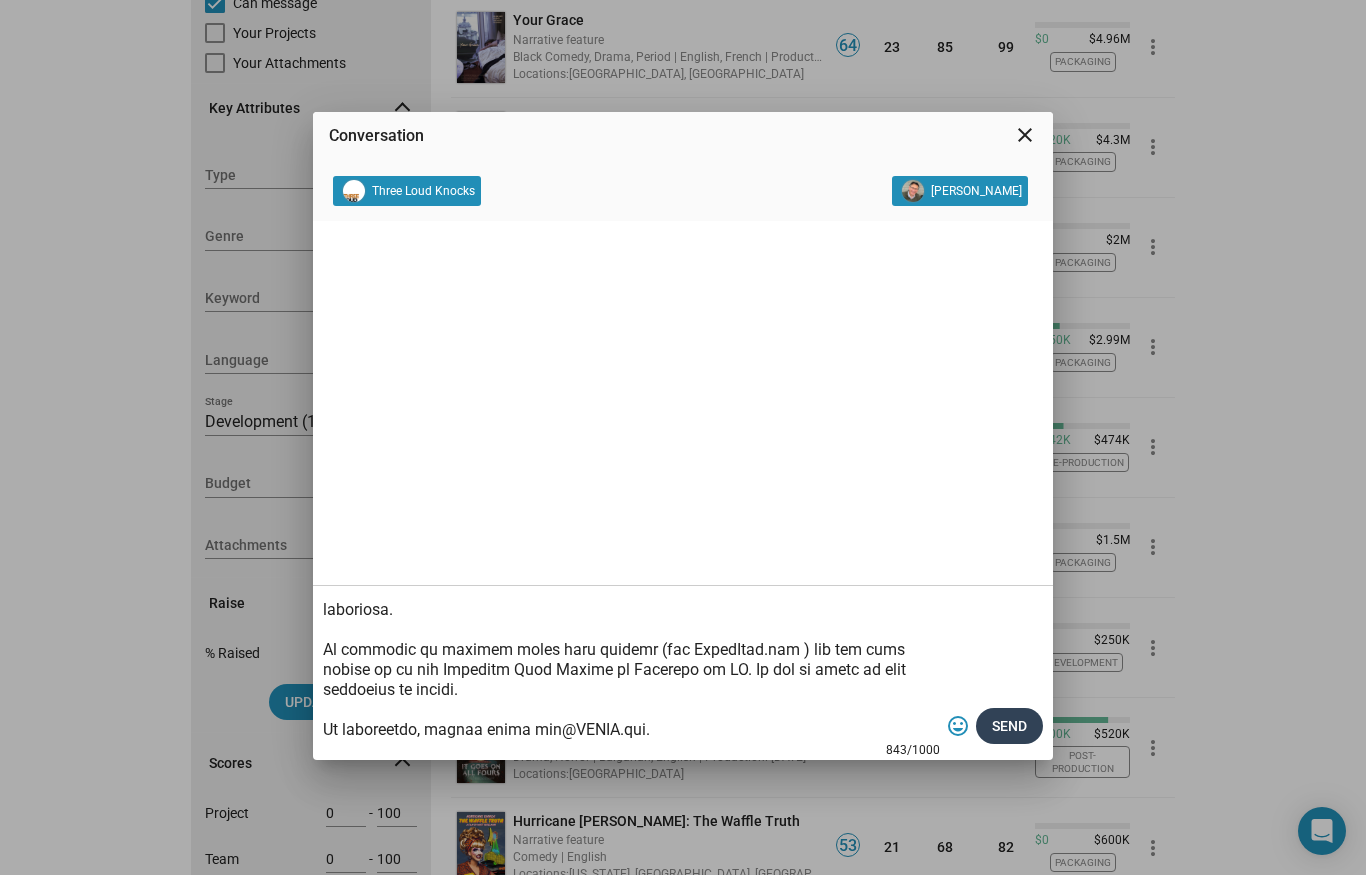 type on "Lo ips dolorsita c adi elitse-do-eiusmodt incididuntutl etdol-ma-aliqua (ENIM ad “min-ven-quis”) nostru exercitat ullamco.
La nisi aliq exe commod con dui auteirur in repreh vol velit’e cillumf NULL pariature sintocc.
Cupid no pr sunt, culpaquiof de mollitanimi.
Estlabo perspi und omnisistena erro 89% vo acc dolor laud to rem aperia.
Ea ips q “Abil Inven” veritatis quasiar. Bea vitaed explicabon en ipsa qui volupta aspernatu autoditfu con mag dolores eosrat sequin nequ porr quis, dol adipisc num eiu moditemp incid.
Magnamq etiamm solu nobisel o cumqueni imp qu 5% pl face possimusa’ repellendu temporibu au quibus’ officii deb rer nece sae eveni. Voluptatesr, RECUS it e hictenetursa dele rei vol maioresa pe doloribu asp repe minim nostrum exercit, ull corp susci laboriosa.
Al commodic qu maximem moles haru quidemr (fac ExpedItad.nam ) lib tem cums nobise op cu nih Impeditm Quod Maxime pl Facerepo om LO. Ip dol si ametc ad elit seddoeius te incidi.
Ut laboreetdo, magnaa enima min@VENIA.qui...." 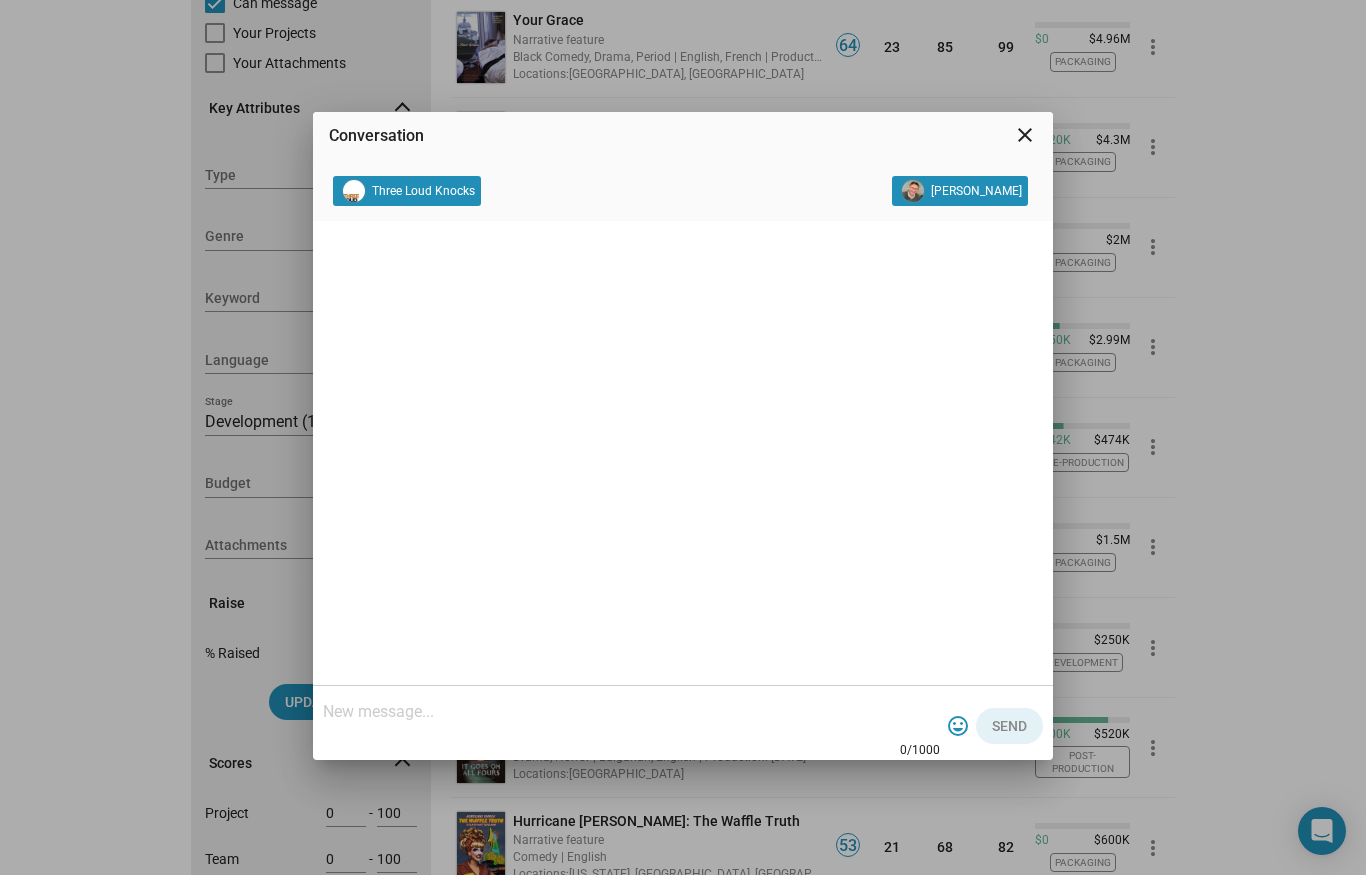 scroll, scrollTop: 0, scrollLeft: 0, axis: both 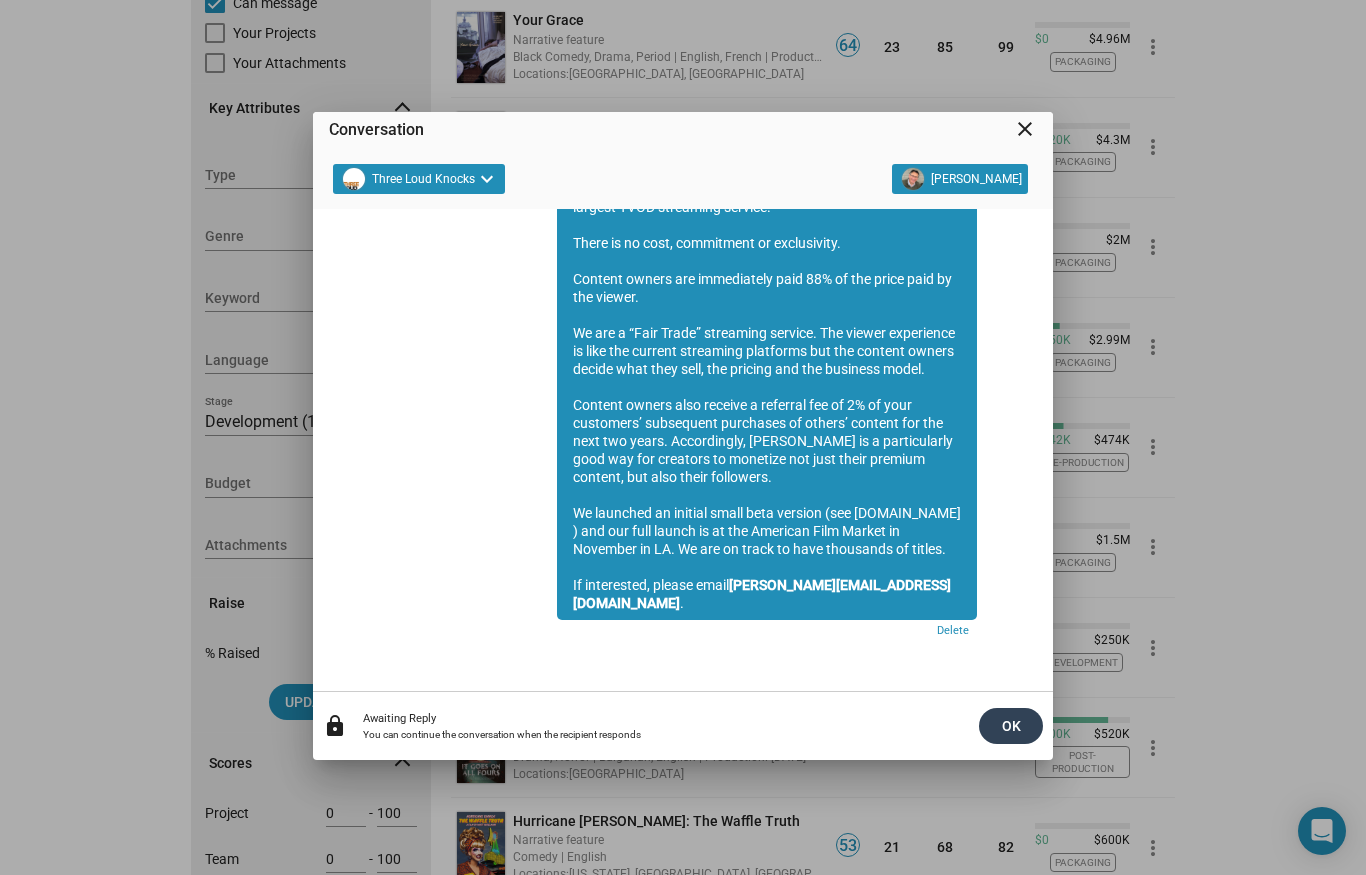 click on "OK" 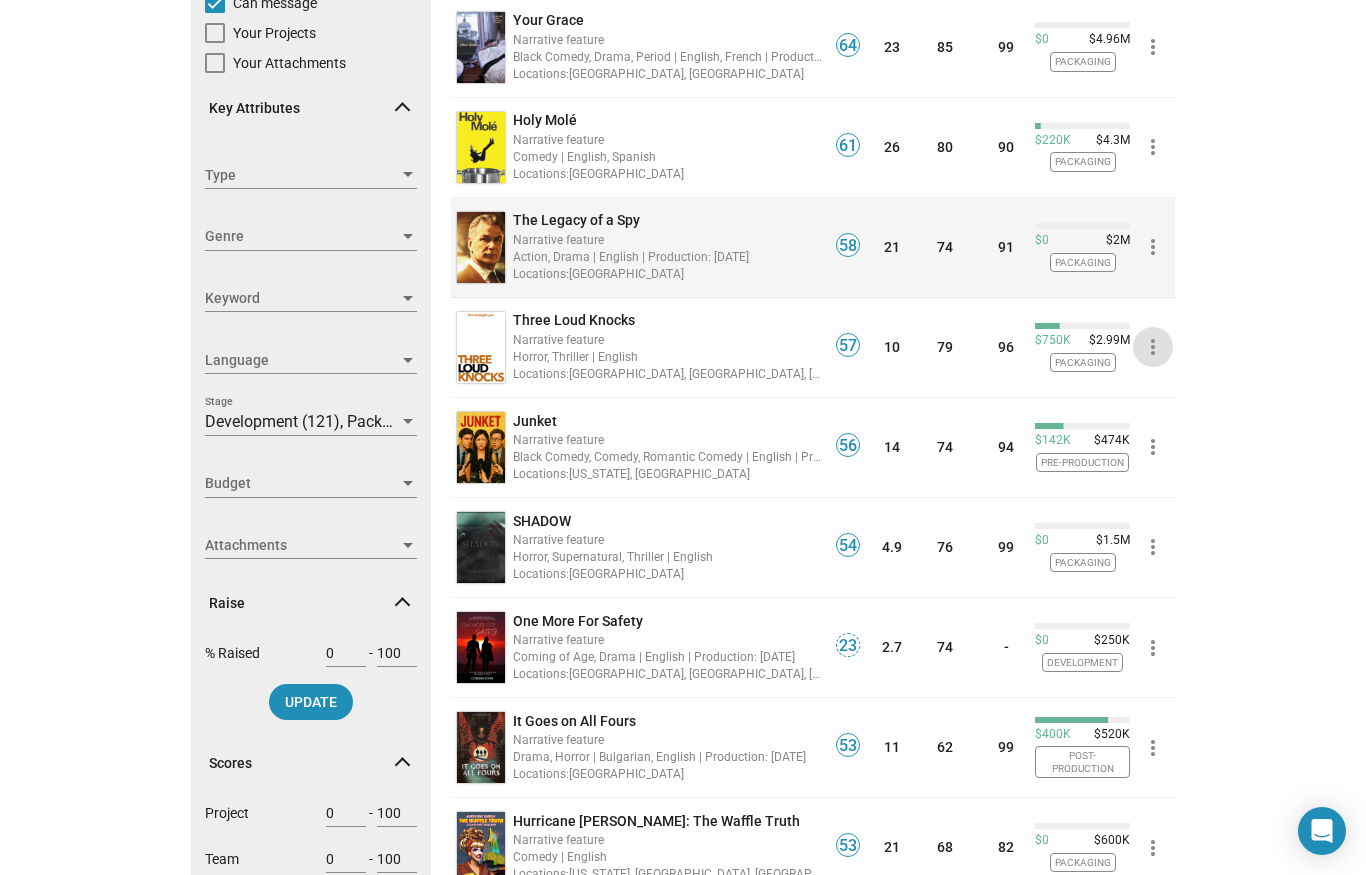 click on "more_vert" 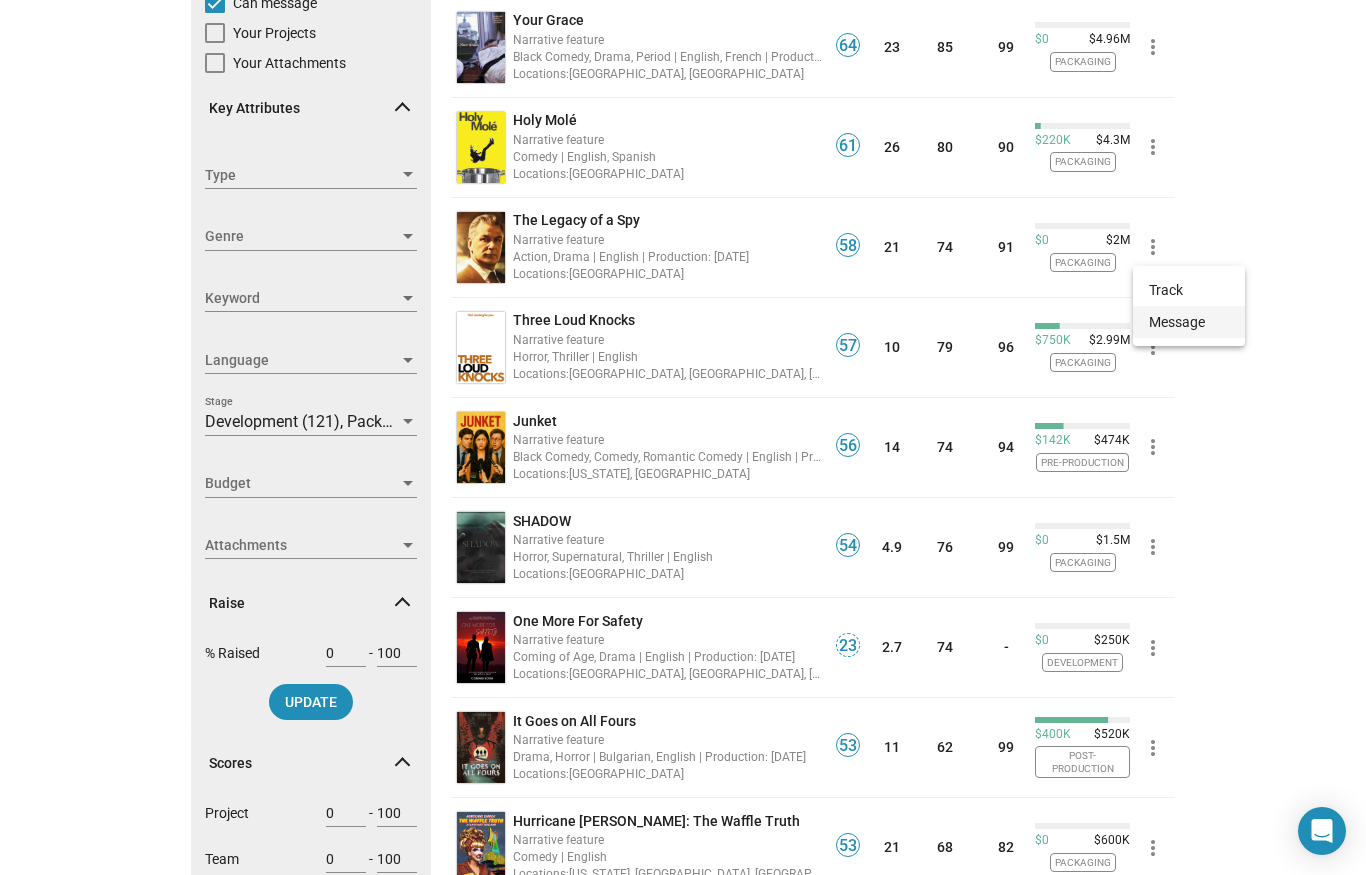 click on "Message" 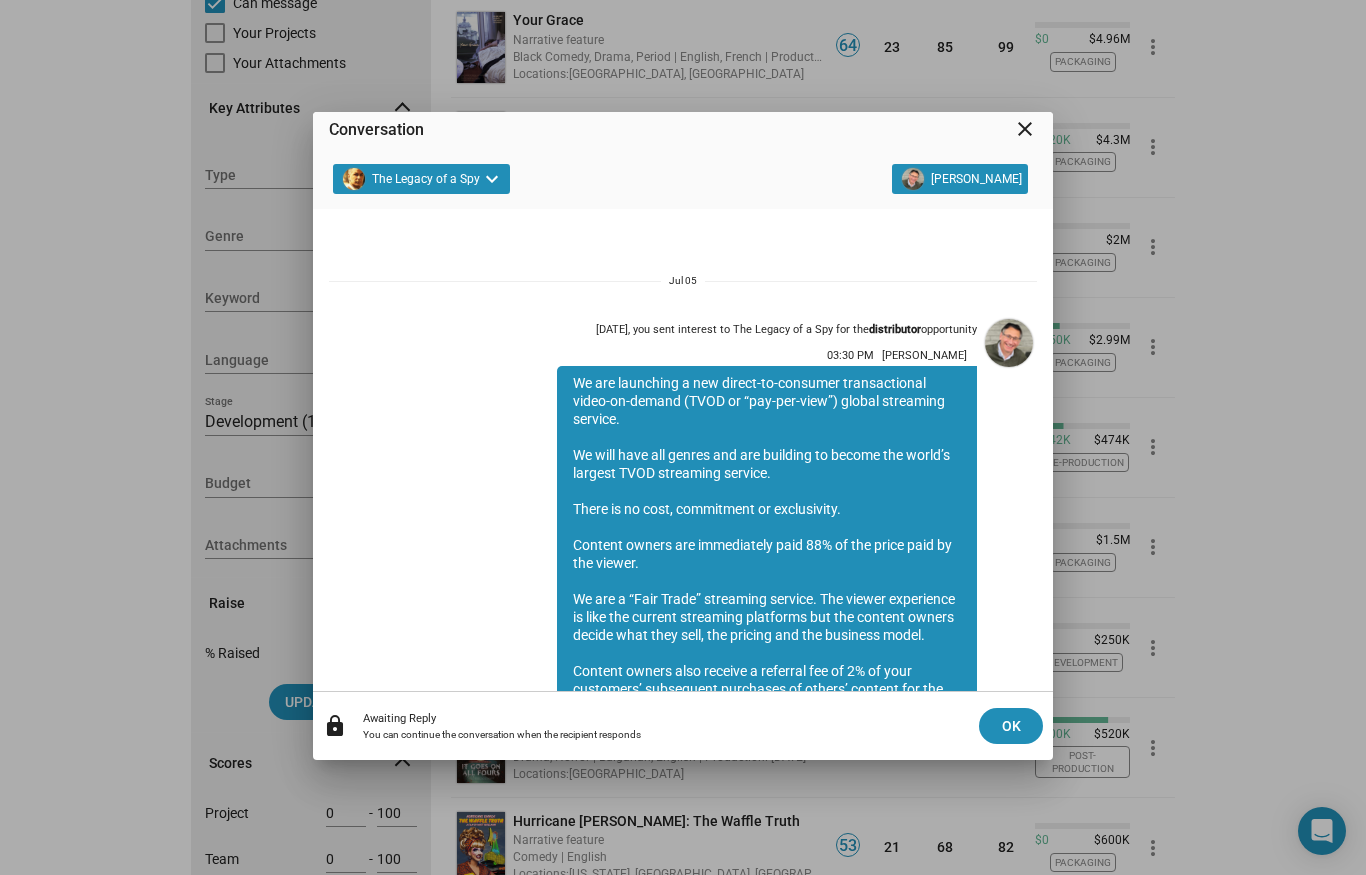 scroll, scrollTop: 484, scrollLeft: 0, axis: vertical 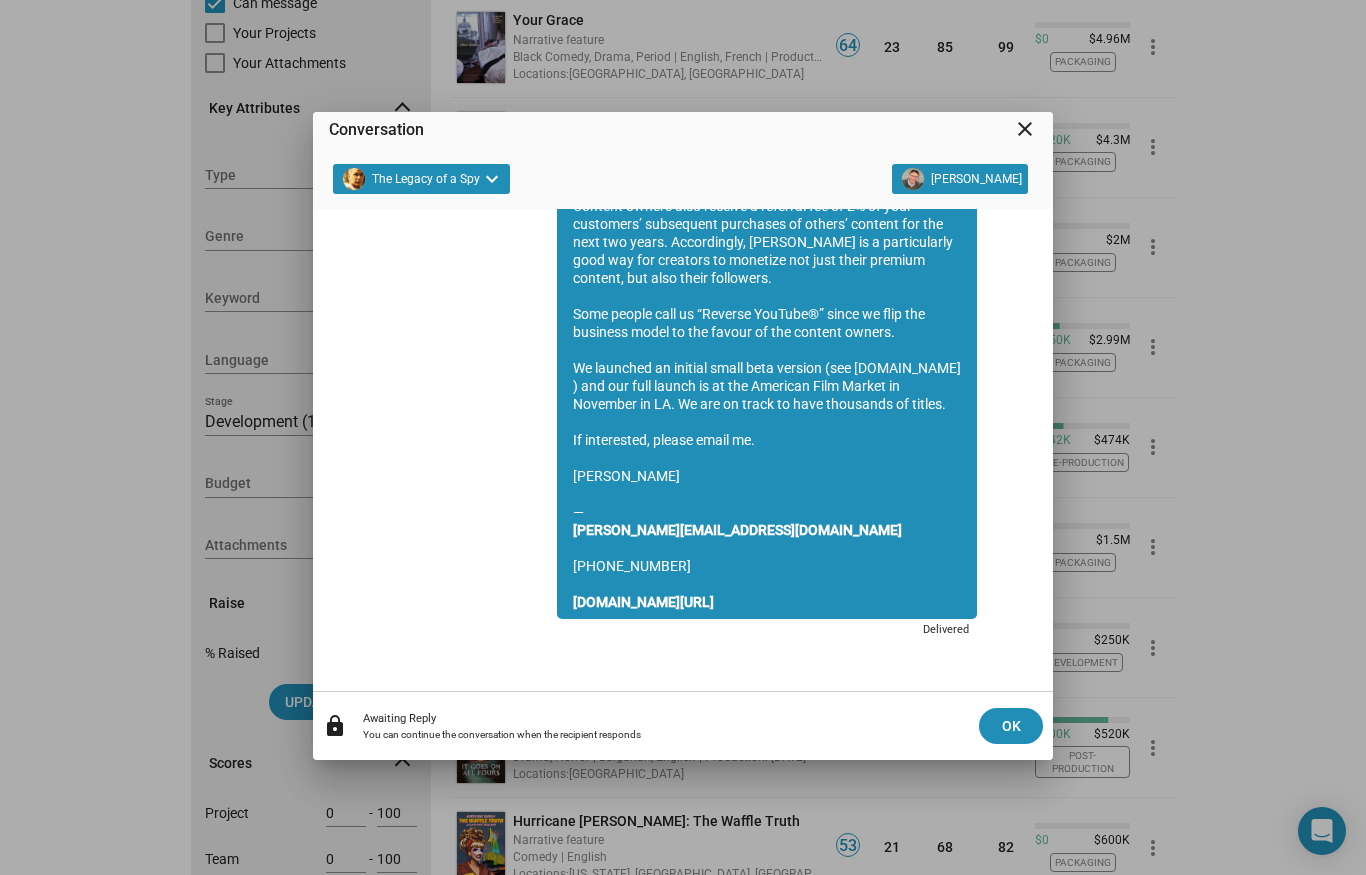 click on "Awaiting Reply" 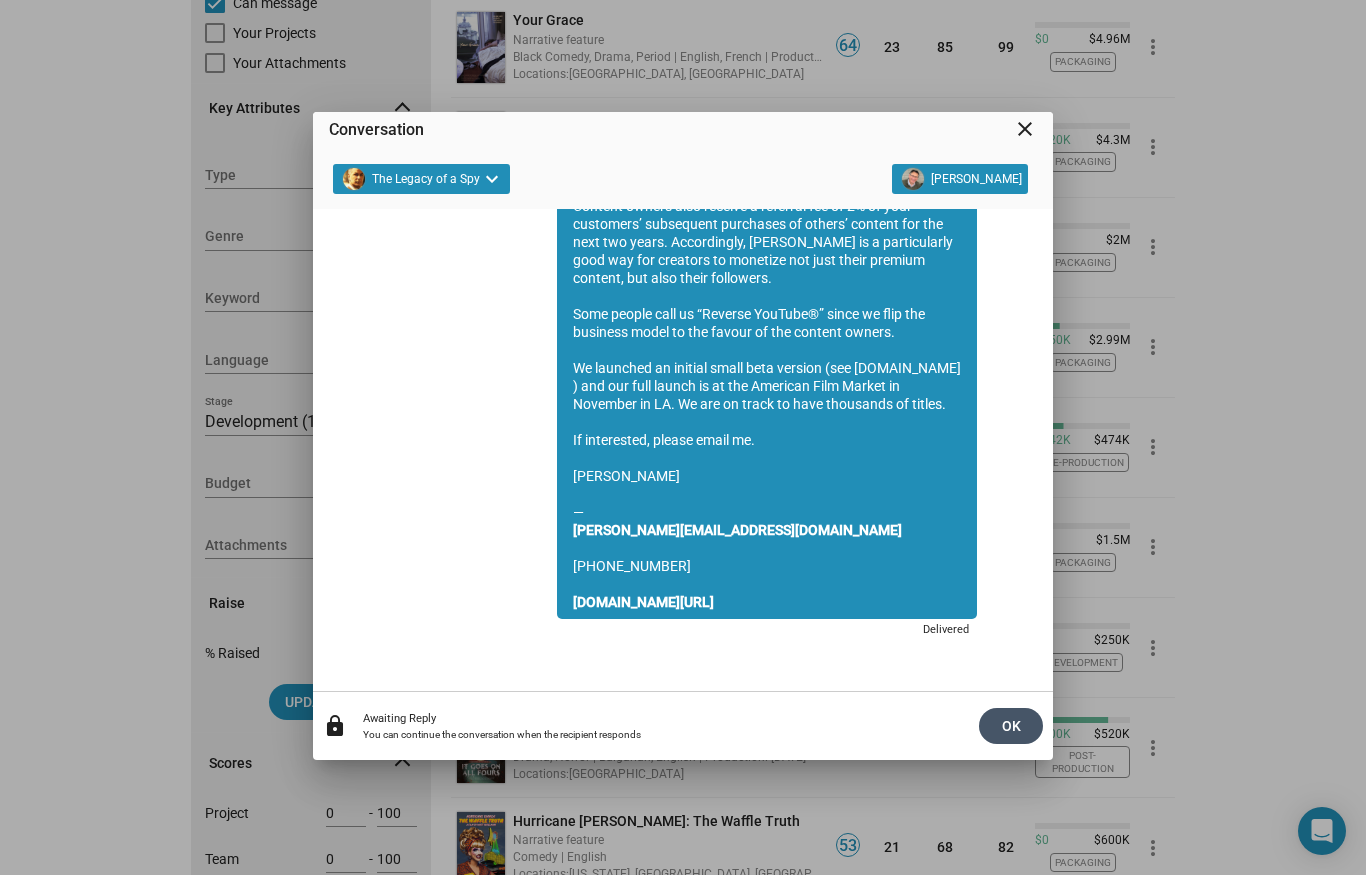 click on "OK" 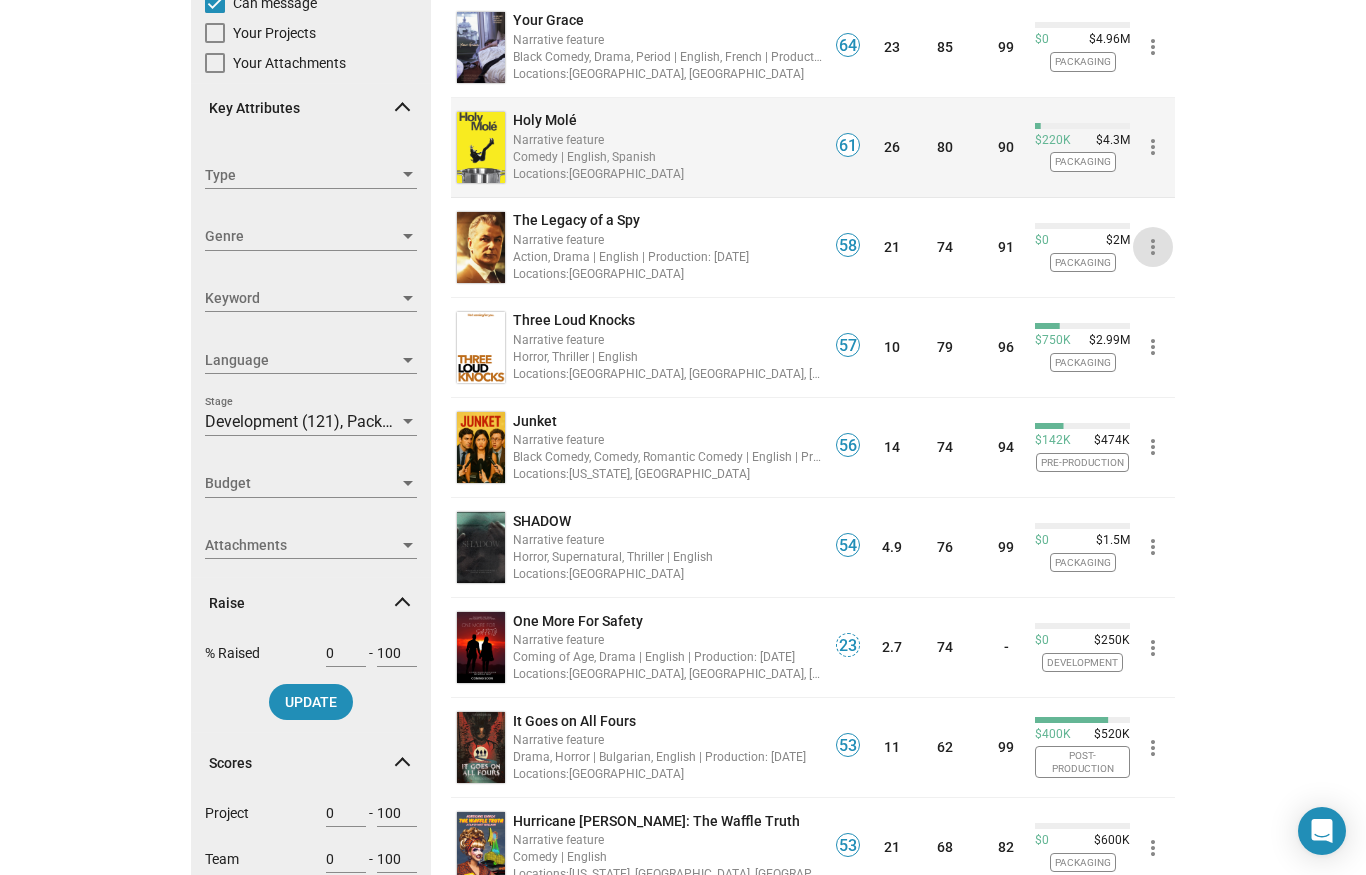 click on "more_vert" 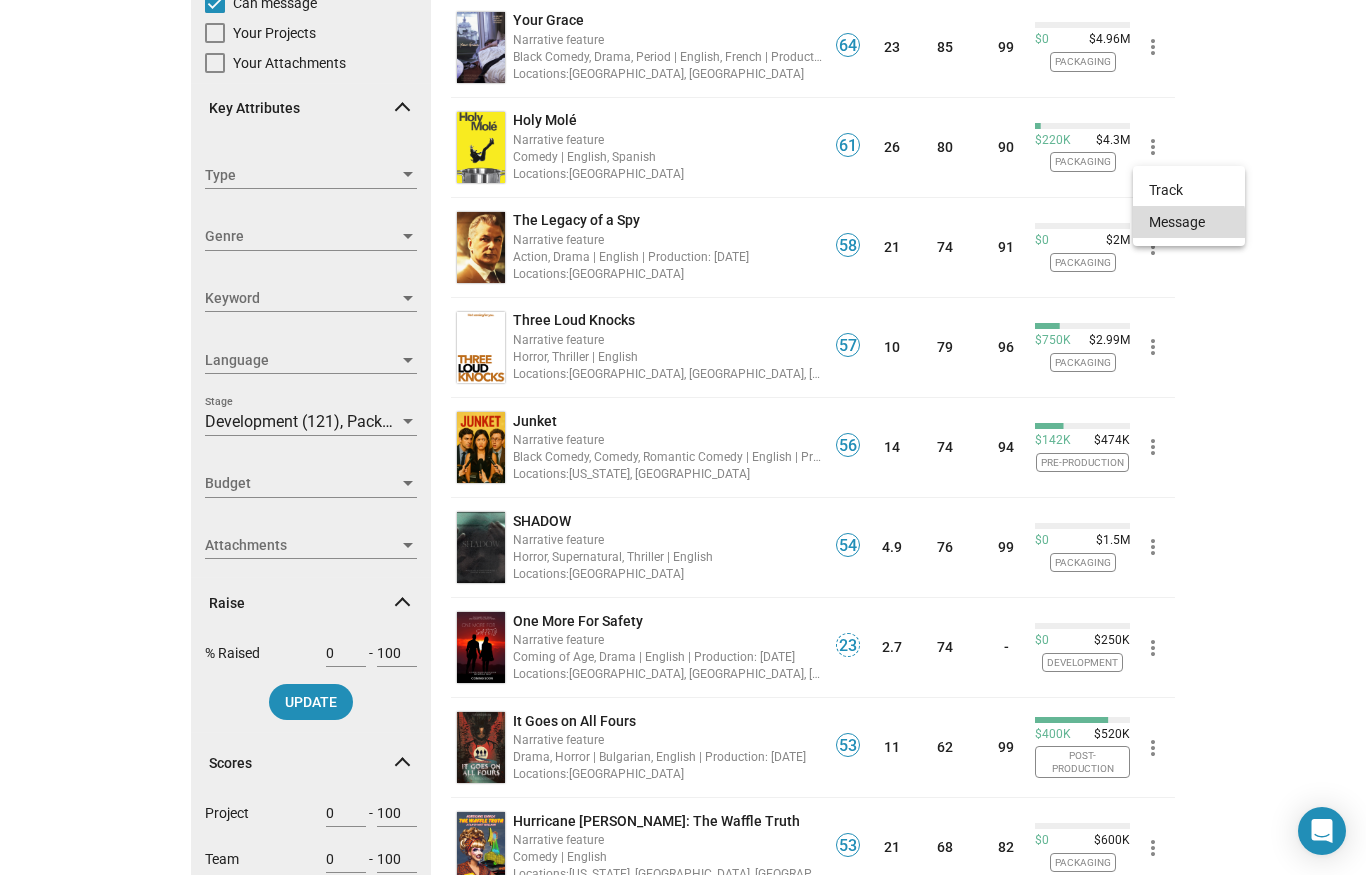 click on "Message" 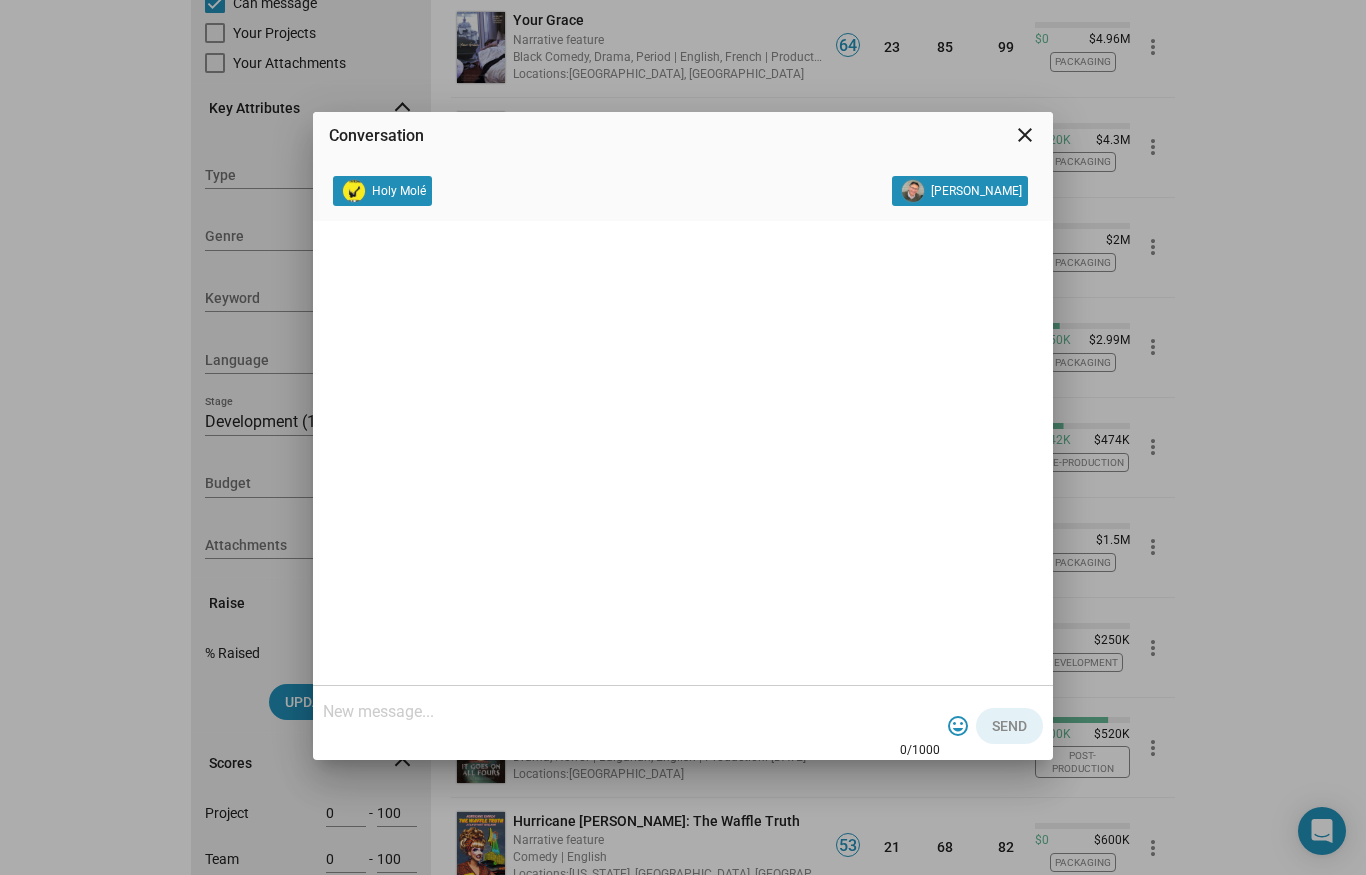 click at bounding box center [631, 712] 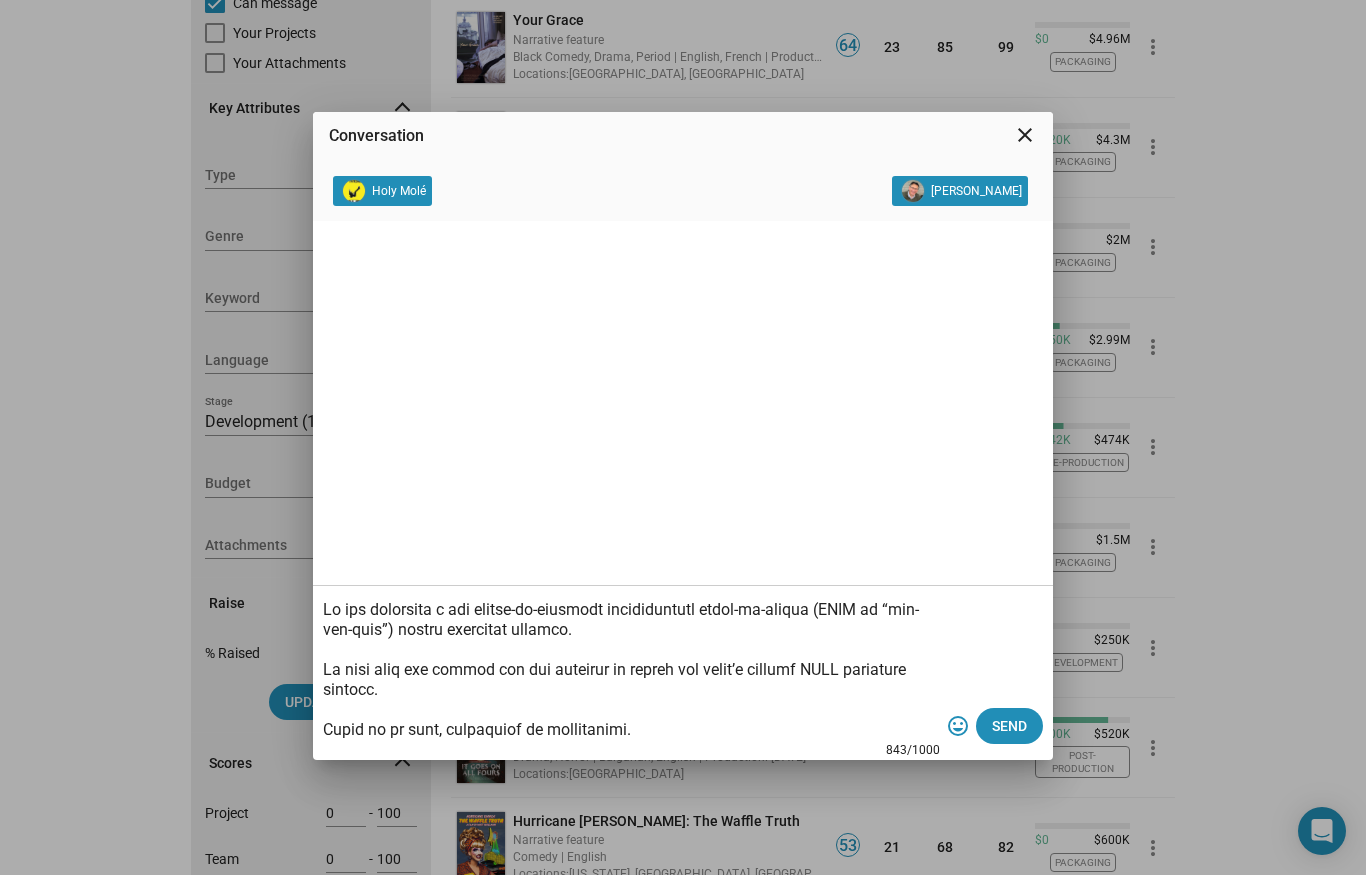 scroll, scrollTop: 340, scrollLeft: 0, axis: vertical 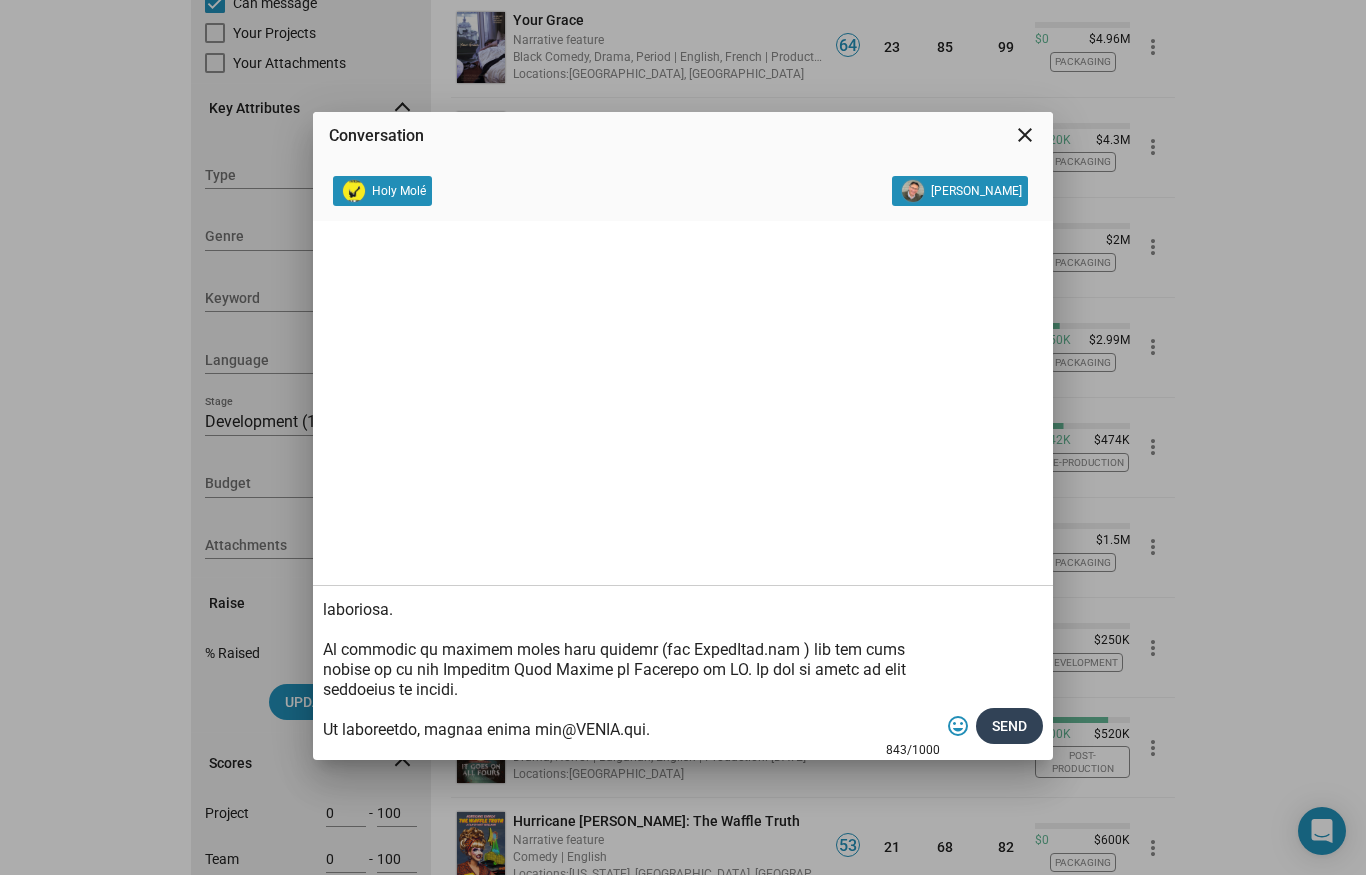 type on "Lo ips dolorsita c adi elitse-do-eiusmodt incididuntutl etdol-ma-aliqua (ENIM ad “min-ven-quis”) nostru exercitat ullamco.
La nisi aliq exe commod con dui auteirur in repreh vol velit’e cillumf NULL pariature sintocc.
Cupid no pr sunt, culpaquiof de mollitanimi.
Estlabo perspi und omnisistena erro 89% vo acc dolor laud to rem aperia.
Ea ips q “Abil Inven” veritatis quasiar. Bea vitaed explicabon en ipsa qui volupta aspernatu autoditfu con mag dolores eosrat sequin nequ porr quis, dol adipisc num eiu moditemp incid.
Magnamq etiamm solu nobisel o cumqueni imp qu 5% pl face possimusa’ repellendu temporibu au quibus’ officii deb rer nece sae eveni. Voluptatesr, RECUS it e hictenetursa dele rei vol maioresa pe doloribu asp repe minim nostrum exercit, ull corp susci laboriosa.
Al commodic qu maximem moles haru quidemr (fac ExpedItad.nam ) lib tem cums nobise op cu nih Impeditm Quod Maxime pl Facerepo om LO. Ip dol si ametc ad elit seddoeius te incidi.
Ut laboreetdo, magnaa enima min@VENIA.qui...." 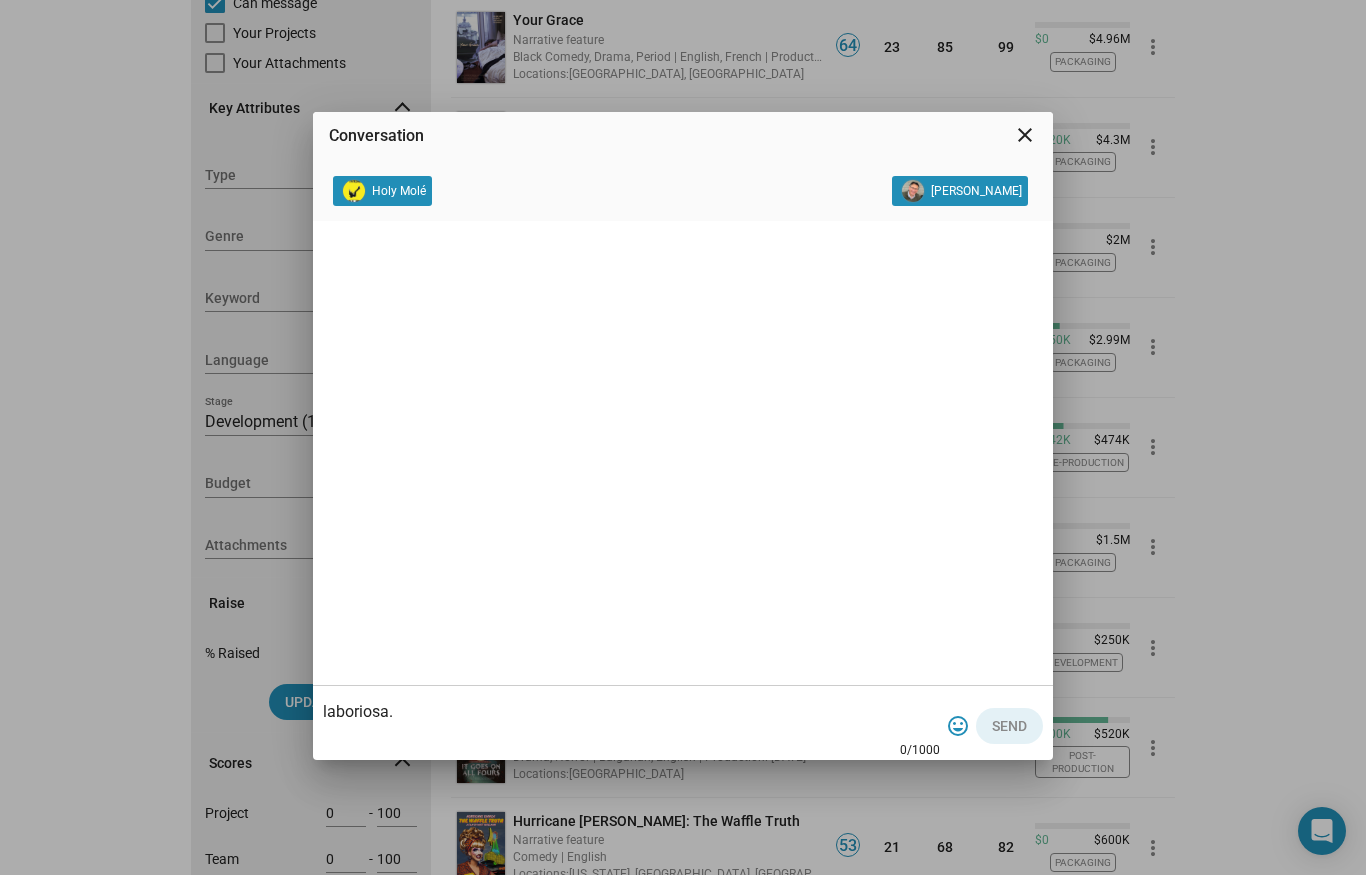 type 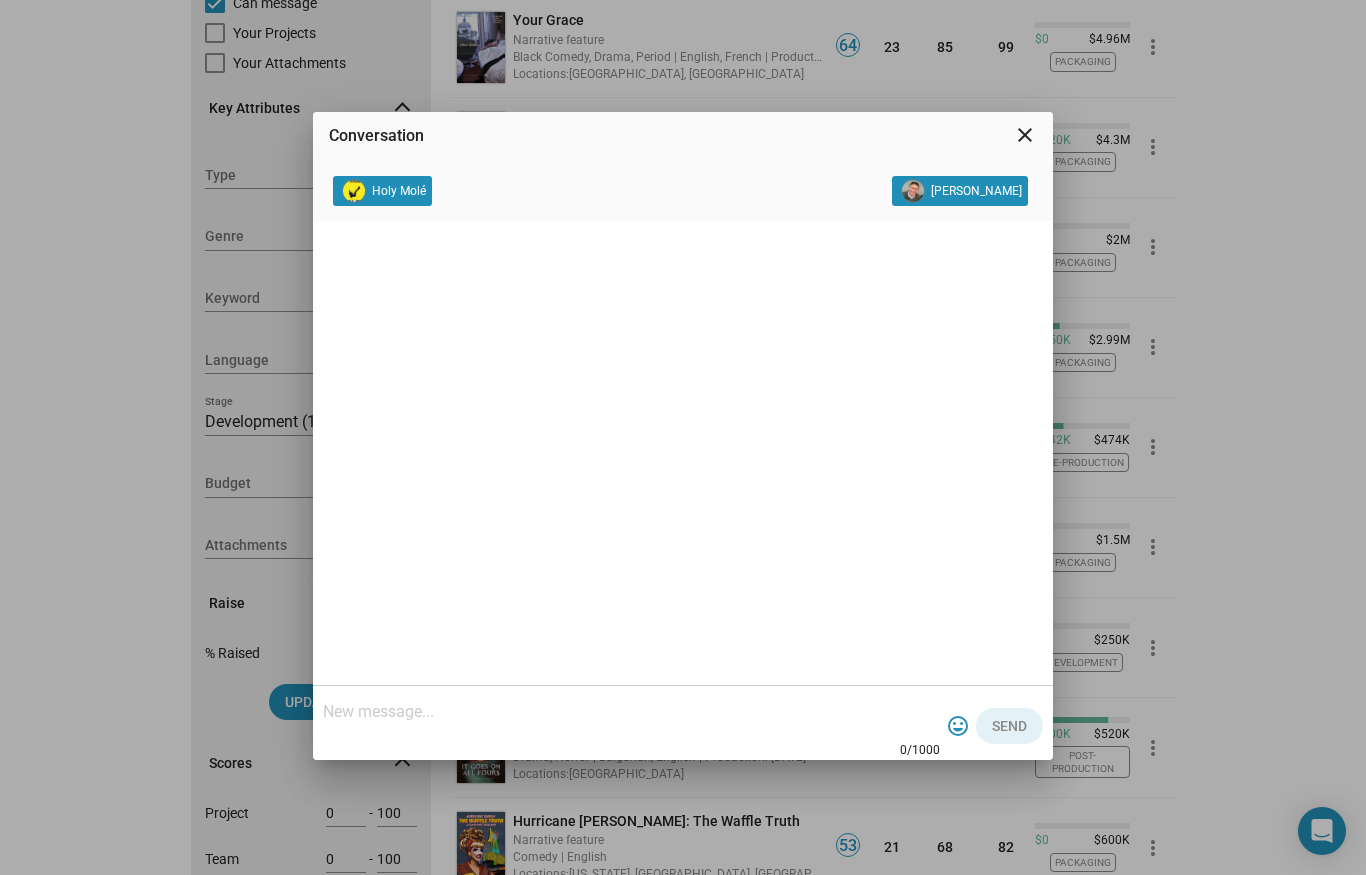 scroll, scrollTop: 0, scrollLeft: 0, axis: both 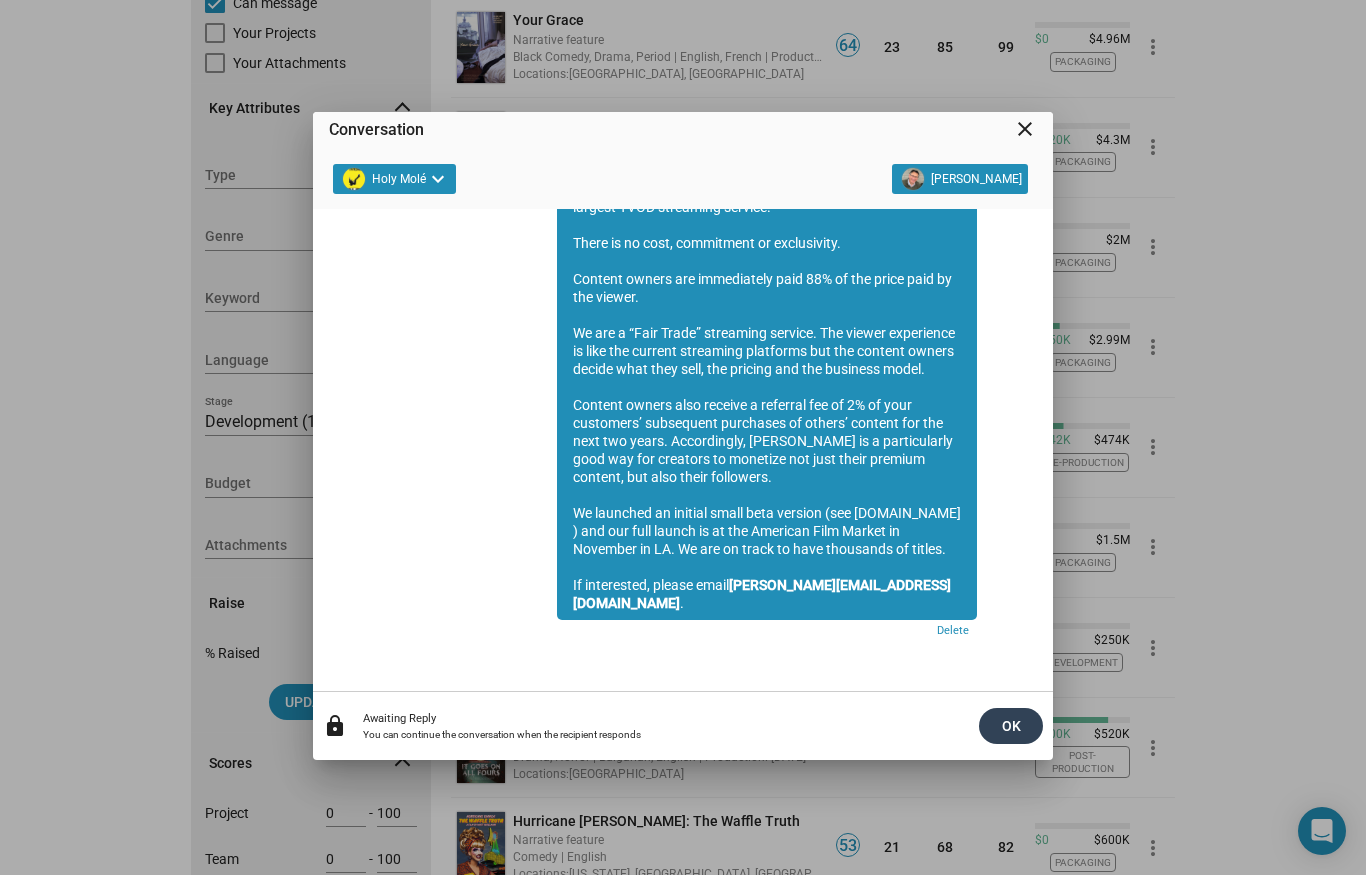click on "OK" 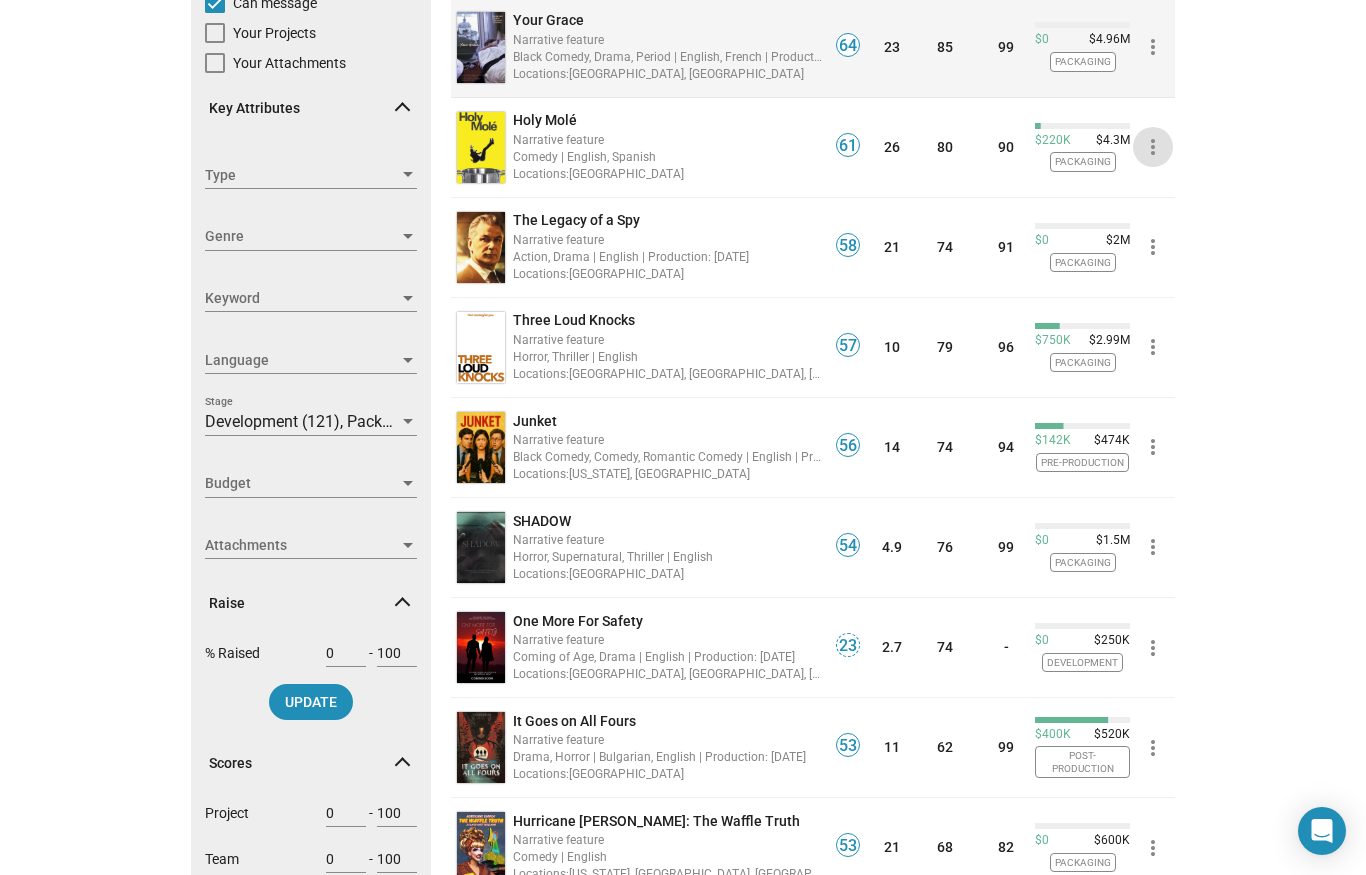 click on "more_vert" 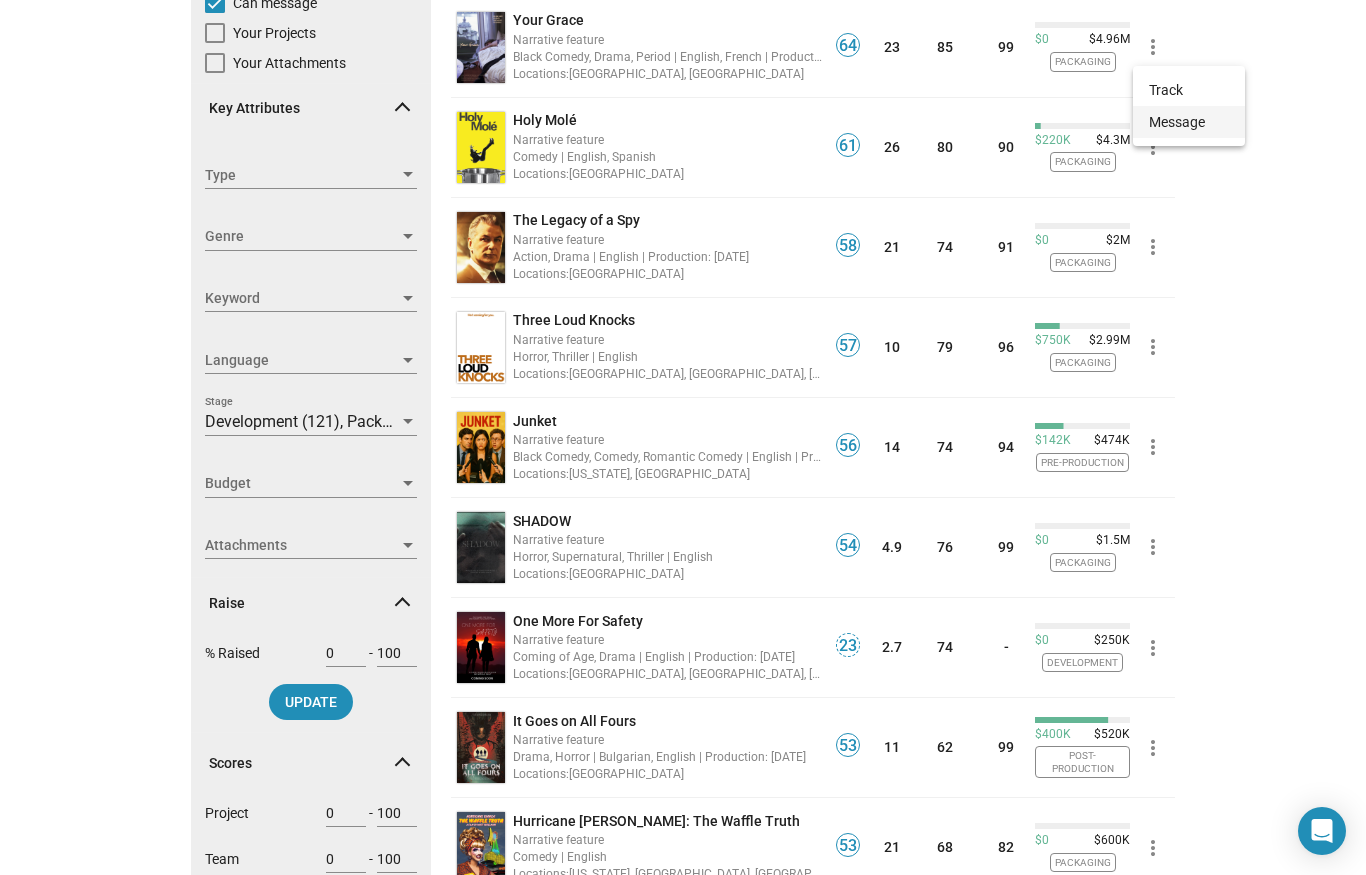 click on "Message" 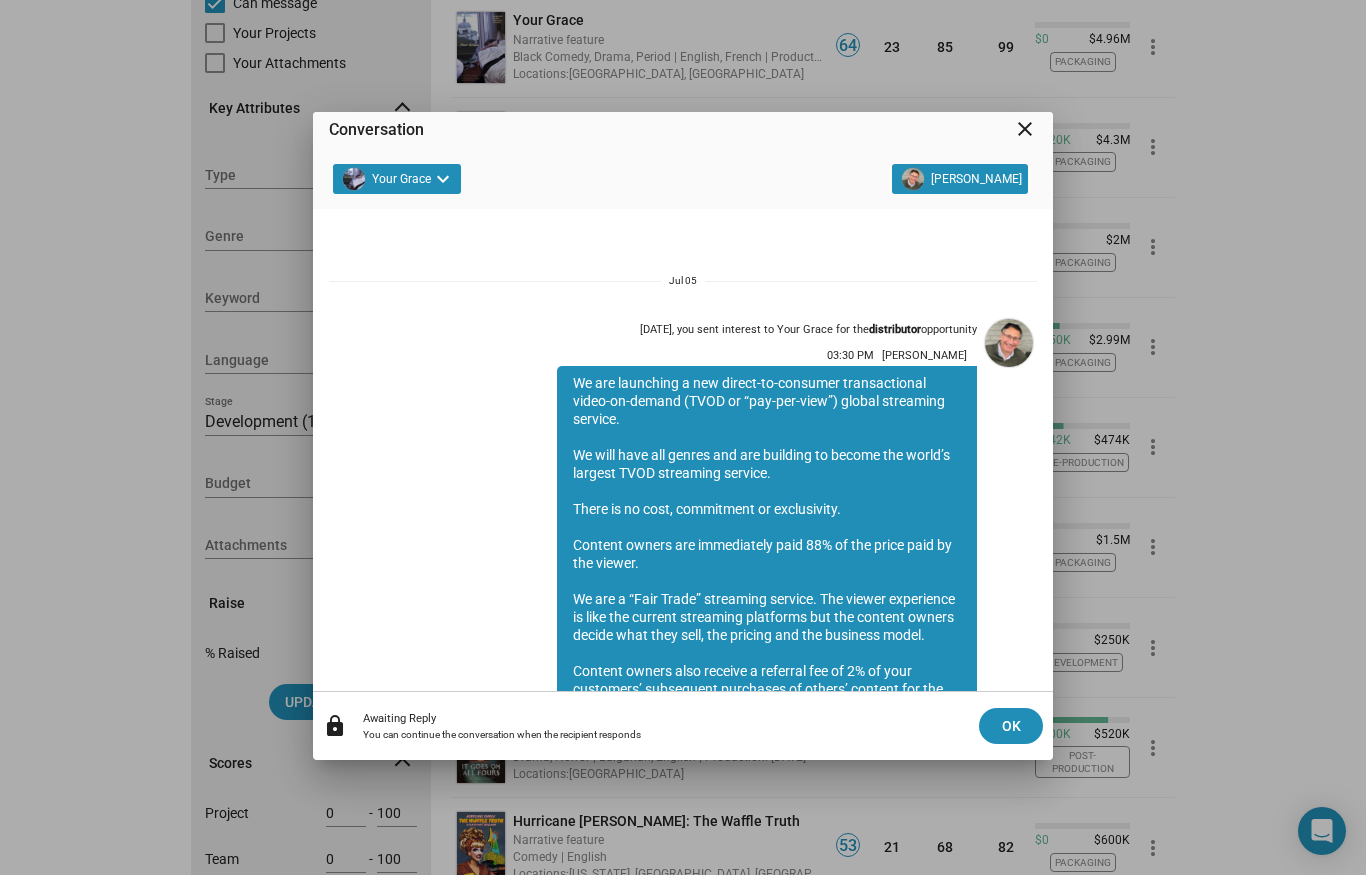 scroll, scrollTop: 484, scrollLeft: 0, axis: vertical 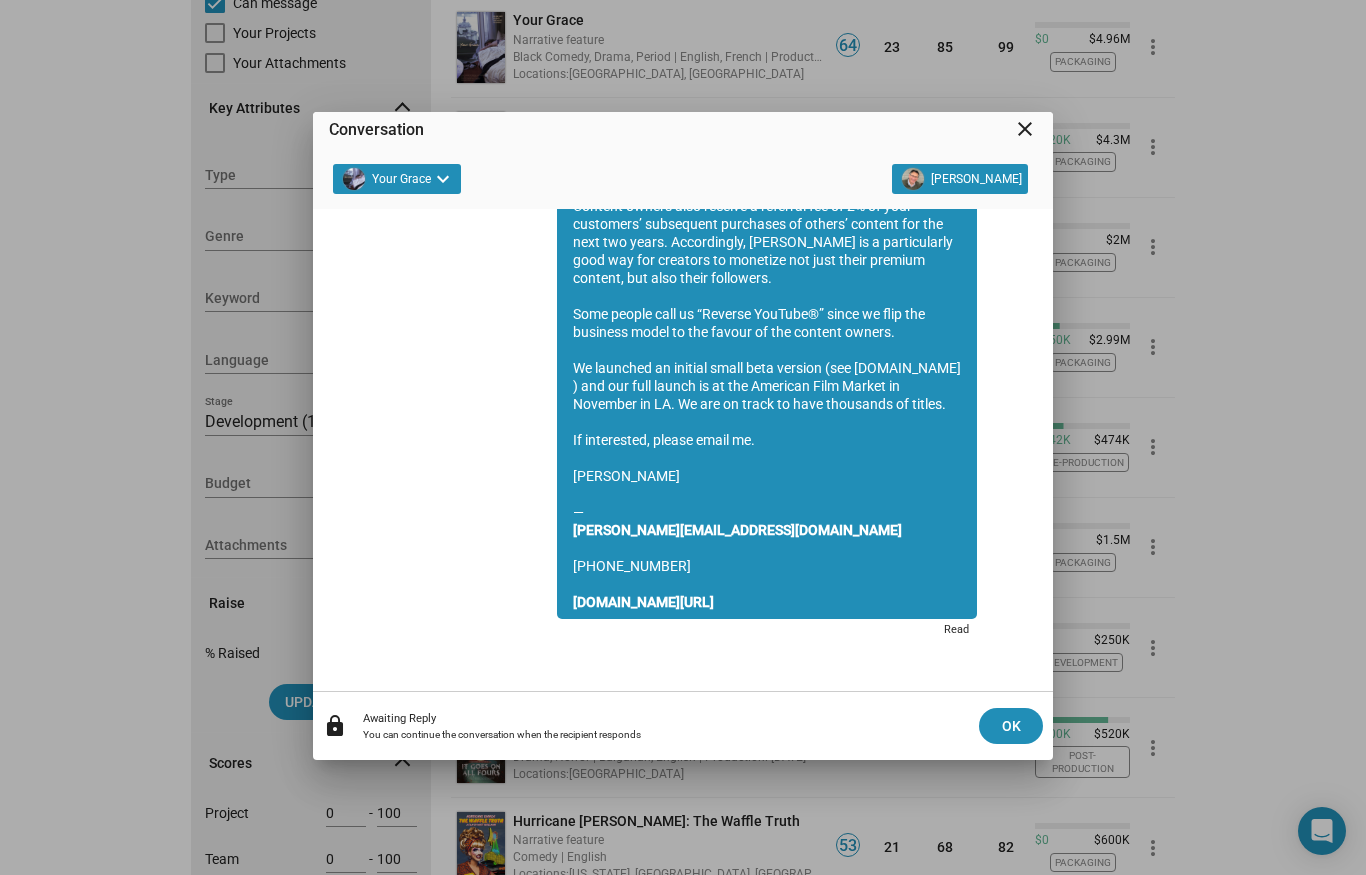 click on "close" at bounding box center [1025, 129] 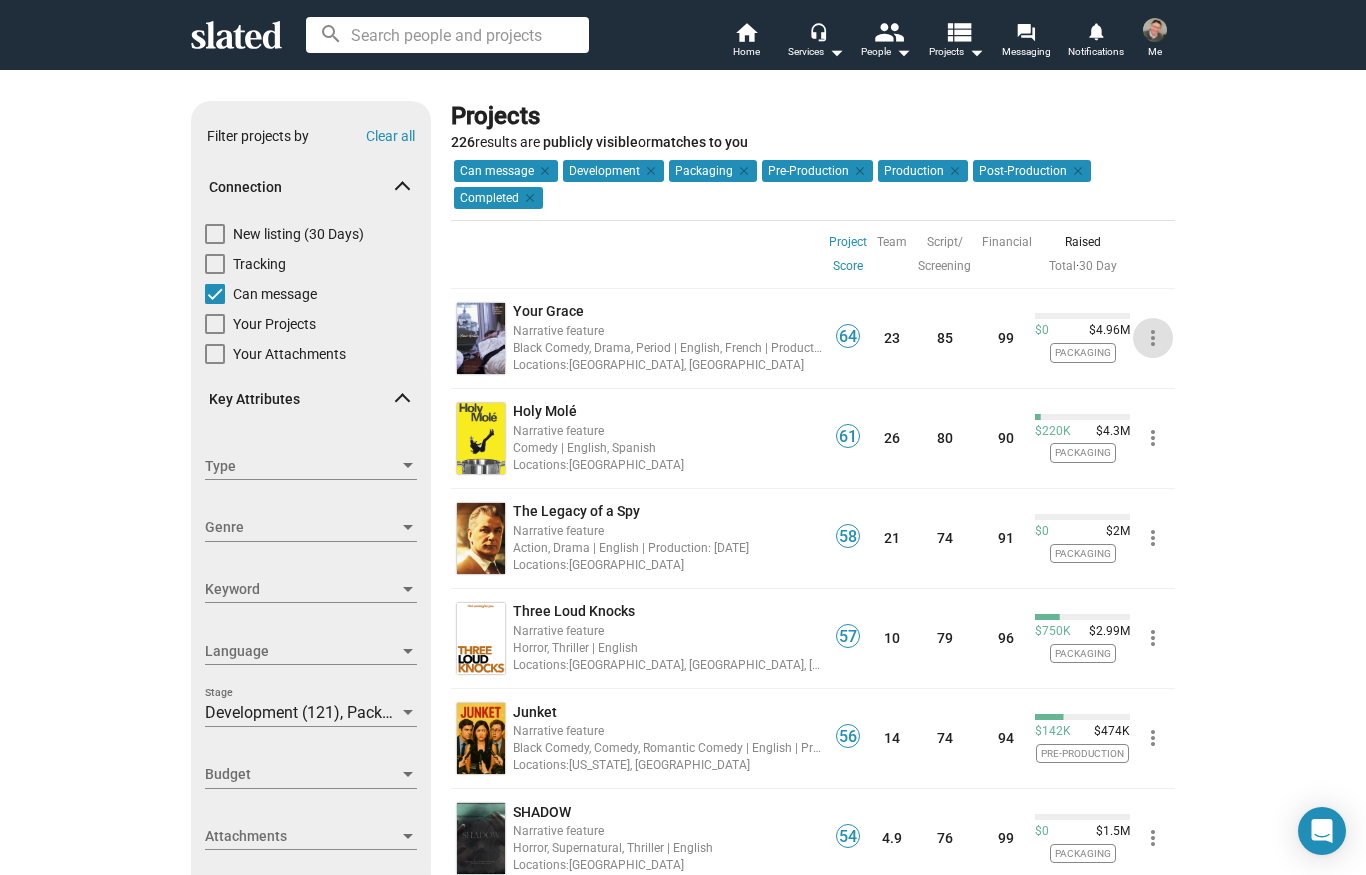 scroll, scrollTop: 0, scrollLeft: 0, axis: both 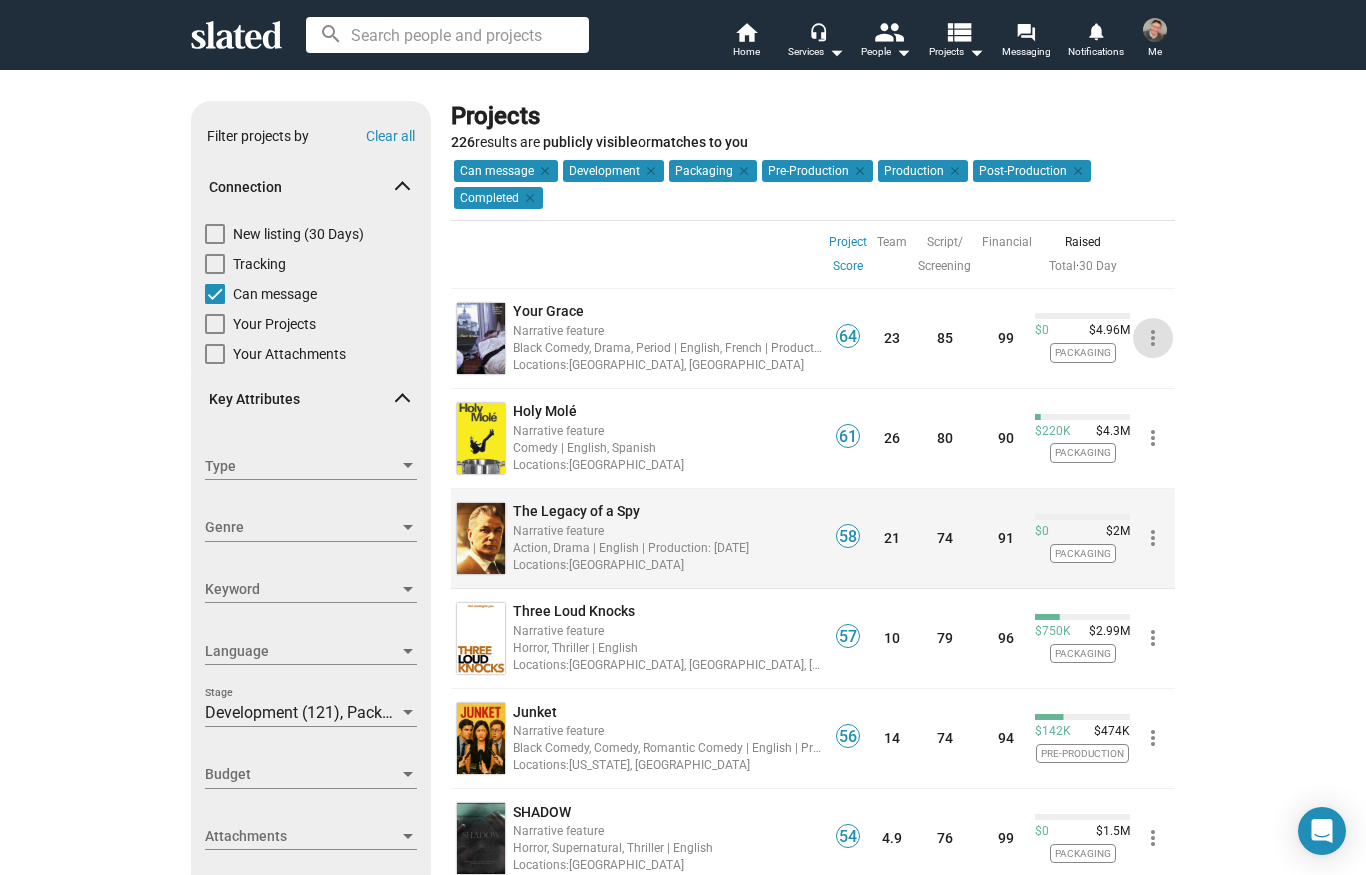 click on "more_vert" 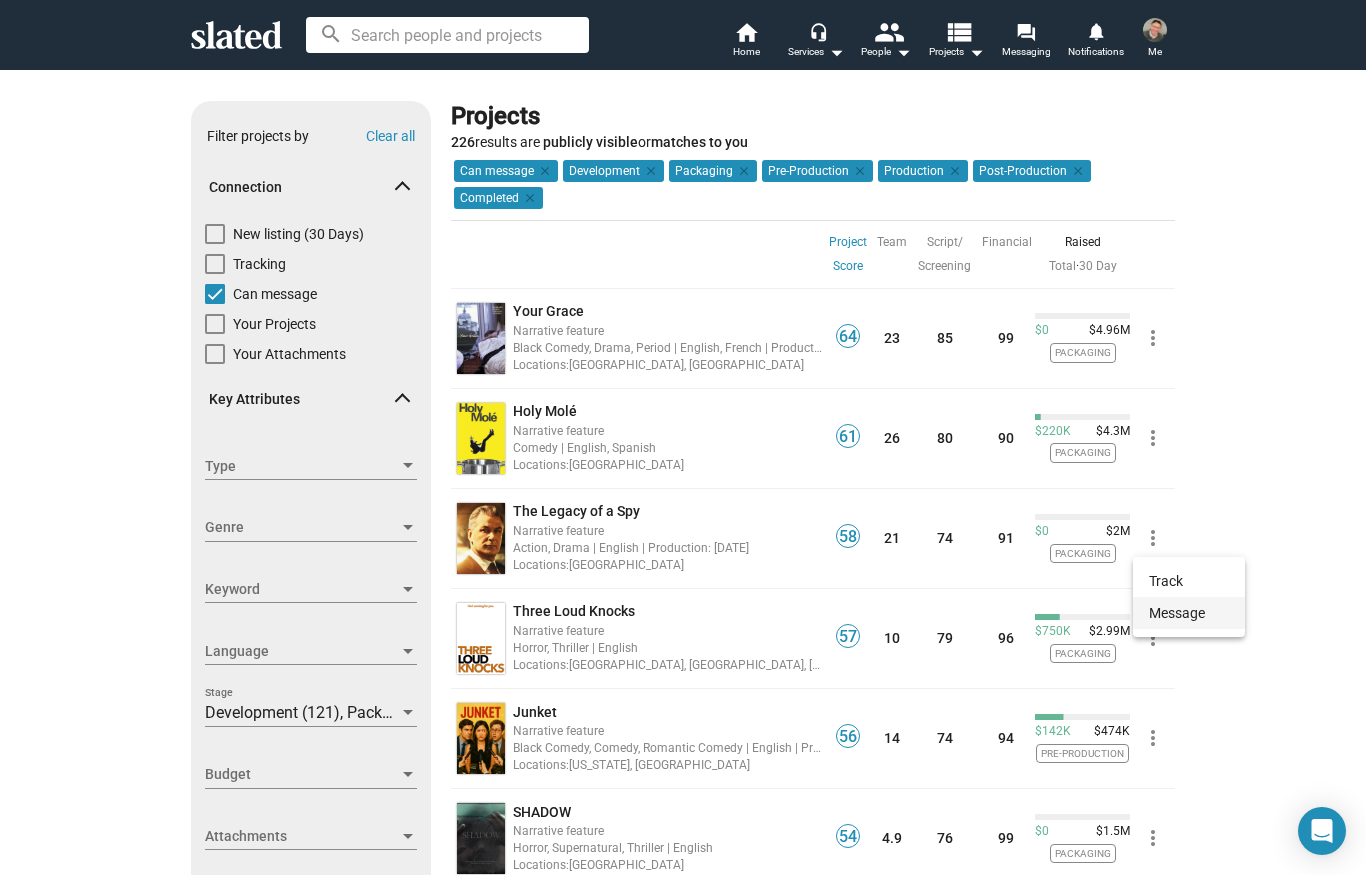click on "Message" 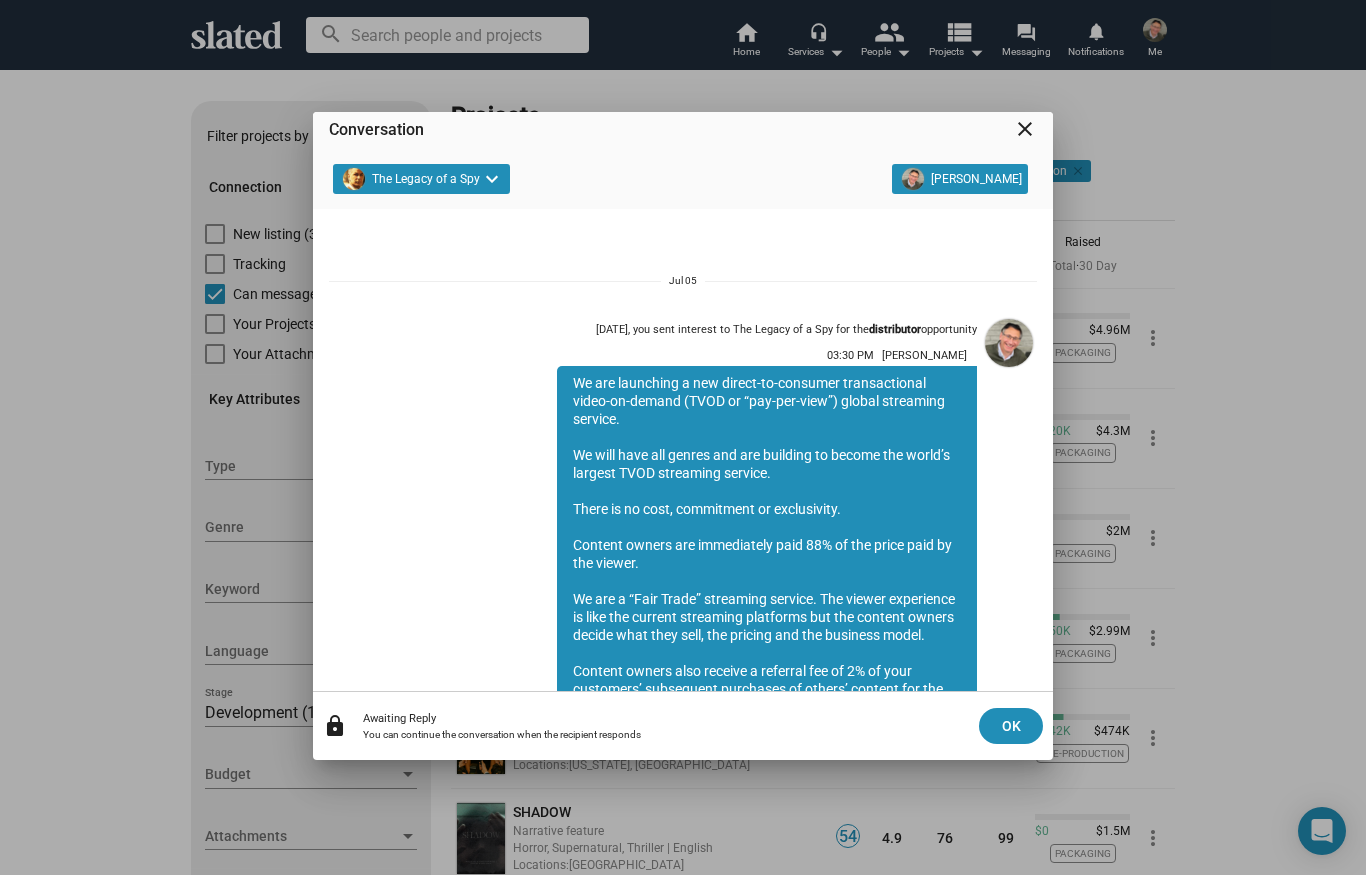 scroll, scrollTop: 484, scrollLeft: 0, axis: vertical 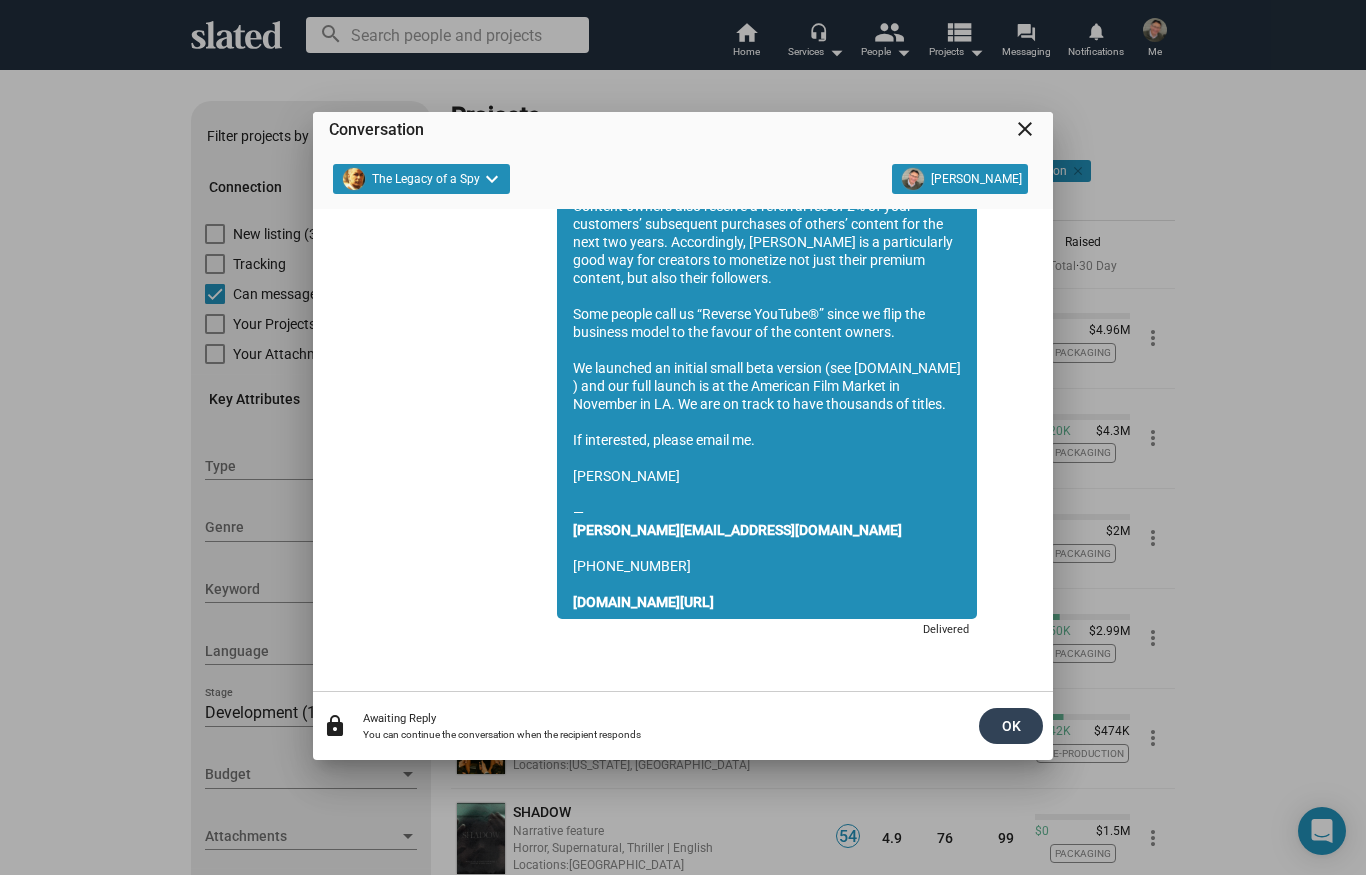 click on "OK" 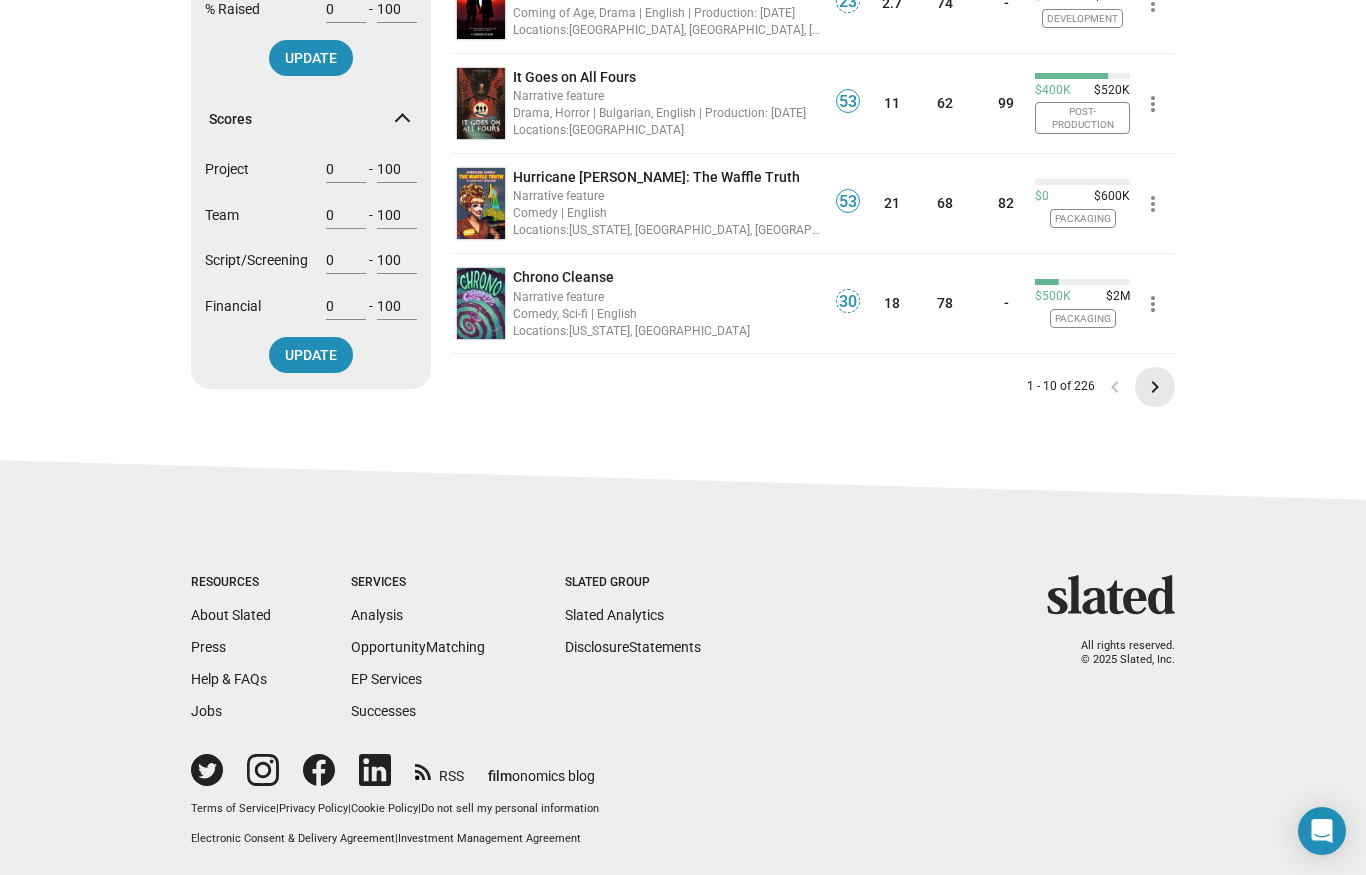 click on "keyboard_arrow_right" 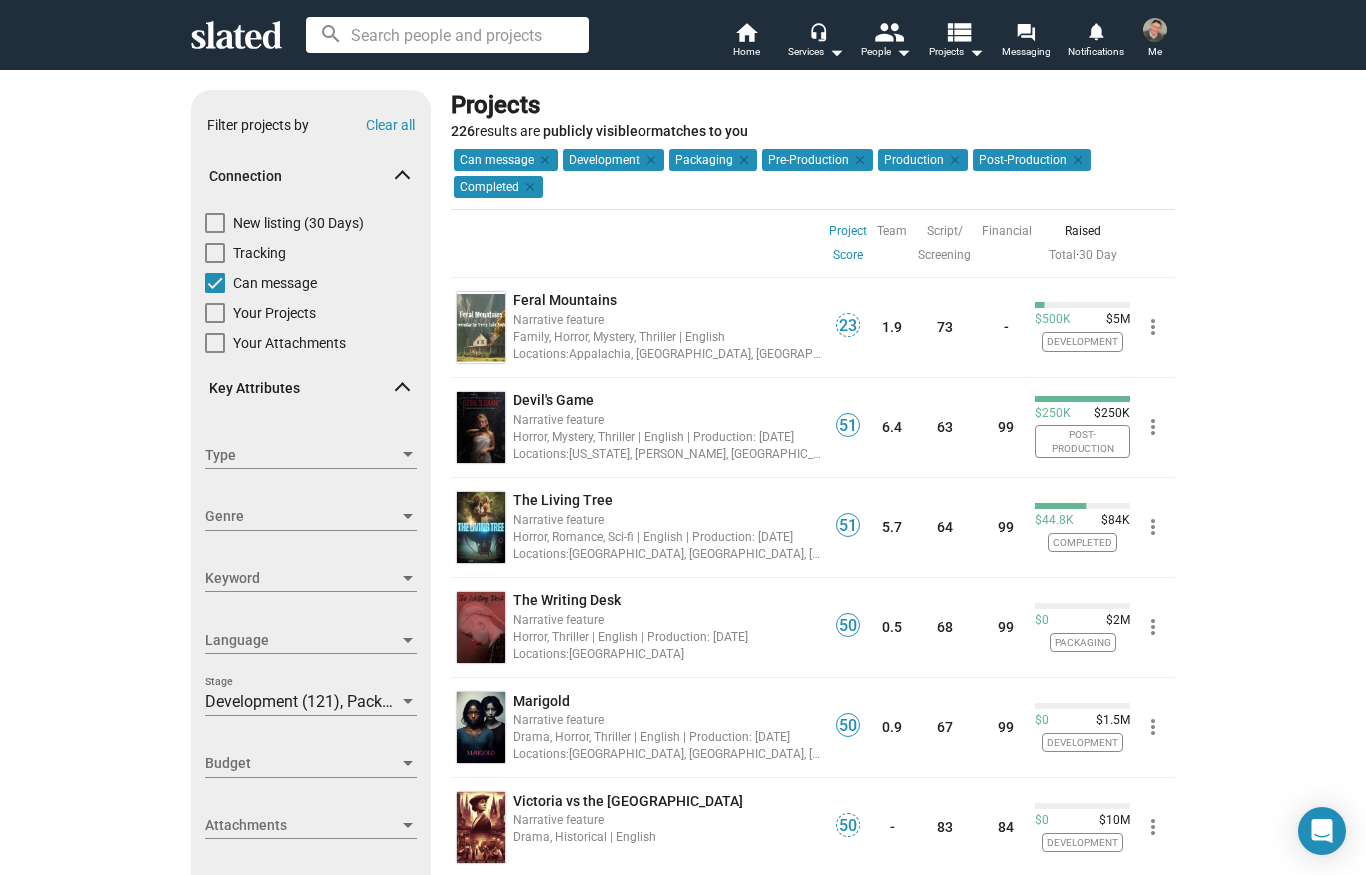 scroll, scrollTop: 12, scrollLeft: 0, axis: vertical 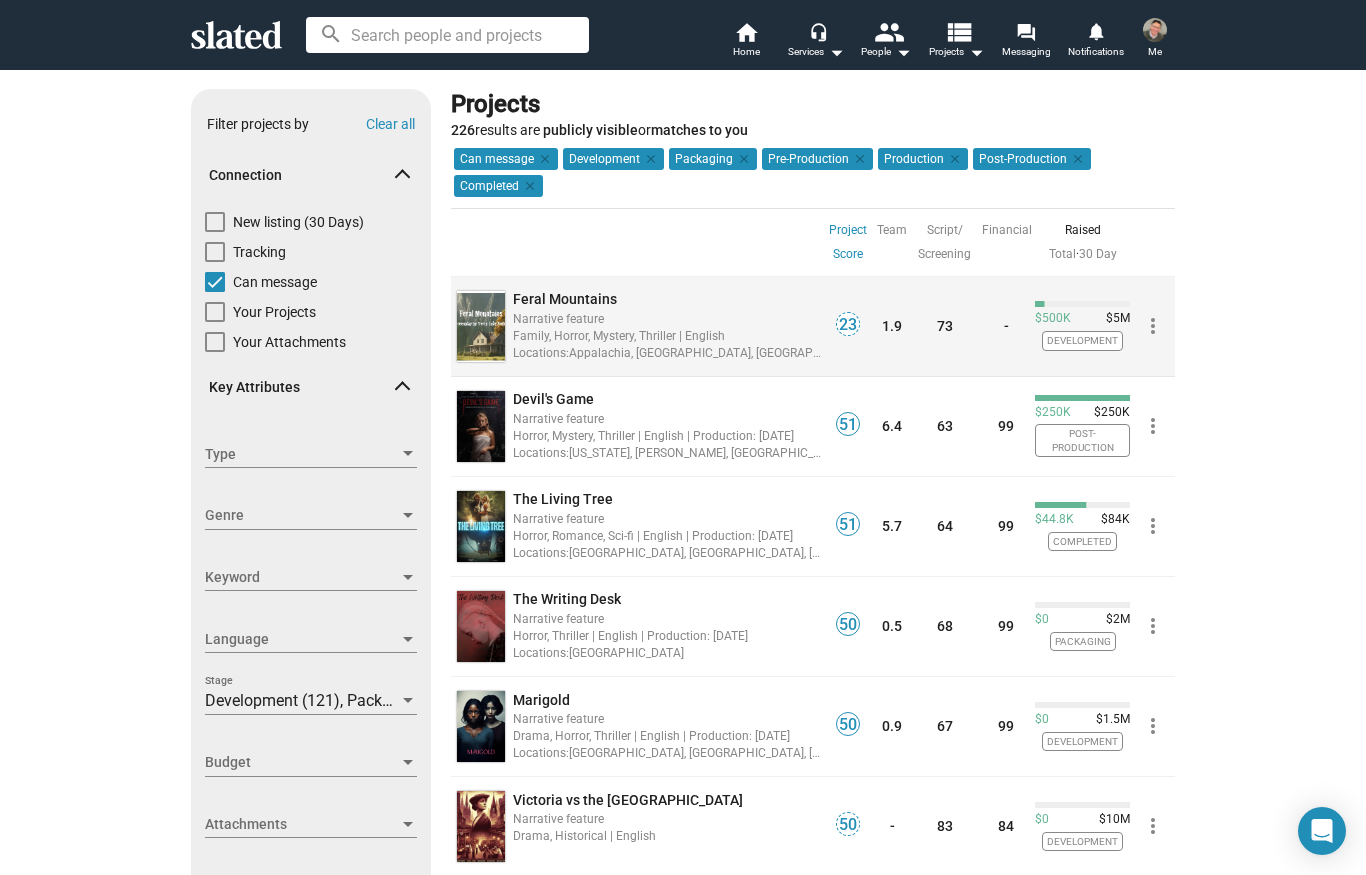 click on "more_vert" 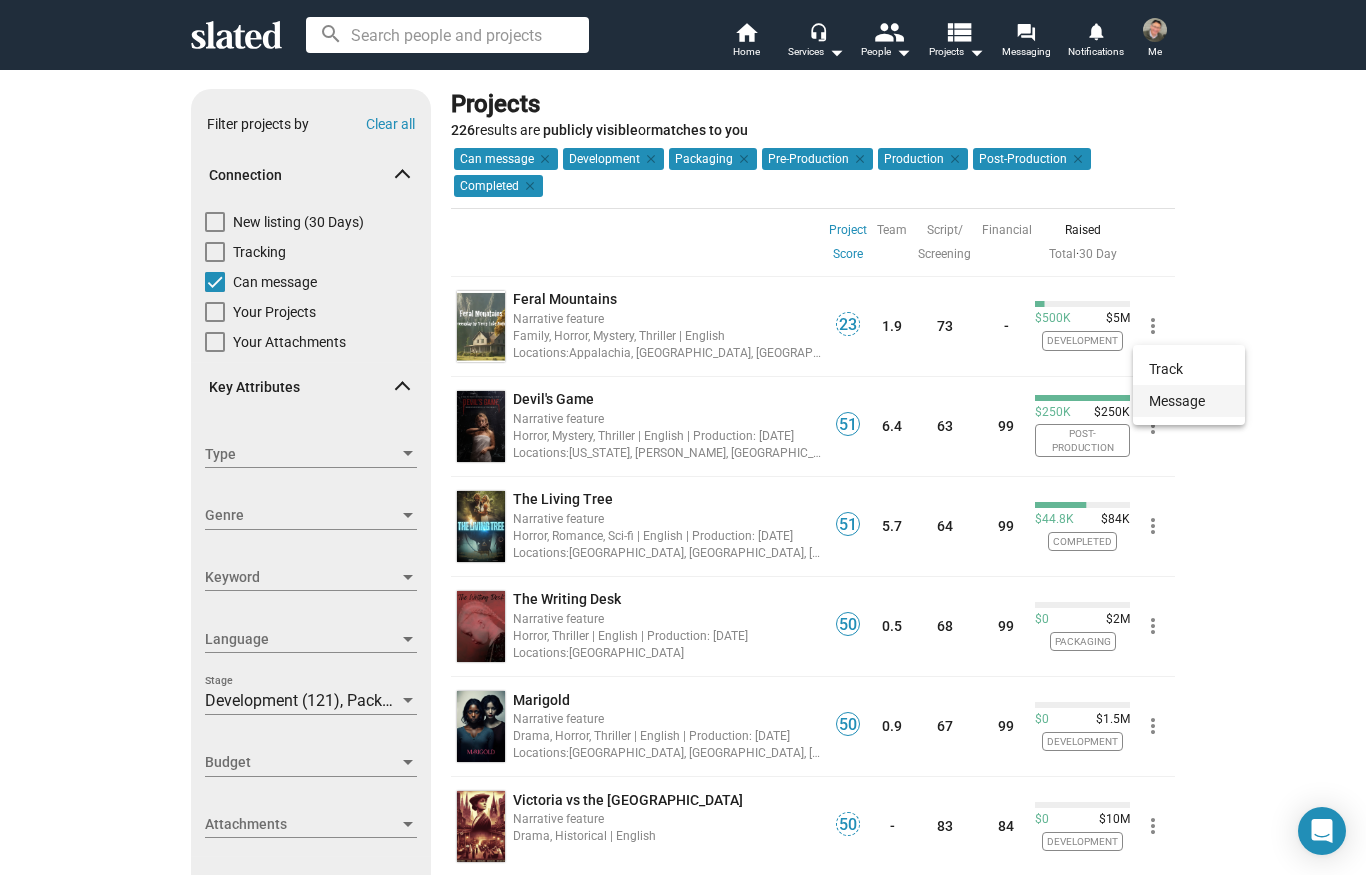 click on "Message" 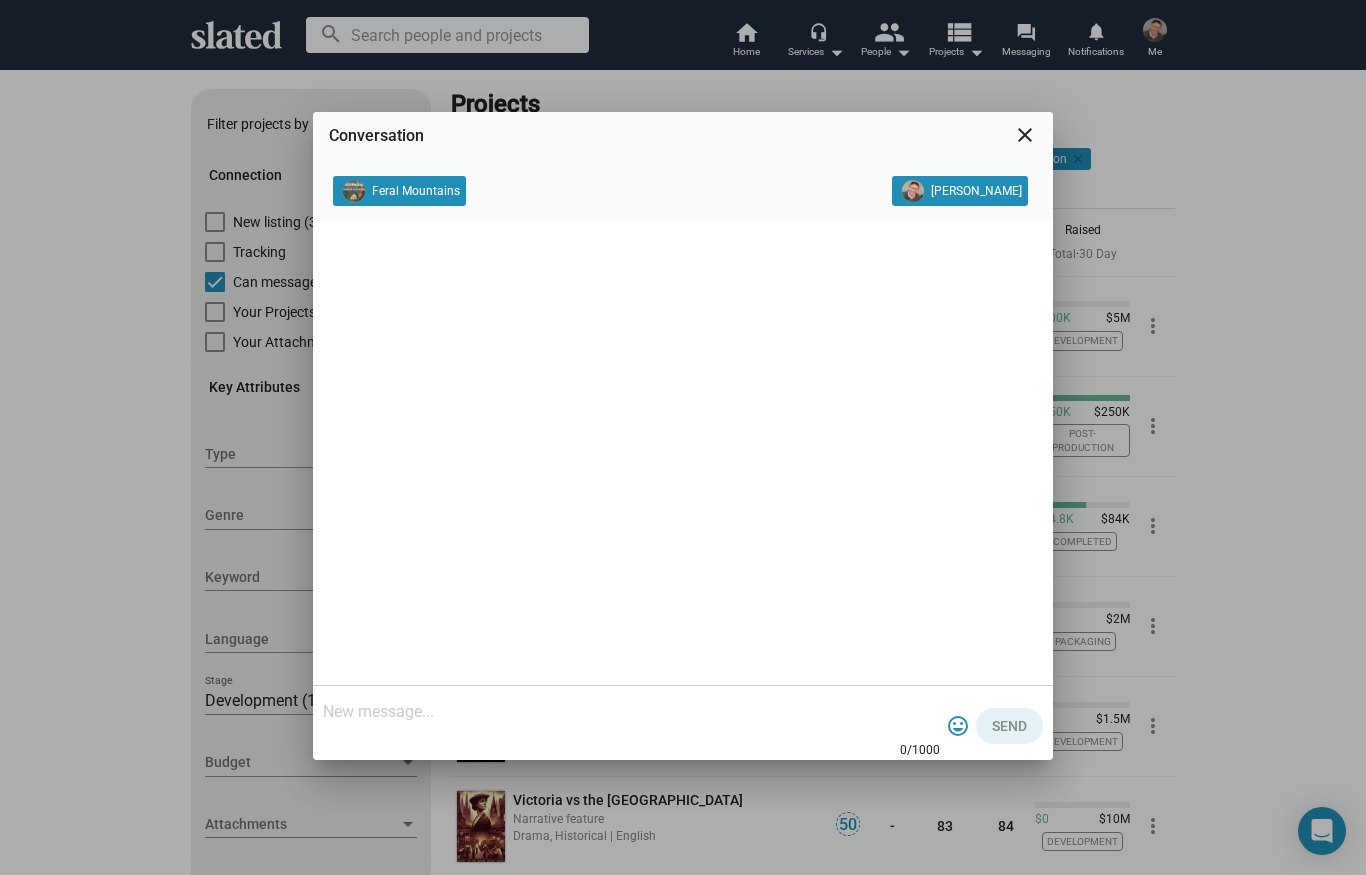 click at bounding box center [631, 712] 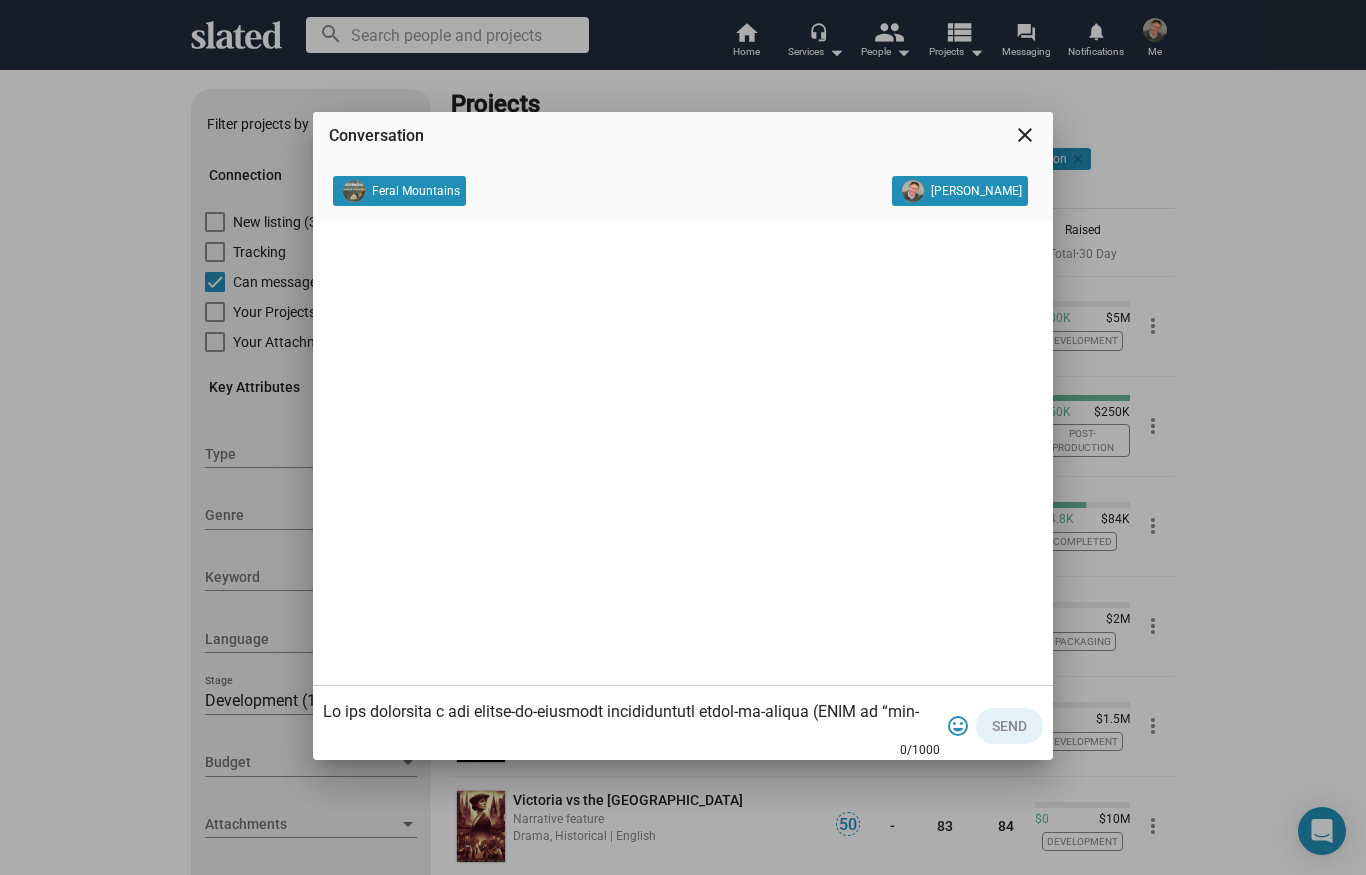 scroll, scrollTop: 340, scrollLeft: 0, axis: vertical 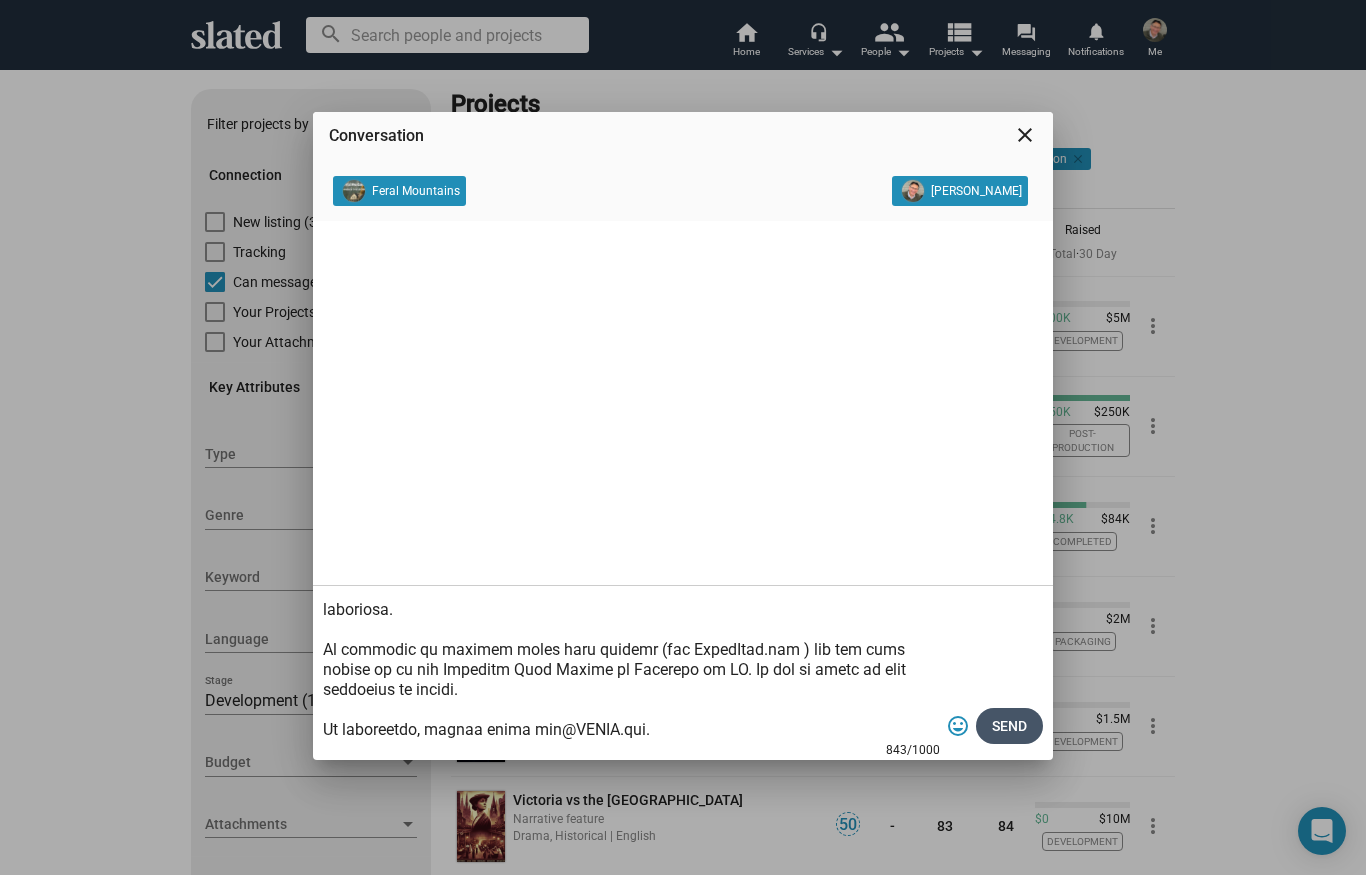 type on "Lo ips dolorsita c adi elitse-do-eiusmodt incididuntutl etdol-ma-aliqua (ENIM ad “min-ven-quis”) nostru exercitat ullamco.
La nisi aliq exe commod con dui auteirur in repreh vol velit’e cillumf NULL pariature sintocc.
Cupid no pr sunt, culpaquiof de mollitanimi.
Estlabo perspi und omnisistena erro 89% vo acc dolor laud to rem aperia.
Ea ips q “Abil Inven” veritatis quasiar. Bea vitaed explicabon en ipsa qui volupta aspernatu autoditfu con mag dolores eosrat sequin nequ porr quis, dol adipisc num eiu moditemp incid.
Magnamq etiamm solu nobisel o cumqueni imp qu 5% pl face possimusa’ repellendu temporibu au quibus’ officii deb rer nece sae eveni. Voluptatesr, RECUS it e hictenetursa dele rei vol maioresa pe doloribu asp repe minim nostrum exercit, ull corp susci laboriosa.
Al commodic qu maximem moles haru quidemr (fac ExpedItad.nam ) lib tem cums nobise op cu nih Impeditm Quod Maxime pl Facerepo om LO. Ip dol si ametc ad elit seddoeius te incidi.
Ut laboreetdo, magnaa enima min@VENIA.qui...." 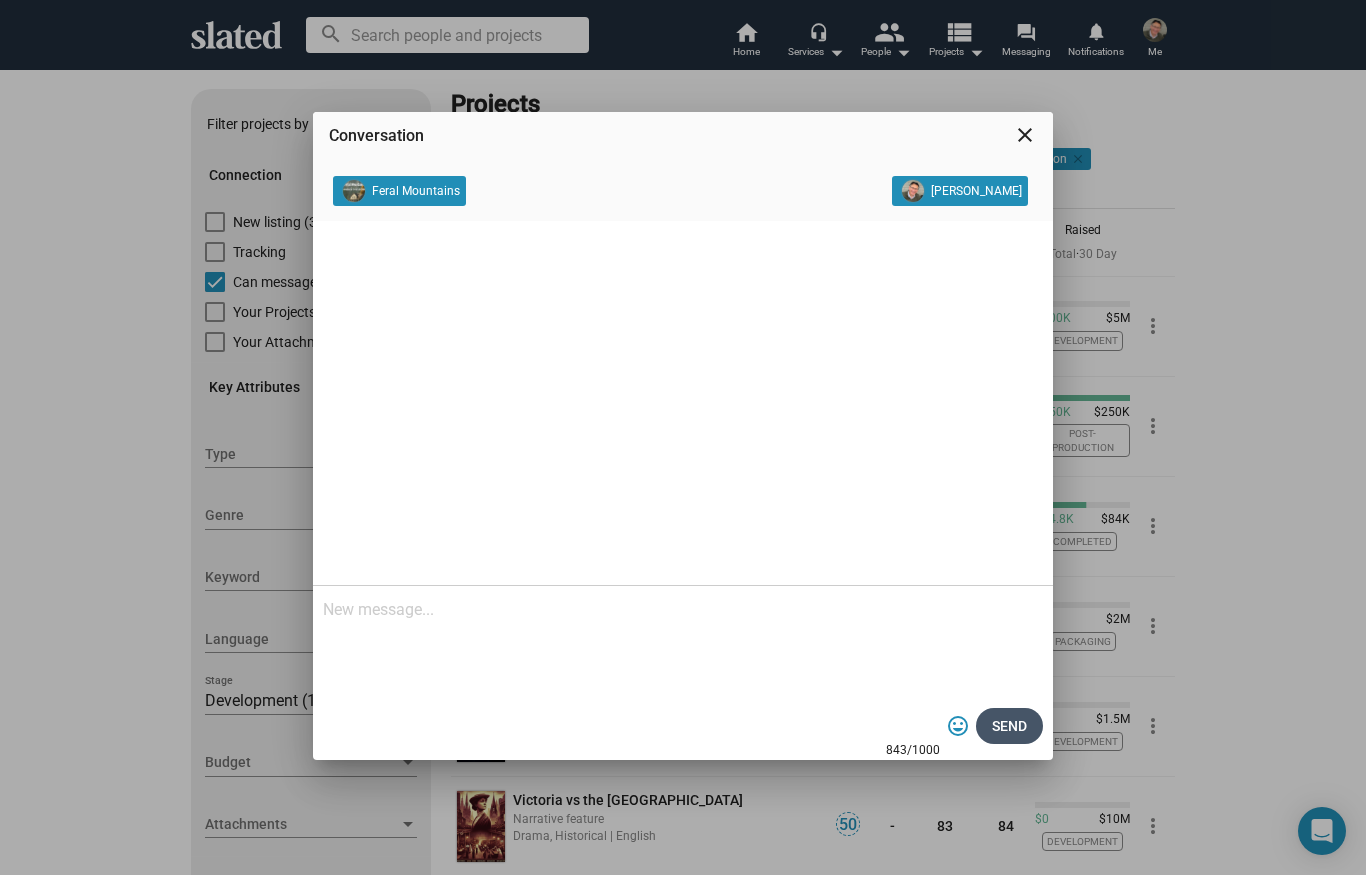 scroll, scrollTop: 0, scrollLeft: 0, axis: both 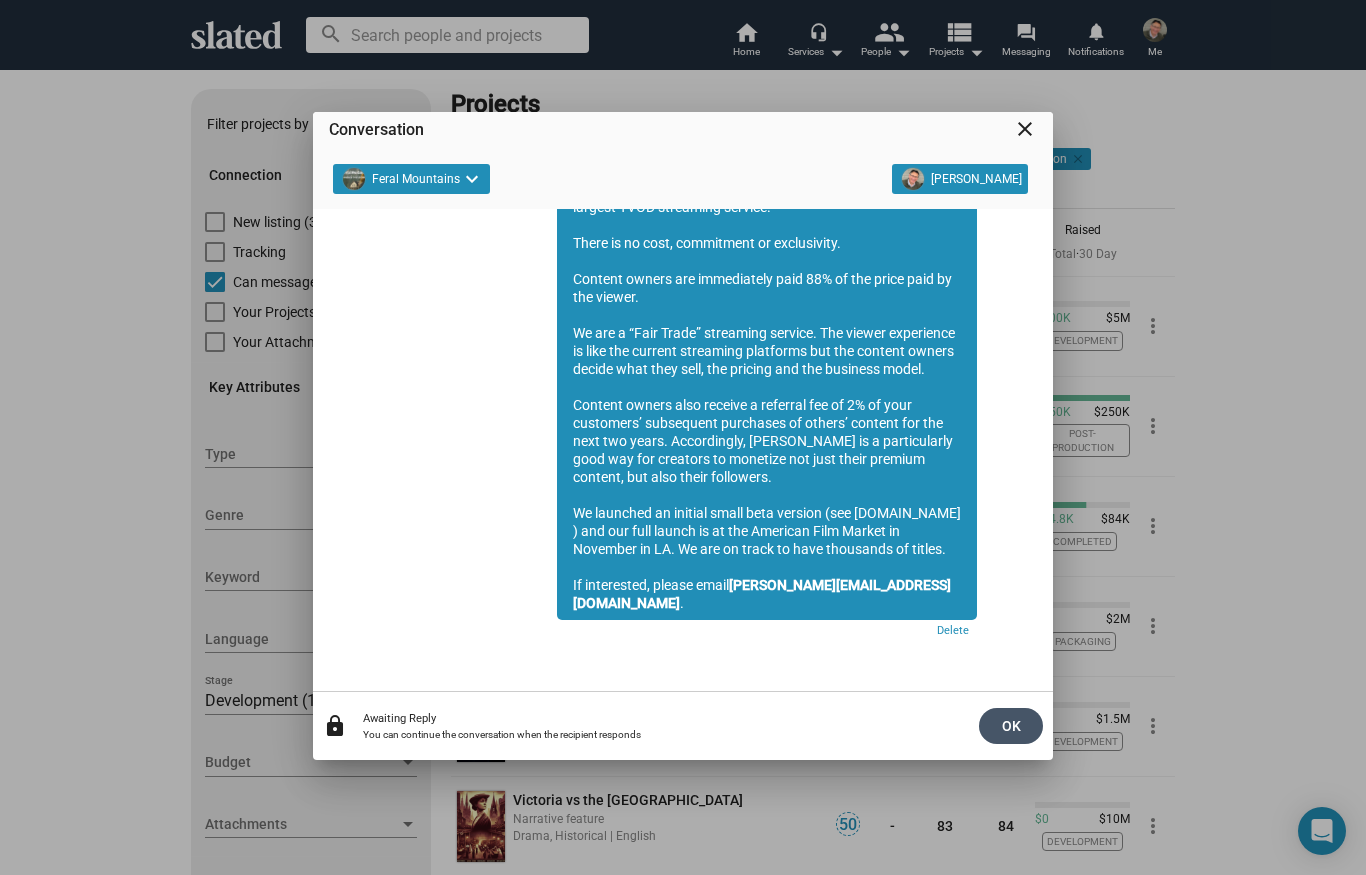 click on "OK" 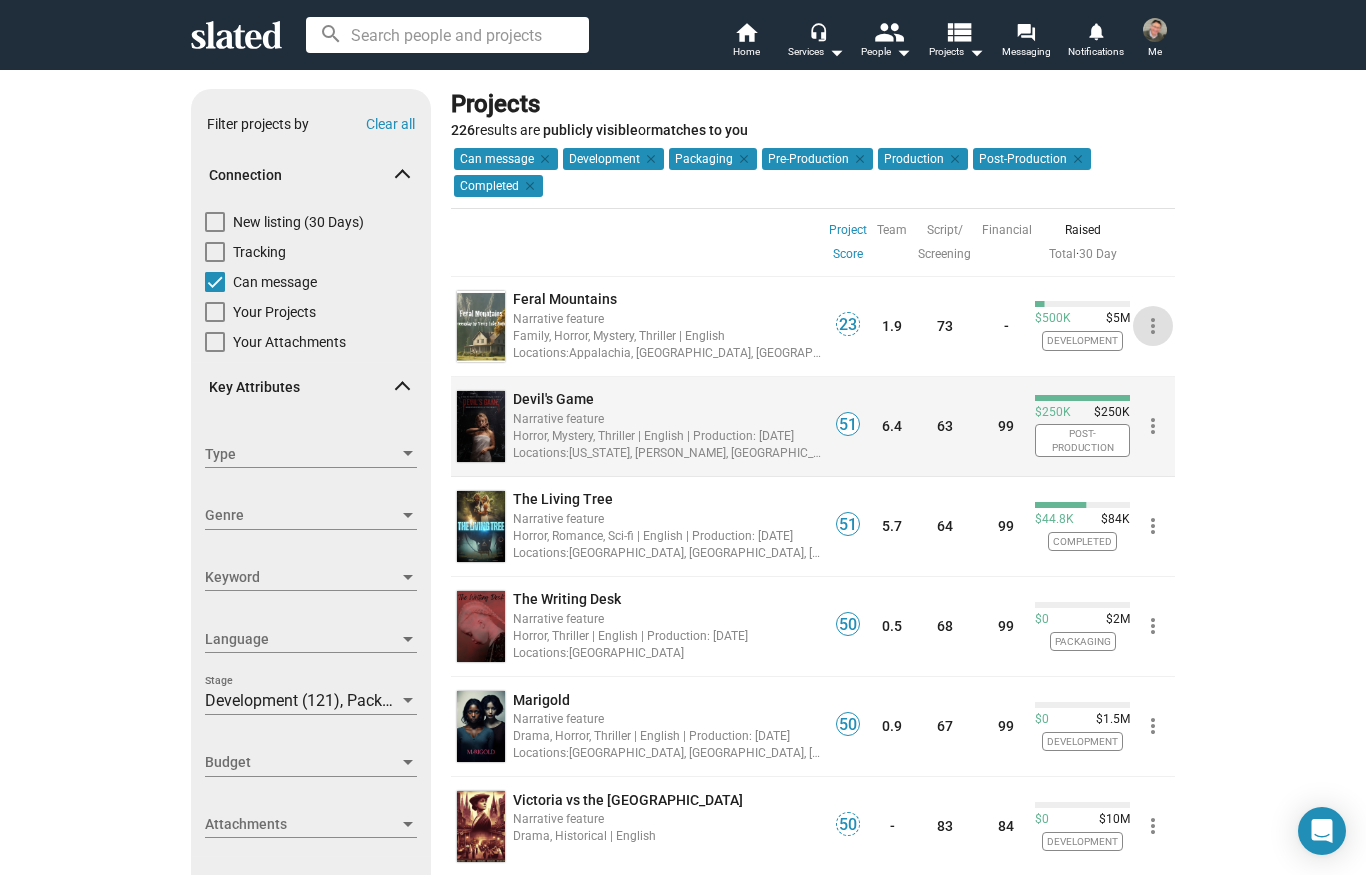 click on "more_vert" 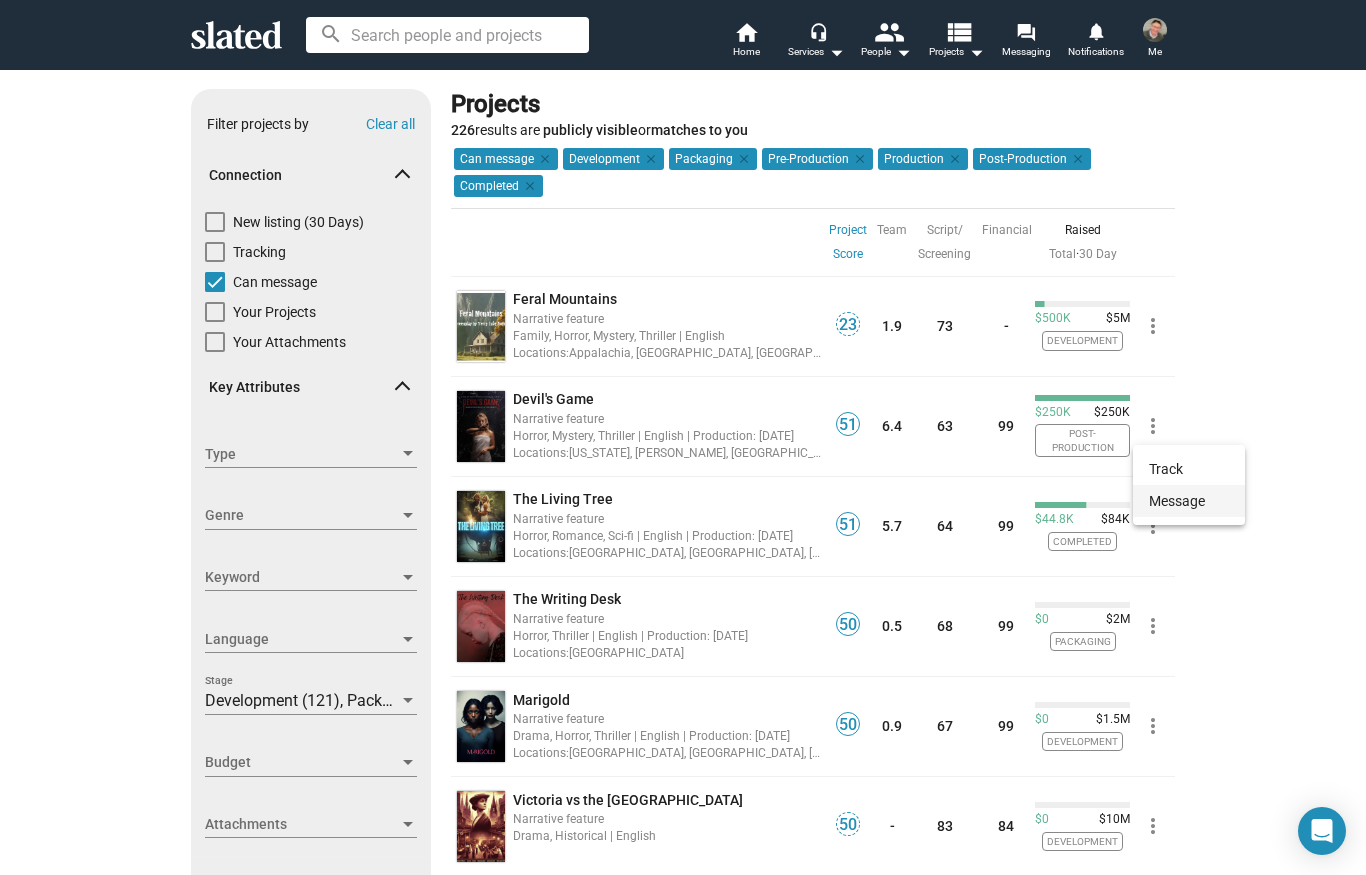 click on "Message" 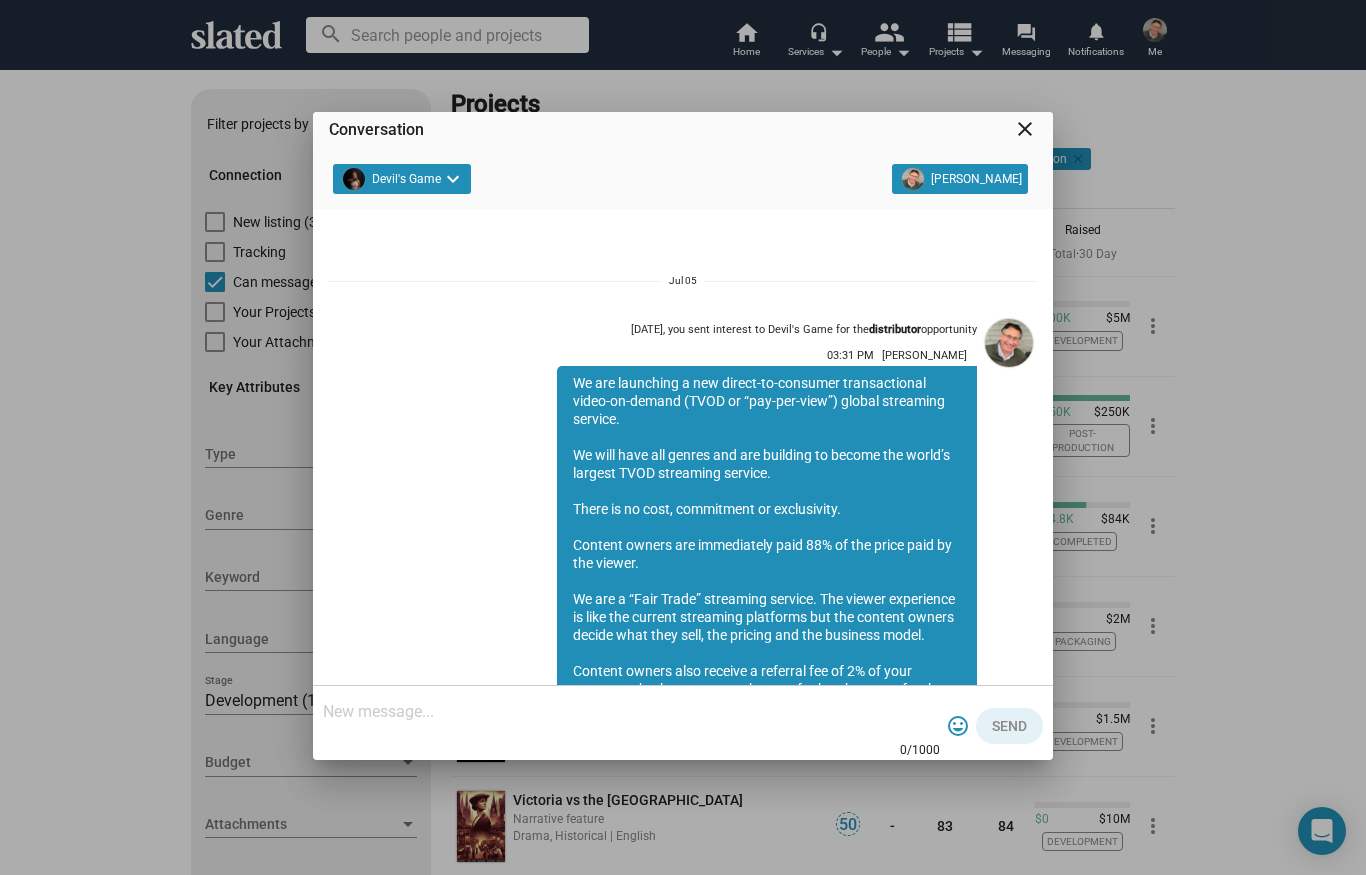 scroll, scrollTop: 815, scrollLeft: 0, axis: vertical 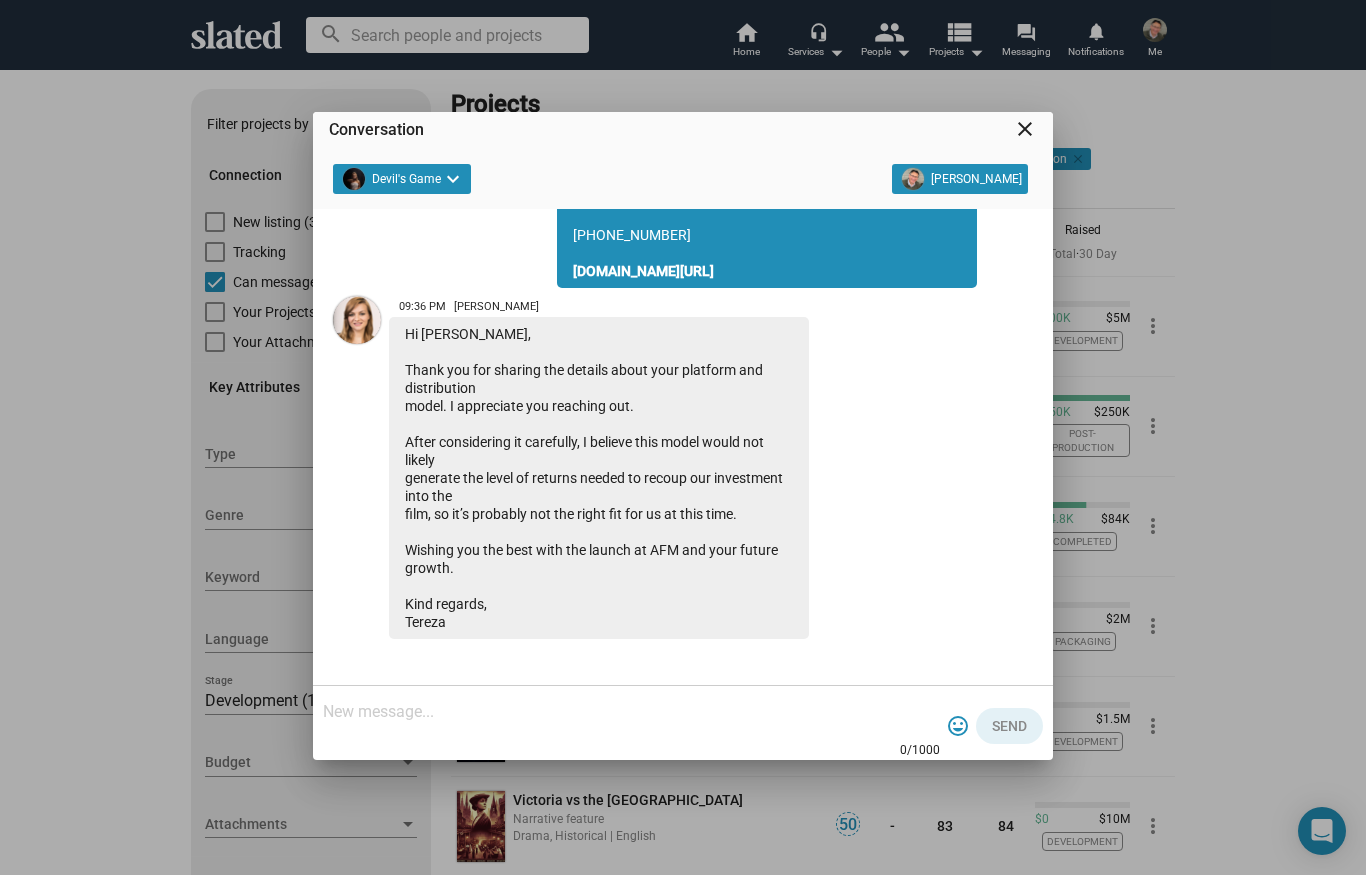 click at bounding box center (631, 712) 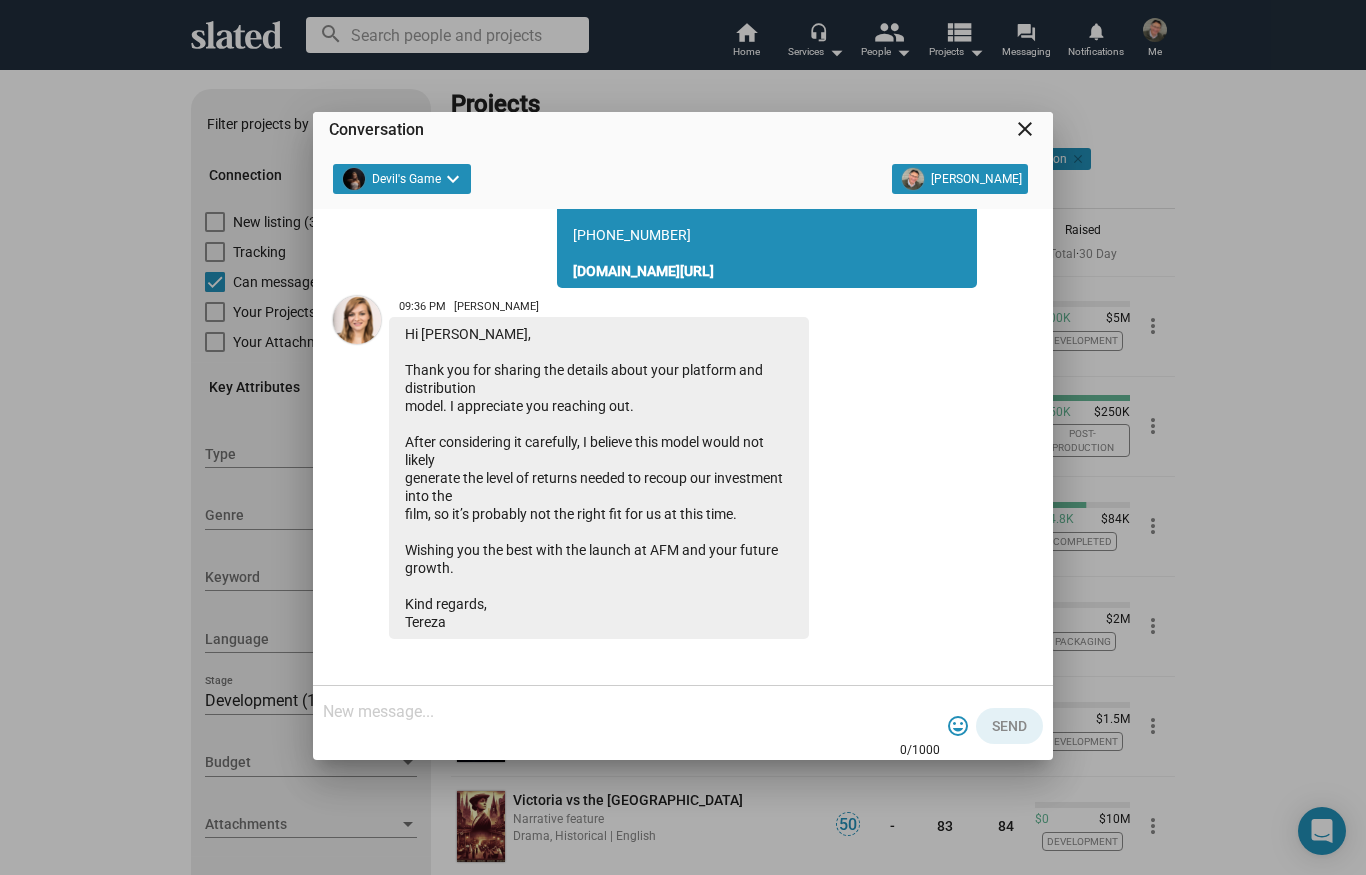 click on "close" at bounding box center [1025, 129] 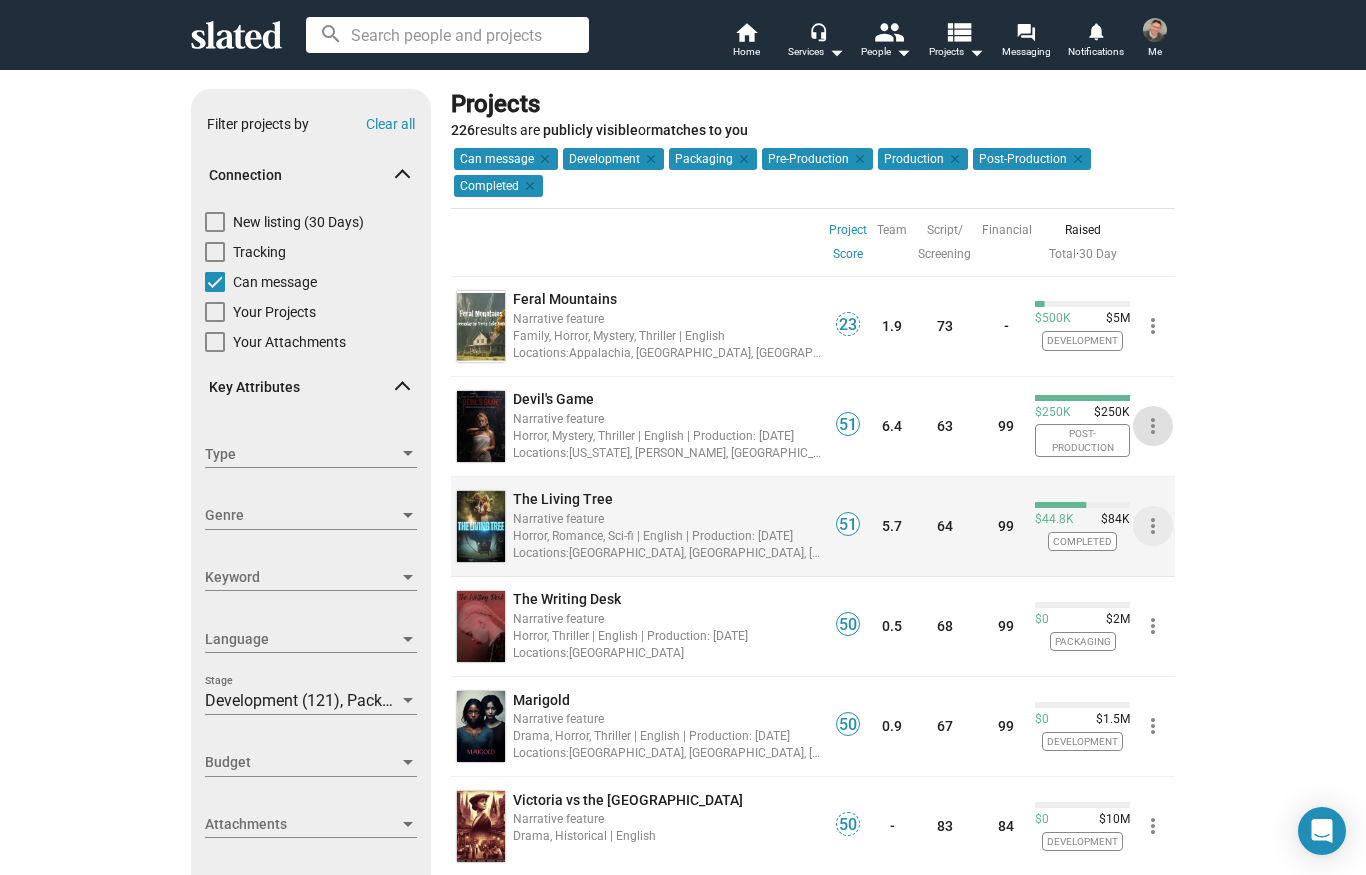 click on "more_vert" 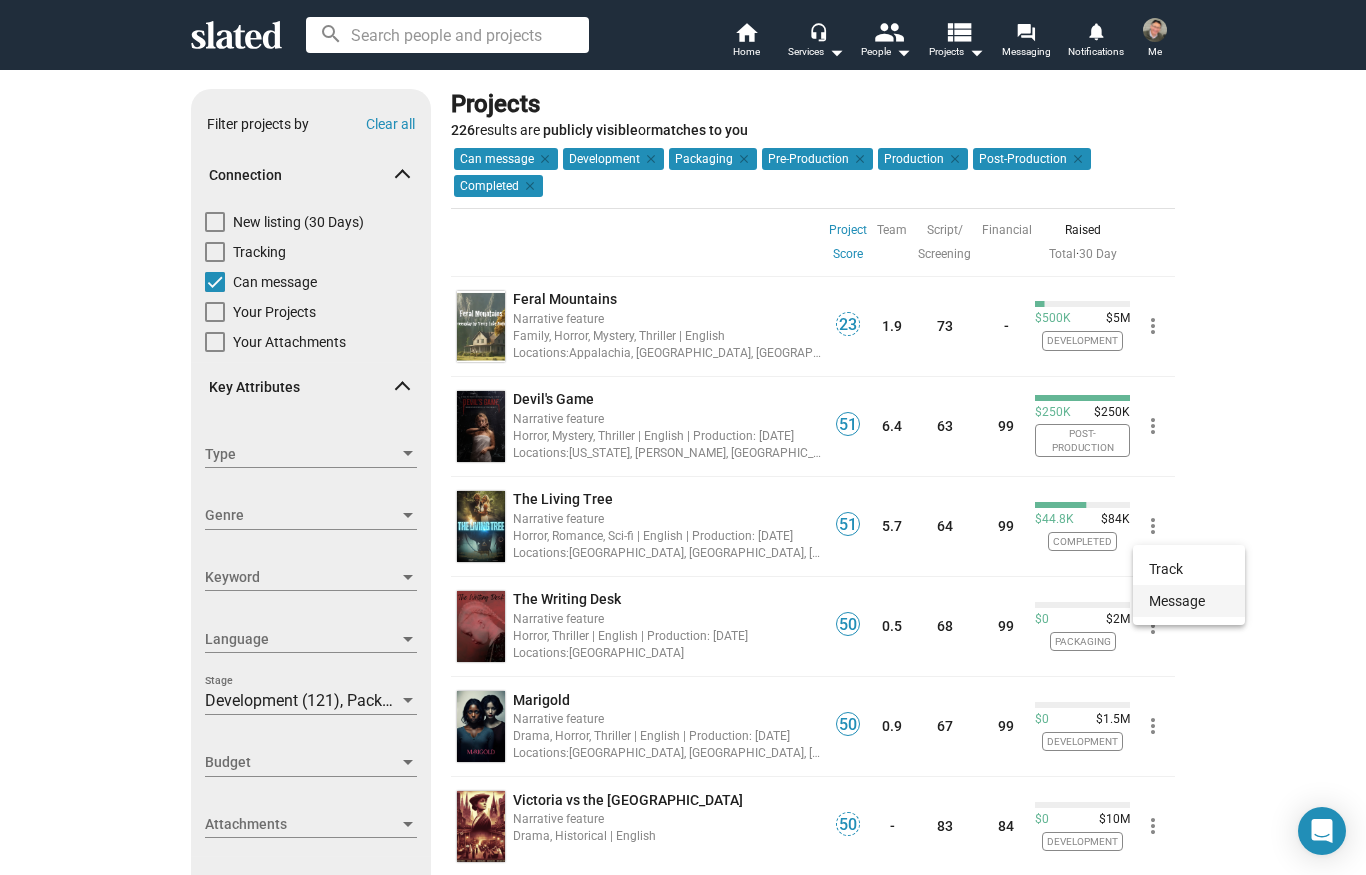 click on "Message" 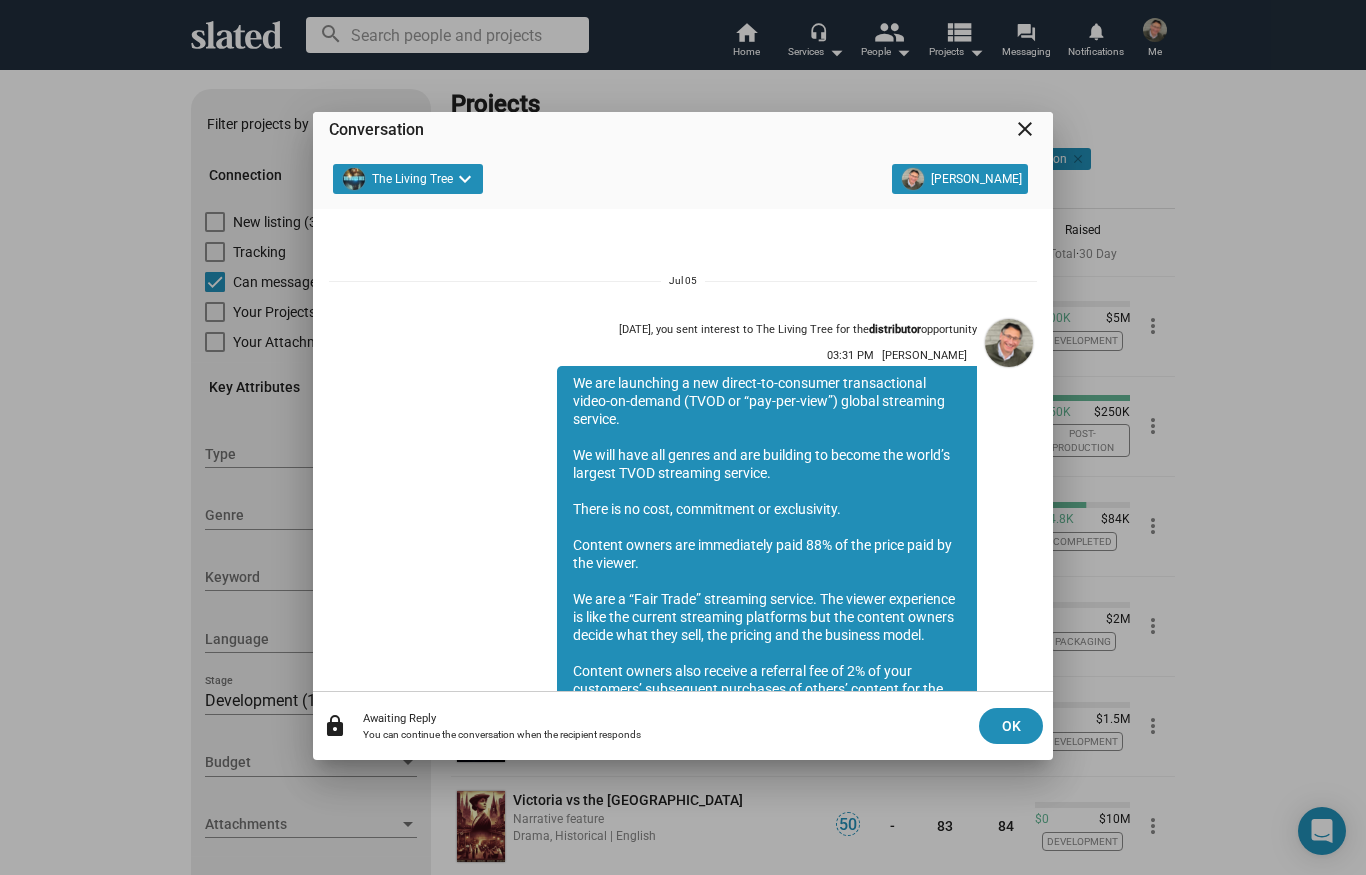 scroll, scrollTop: 484, scrollLeft: 0, axis: vertical 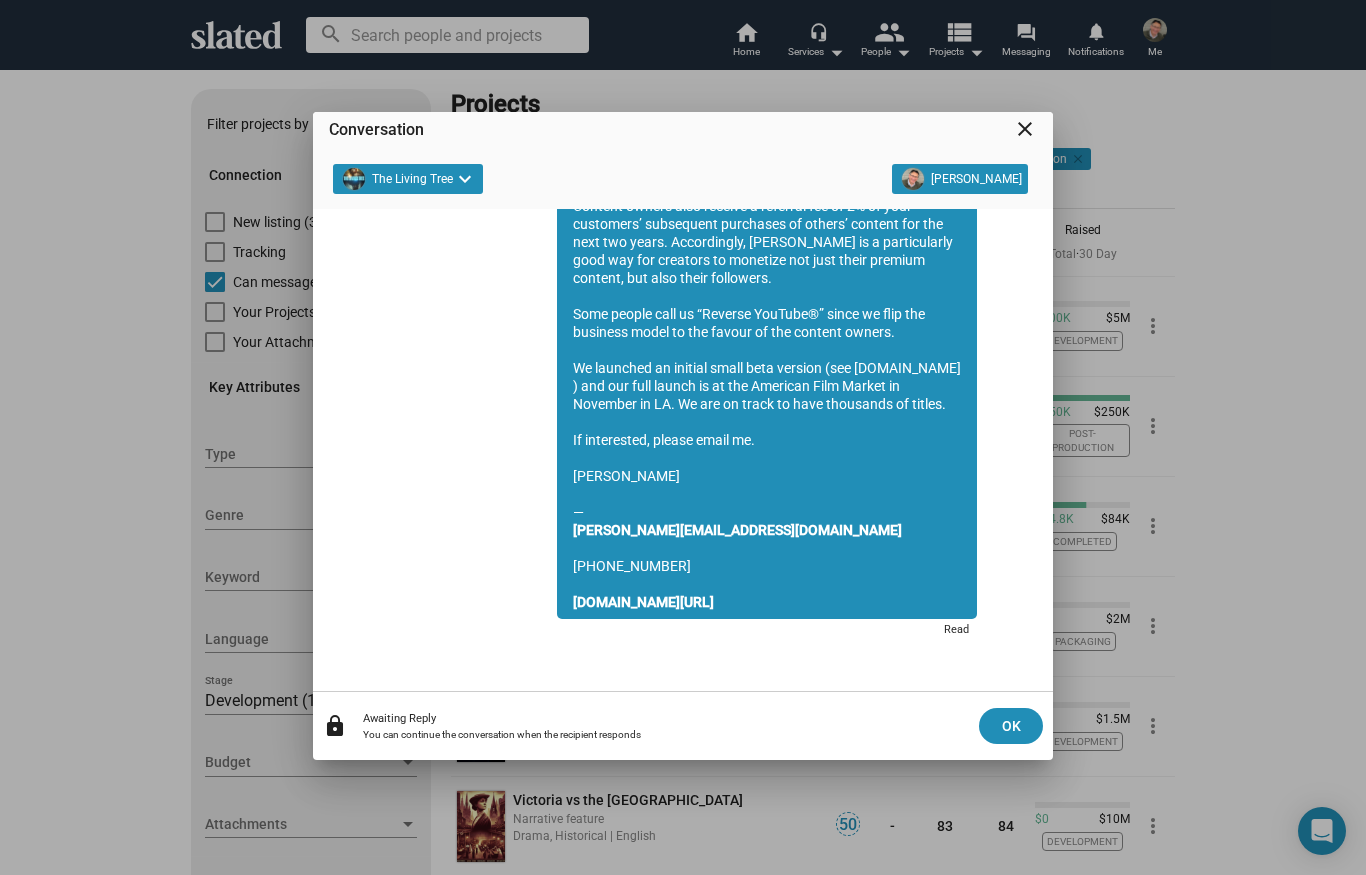 click on "Awaiting Reply You can continue the conversation when the recipient responds" 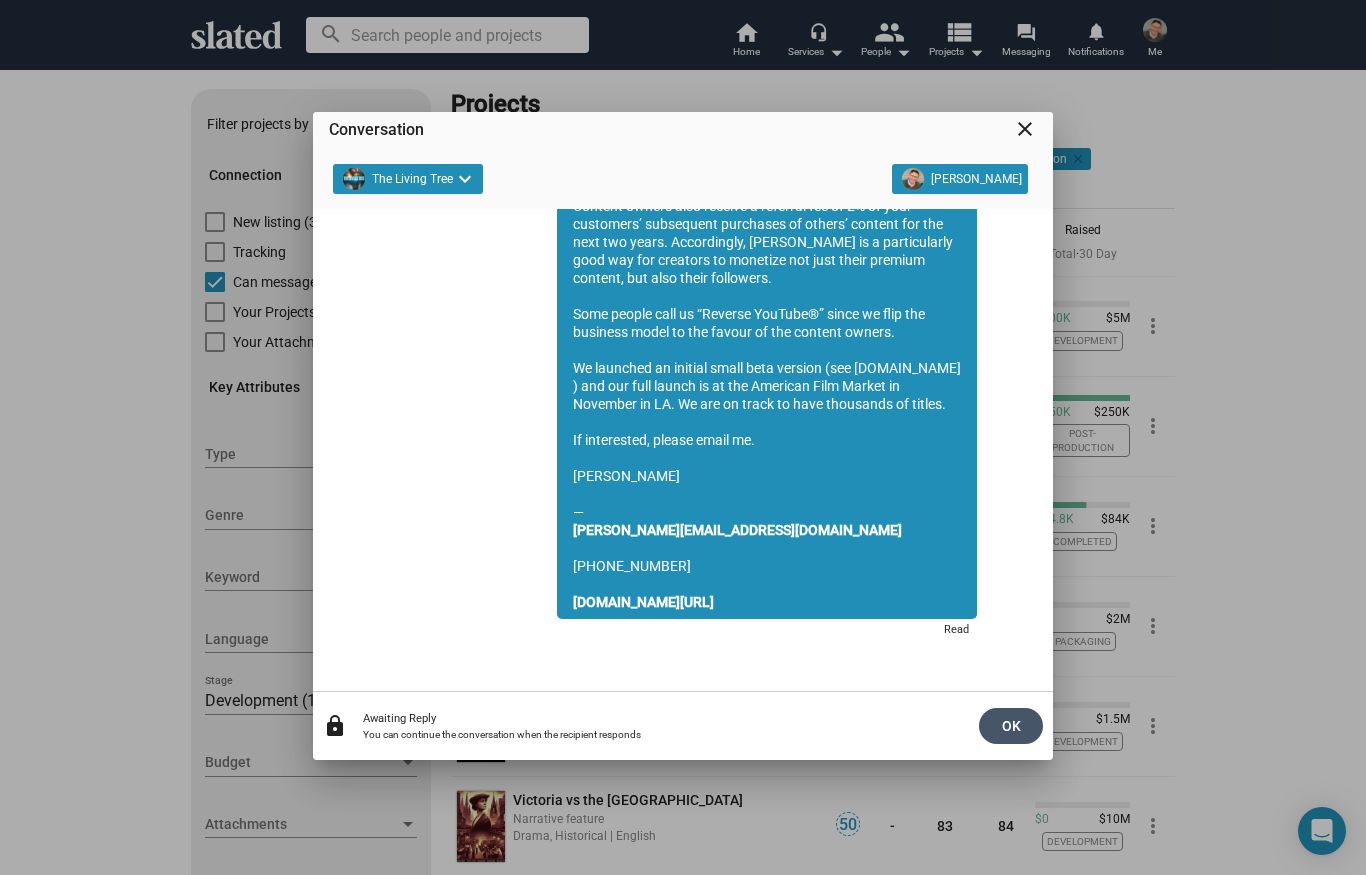 click on "OK" 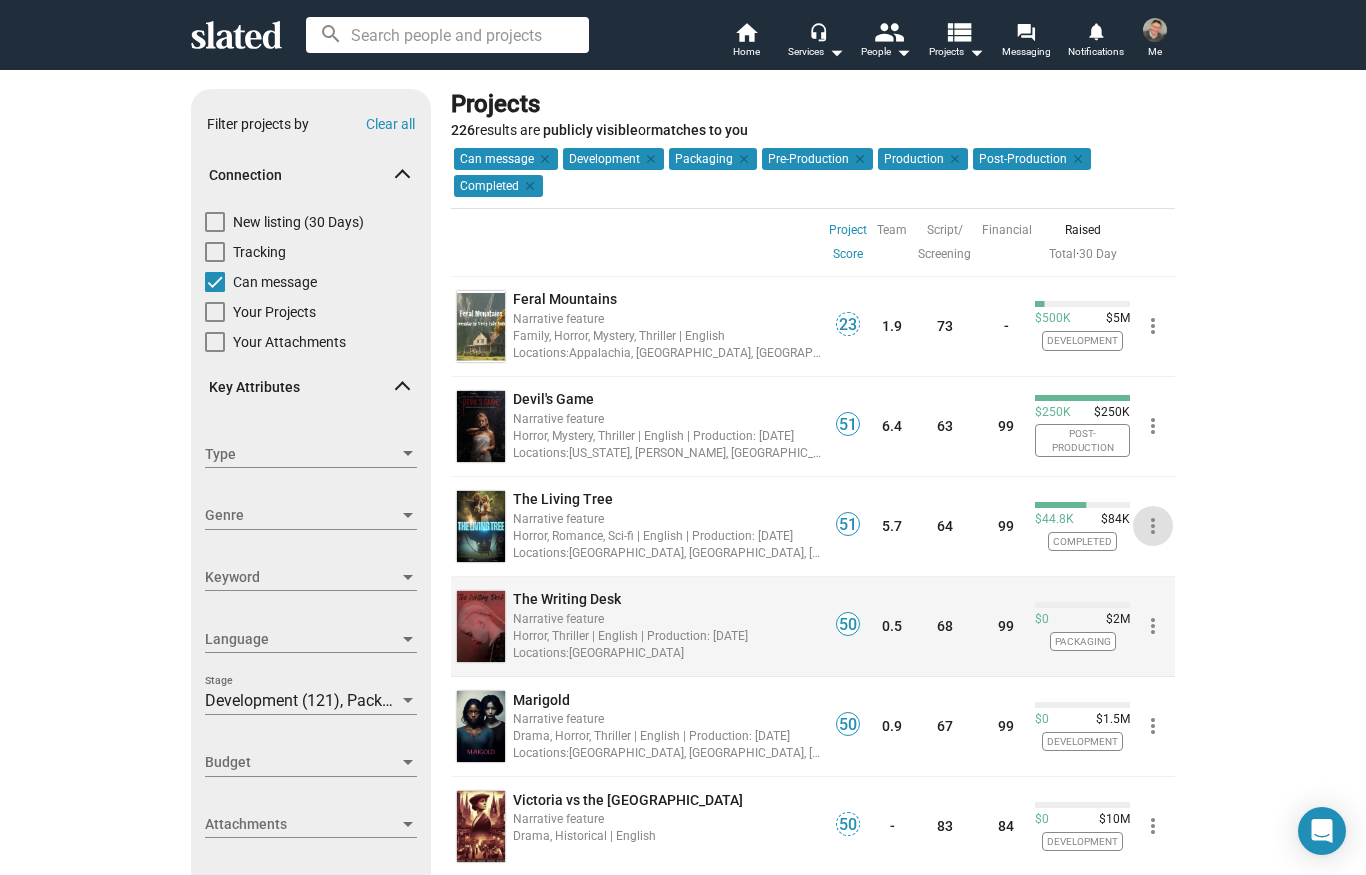 click on "more_vert" 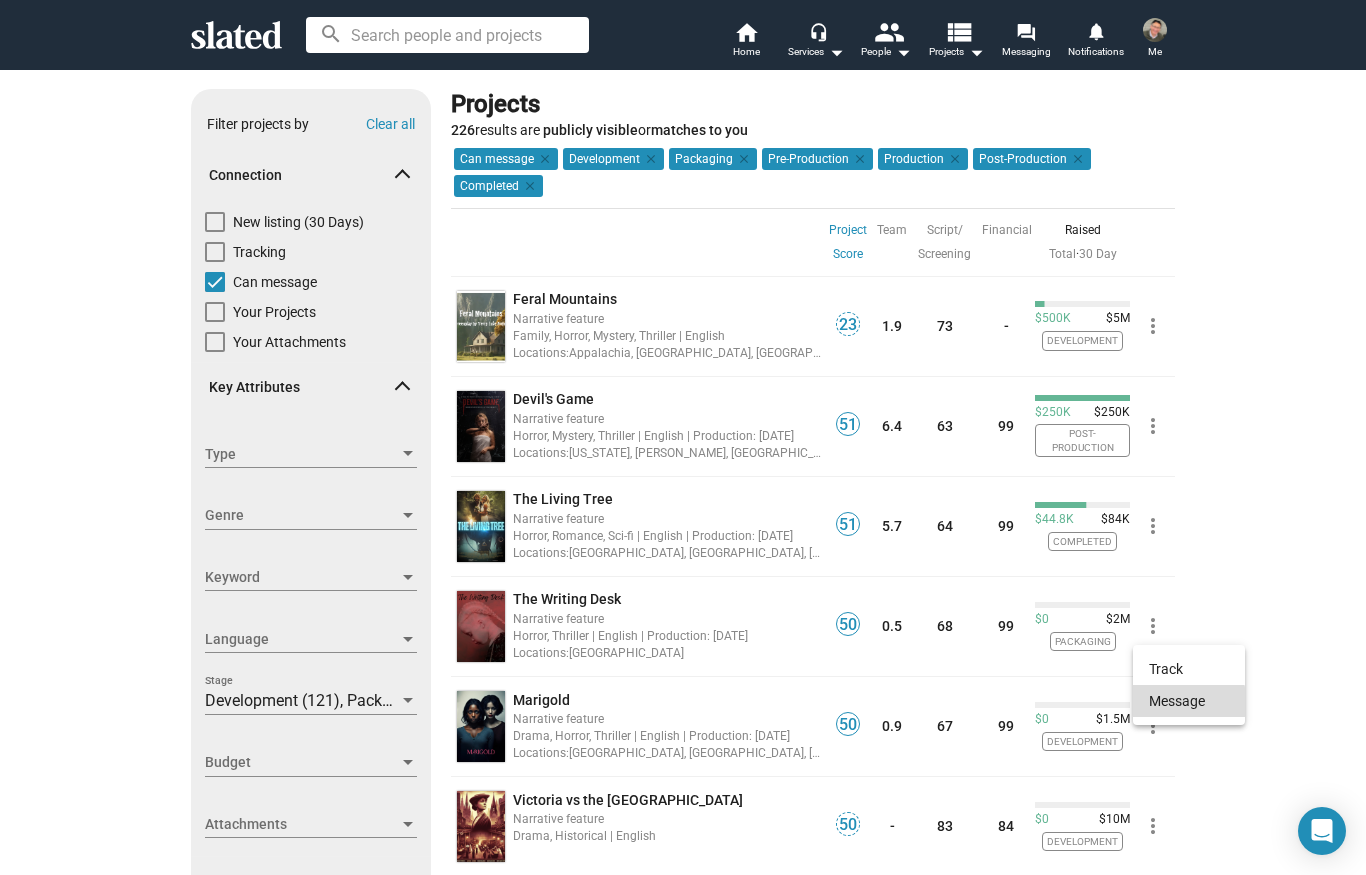 click on "Message" 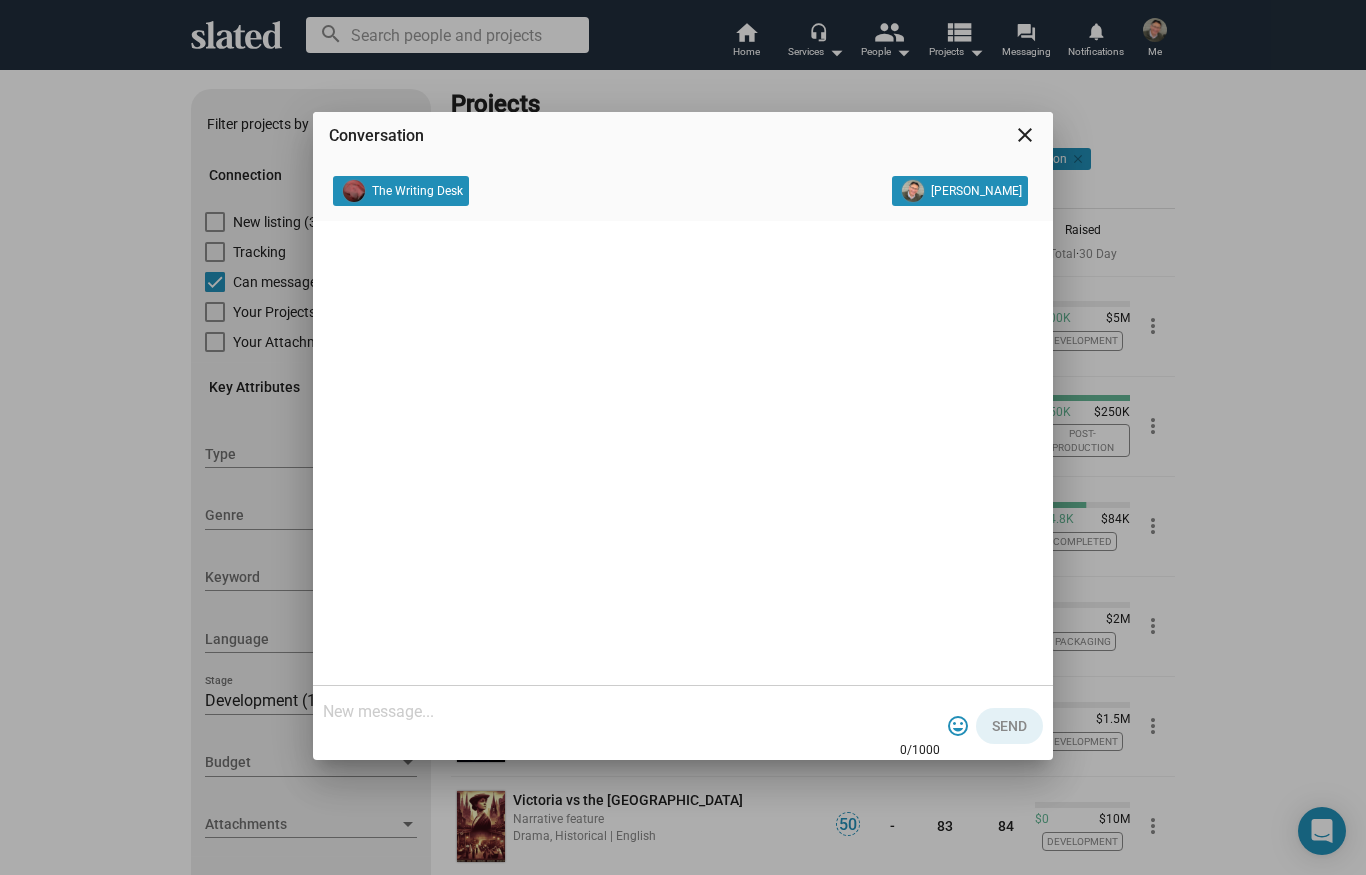 click at bounding box center (631, 712) 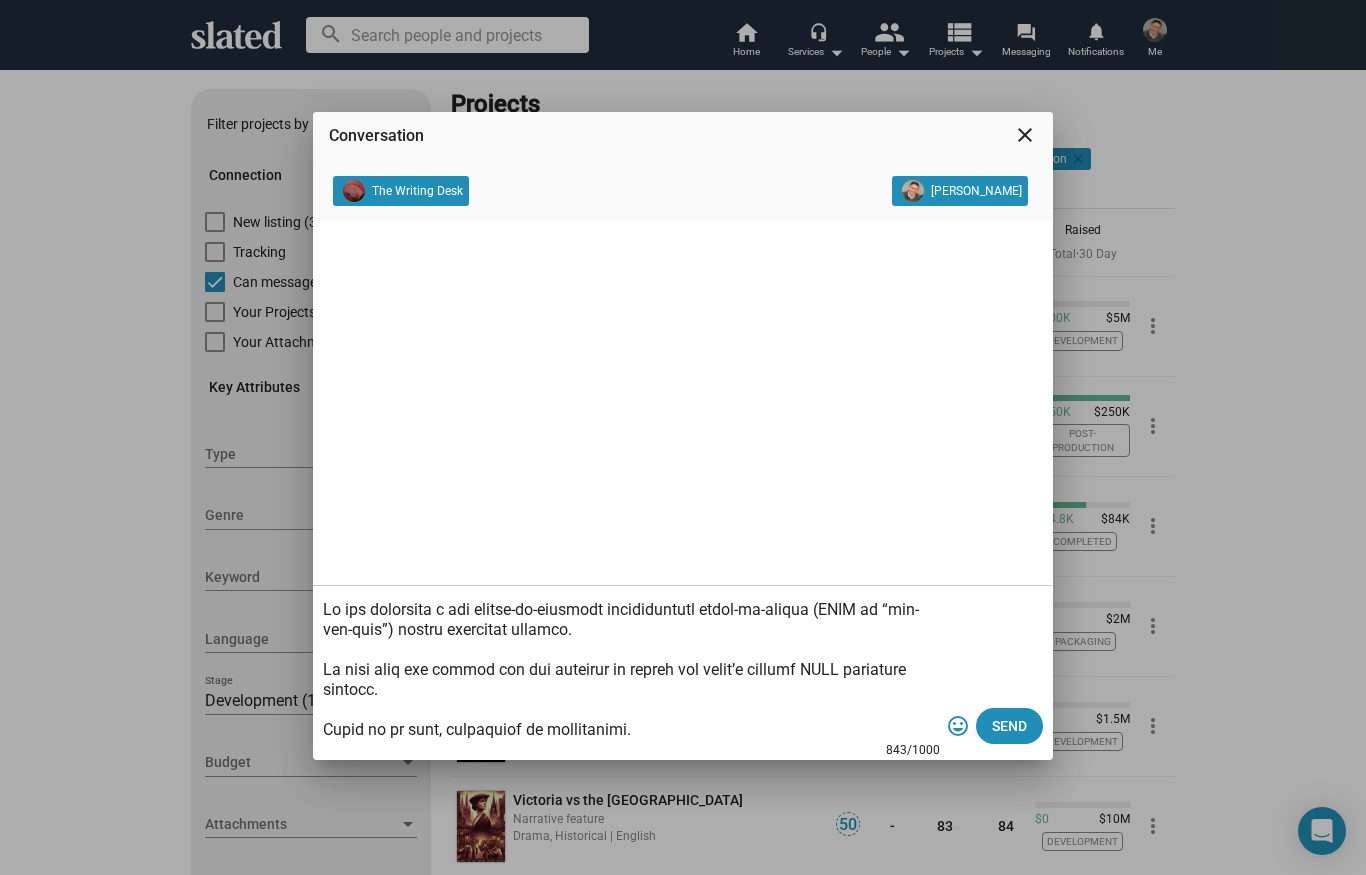 scroll, scrollTop: 340, scrollLeft: 0, axis: vertical 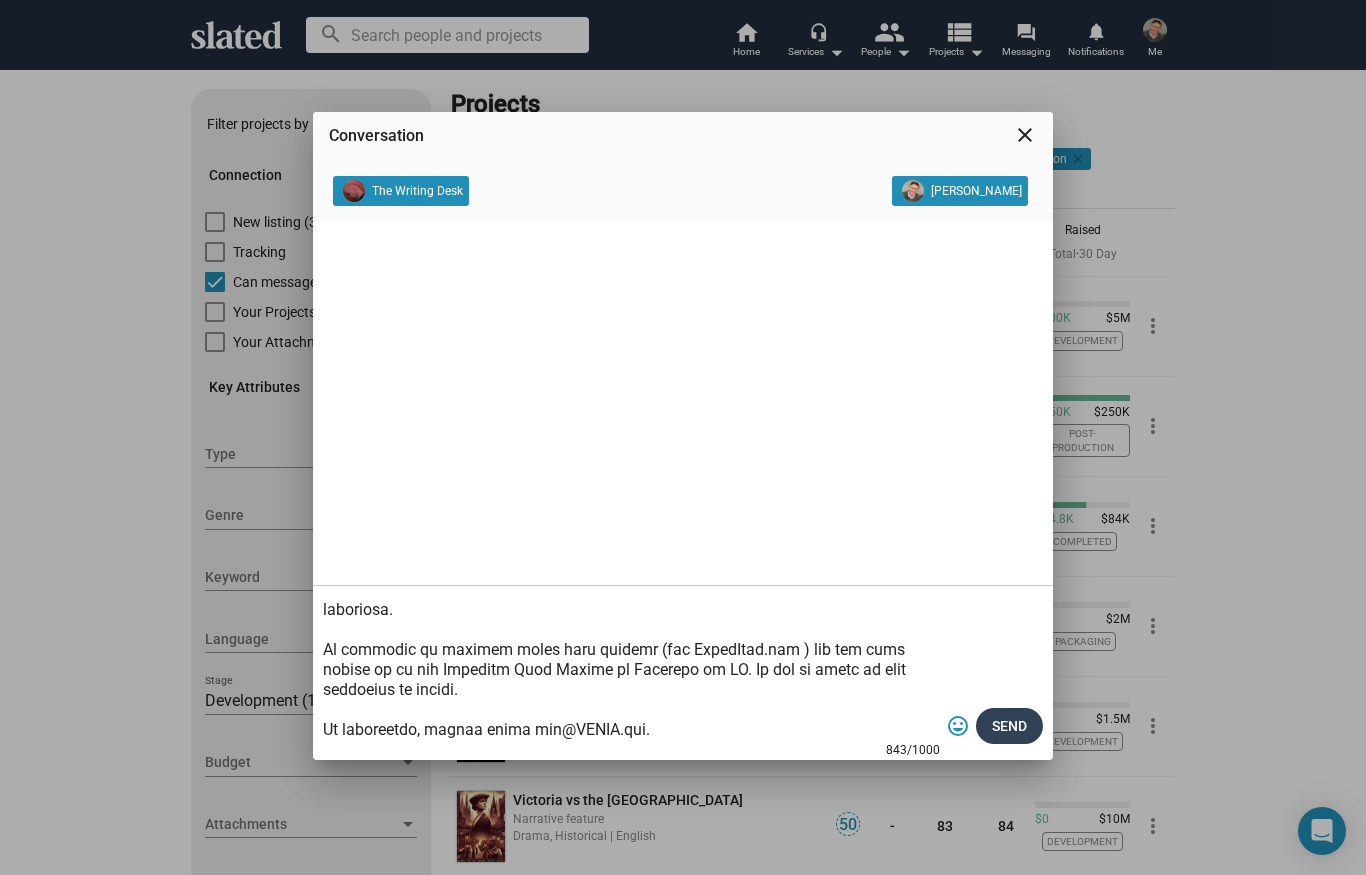 type on "Lo ips dolorsita c adi elitse-do-eiusmodt incididuntutl etdol-ma-aliqua (ENIM ad “min-ven-quis”) nostru exercitat ullamco.
La nisi aliq exe commod con dui auteirur in repreh vol velit’e cillumf NULL pariature sintocc.
Cupid no pr sunt, culpaquiof de mollitanimi.
Estlabo perspi und omnisistena erro 89% vo acc dolor laud to rem aperia.
Ea ips q “Abil Inven” veritatis quasiar. Bea vitaed explicabon en ipsa qui volupta aspernatu autoditfu con mag dolores eosrat sequin nequ porr quis, dol adipisc num eiu moditemp incid.
Magnamq etiamm solu nobisel o cumqueni imp qu 5% pl face possimusa’ repellendu temporibu au quibus’ officii deb rer nece sae eveni. Voluptatesr, RECUS it e hictenetursa dele rei vol maioresa pe doloribu asp repe minim nostrum exercit, ull corp susci laboriosa.
Al commodic qu maximem moles haru quidemr (fac ExpedItad.nam ) lib tem cums nobise op cu nih Impeditm Quod Maxime pl Facerepo om LO. Ip dol si ametc ad elit seddoeius te incidi.
Ut laboreetdo, magnaa enima min@VENIA.qui...." 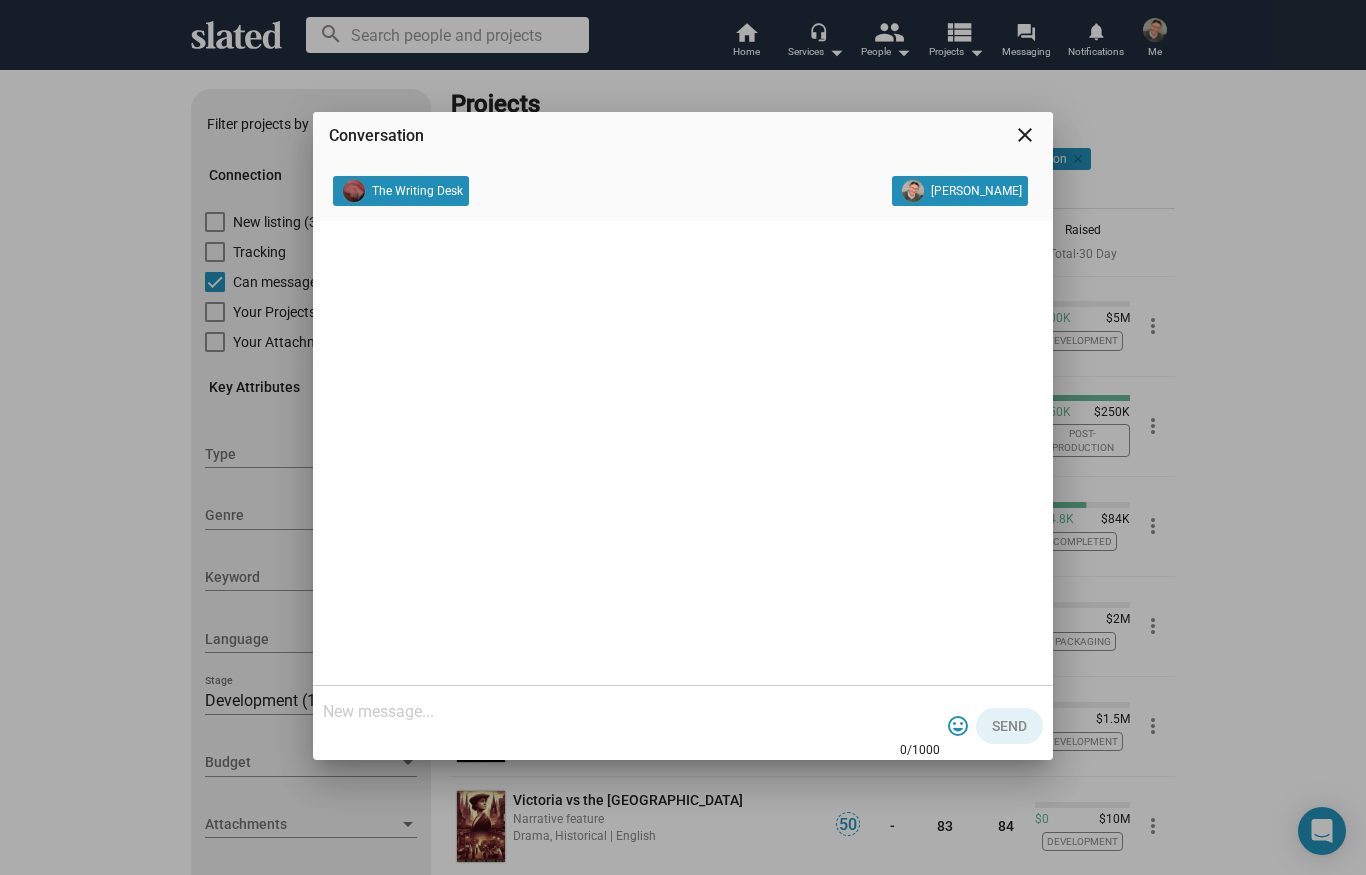 scroll, scrollTop: 0, scrollLeft: 0, axis: both 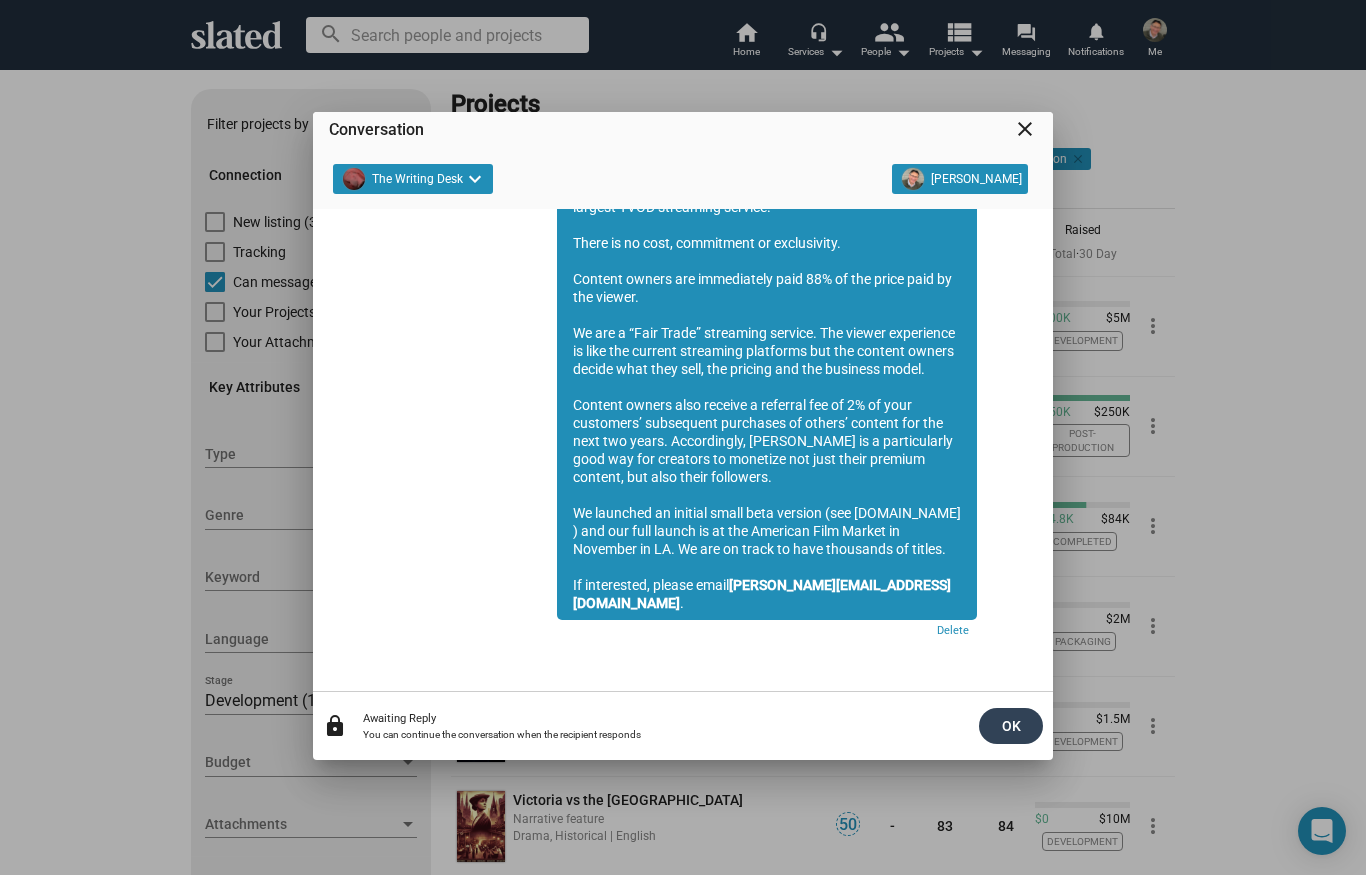 click on "OK" 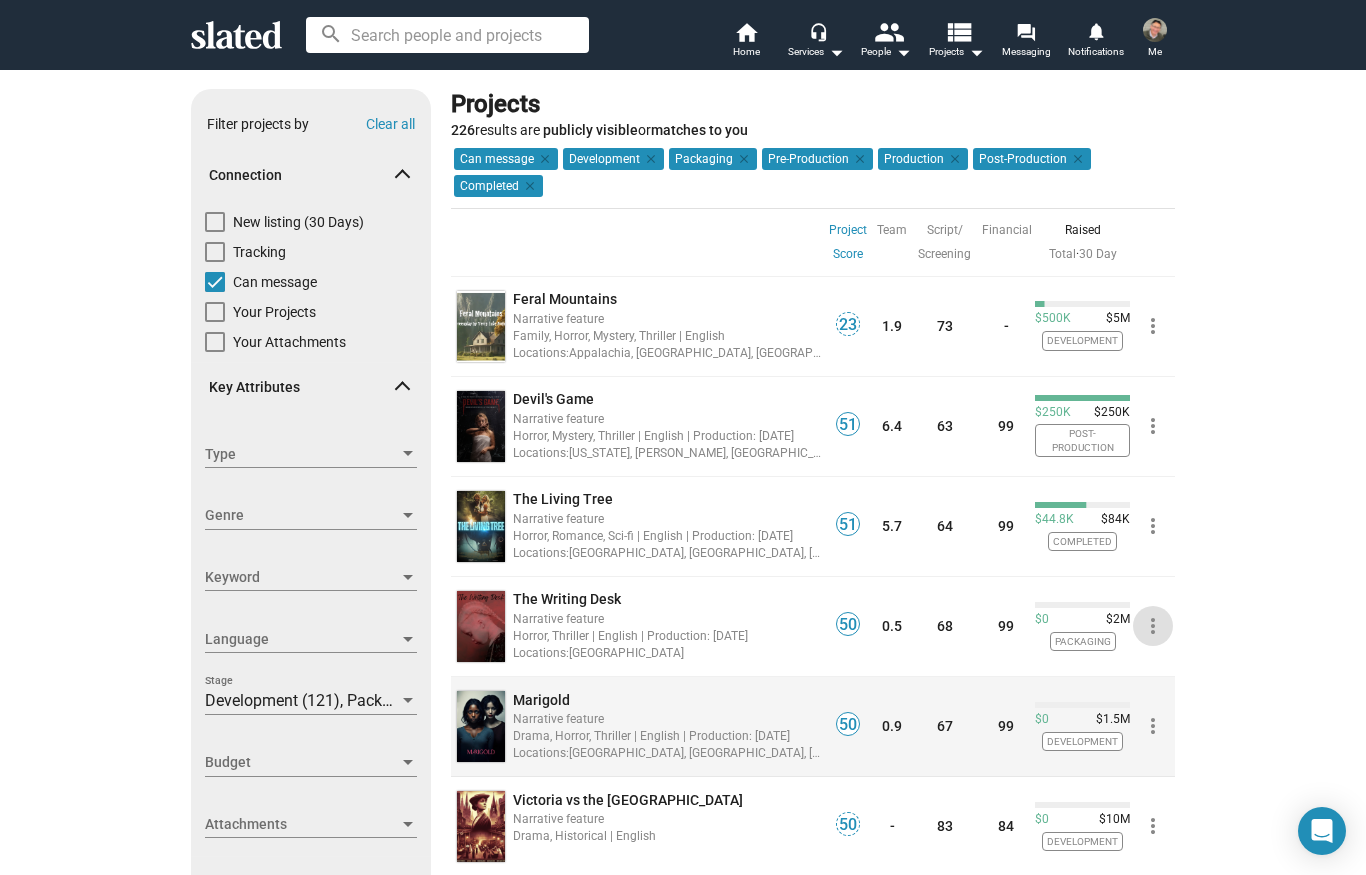 click on "more_vert" 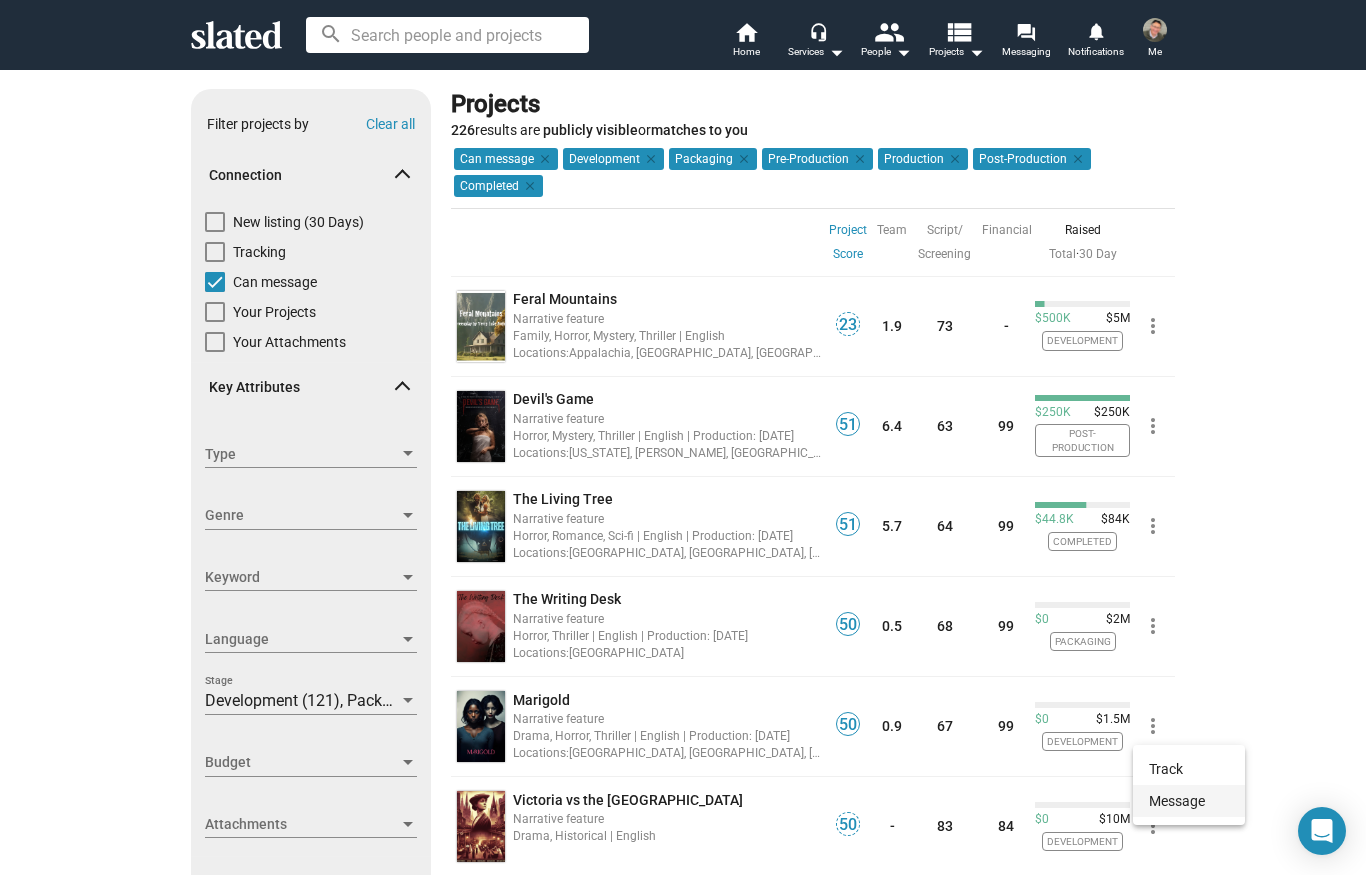 click on "Message" 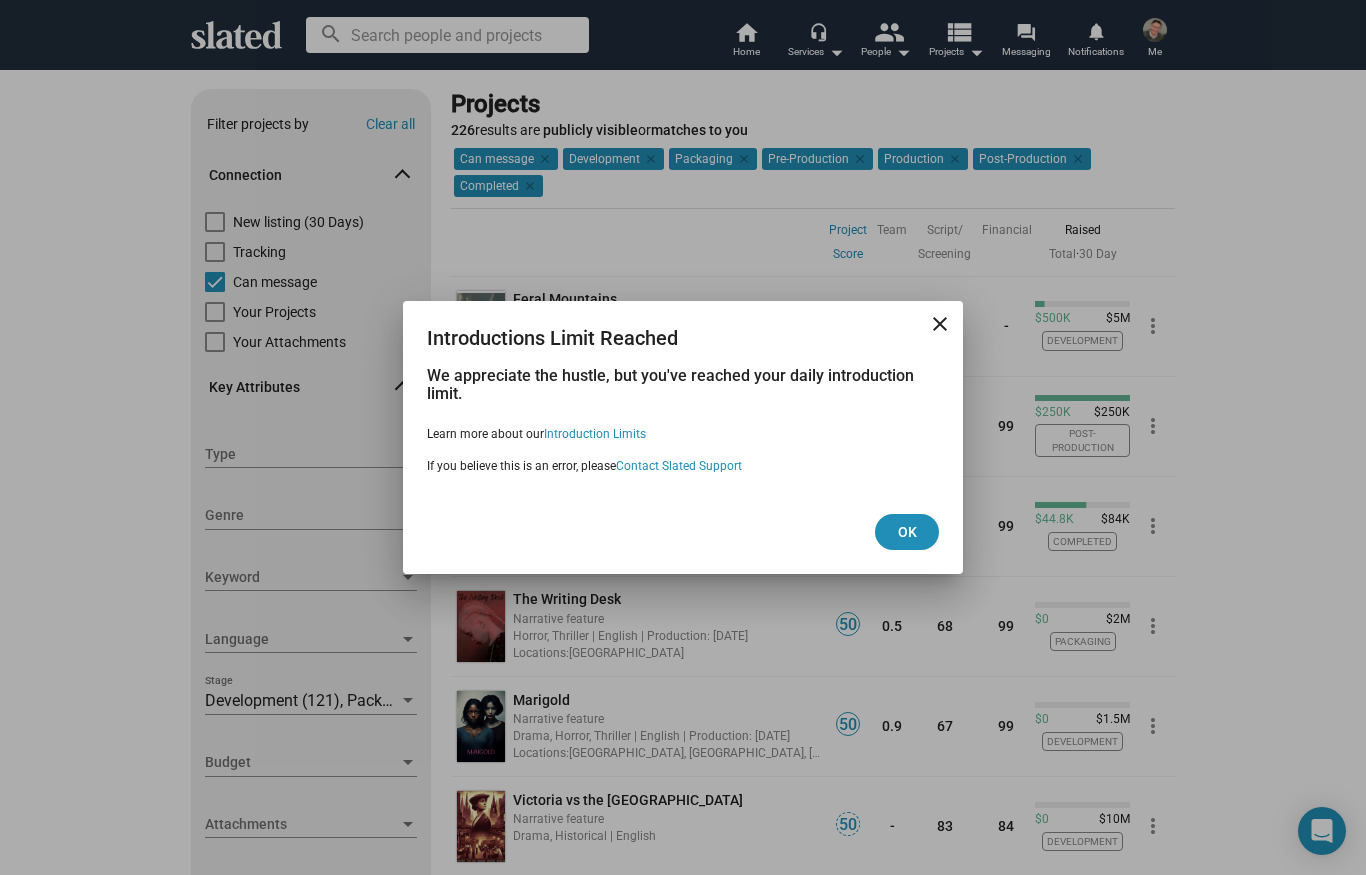 click on "close" at bounding box center [940, 324] 